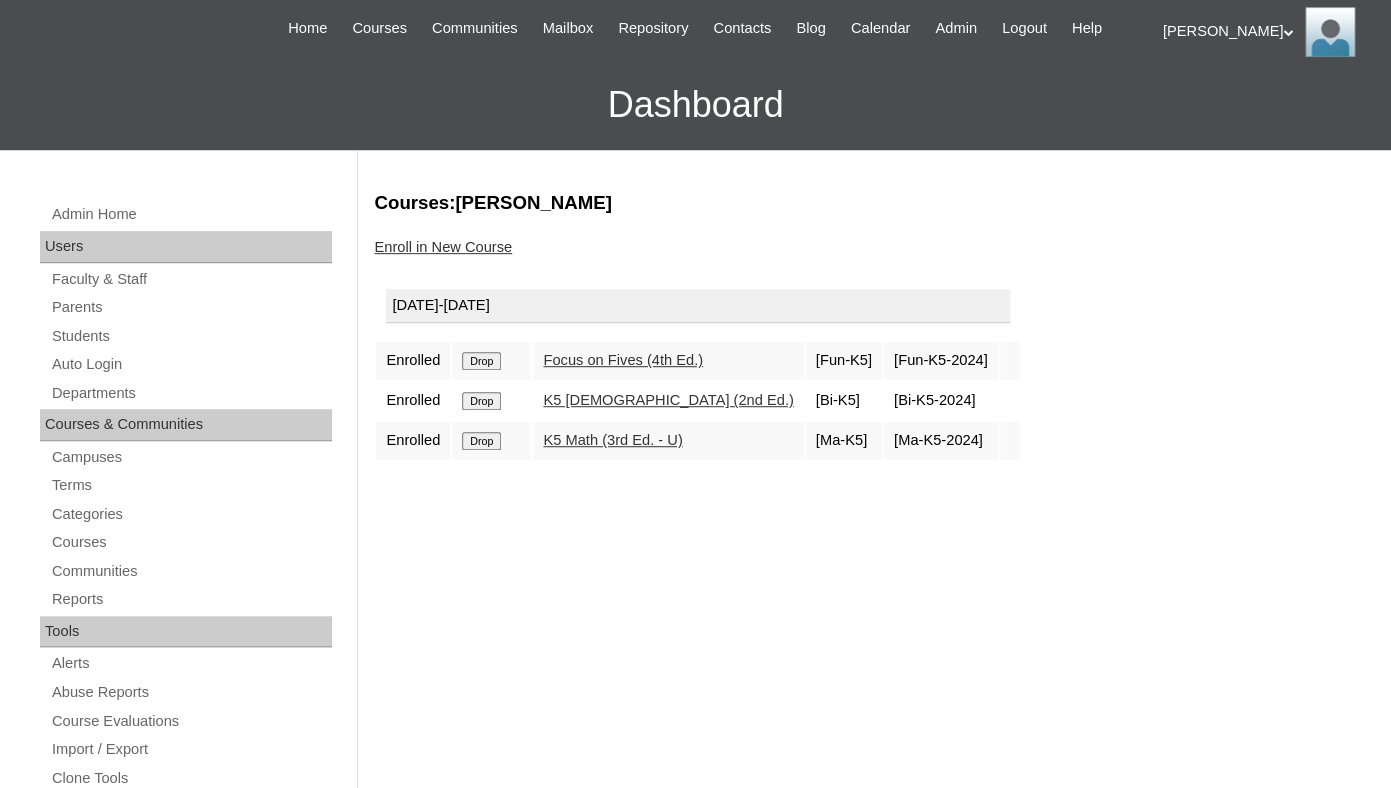 scroll, scrollTop: 278, scrollLeft: 0, axis: vertical 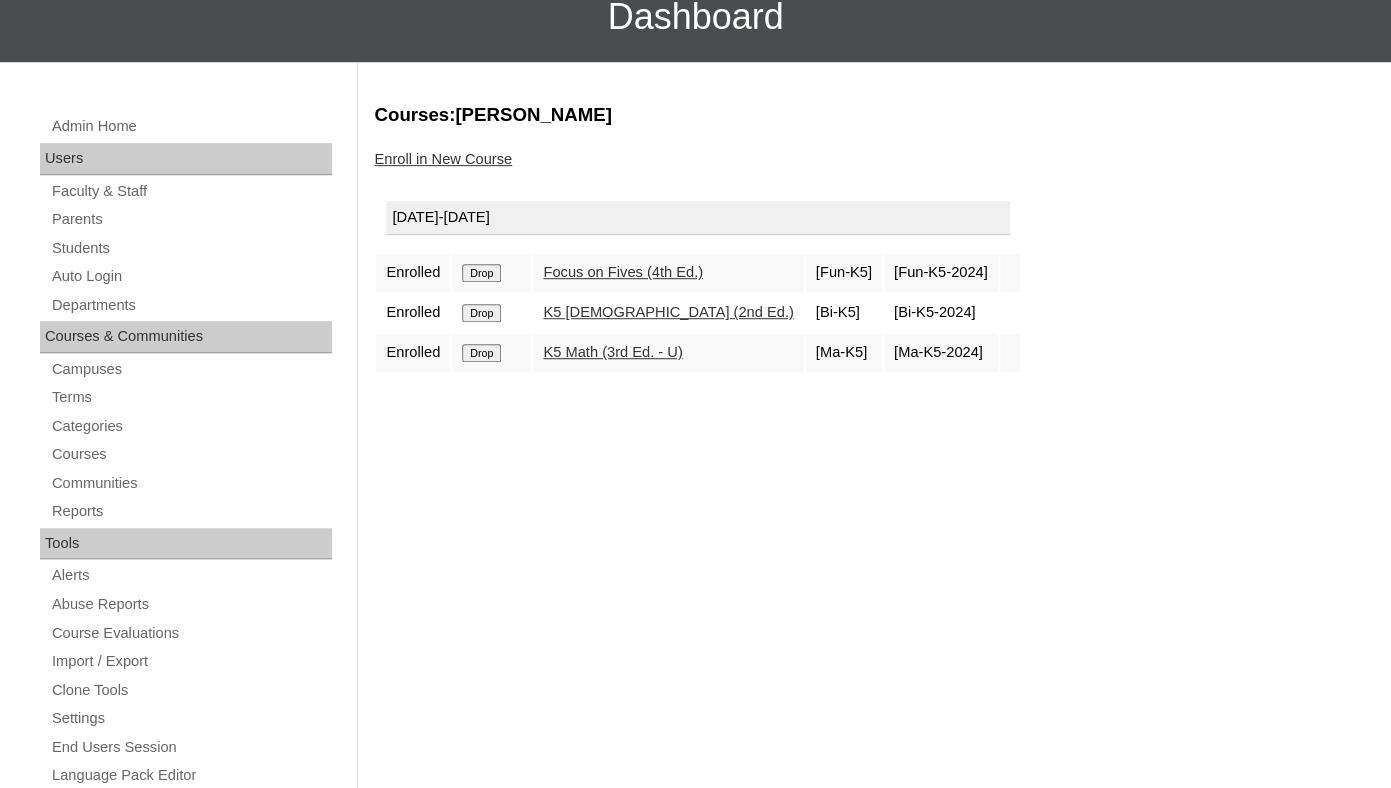 click on "Drop" at bounding box center [481, 273] 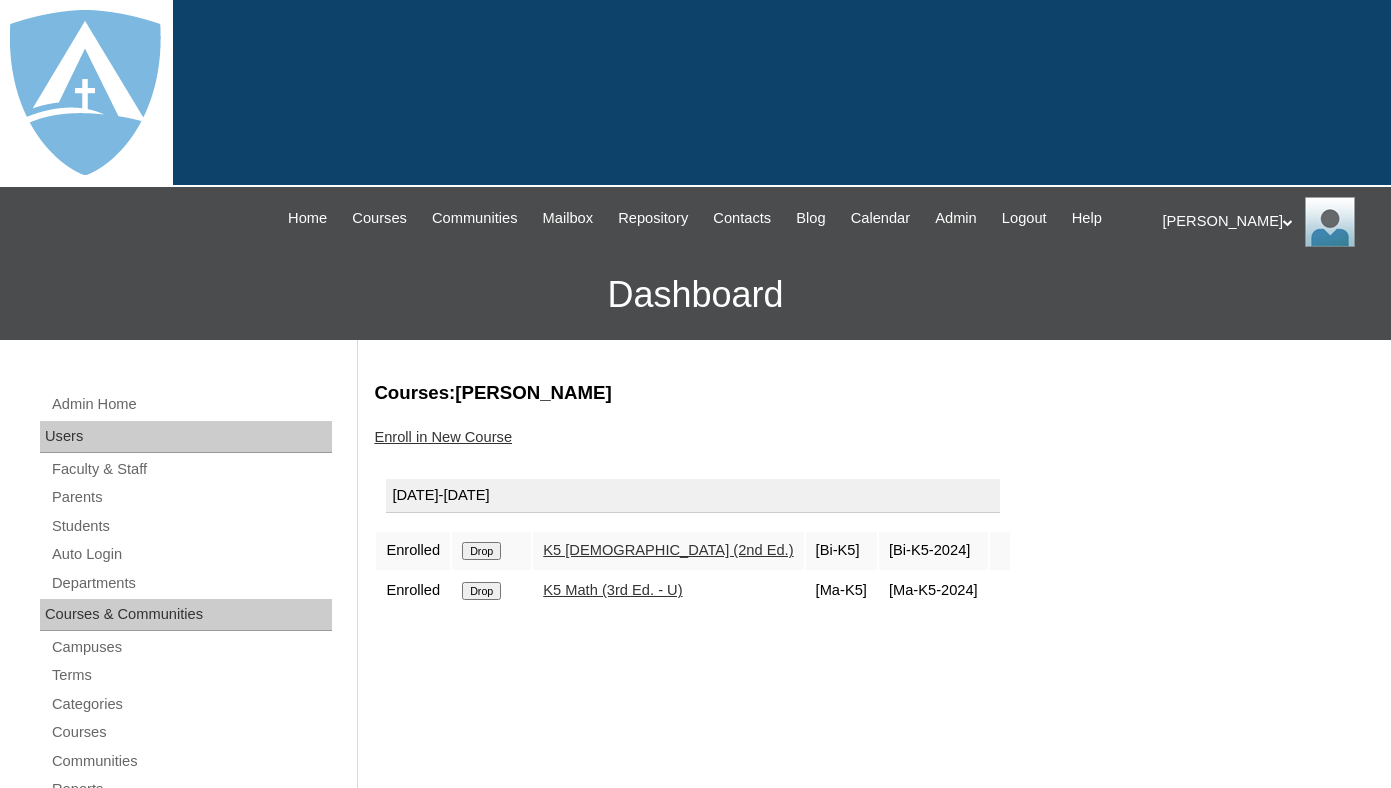 scroll, scrollTop: 0, scrollLeft: 0, axis: both 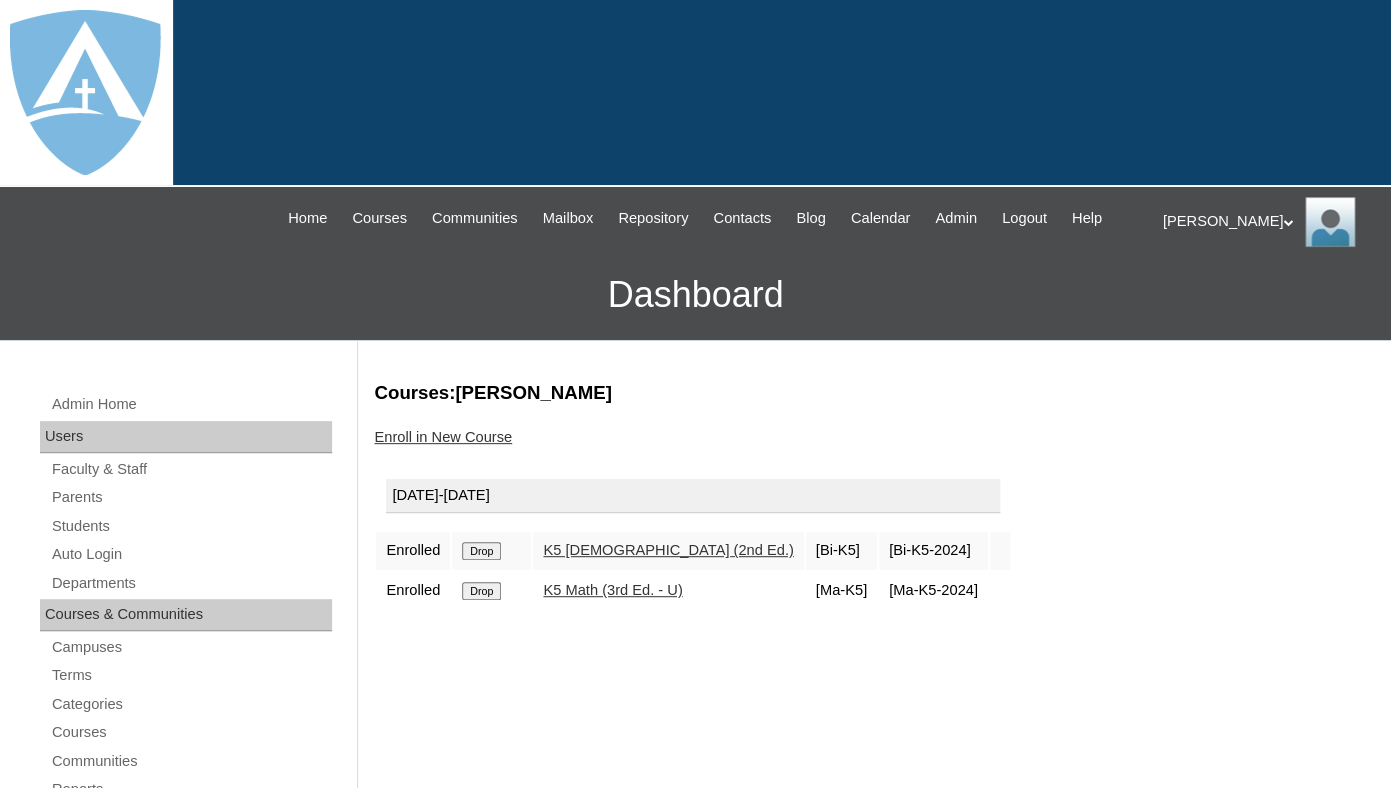 click on "Drop" at bounding box center [481, 551] 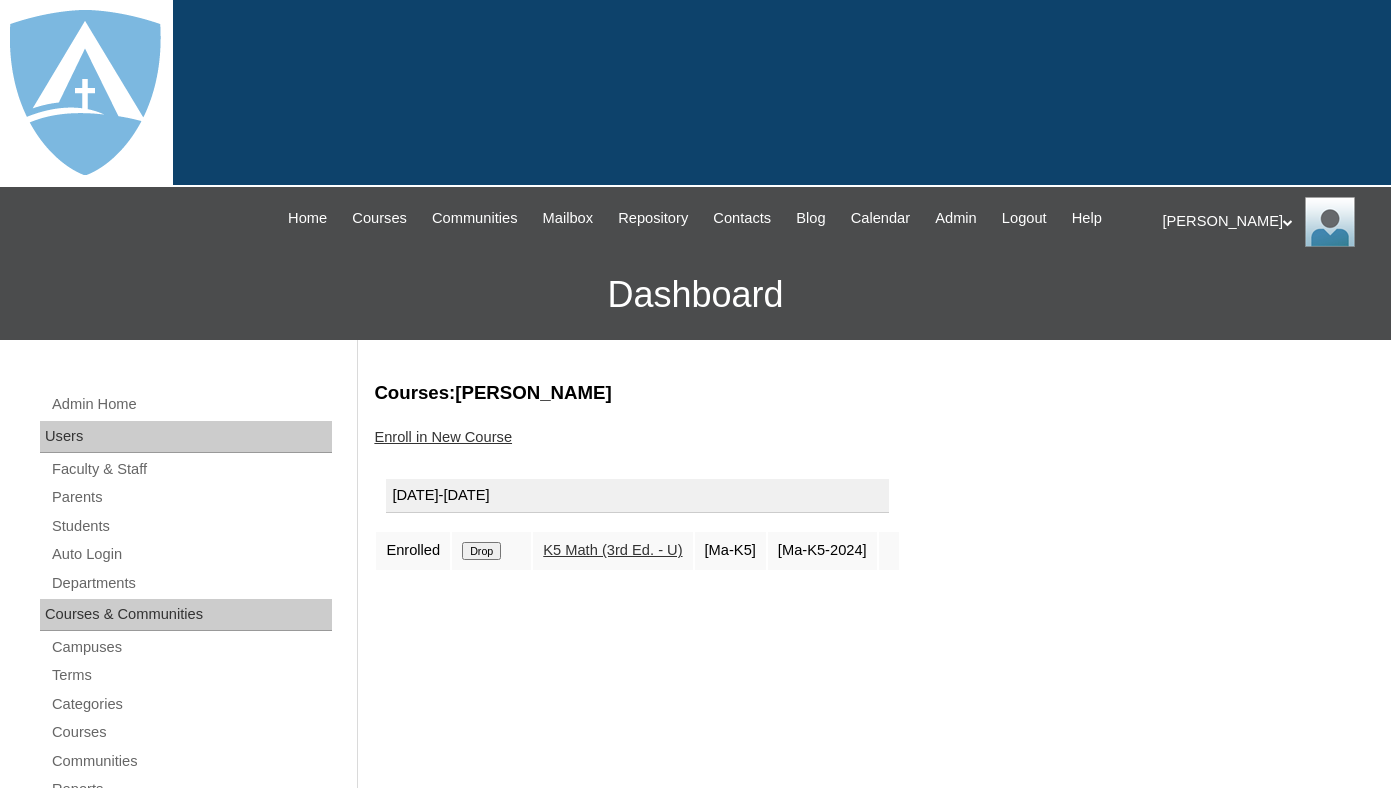 scroll, scrollTop: 0, scrollLeft: 0, axis: both 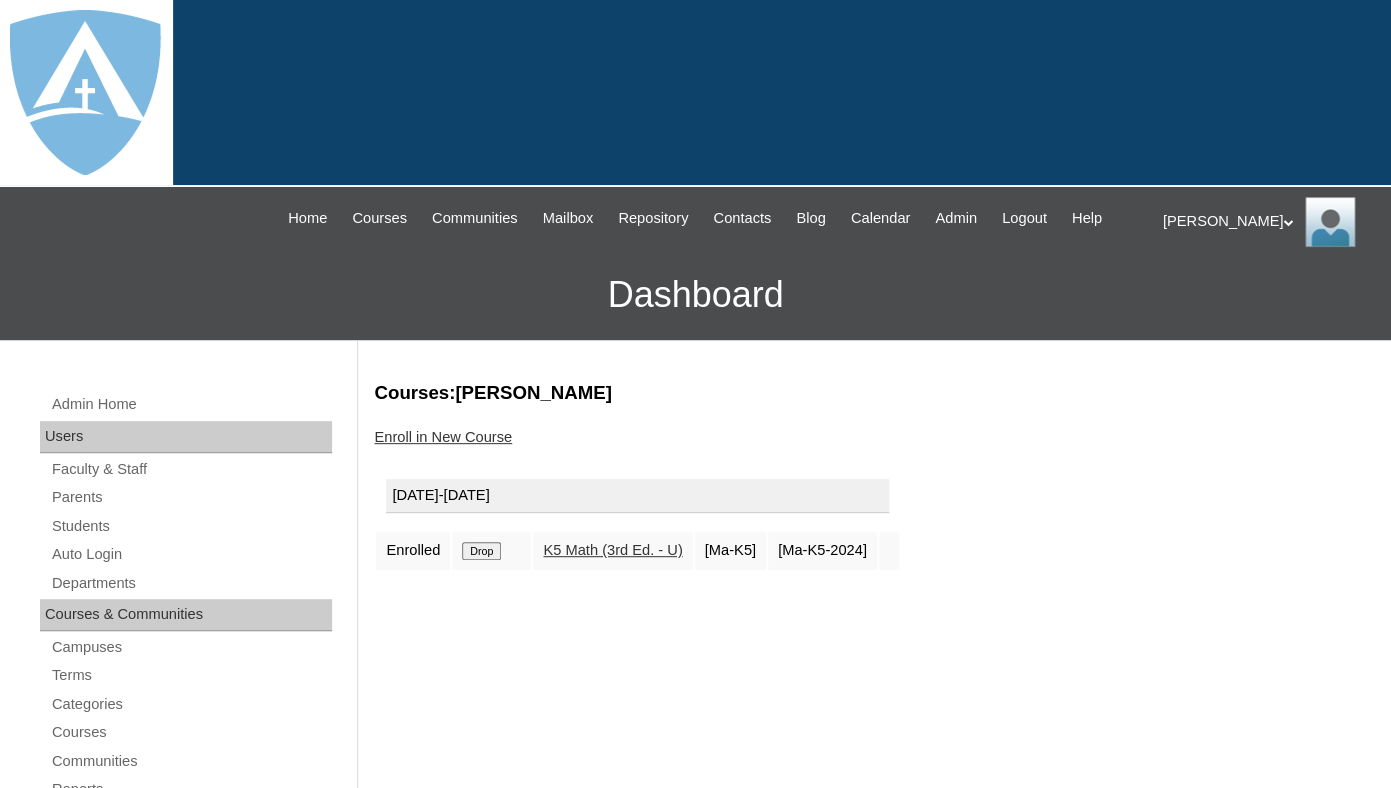 click on "Drop" at bounding box center (481, 551) 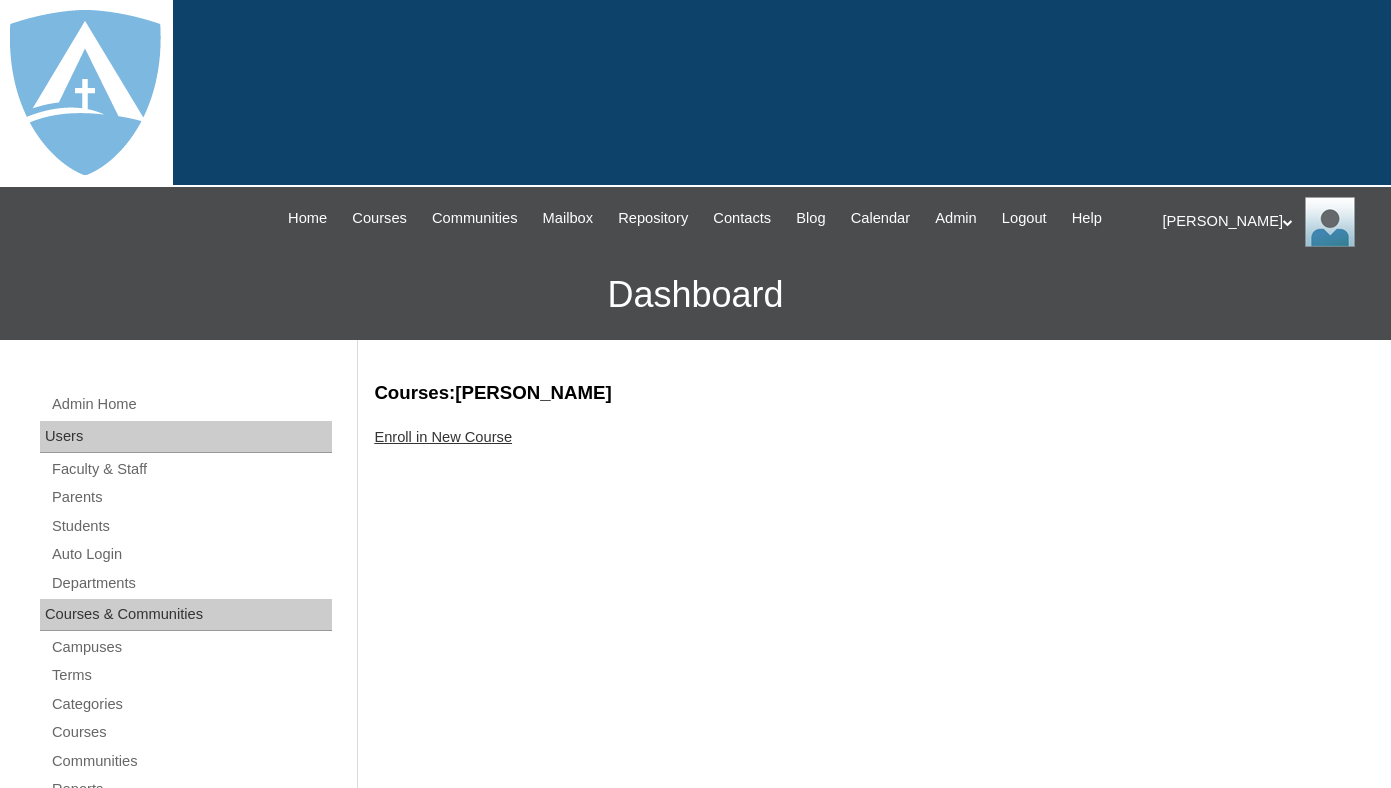 scroll, scrollTop: 0, scrollLeft: 0, axis: both 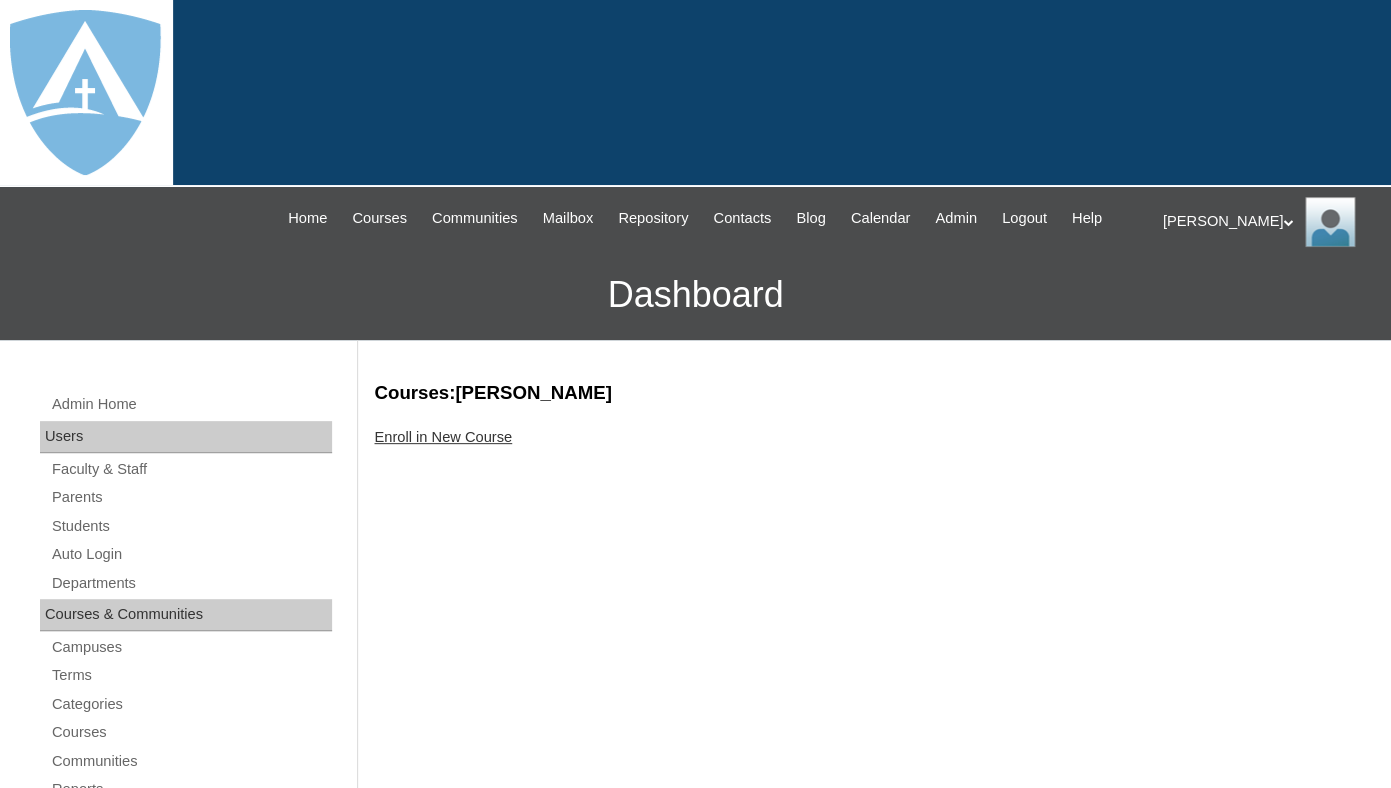 click on "Enroll in New Course" at bounding box center [443, 437] 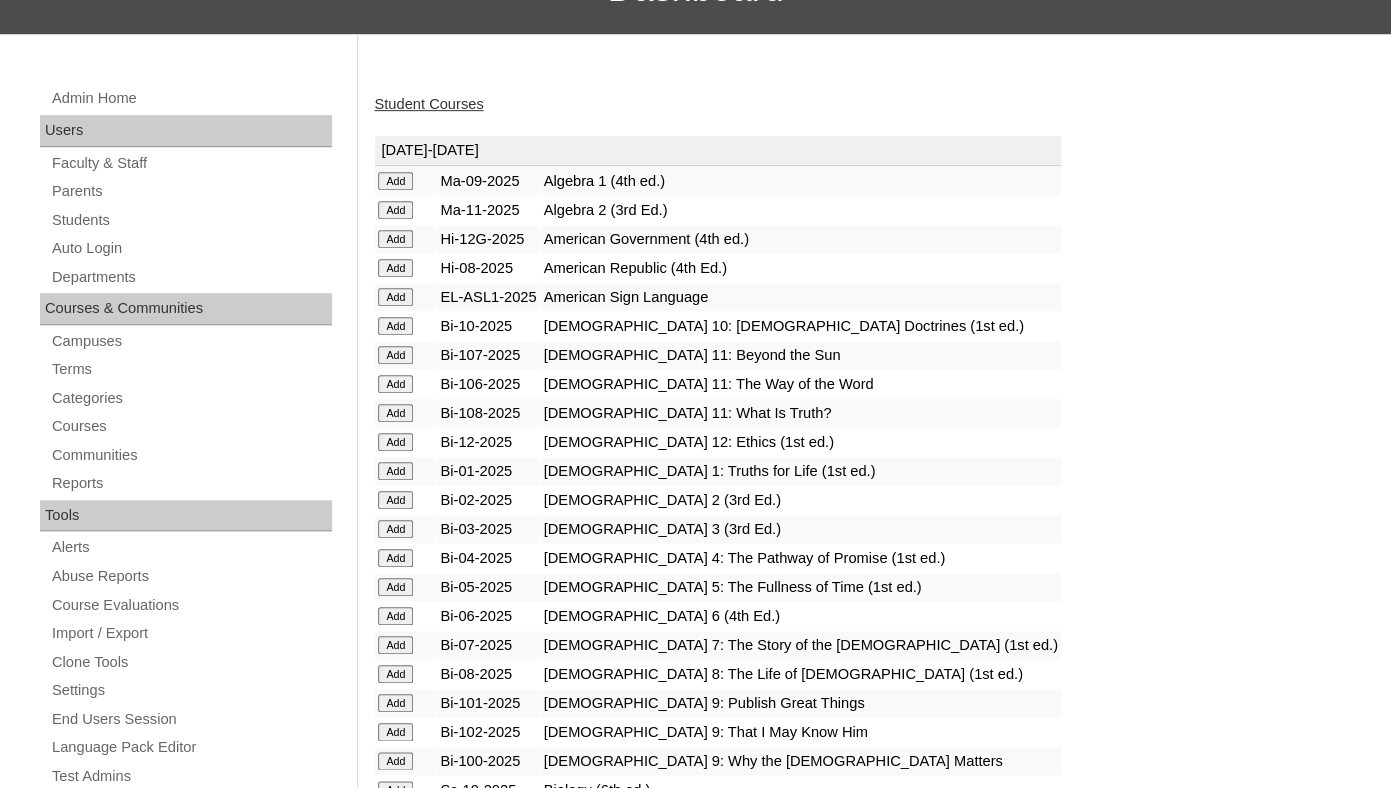 scroll, scrollTop: 410, scrollLeft: 0, axis: vertical 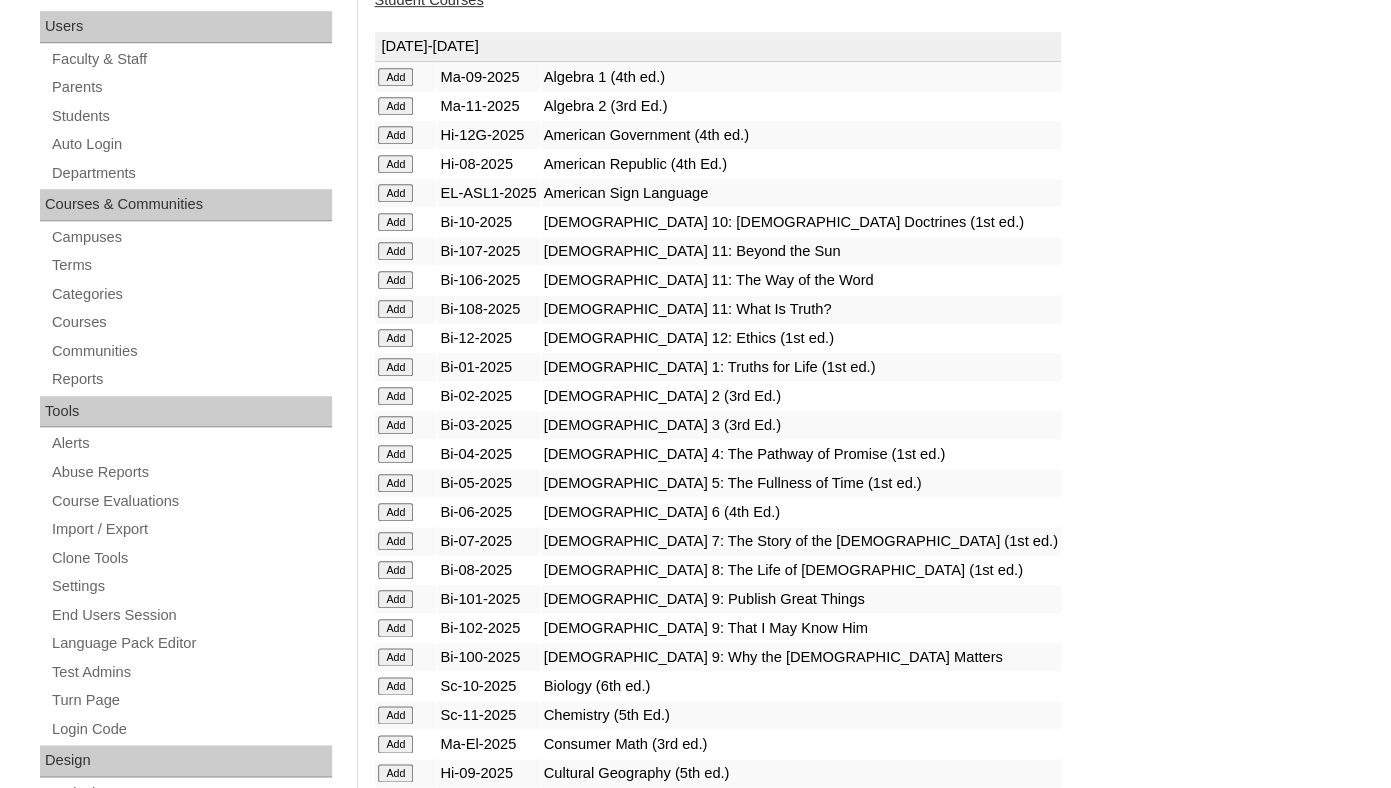 click on "Add" at bounding box center [395, 77] 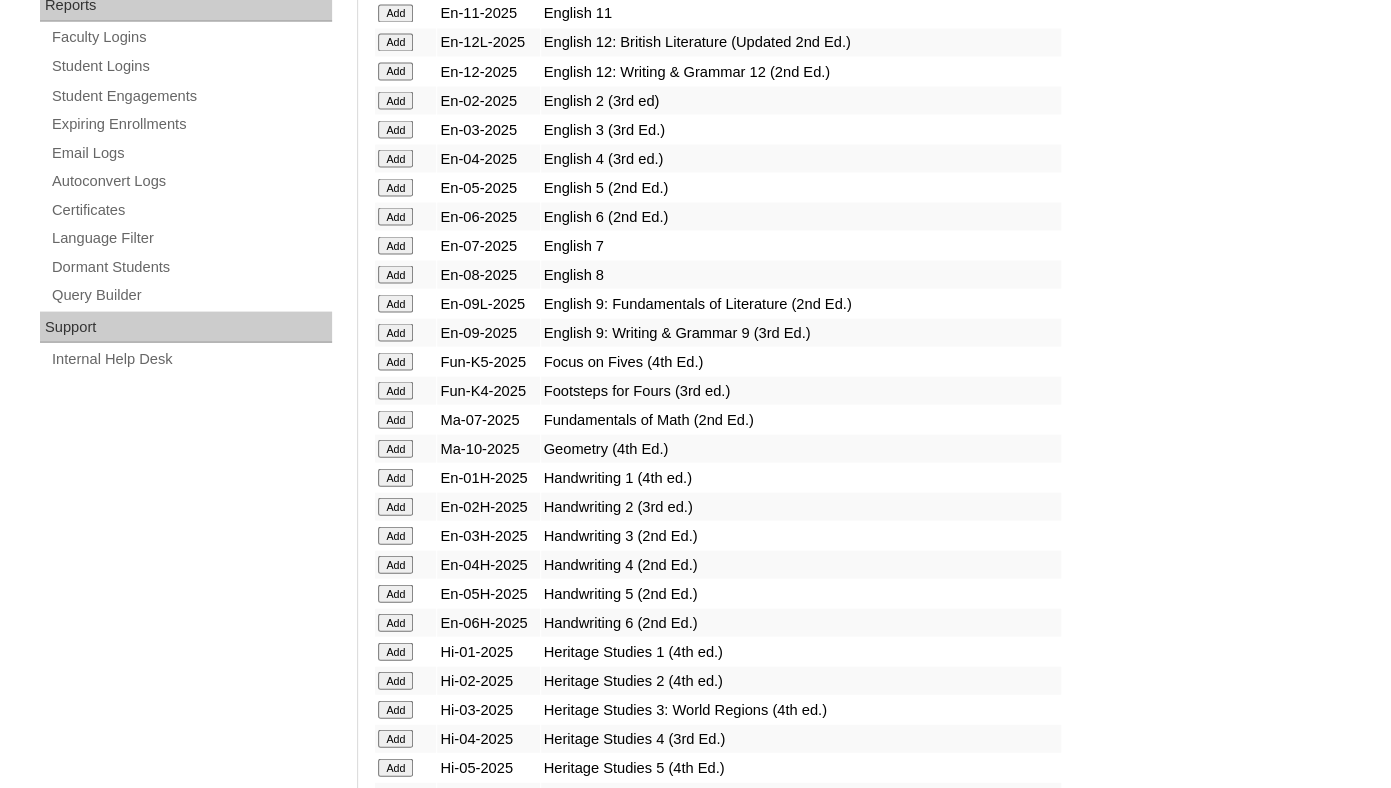 scroll, scrollTop: 1318, scrollLeft: 0, axis: vertical 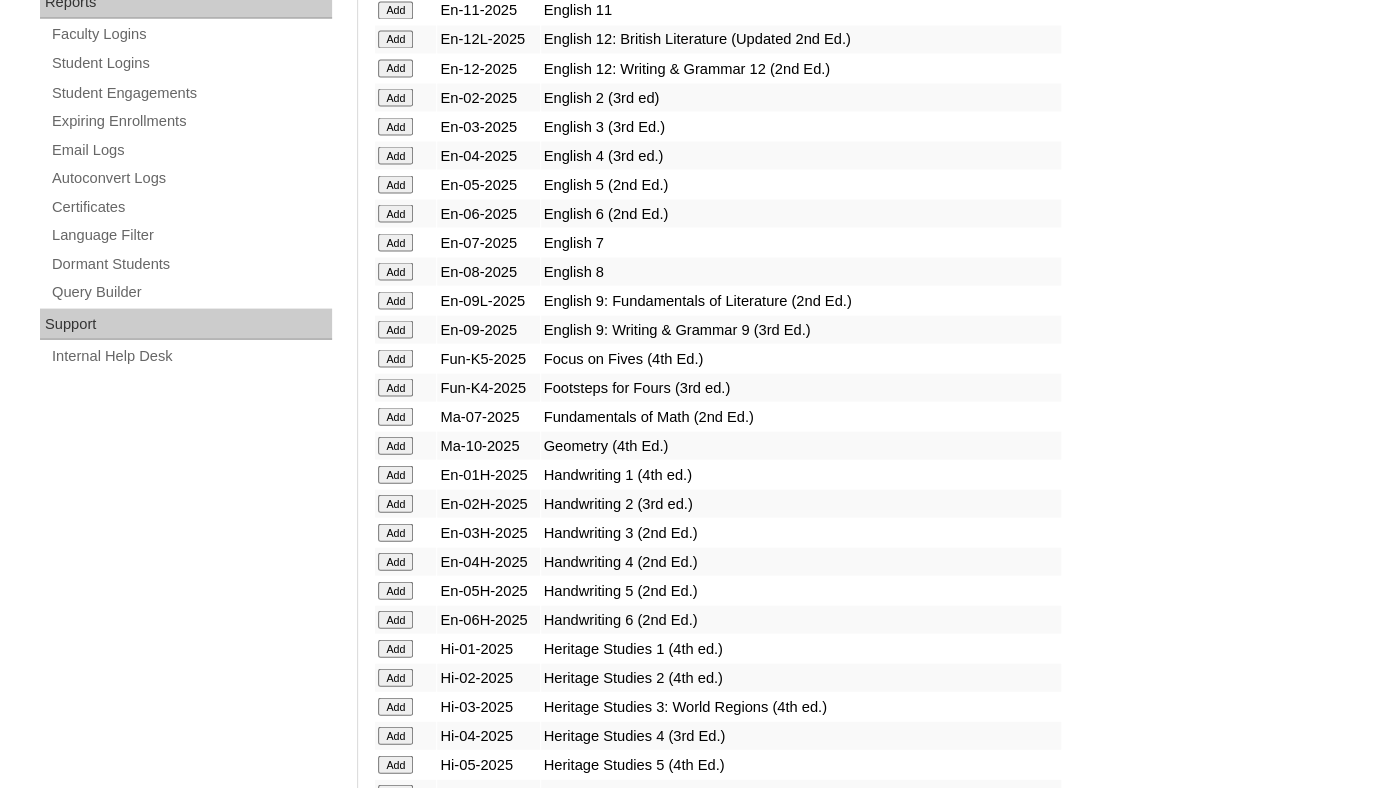 click on "Add" at bounding box center [395, -831] 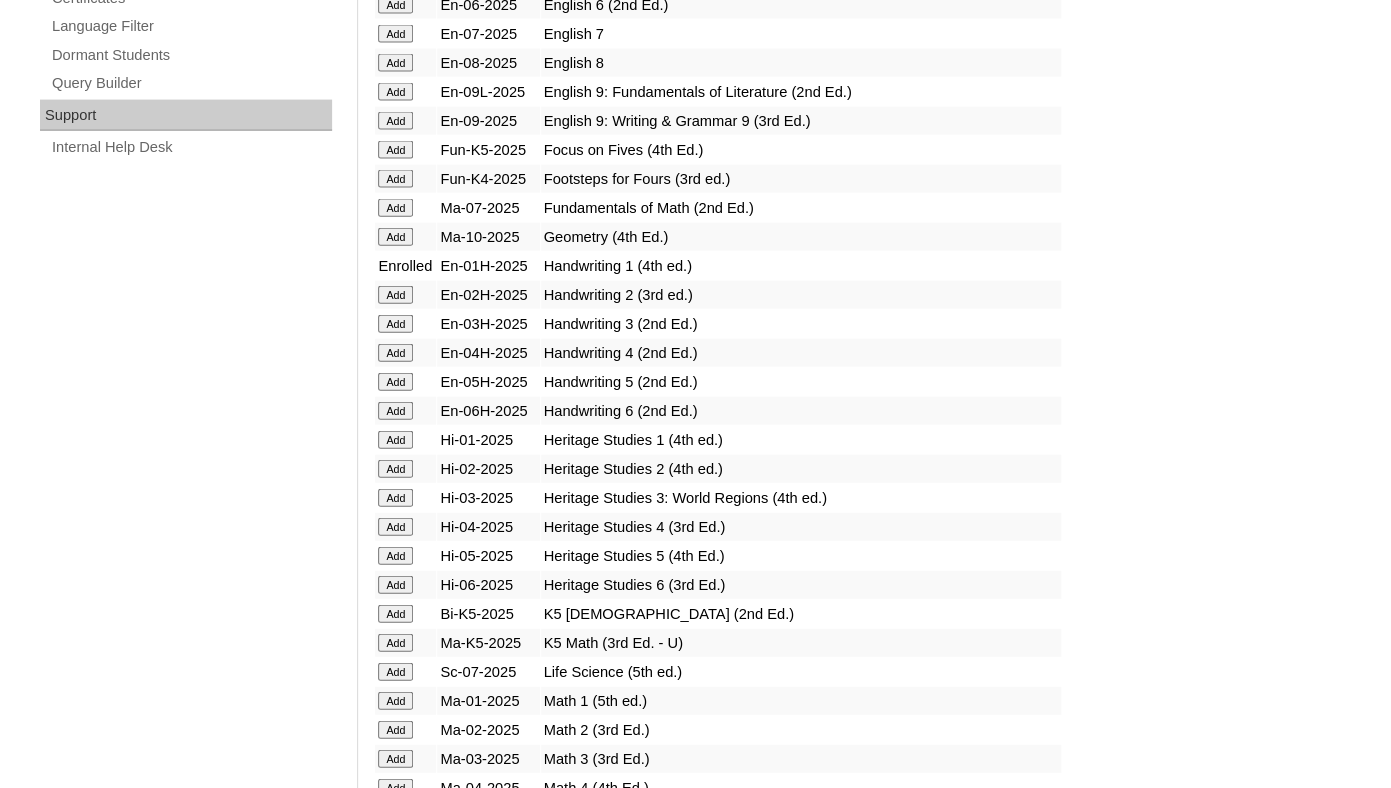 scroll, scrollTop: 1540, scrollLeft: 0, axis: vertical 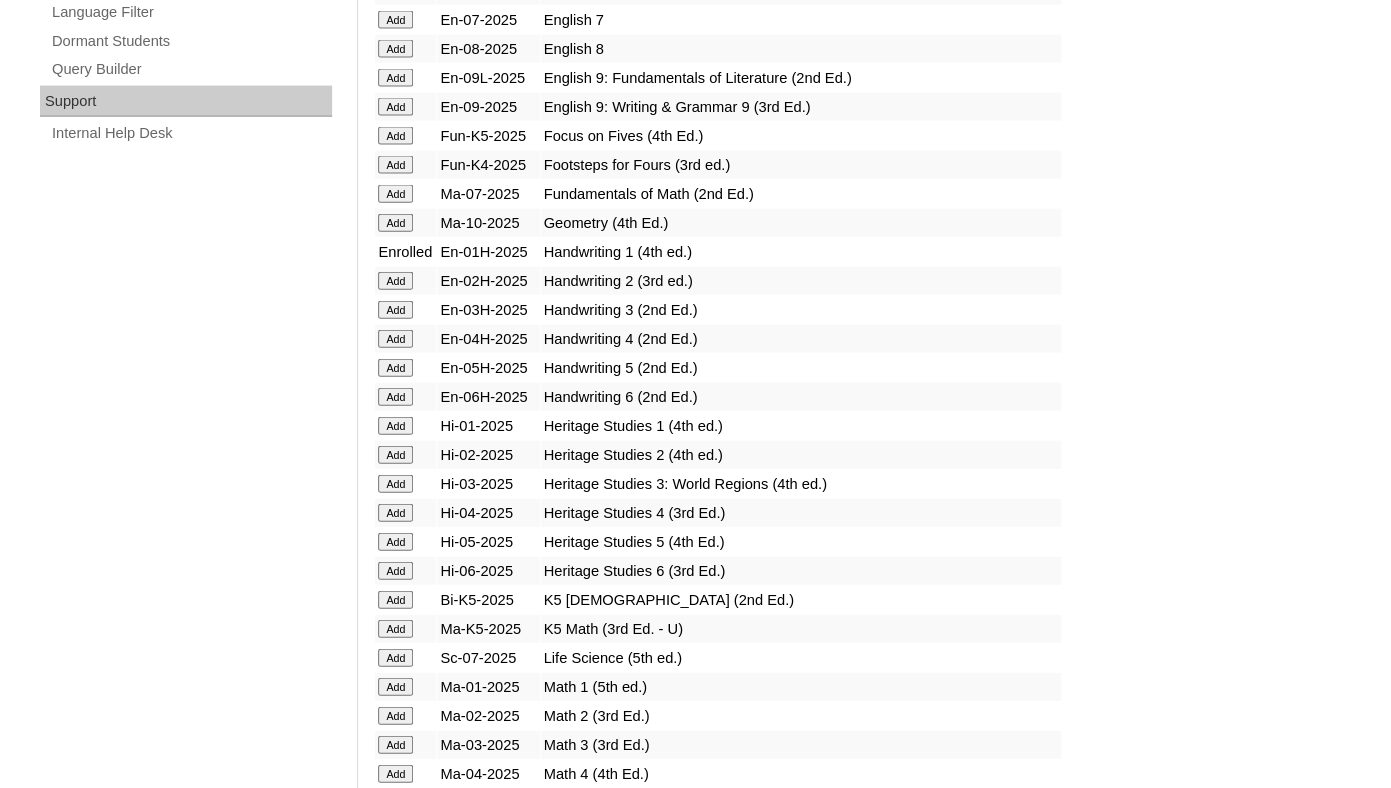 click on "Add" at bounding box center [395, -1053] 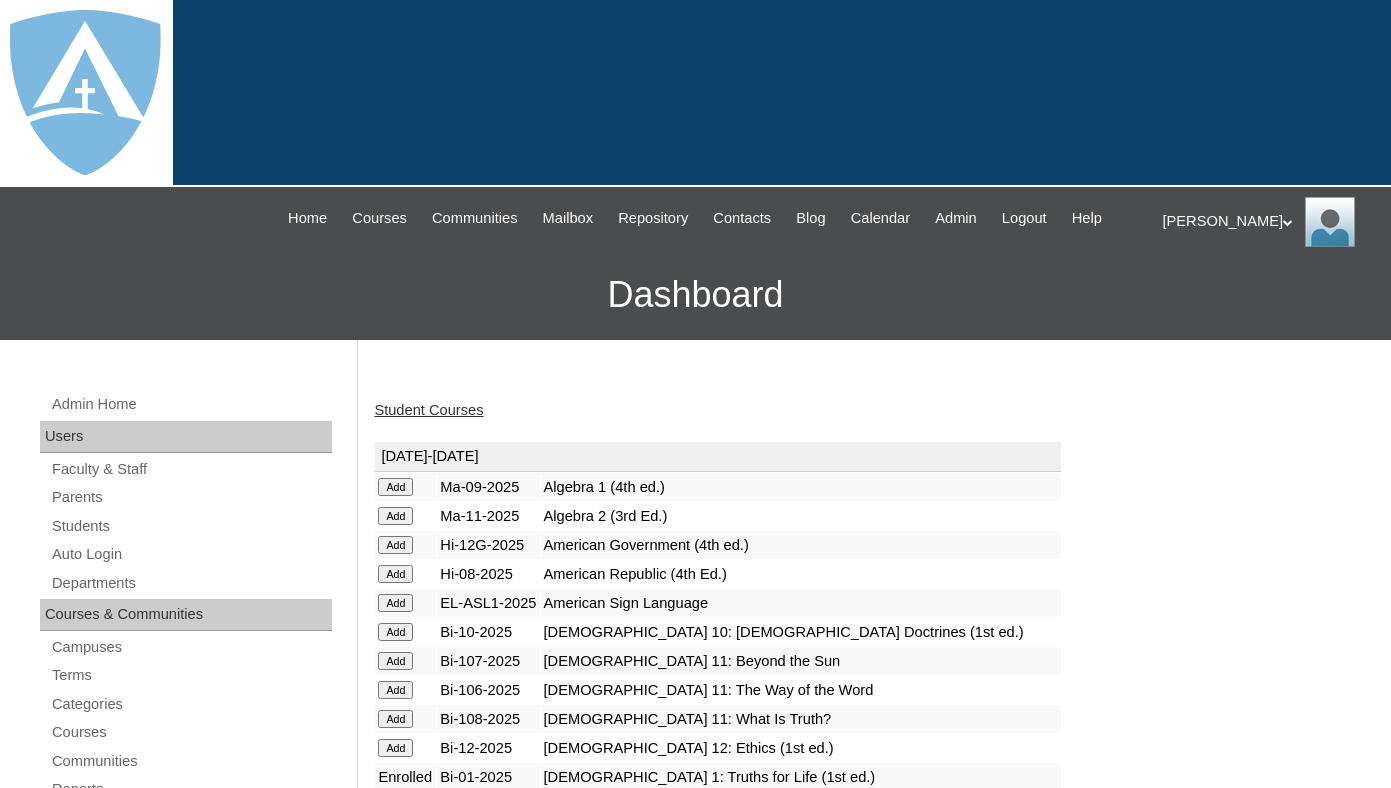 scroll, scrollTop: 0, scrollLeft: 0, axis: both 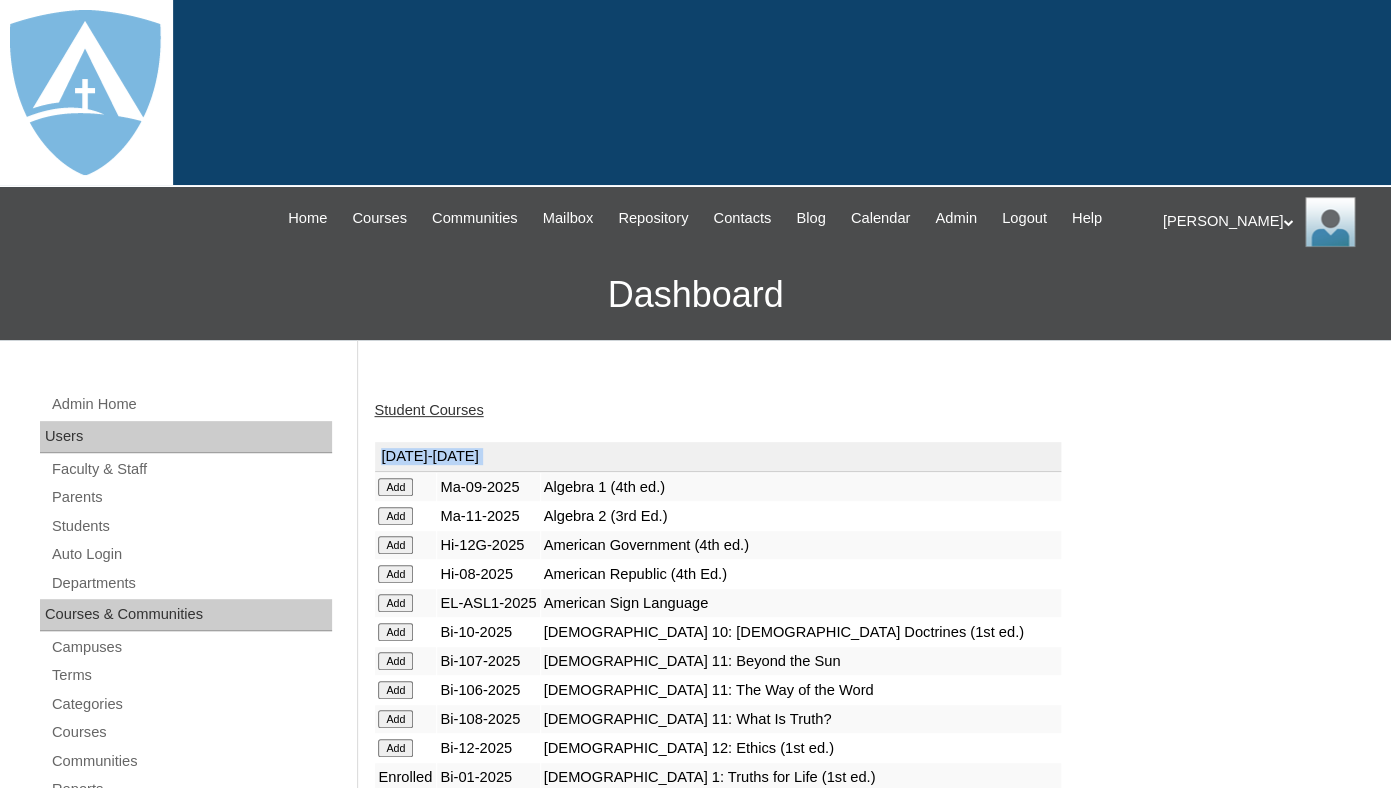 drag, startPoint x: 0, startPoint y: 0, endPoint x: 410, endPoint y: 447, distance: 606.55505 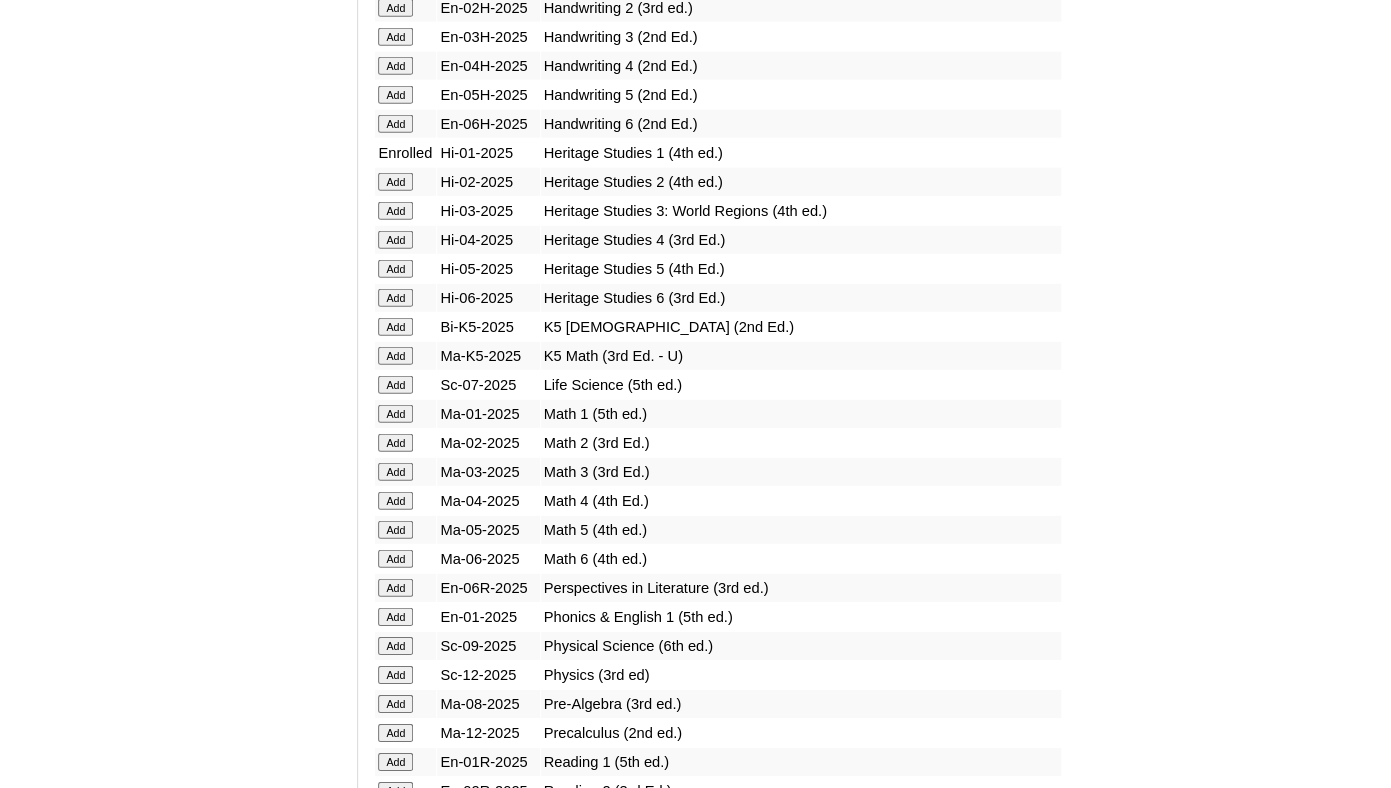 scroll, scrollTop: 1831, scrollLeft: 0, axis: vertical 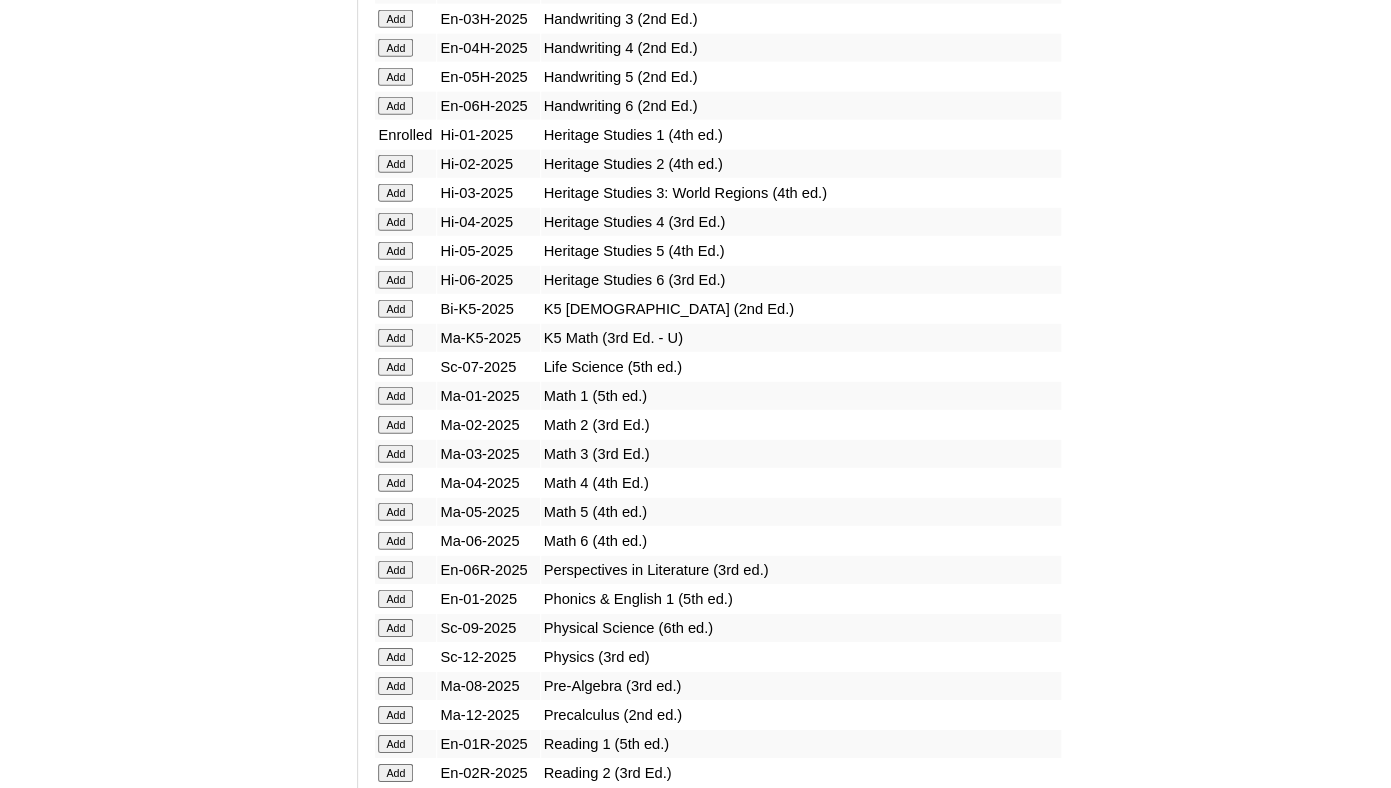 click on "Add" at bounding box center (395, -1344) 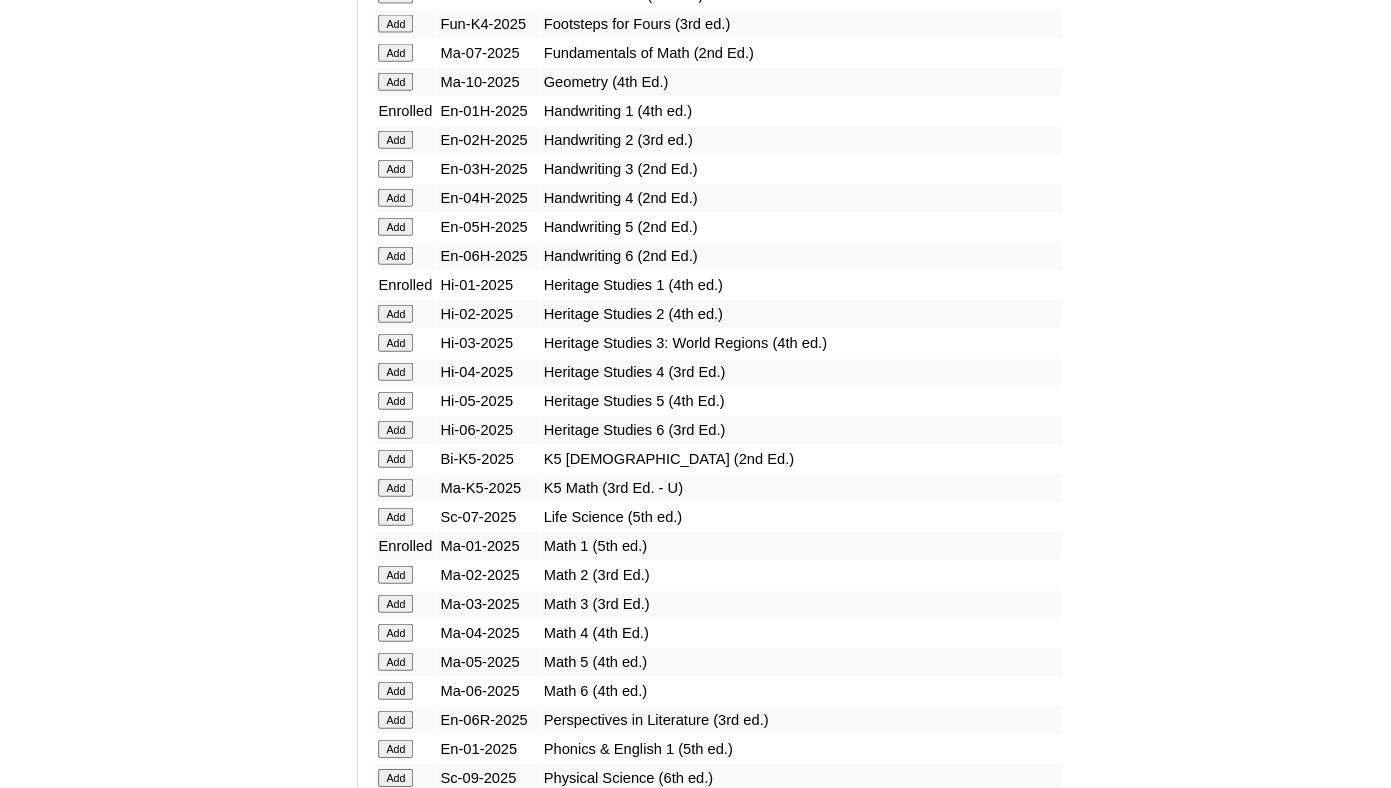 scroll, scrollTop: 2022, scrollLeft: 0, axis: vertical 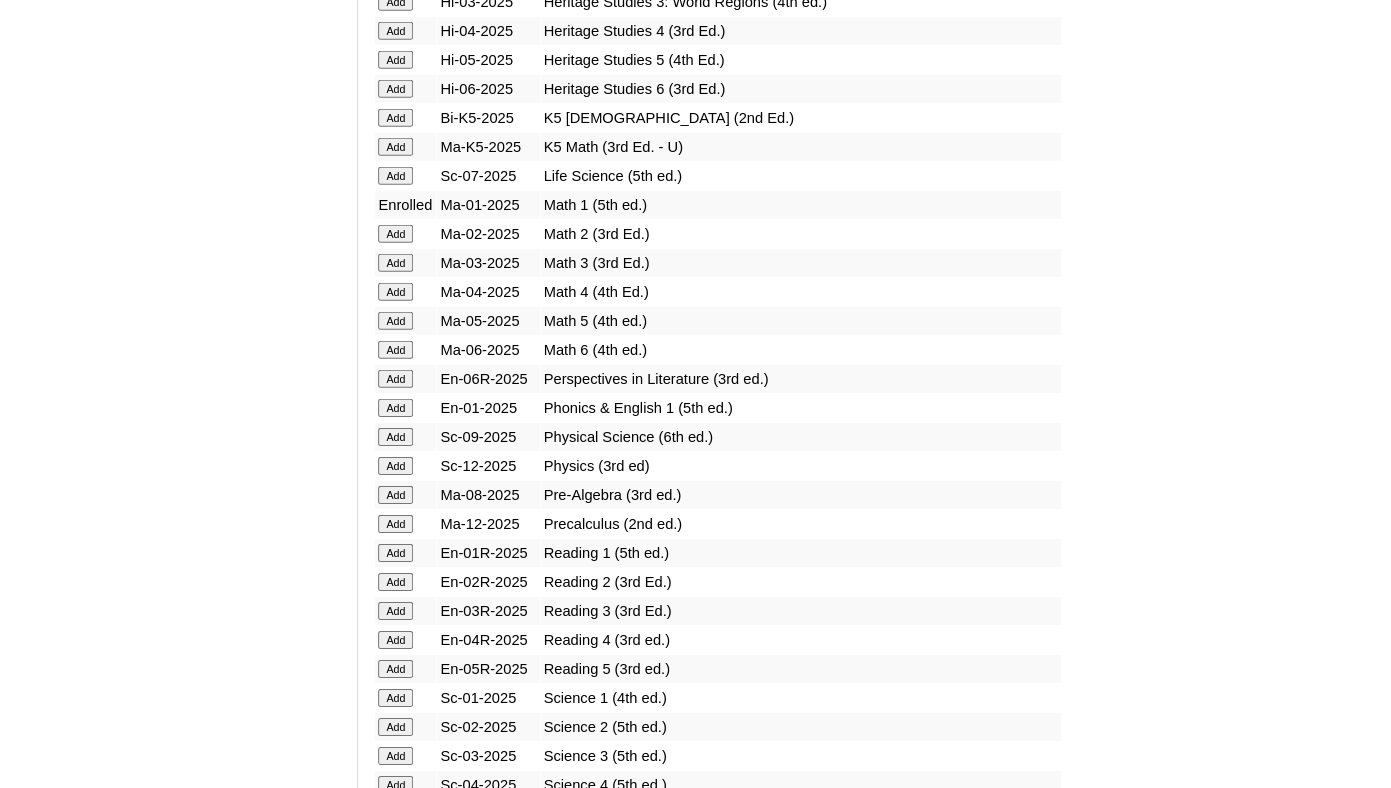 click on "Add" at bounding box center [395, -1535] 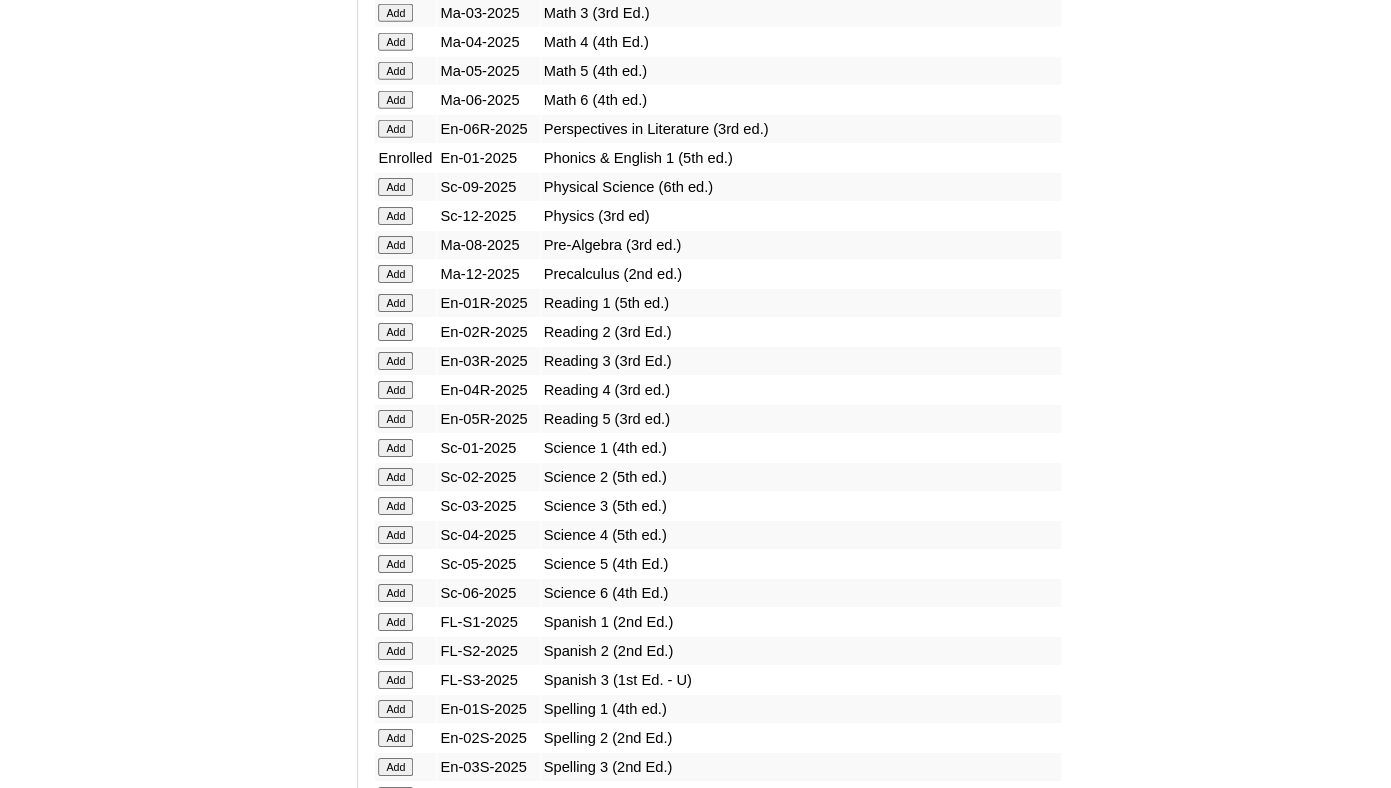 scroll, scrollTop: 2277, scrollLeft: 0, axis: vertical 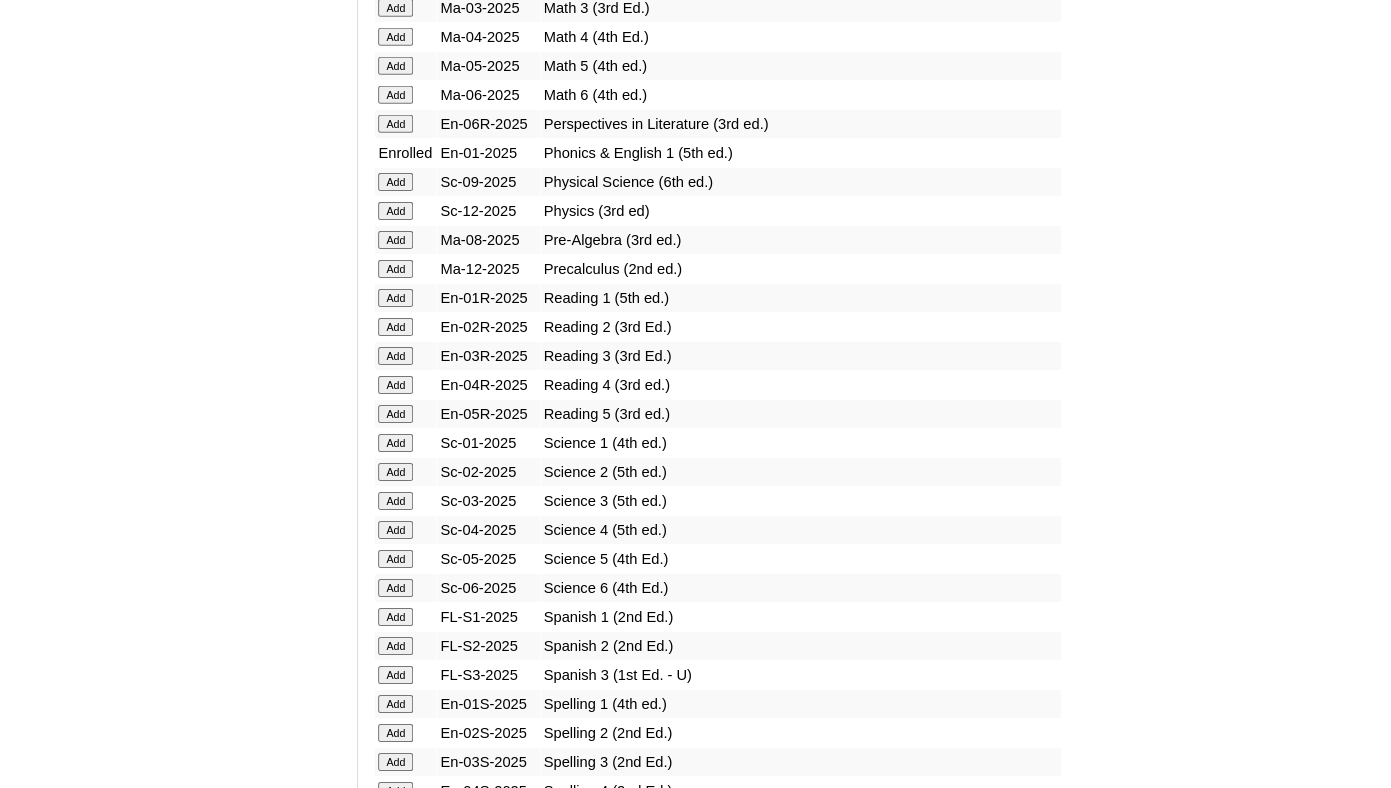 click on "Add" at bounding box center (395, -1790) 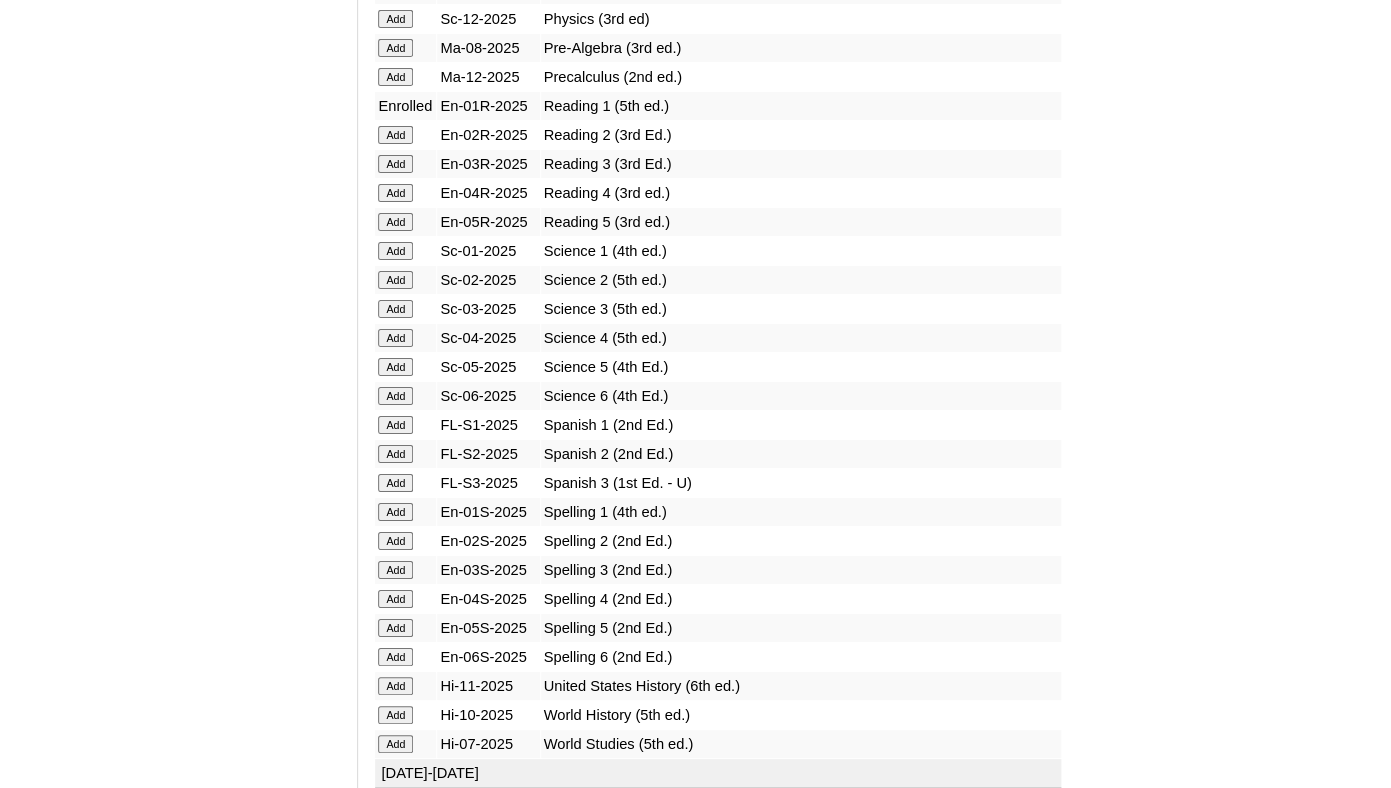 scroll, scrollTop: 2639, scrollLeft: 0, axis: vertical 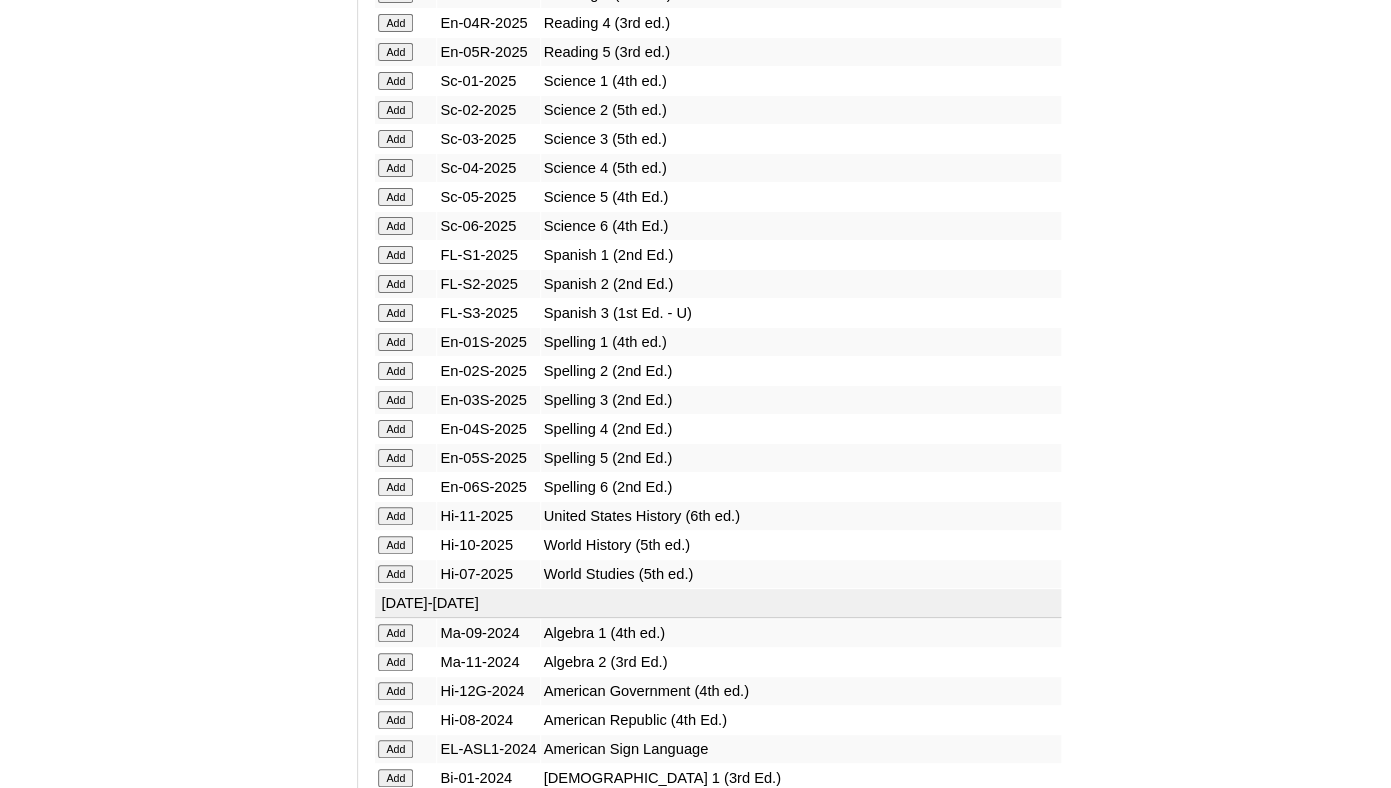click on "Add" at bounding box center (395, -2152) 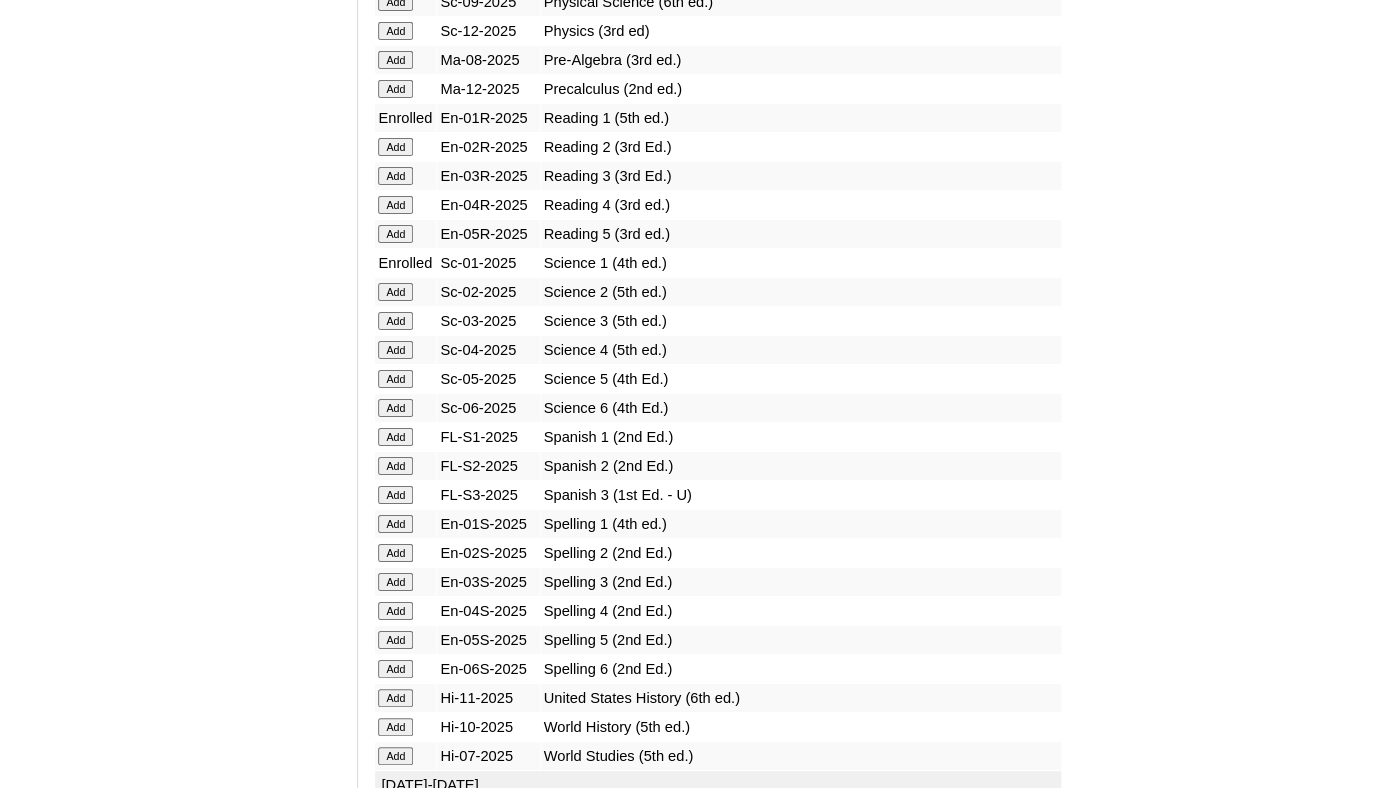 scroll, scrollTop: 2463, scrollLeft: 0, axis: vertical 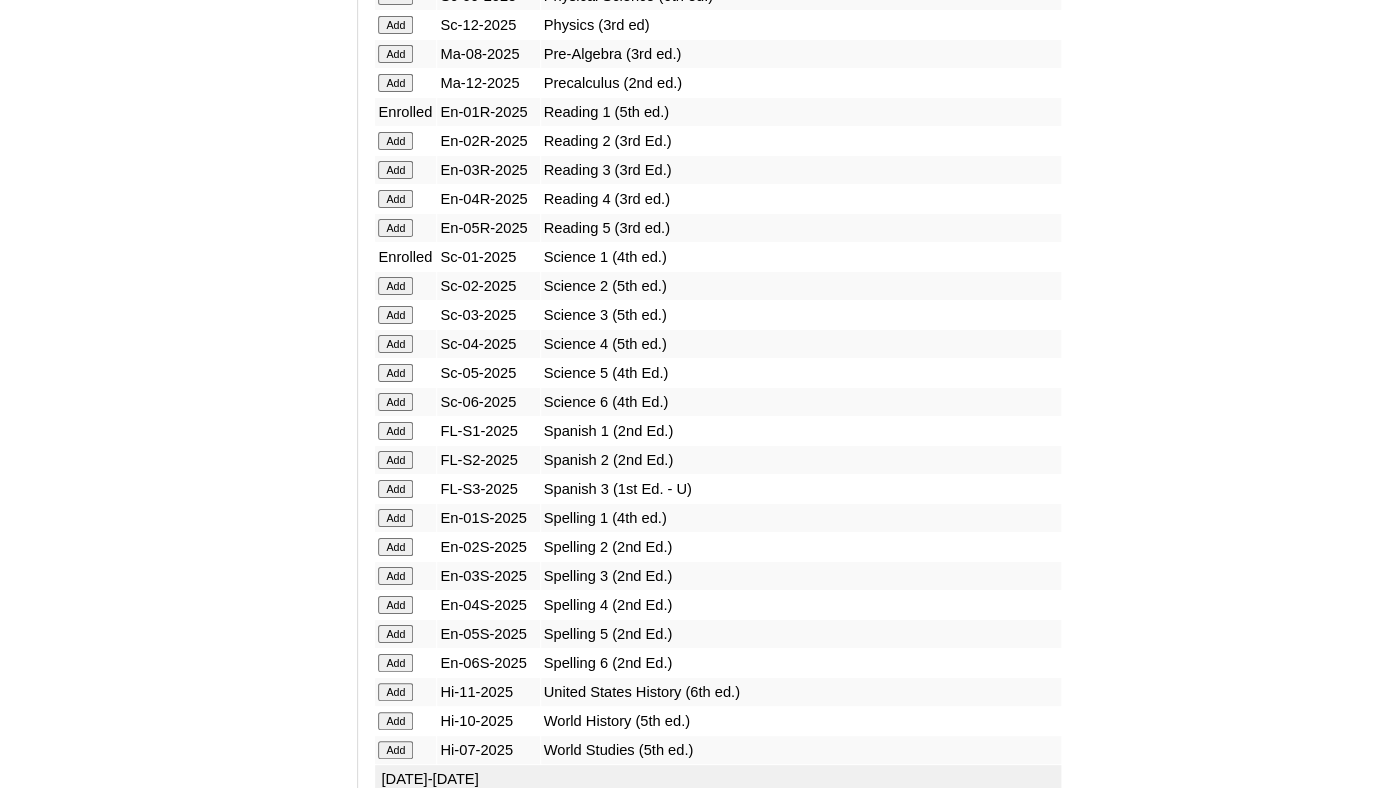 click on "Add" at bounding box center [395, -1976] 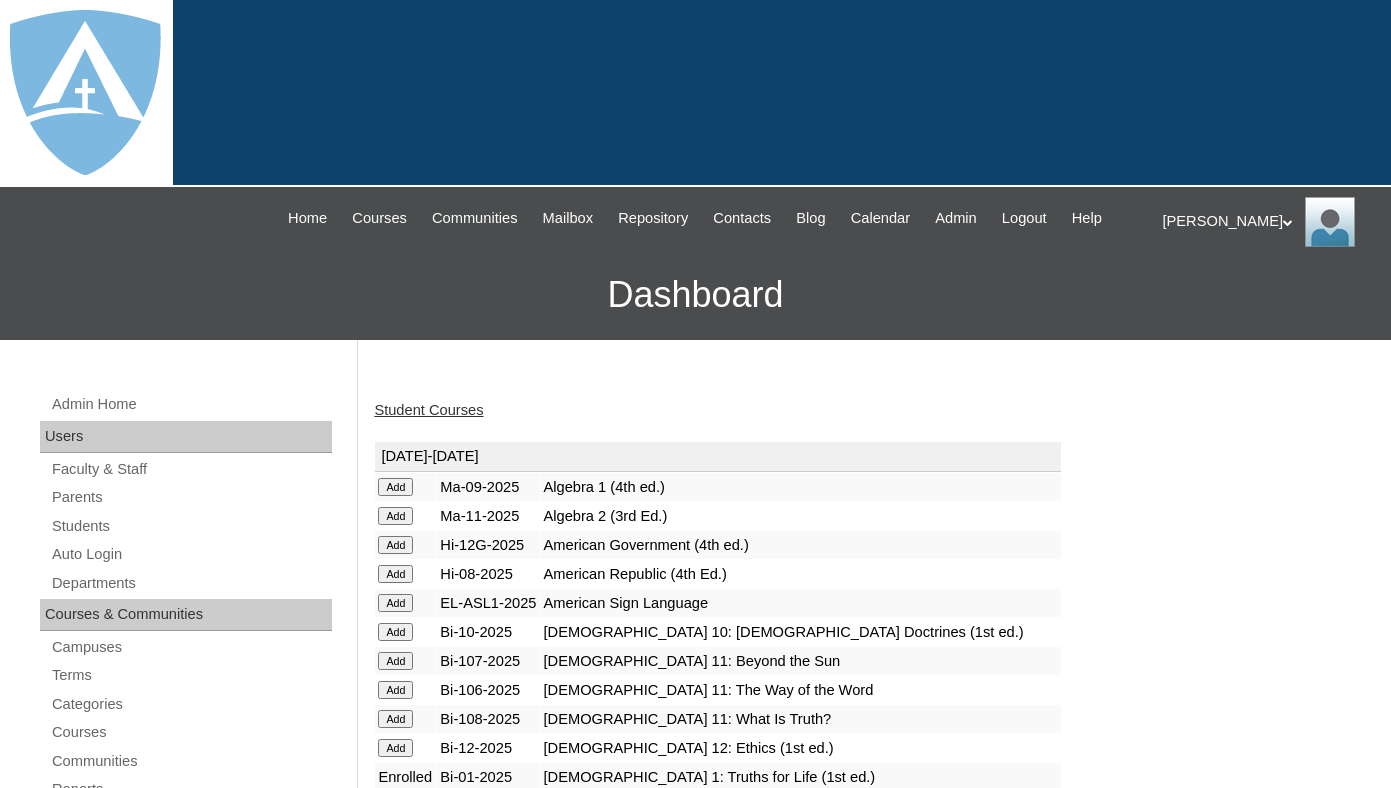 scroll, scrollTop: 0, scrollLeft: 0, axis: both 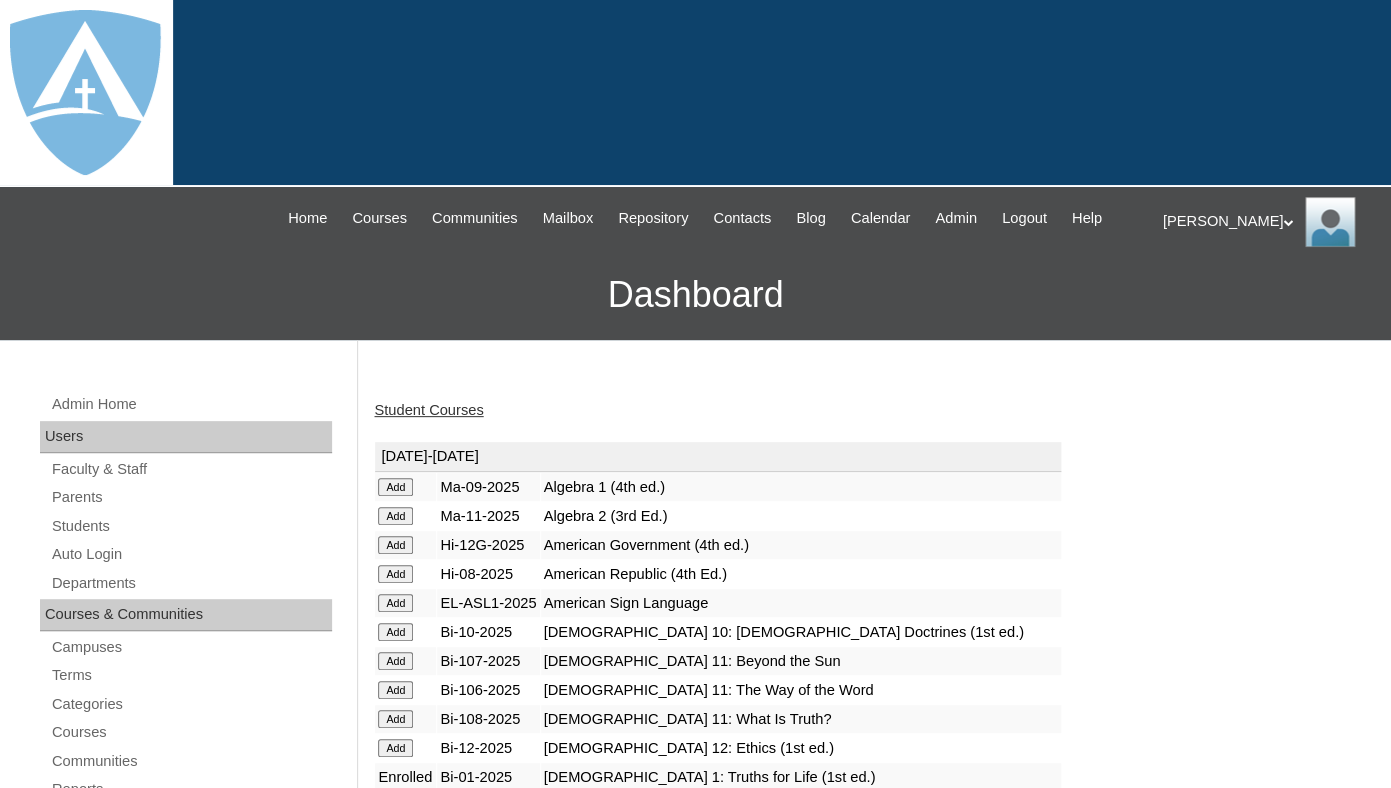 click on "Student Courses" at bounding box center (428, 410) 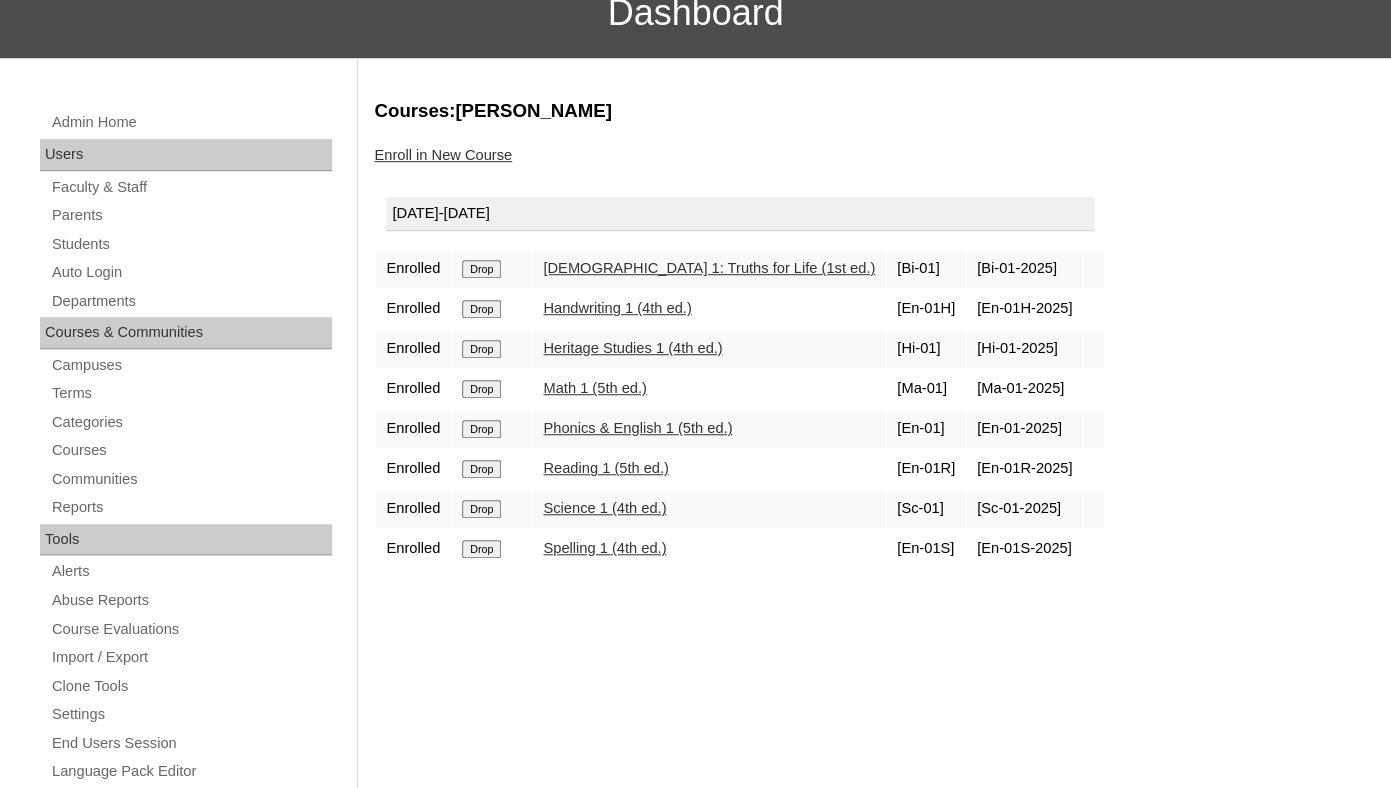 scroll, scrollTop: 320, scrollLeft: 0, axis: vertical 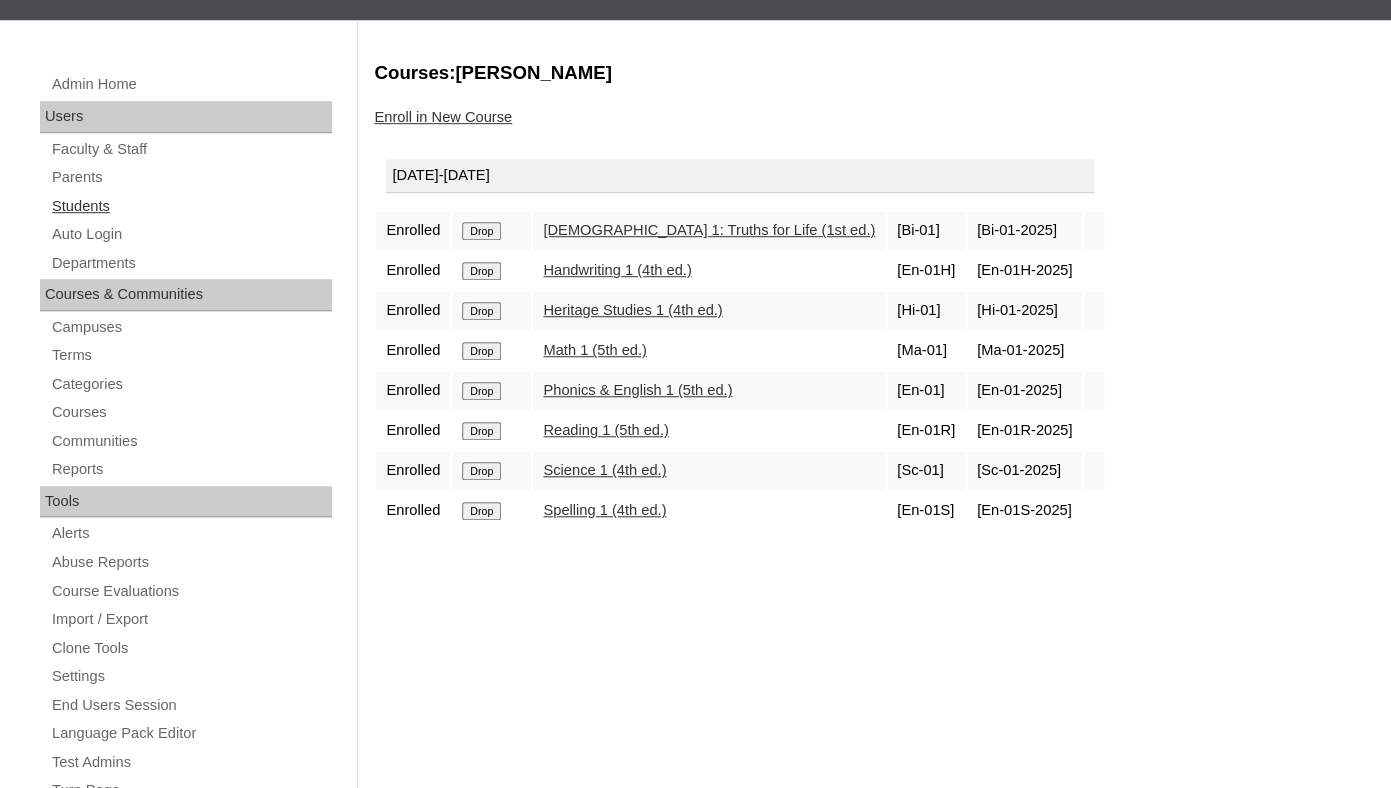 click on "Students" at bounding box center (191, 206) 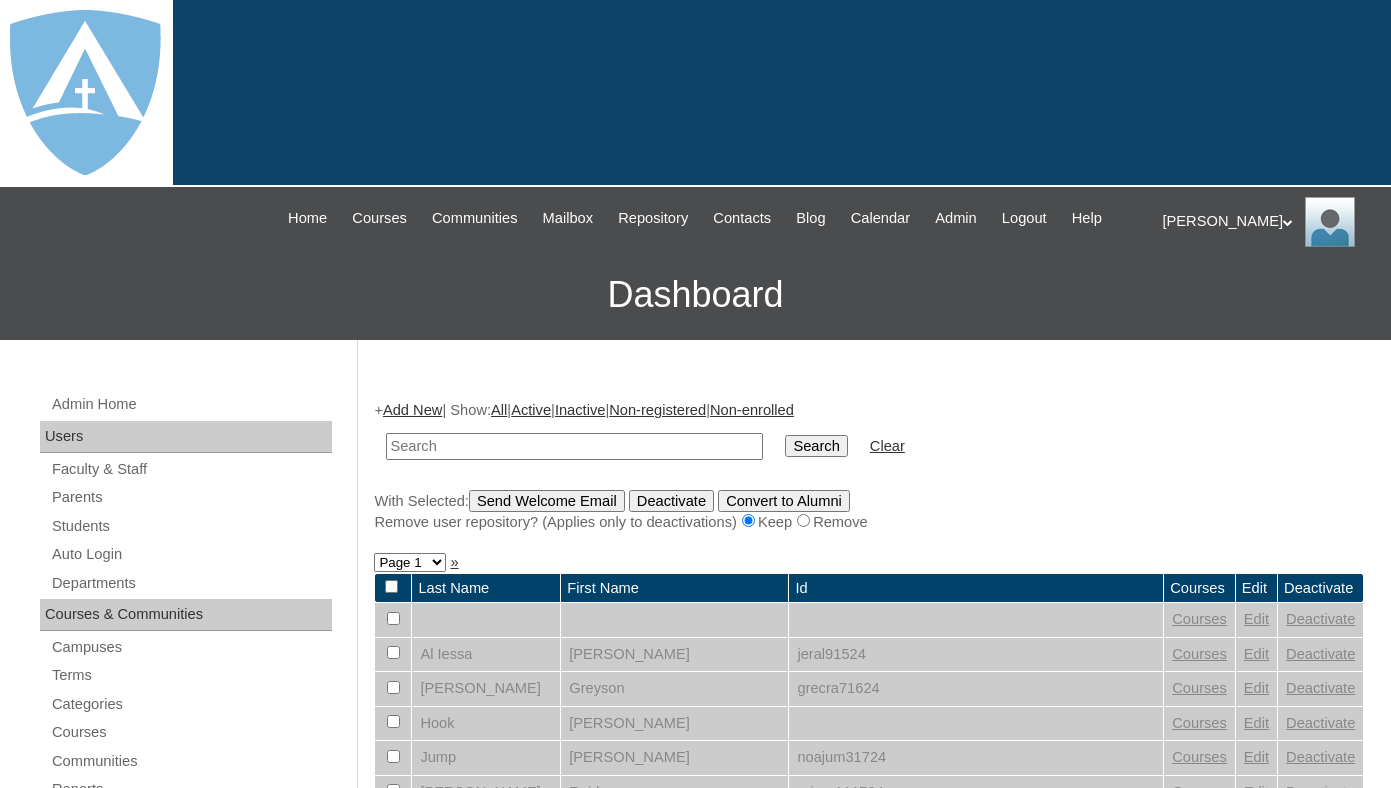 scroll, scrollTop: 0, scrollLeft: 0, axis: both 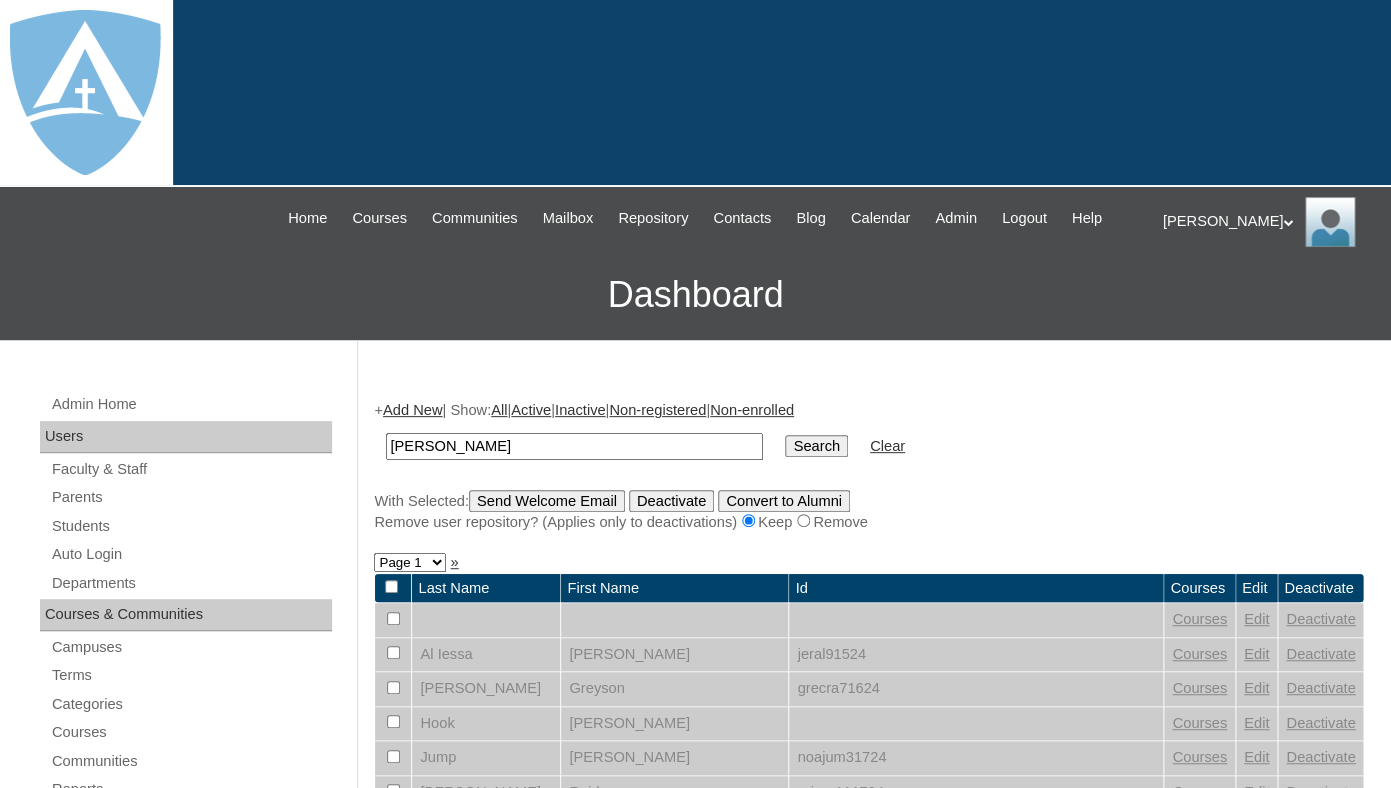 drag, startPoint x: 466, startPoint y: 466, endPoint x: 286, endPoint y: 451, distance: 180.62392 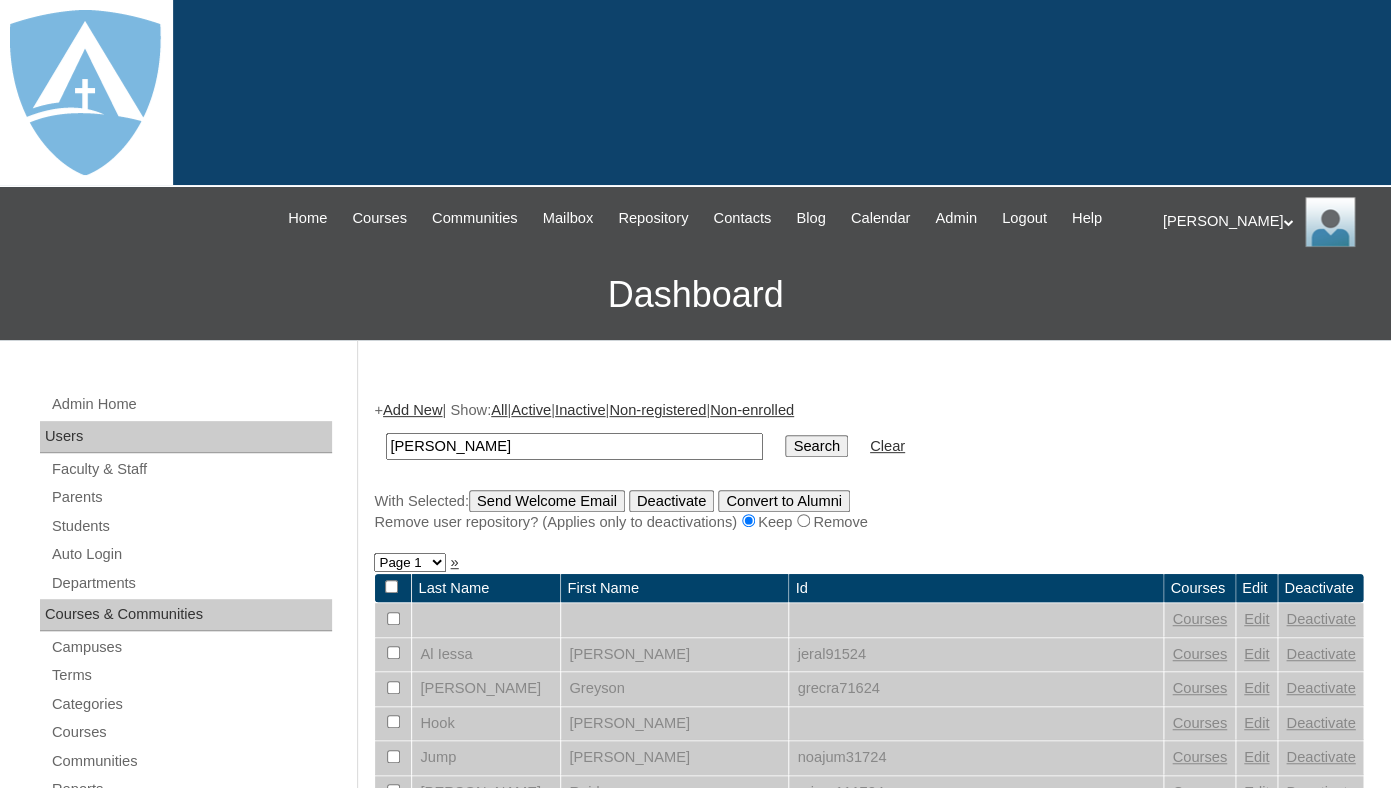 click on "Nathaniel Sosa" at bounding box center [574, 446] 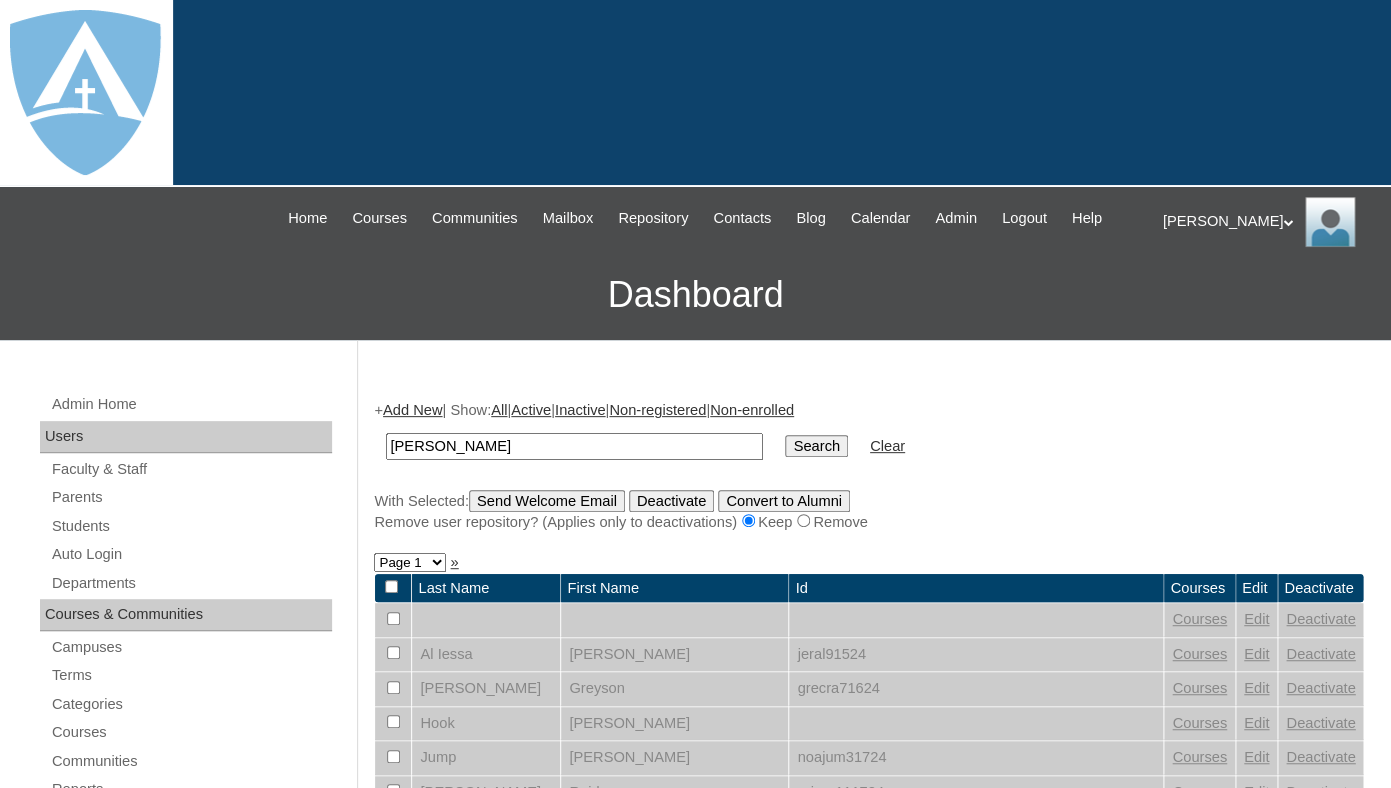 type on "Sosa" 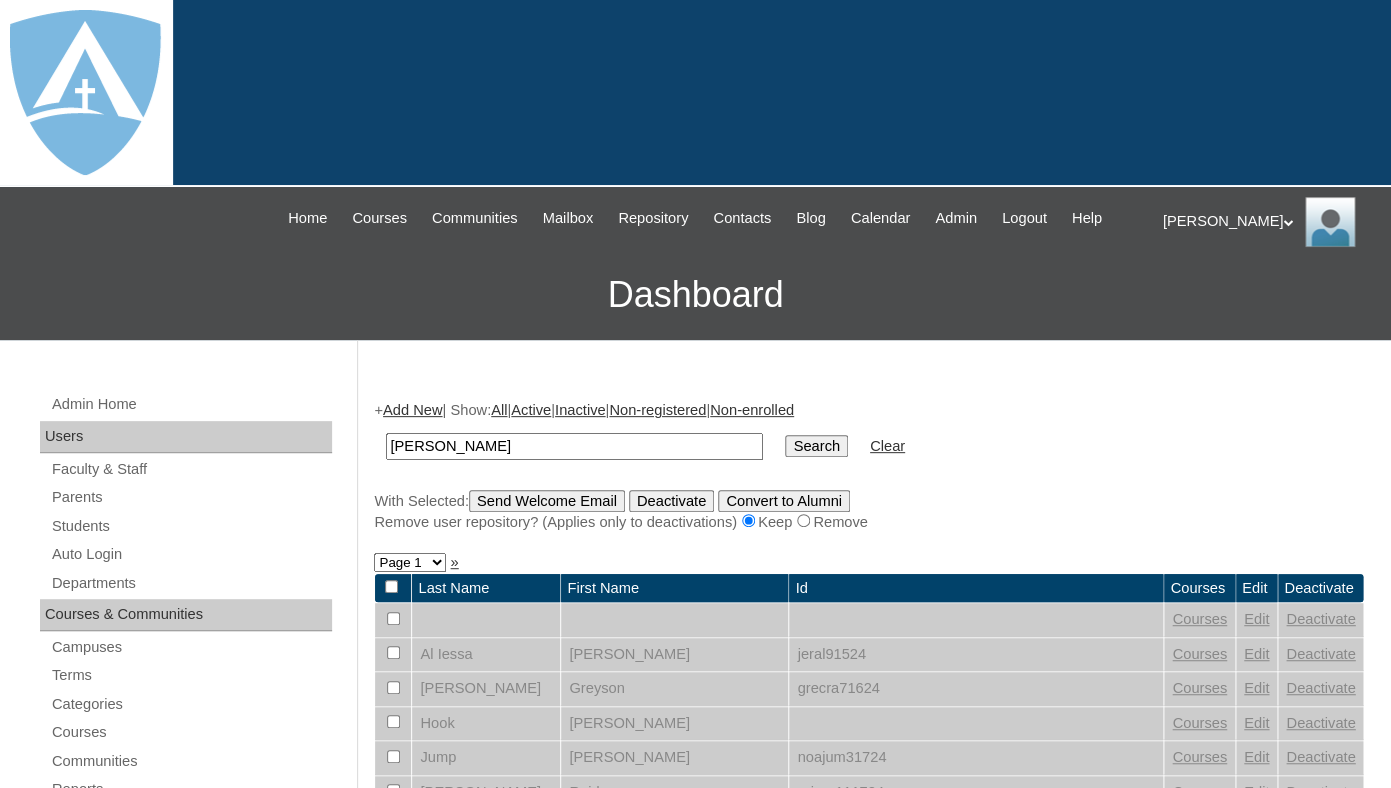 click on "Search" at bounding box center (816, 446) 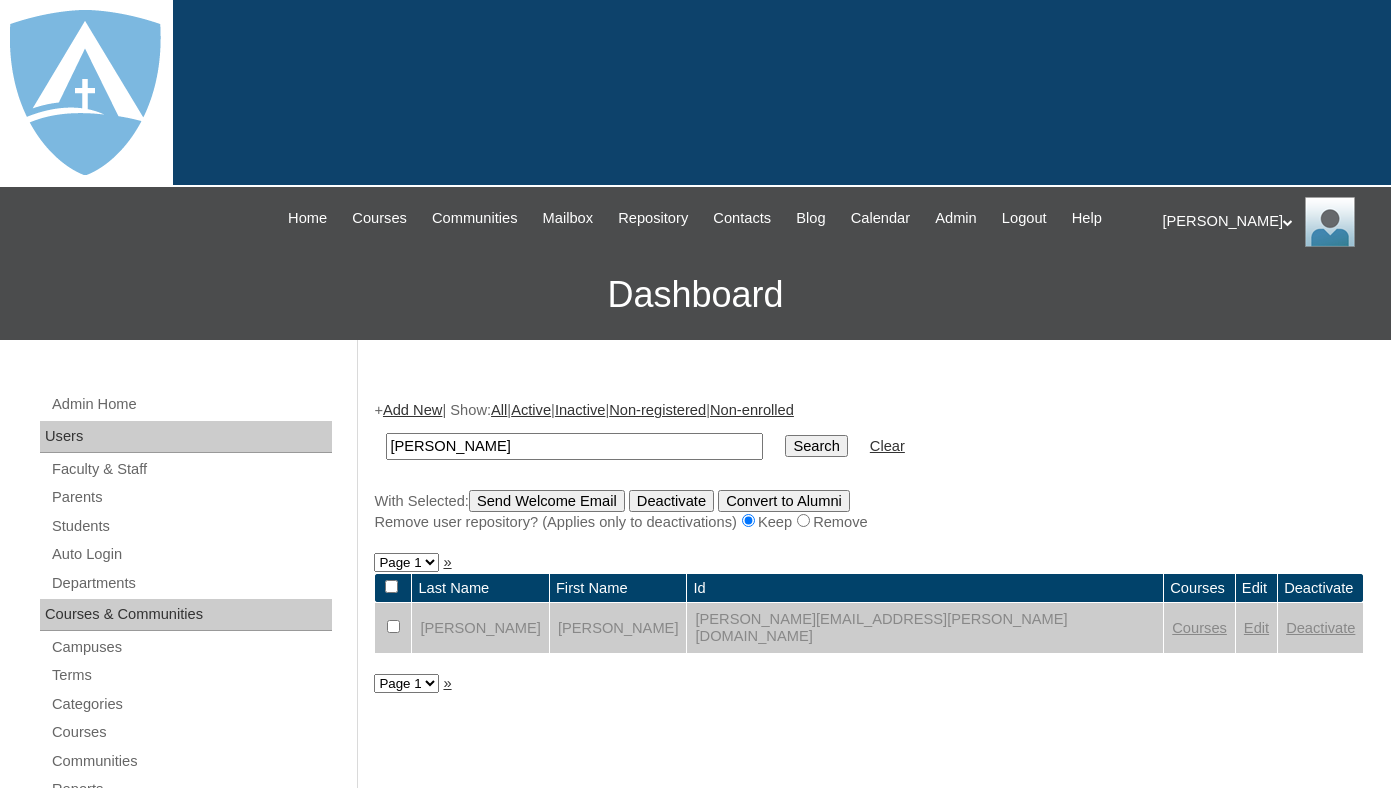 scroll, scrollTop: 0, scrollLeft: 0, axis: both 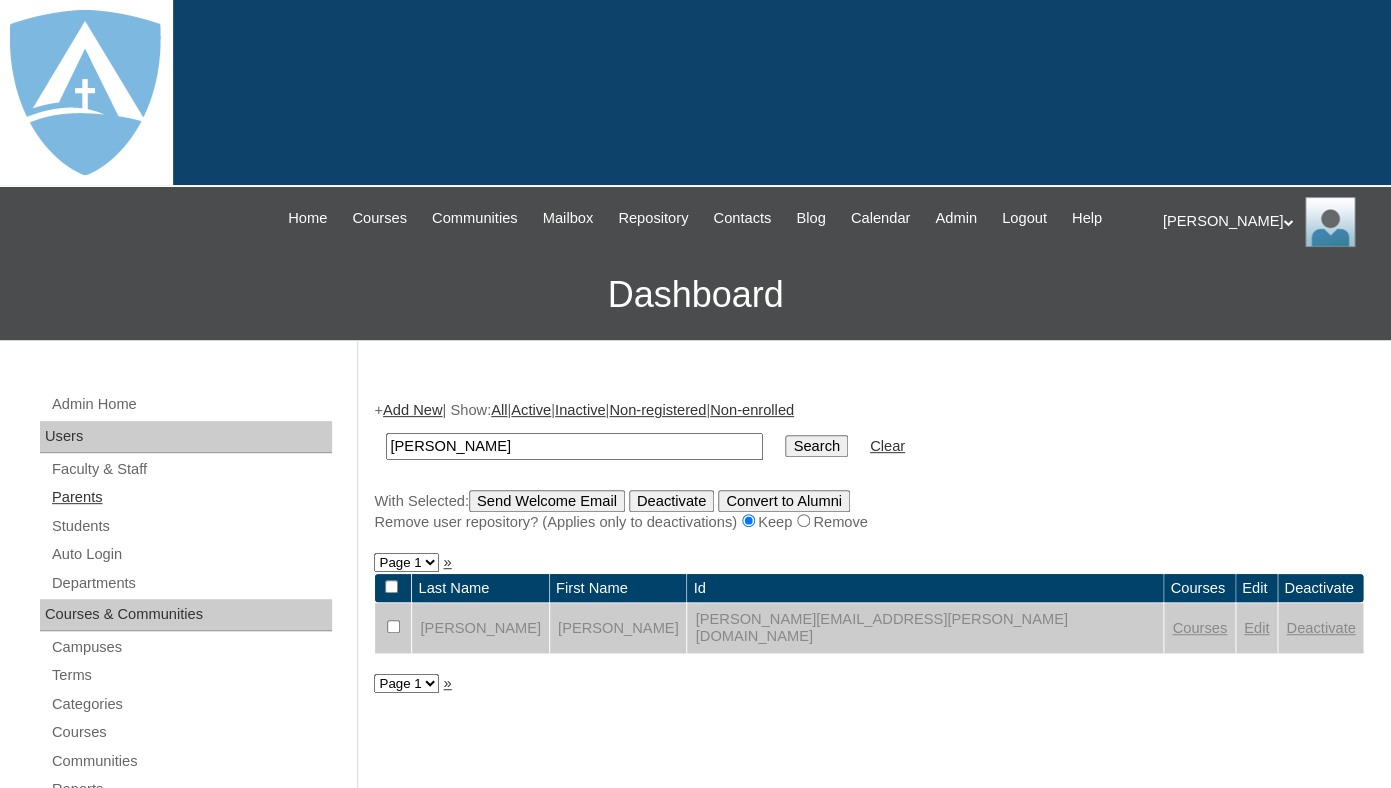 click on "Parents" at bounding box center (191, 497) 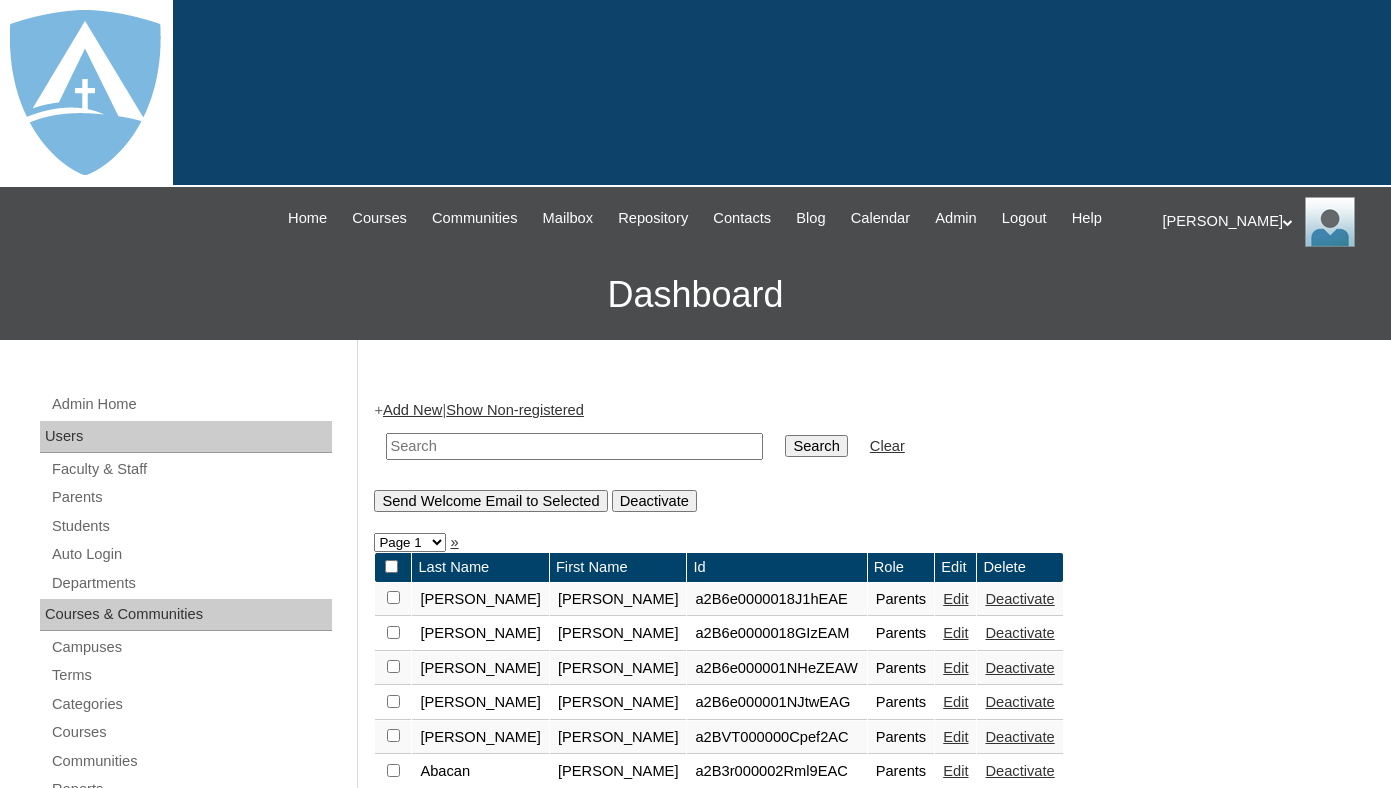 scroll, scrollTop: 0, scrollLeft: 0, axis: both 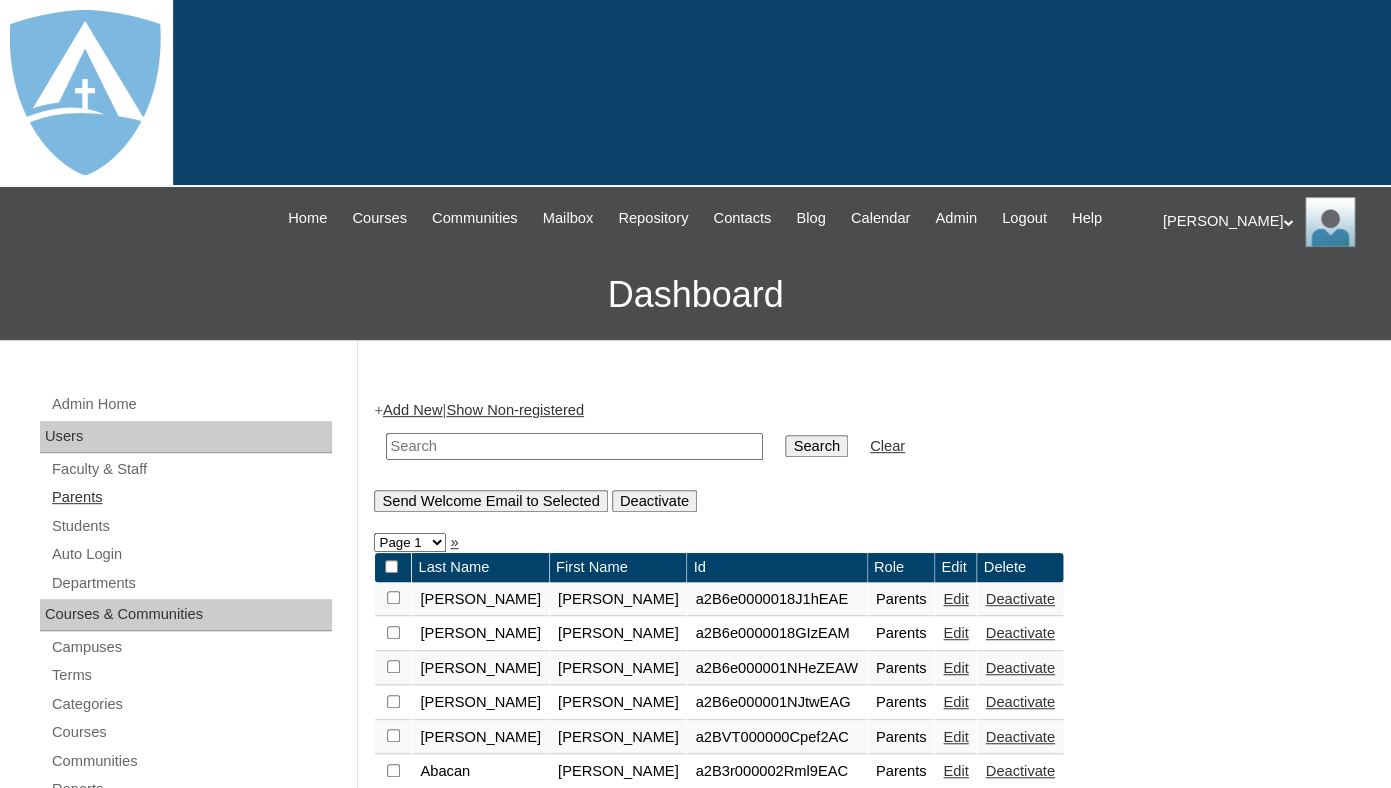 click on "Parents" at bounding box center (191, 497) 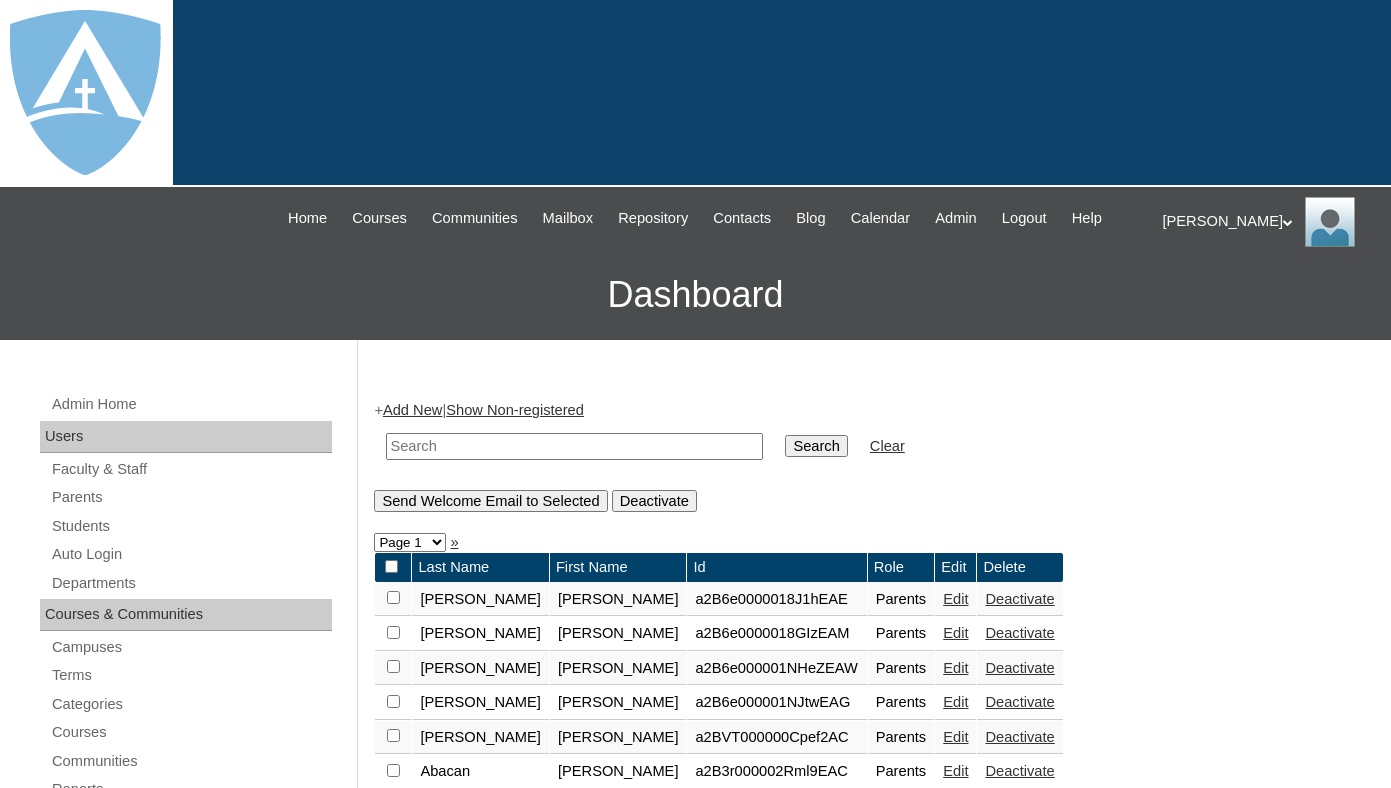 scroll, scrollTop: 0, scrollLeft: 0, axis: both 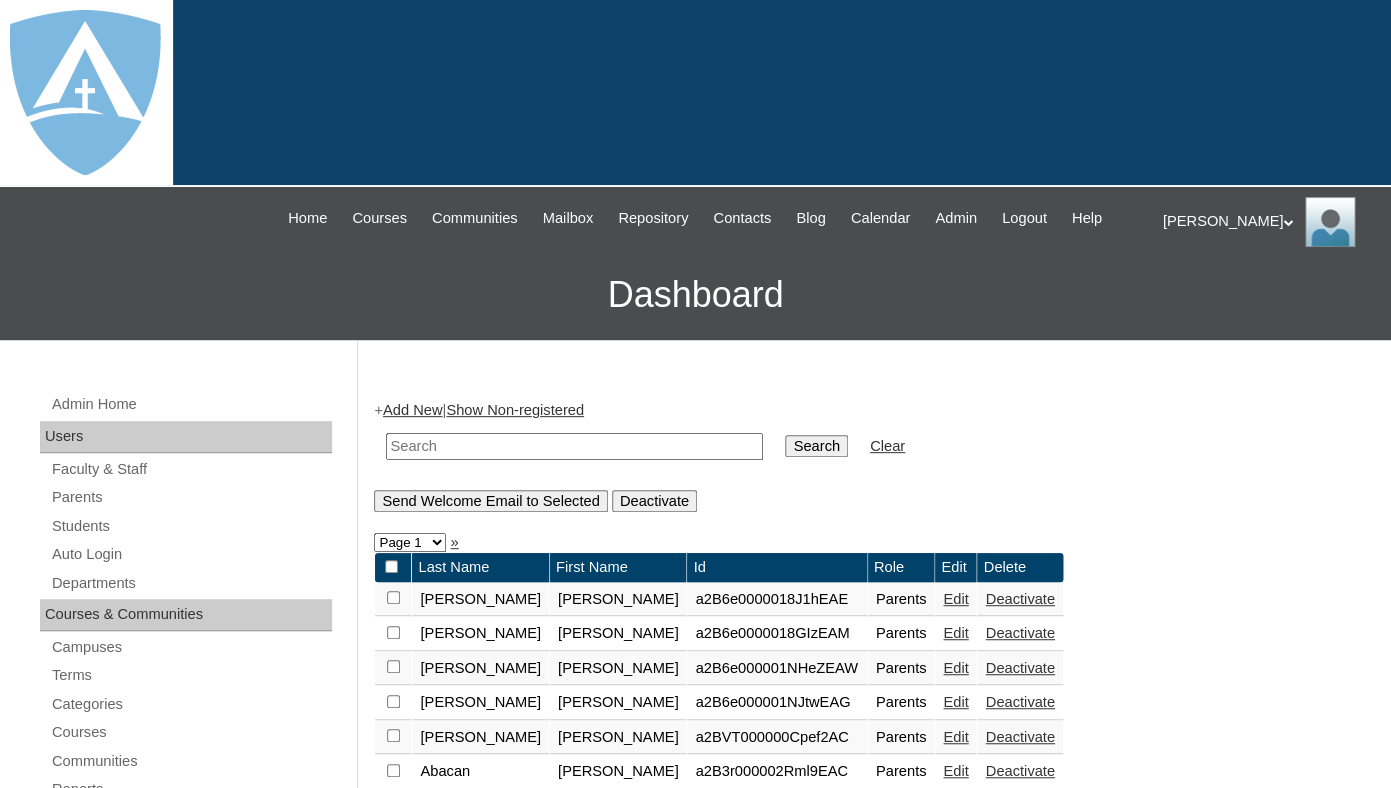 click at bounding box center [574, 446] 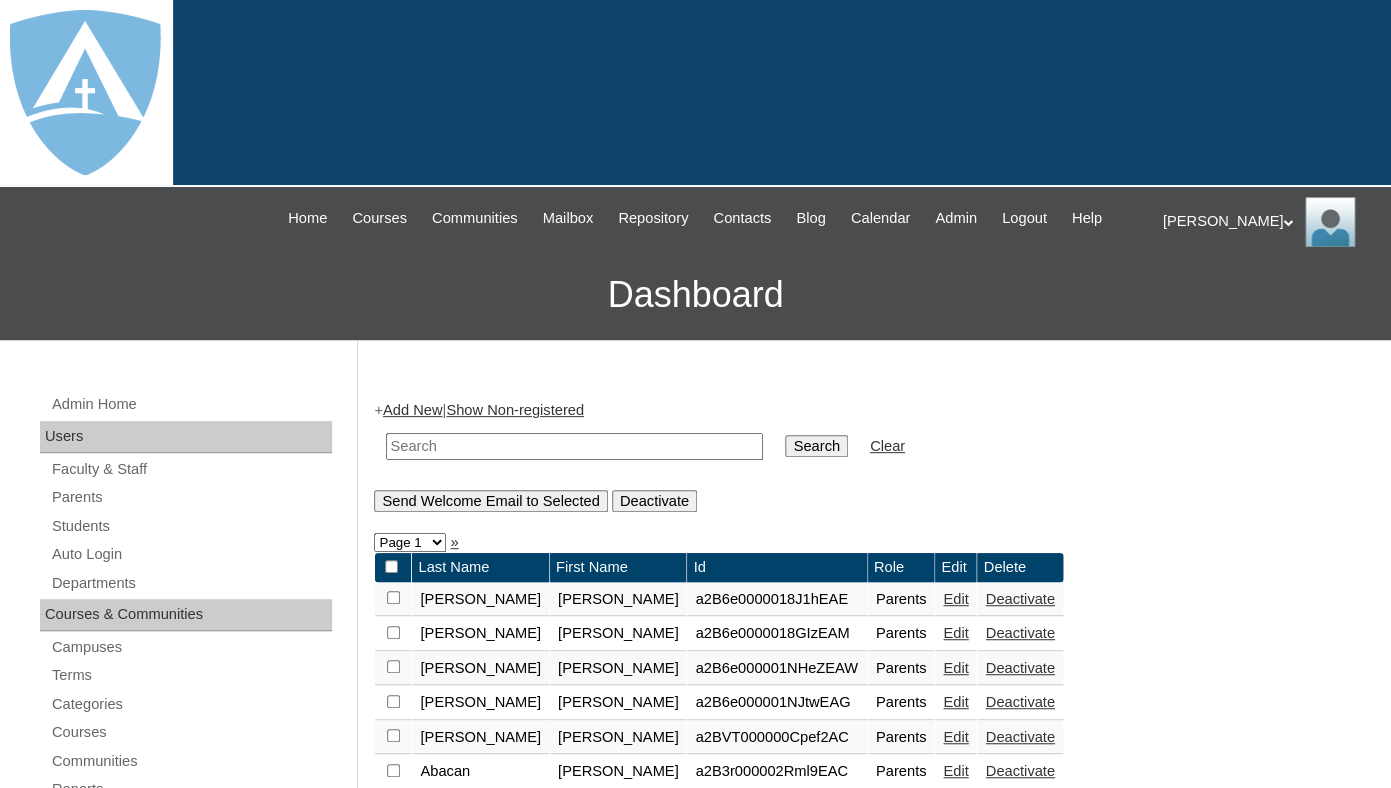 paste on "[PERSON_NAME]" 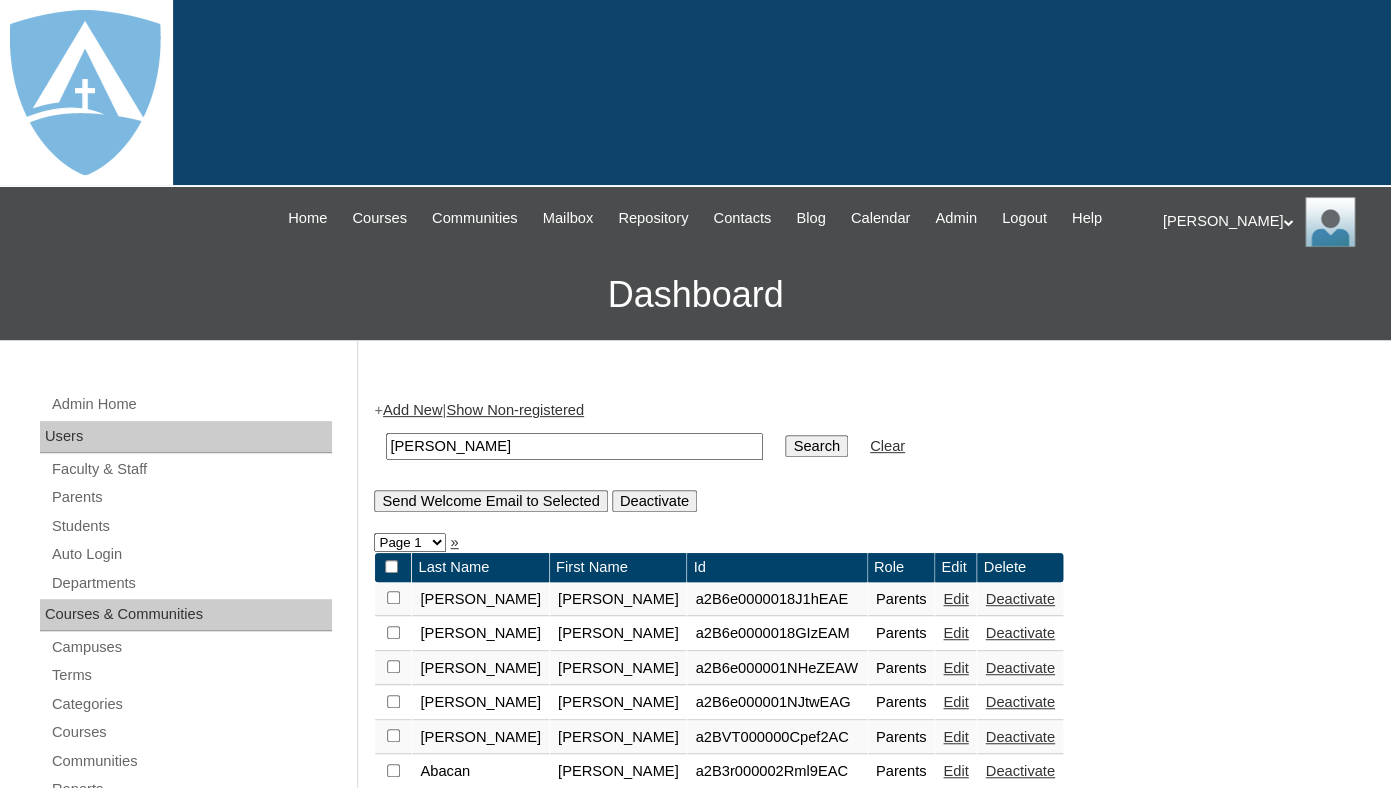 drag, startPoint x: 448, startPoint y: 470, endPoint x: 349, endPoint y: 467, distance: 99.04544 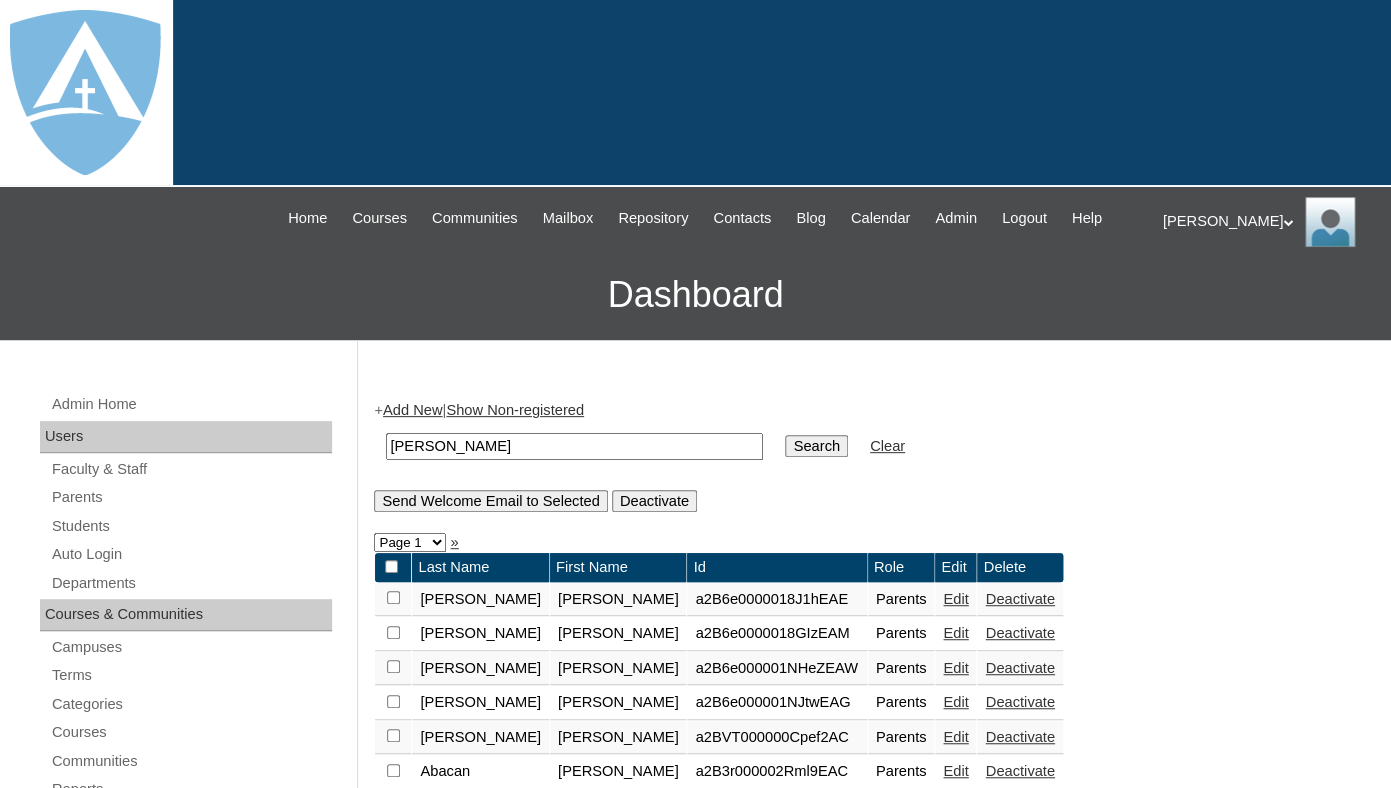 type on "[PERSON_NAME]" 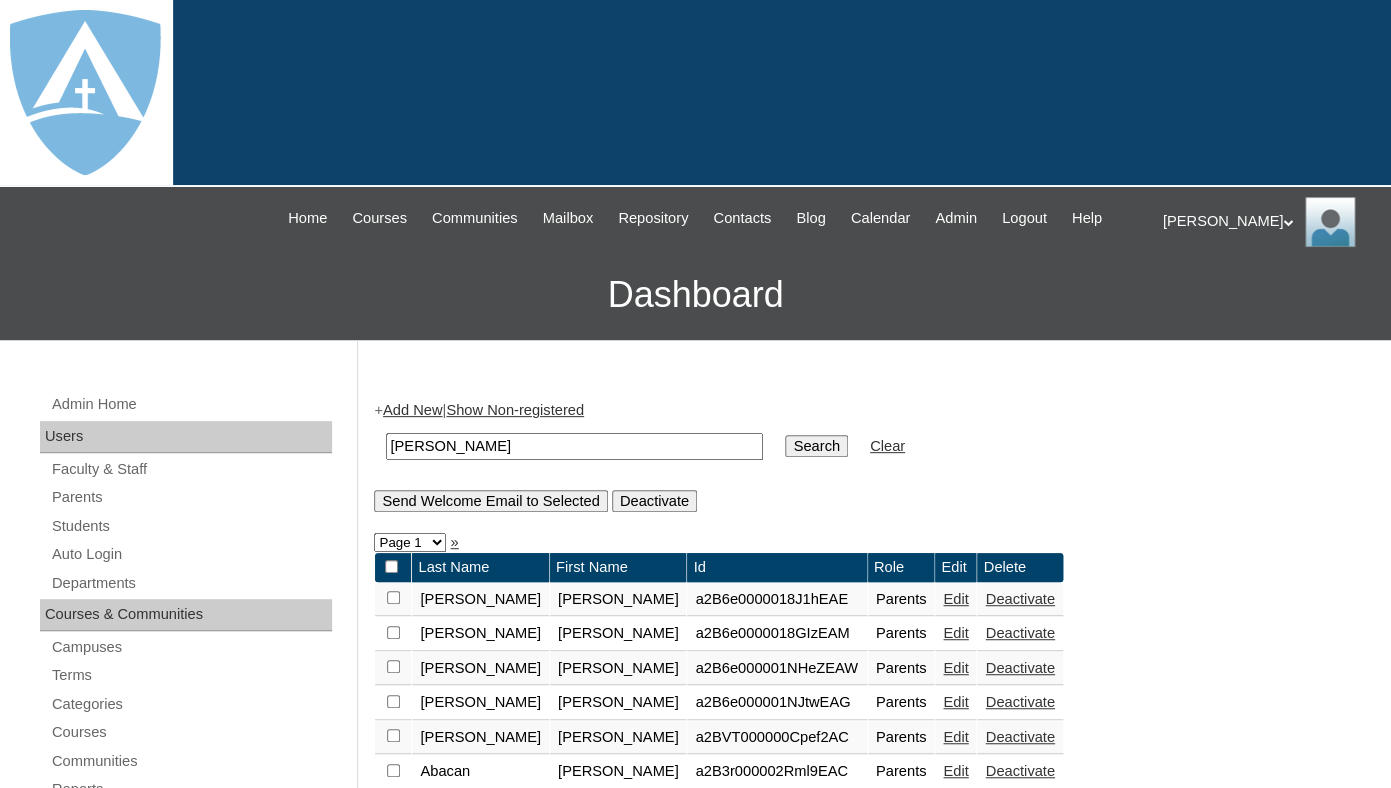 click on "Search" at bounding box center (816, 446) 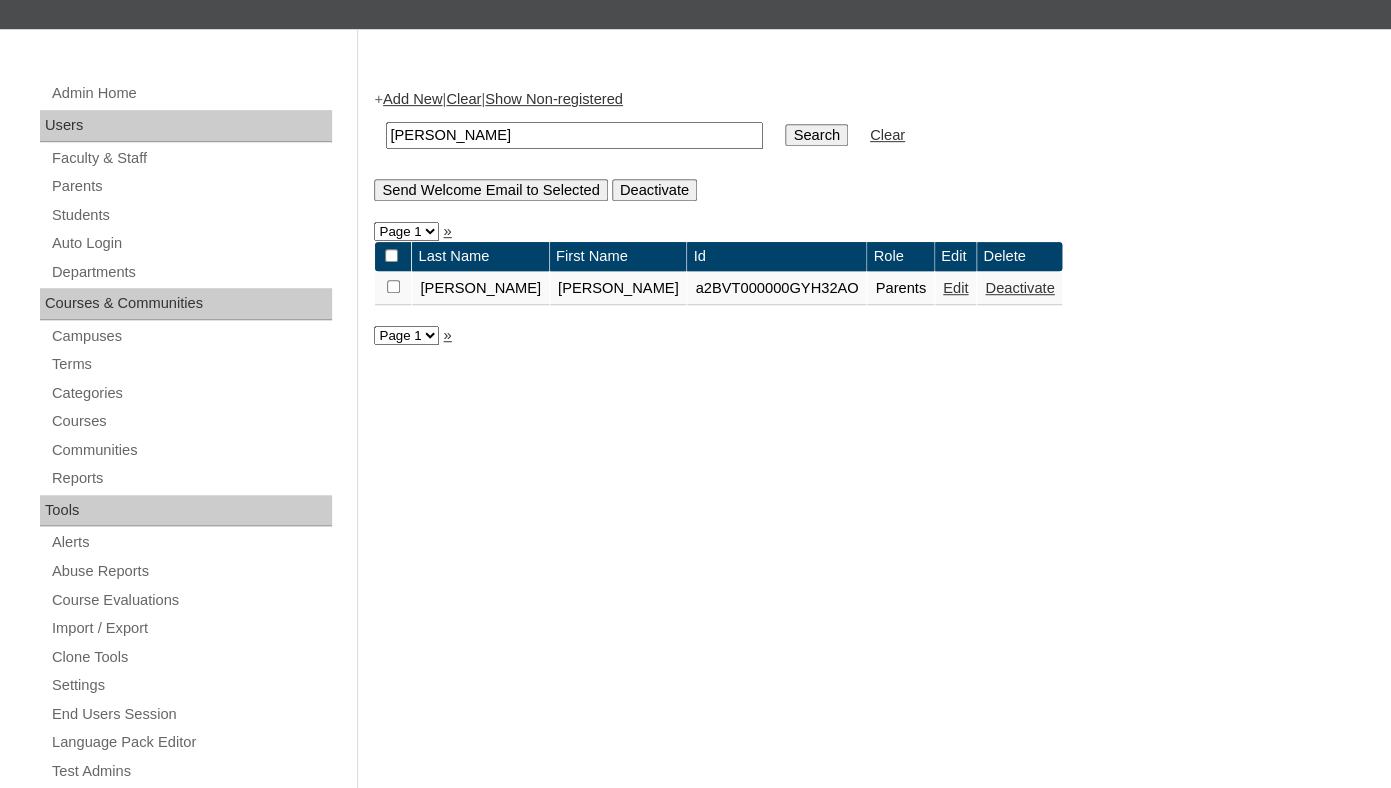 scroll, scrollTop: 330, scrollLeft: 0, axis: vertical 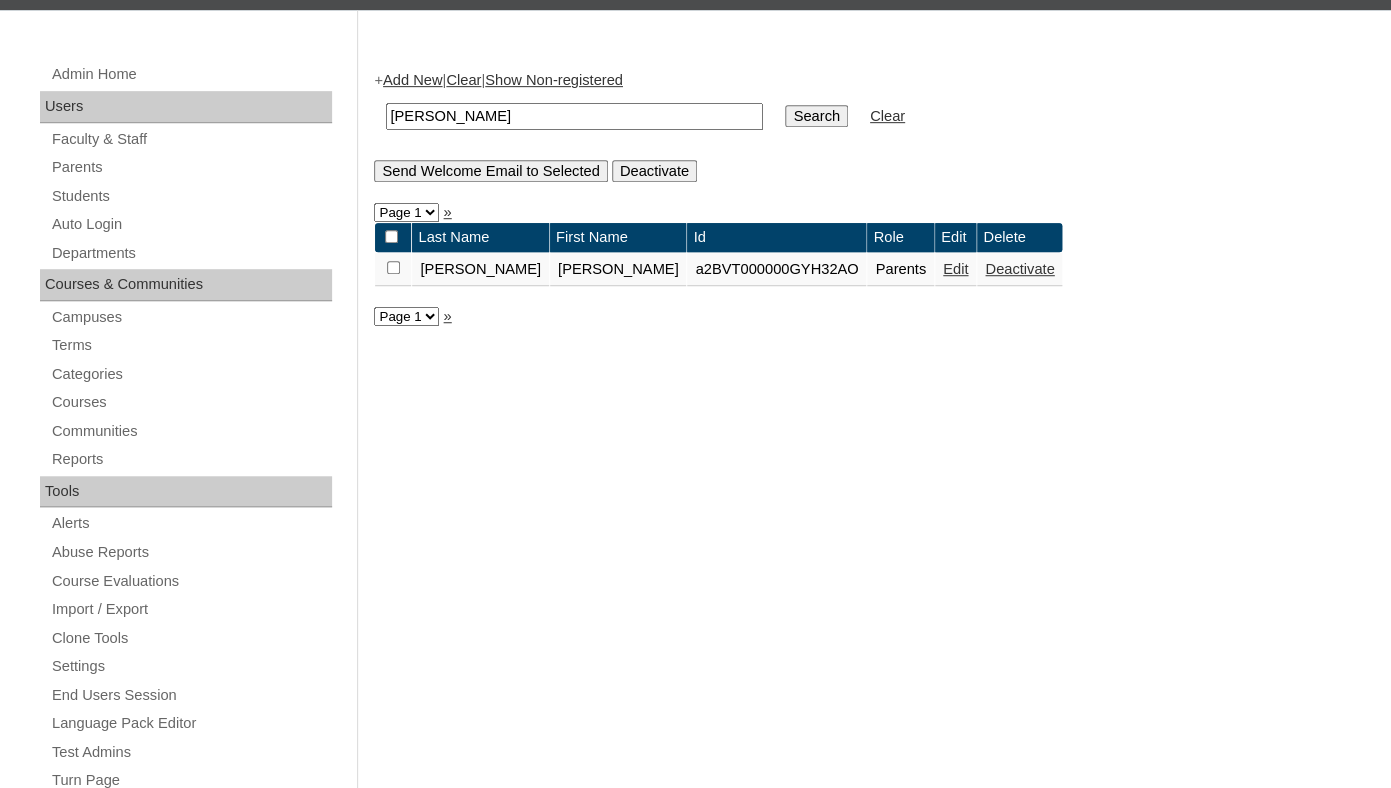 click on "Edit" at bounding box center [955, 269] 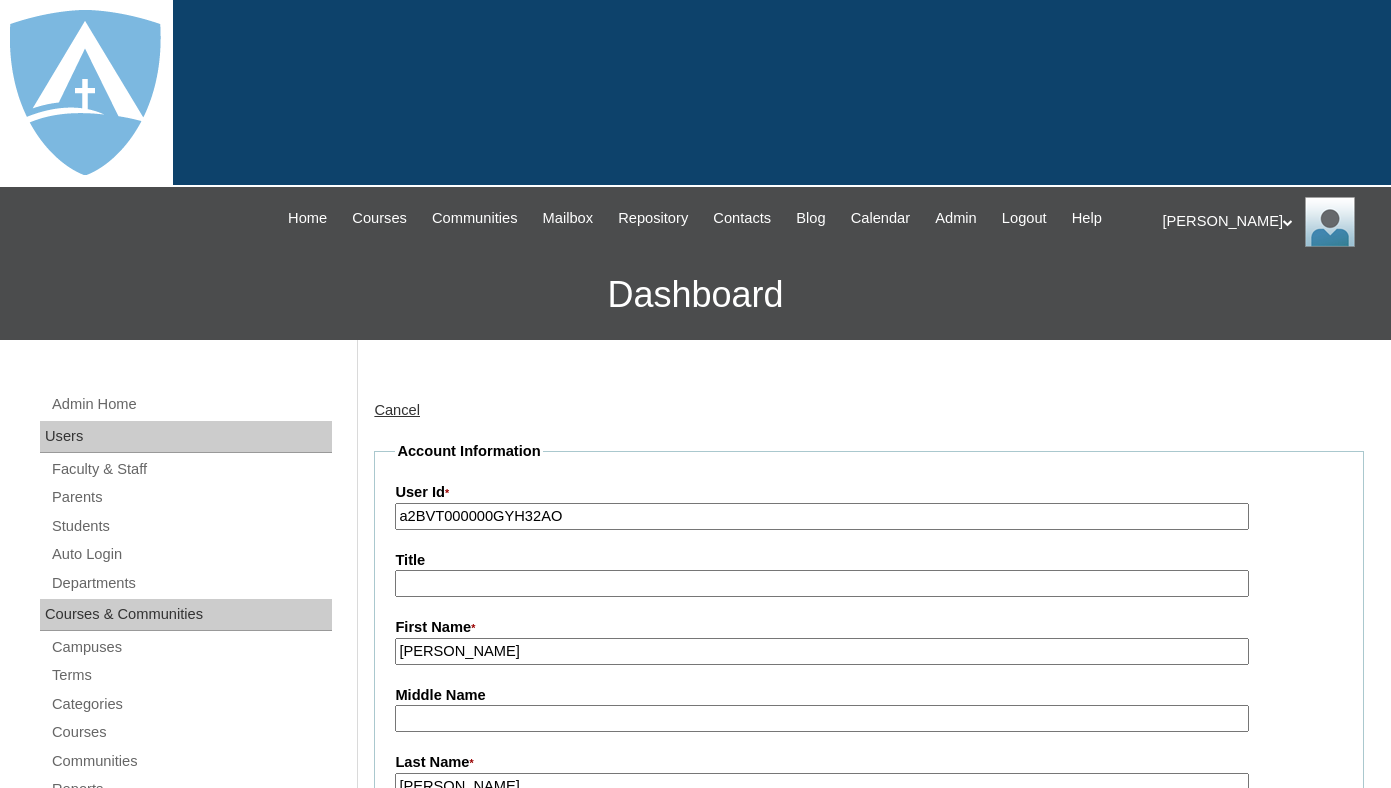 scroll, scrollTop: 150, scrollLeft: 0, axis: vertical 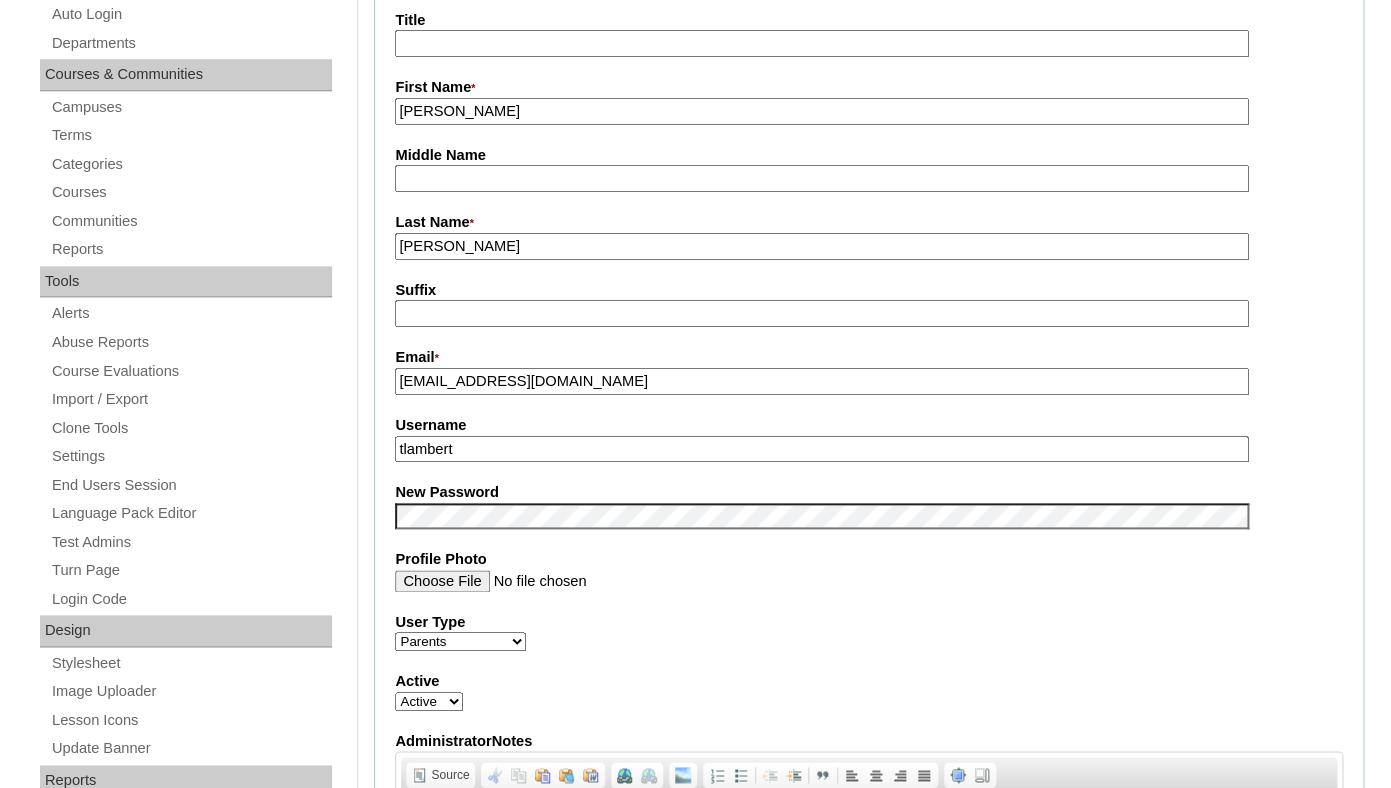 click on "tlambert" at bounding box center (821, 449) 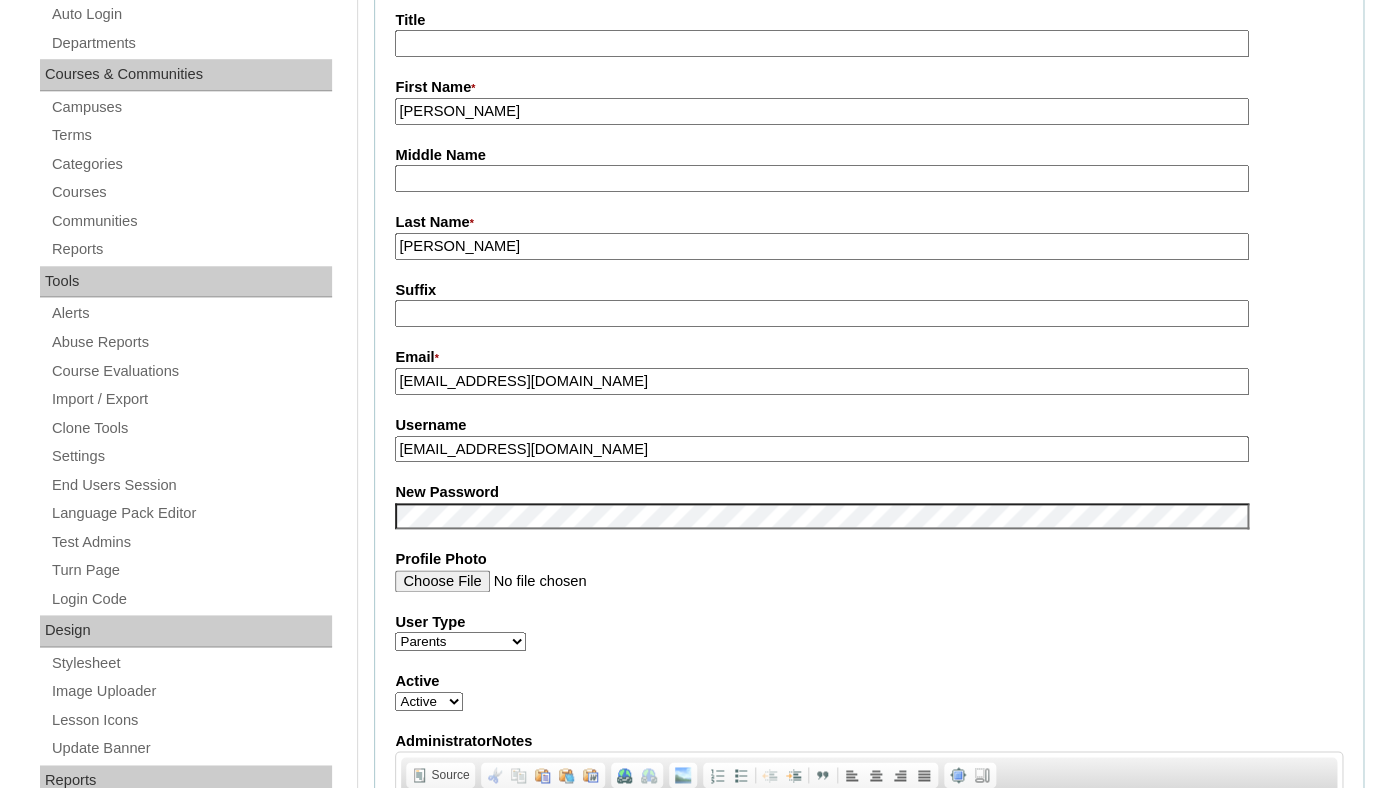 type on "[EMAIL_ADDRESS][DOMAIN_NAME]" 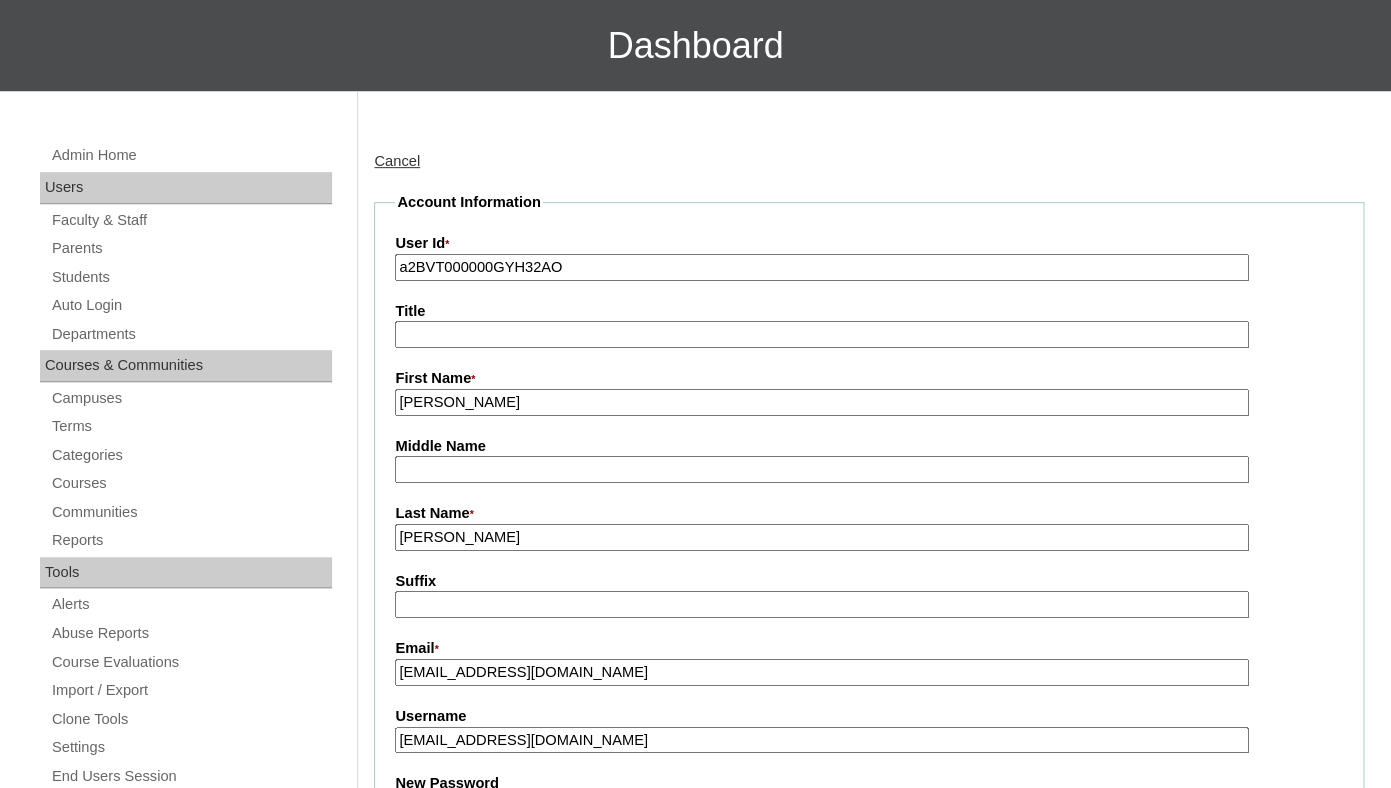 scroll, scrollTop: 0, scrollLeft: 0, axis: both 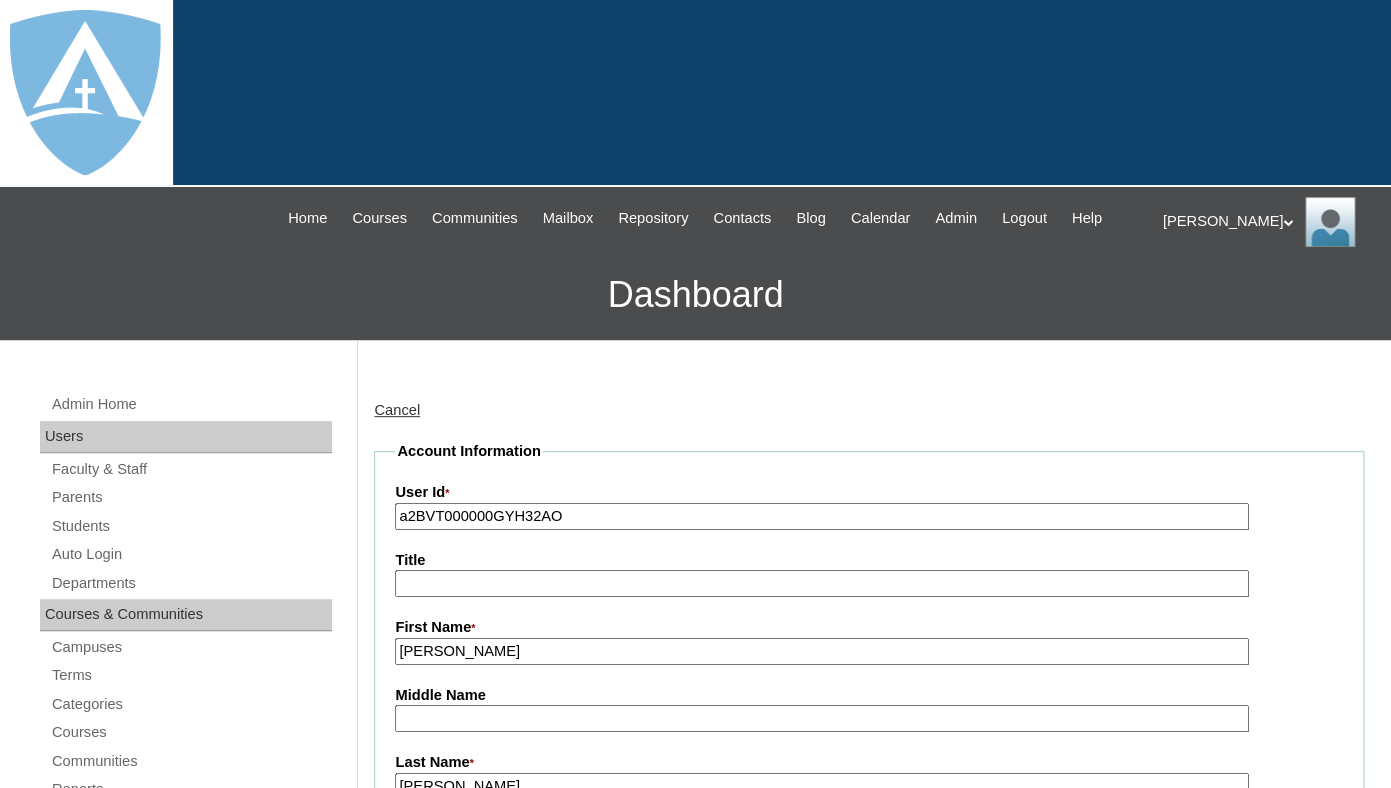click on "a2BVT000000GYH32AO" at bounding box center (821, 516) 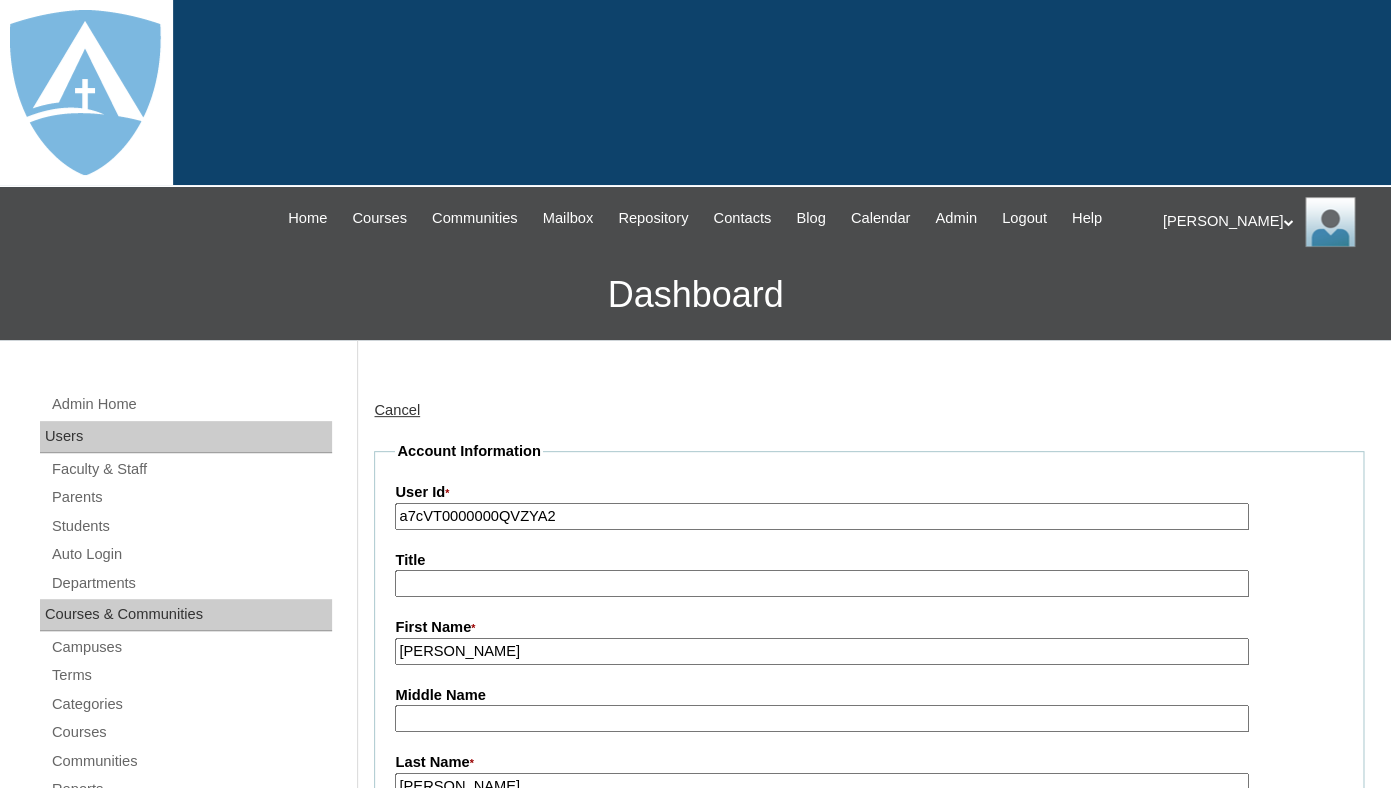type on "a7cVT0000000QVZYA2" 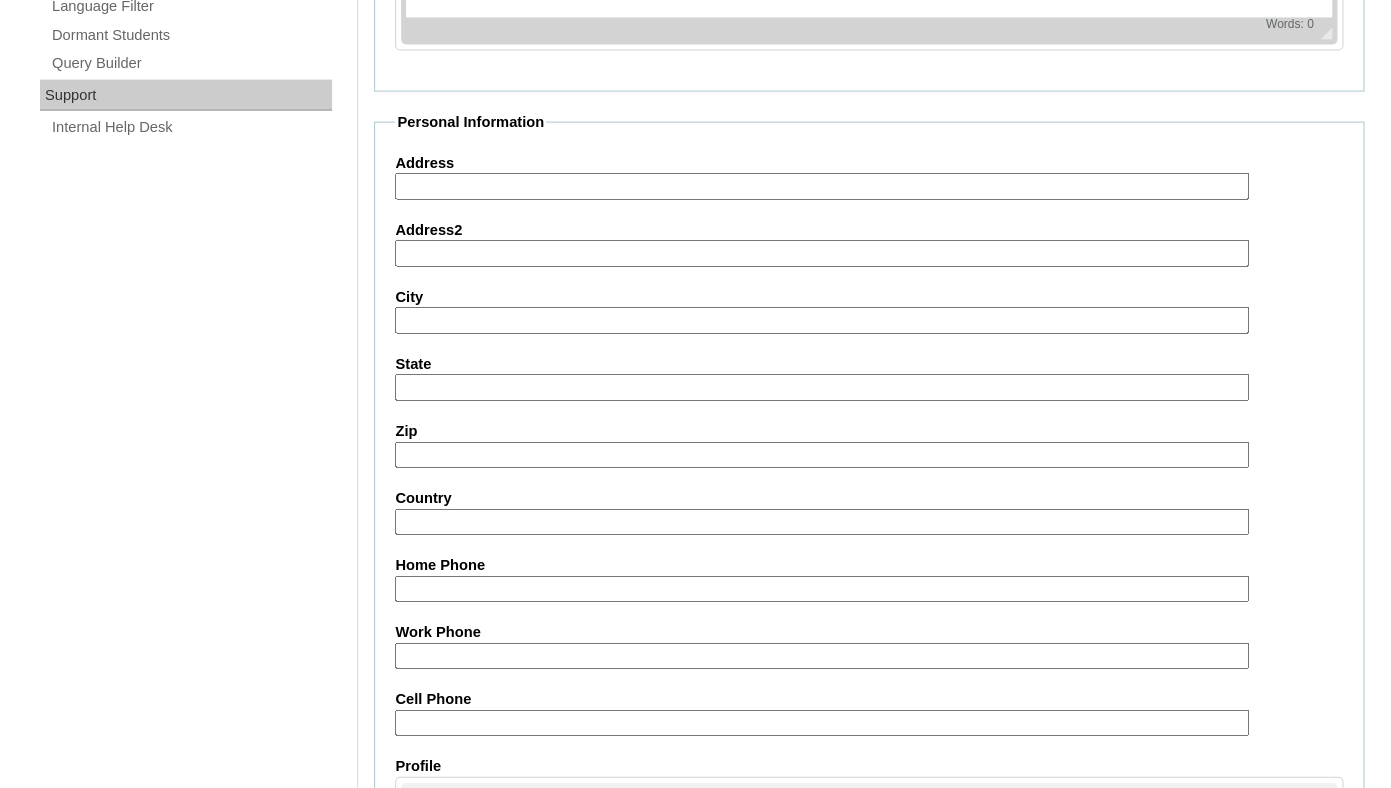scroll, scrollTop: 1977, scrollLeft: 0, axis: vertical 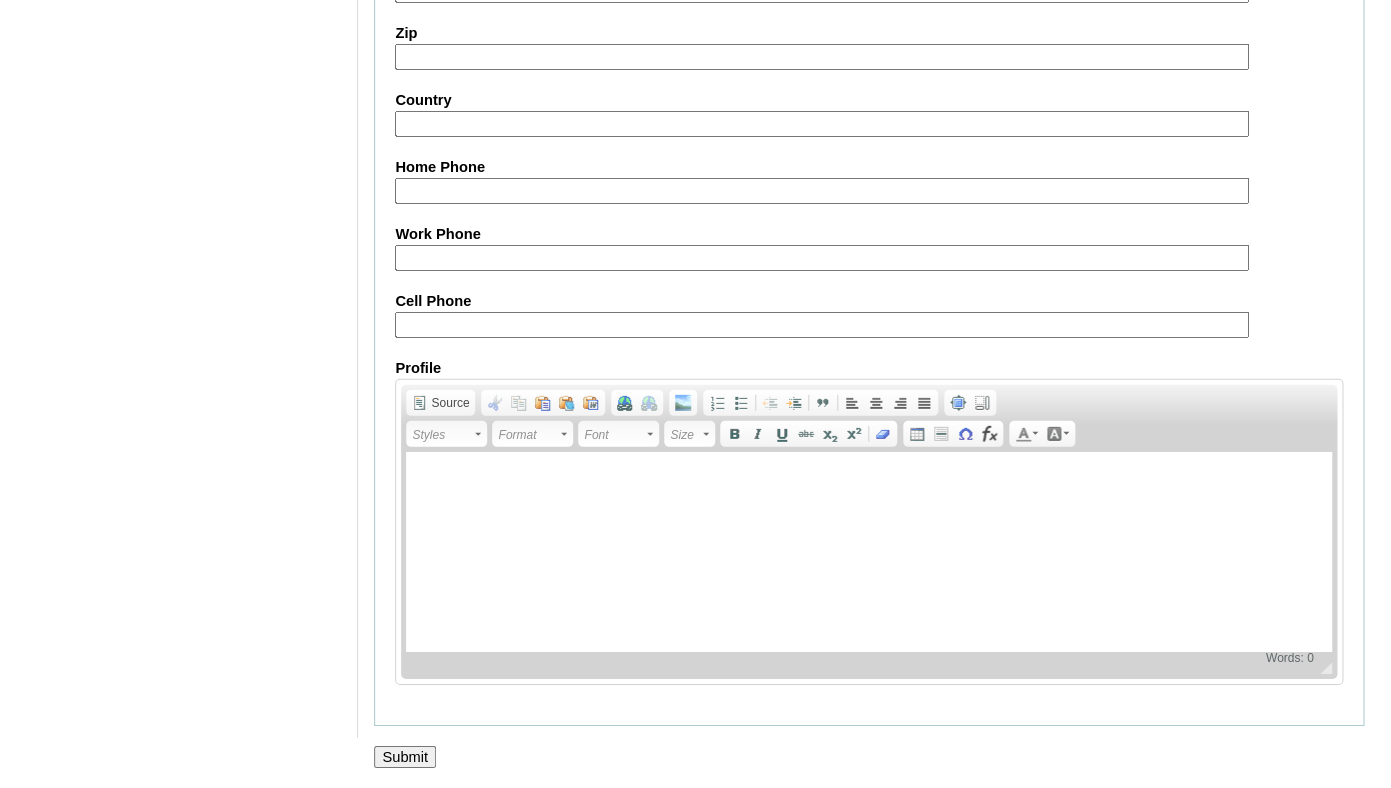 click on "Submit" at bounding box center (405, 757) 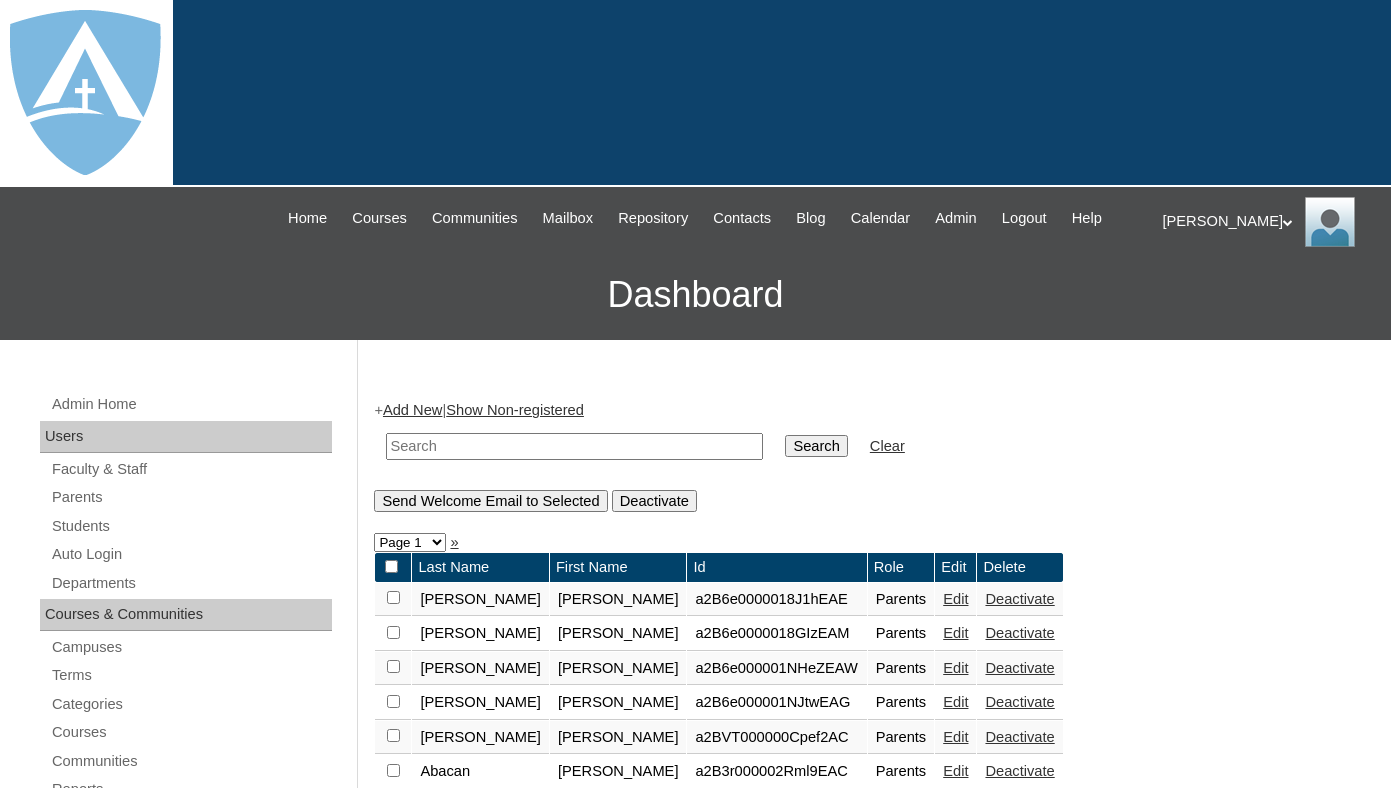 scroll, scrollTop: 0, scrollLeft: 0, axis: both 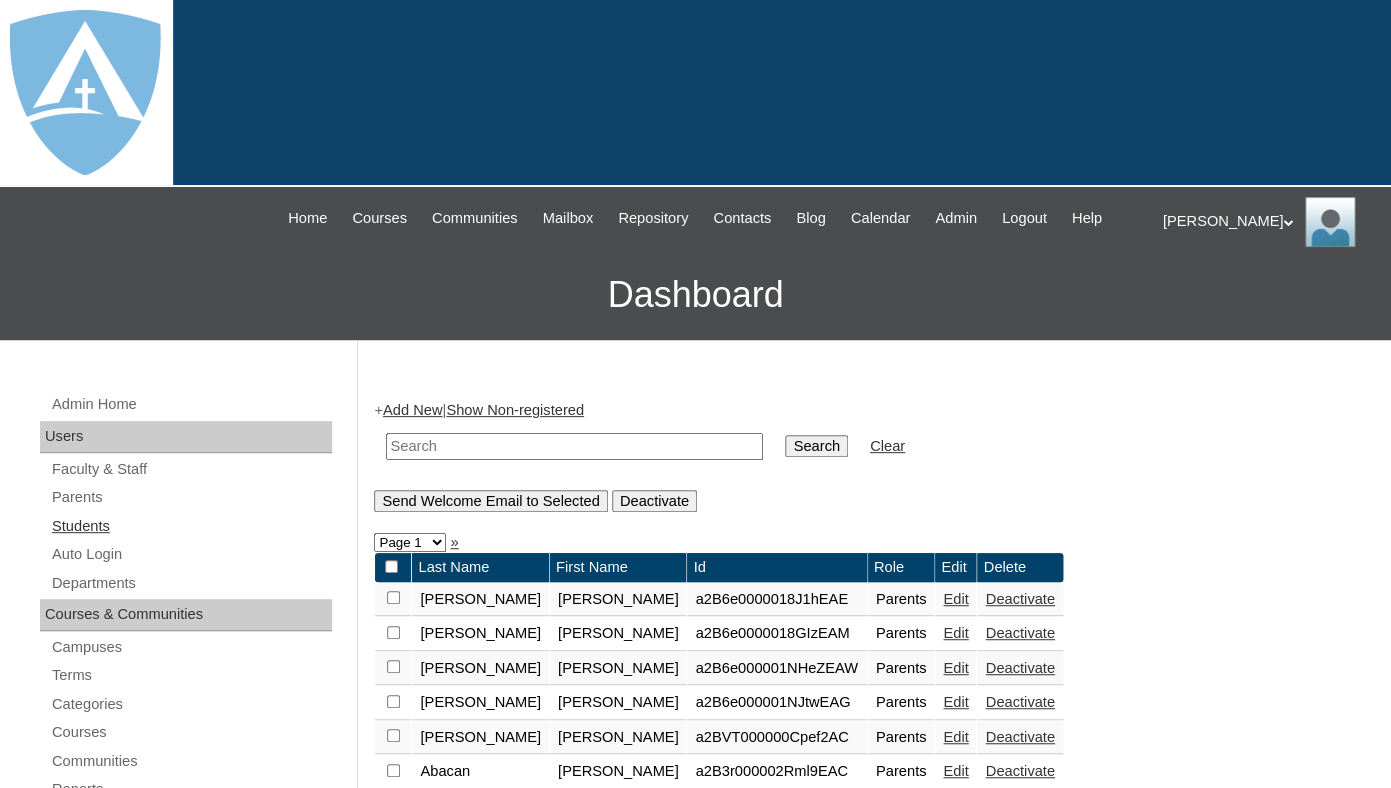 click on "Students" at bounding box center (191, 526) 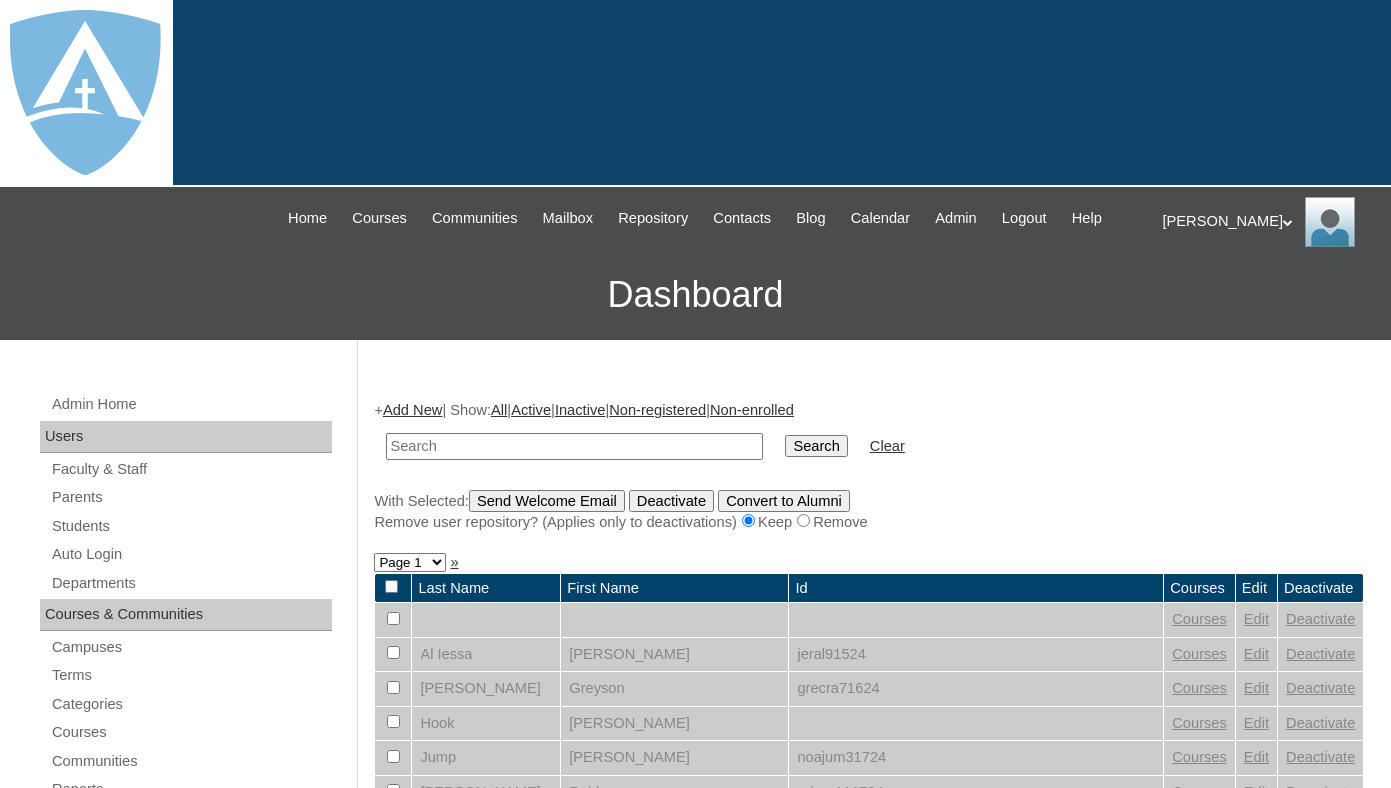 scroll, scrollTop: 0, scrollLeft: 0, axis: both 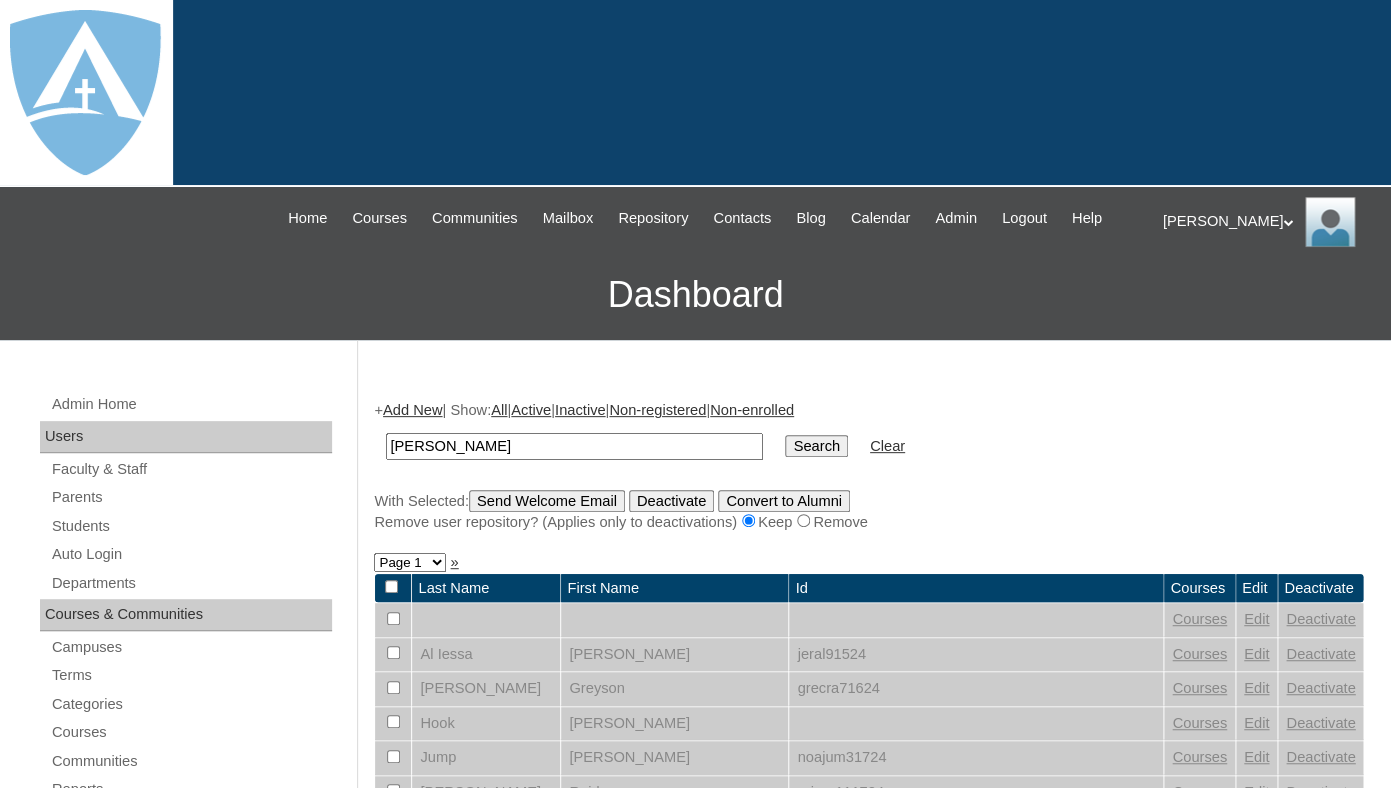 drag, startPoint x: 466, startPoint y: 460, endPoint x: 347, endPoint y: 459, distance: 119.0042 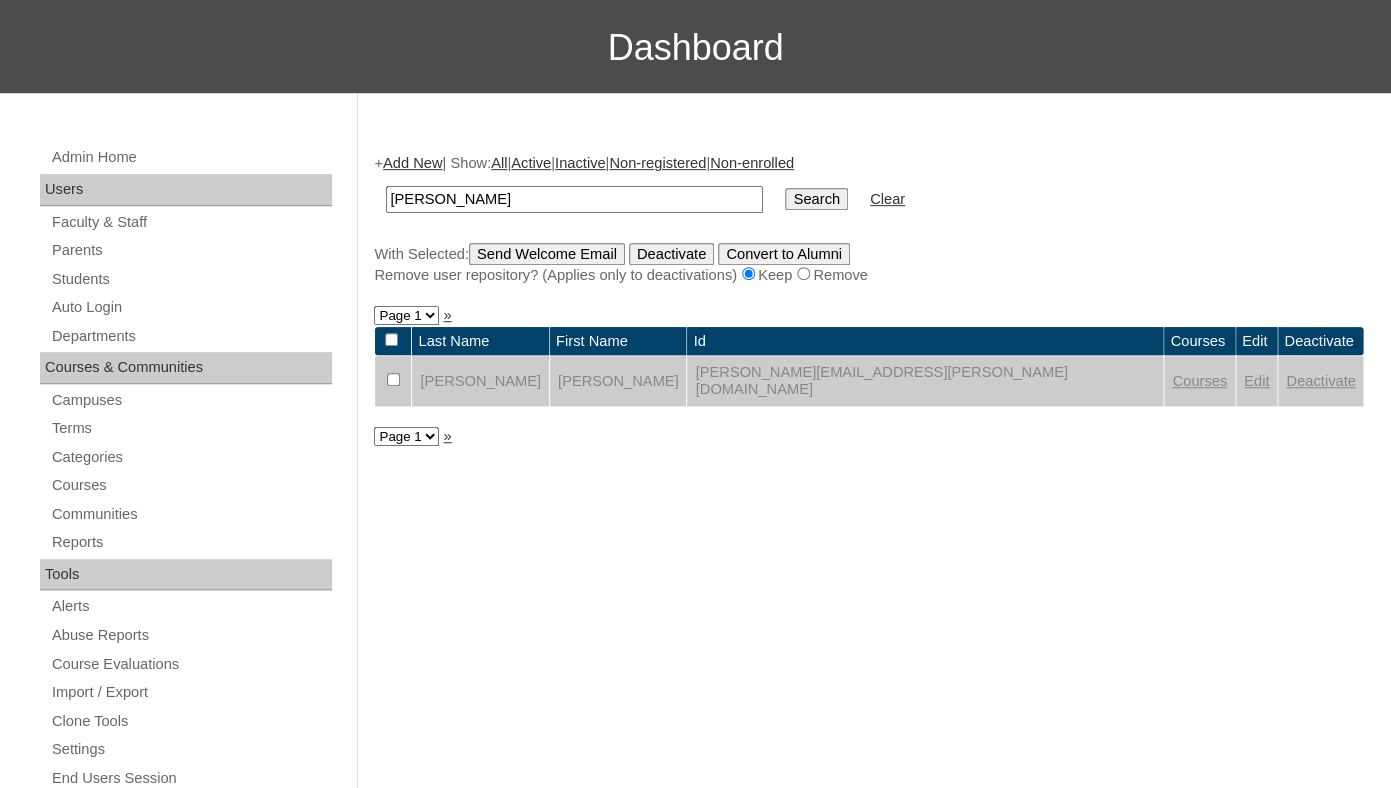 scroll, scrollTop: 248, scrollLeft: 0, axis: vertical 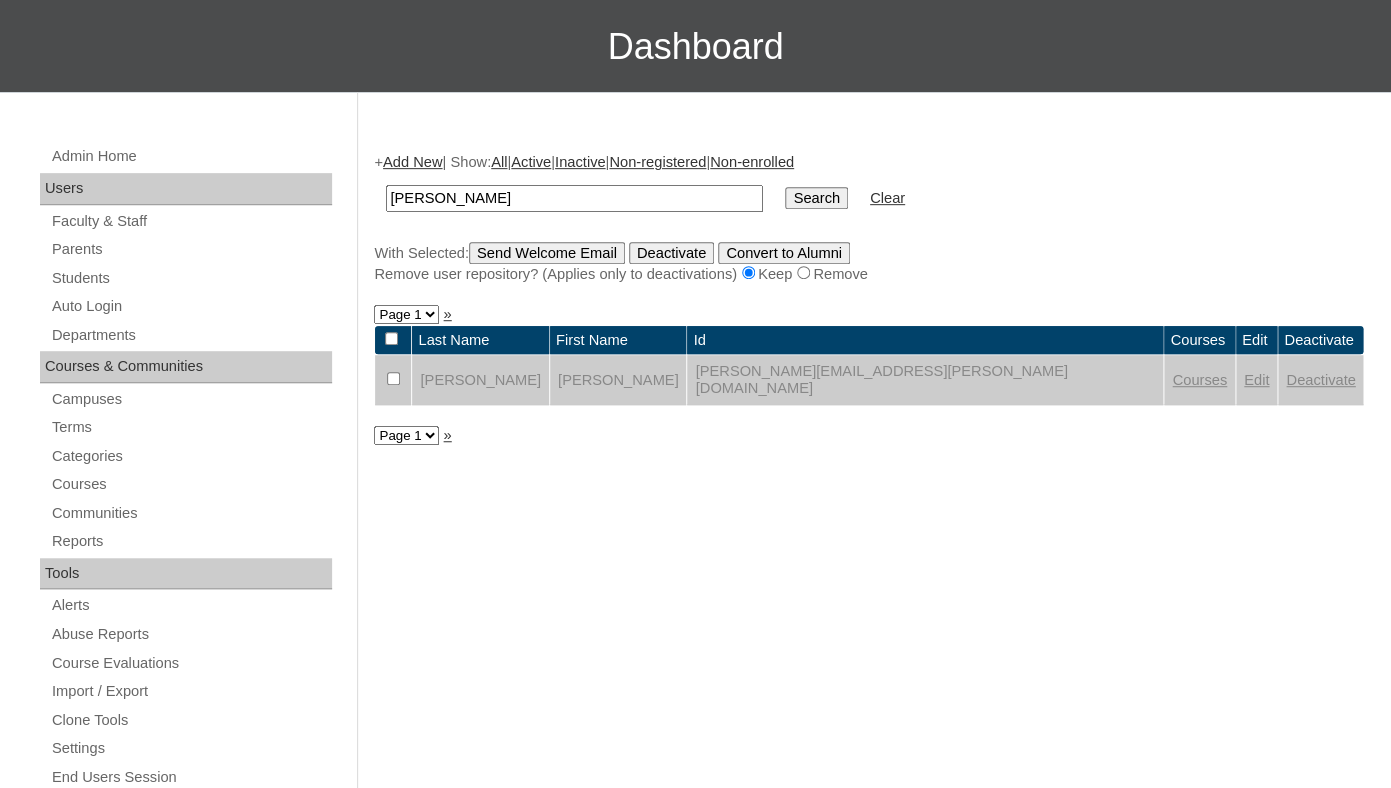 click on "Edit" at bounding box center [1256, 380] 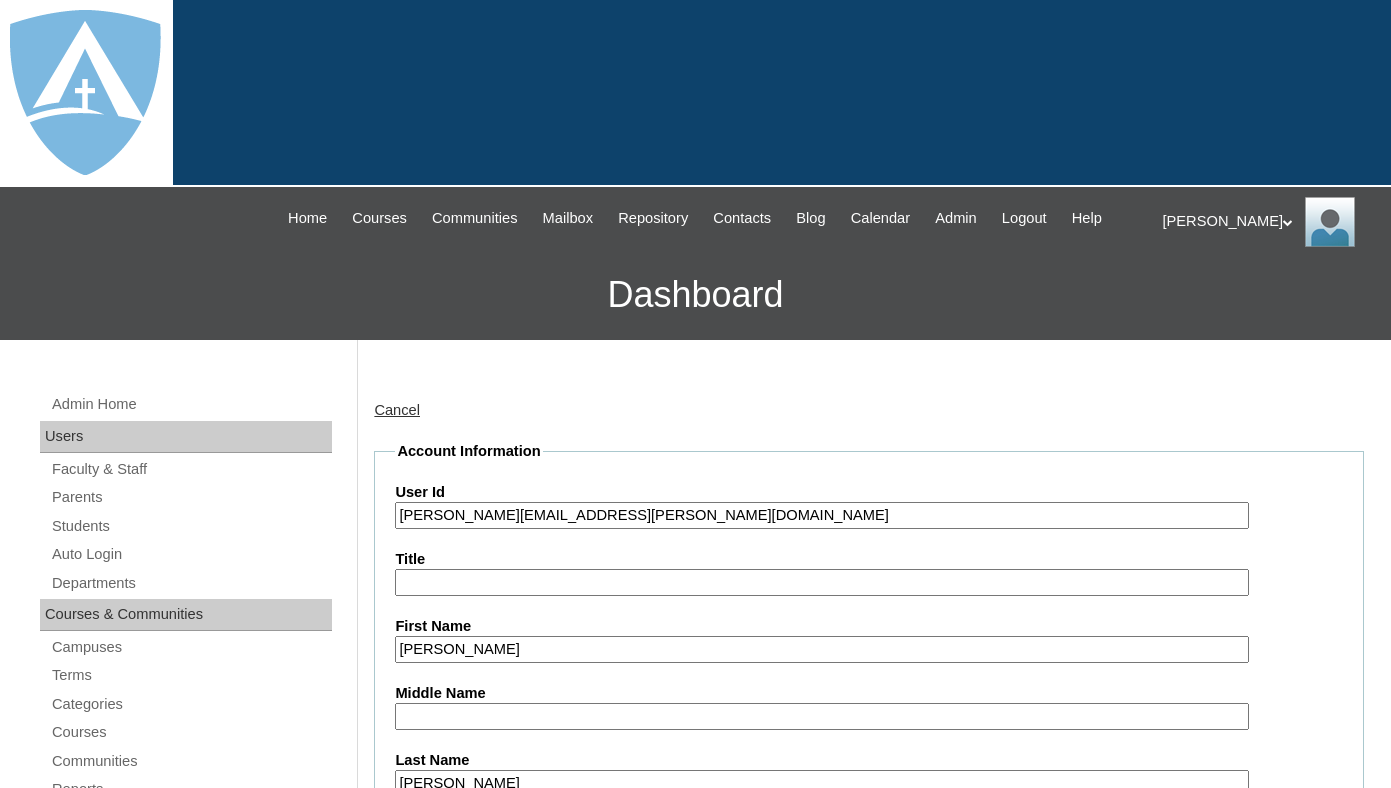 type on "tlambert" 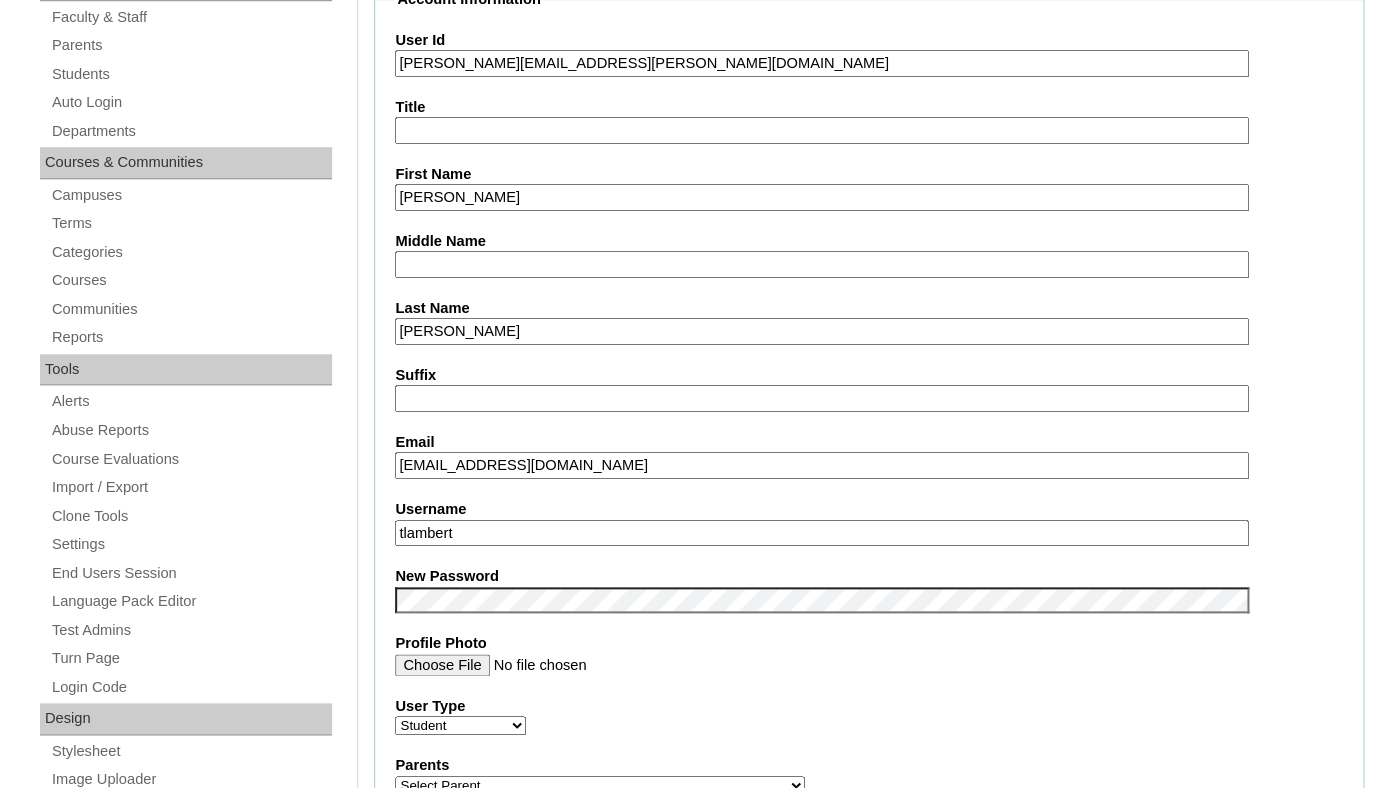 scroll, scrollTop: 0, scrollLeft: 0, axis: both 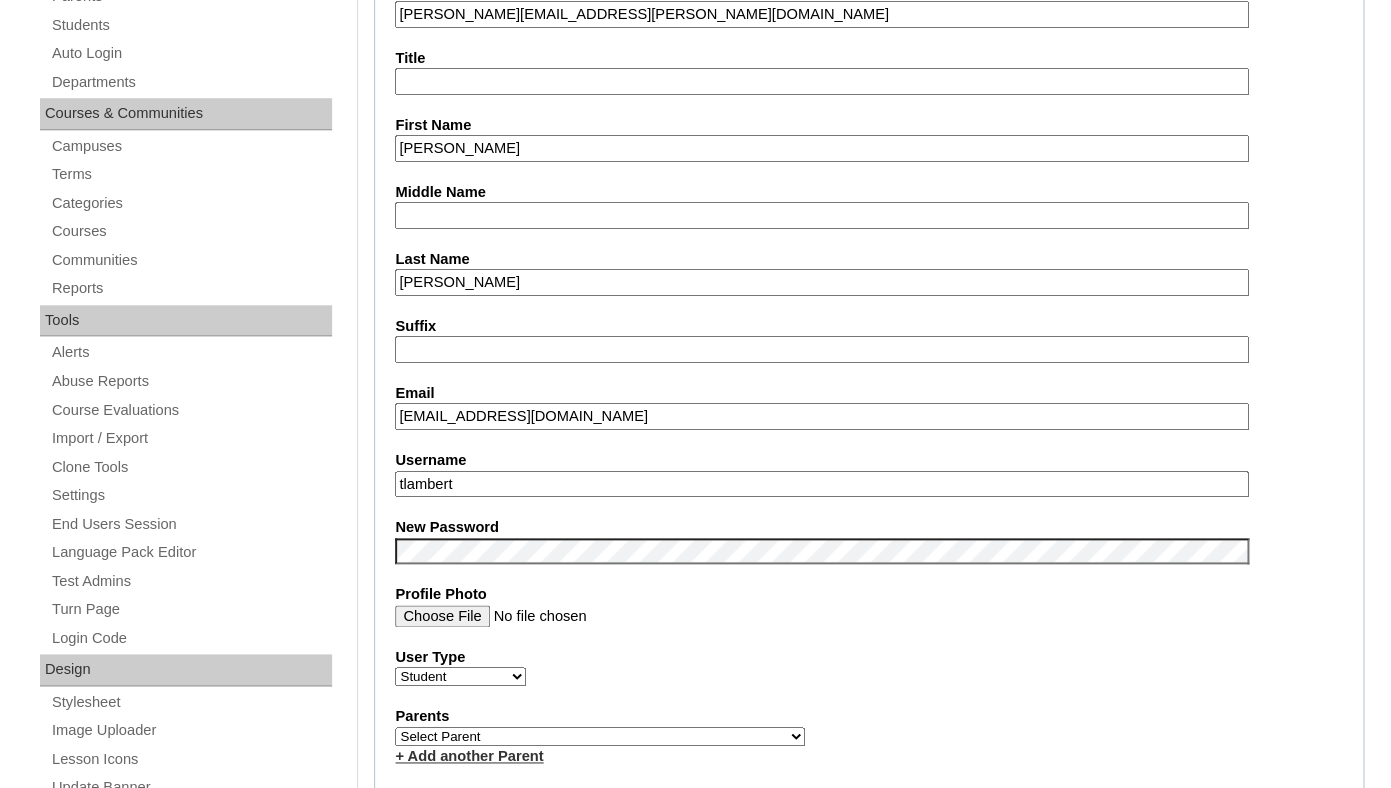 click on "nathaniel.sosa@enlightiumstudent.com" at bounding box center (821, 14) 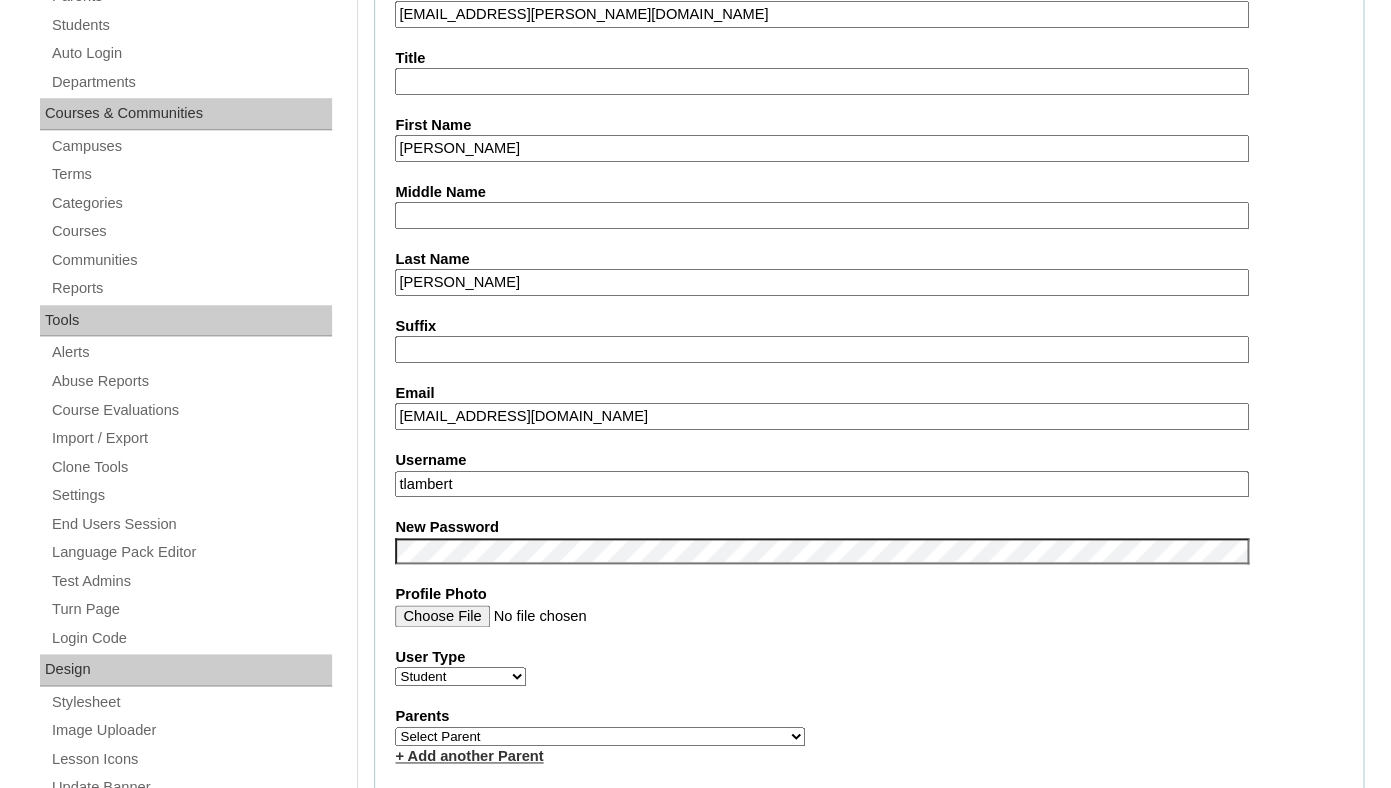 type on "26nathaniel.sosa@enlightiumstudent.com" 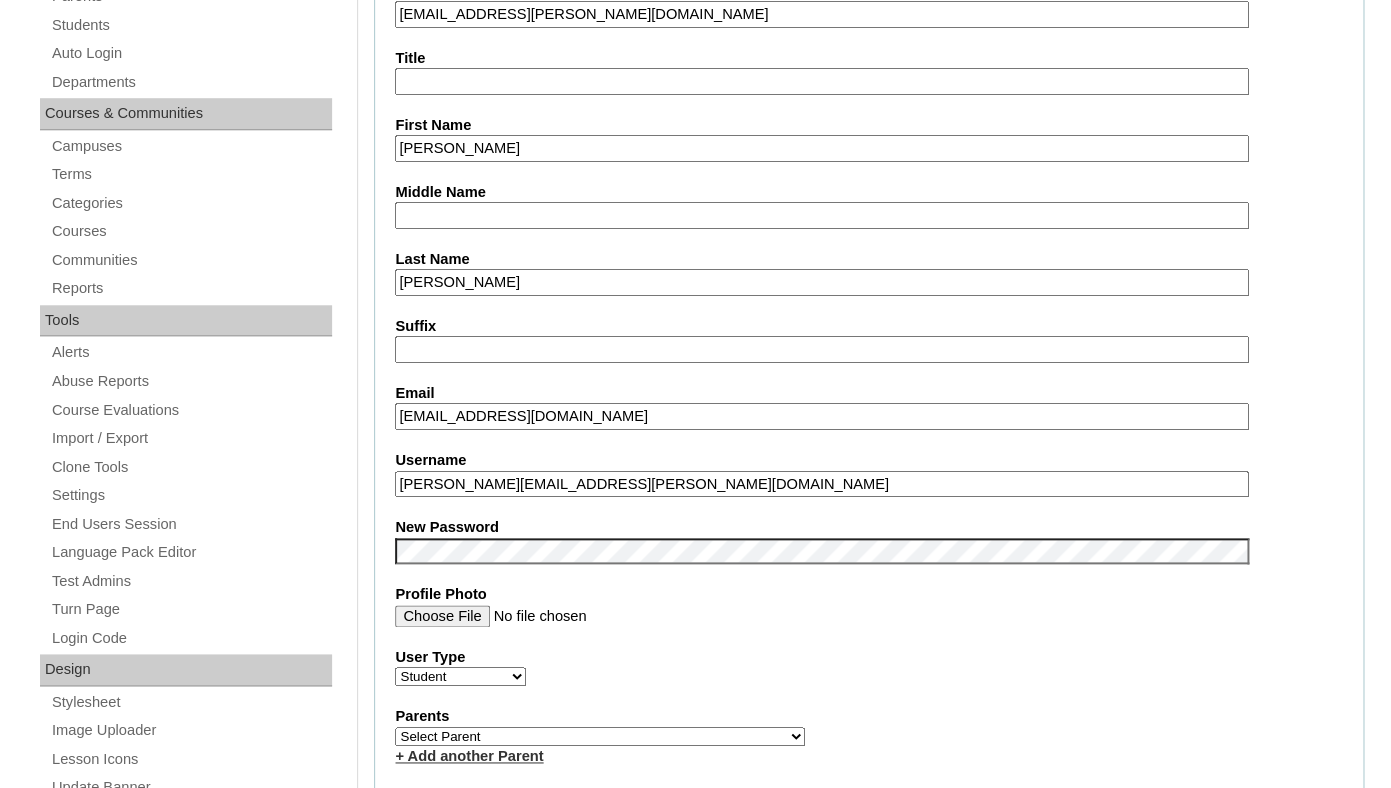 type on "nathaniel.sosa@enlightiumstudent.com" 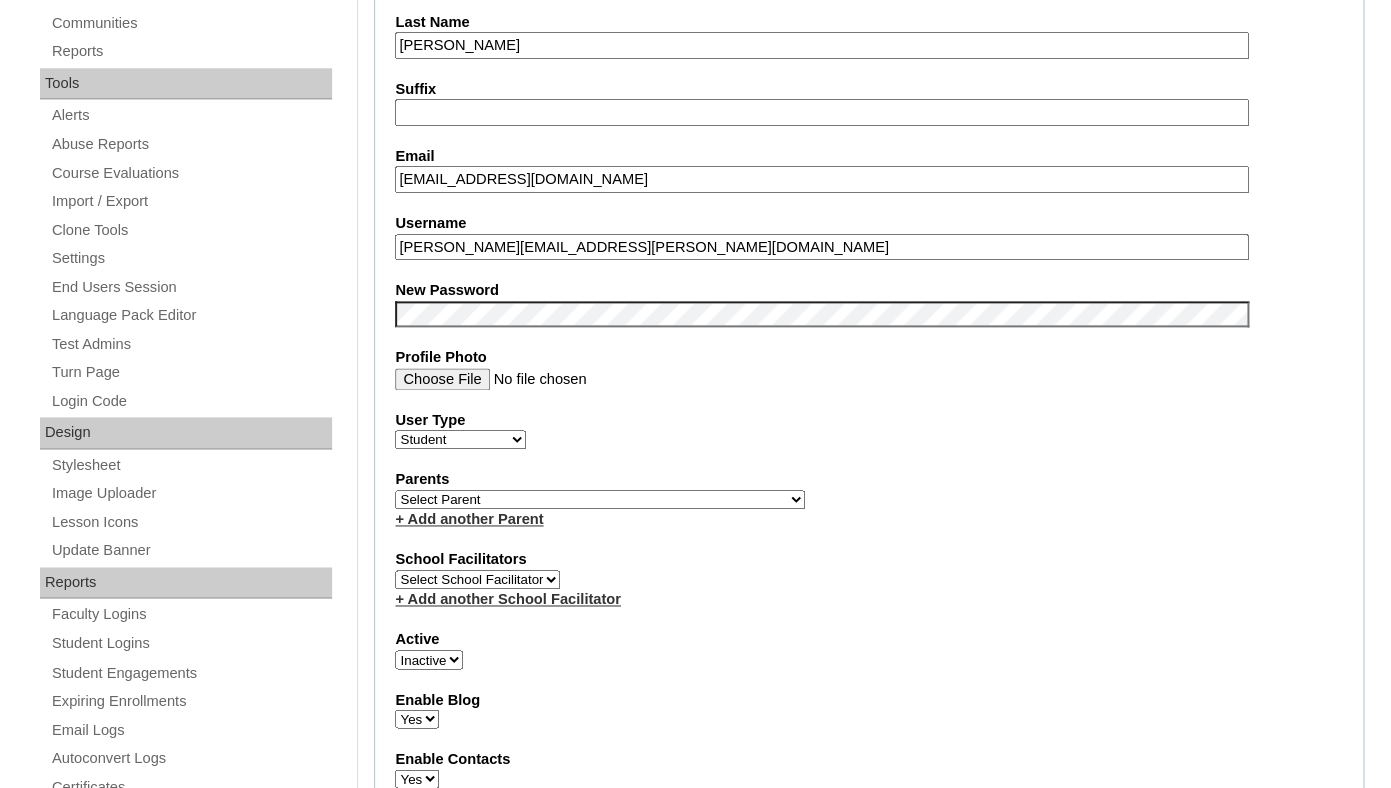 scroll, scrollTop: 741, scrollLeft: 0, axis: vertical 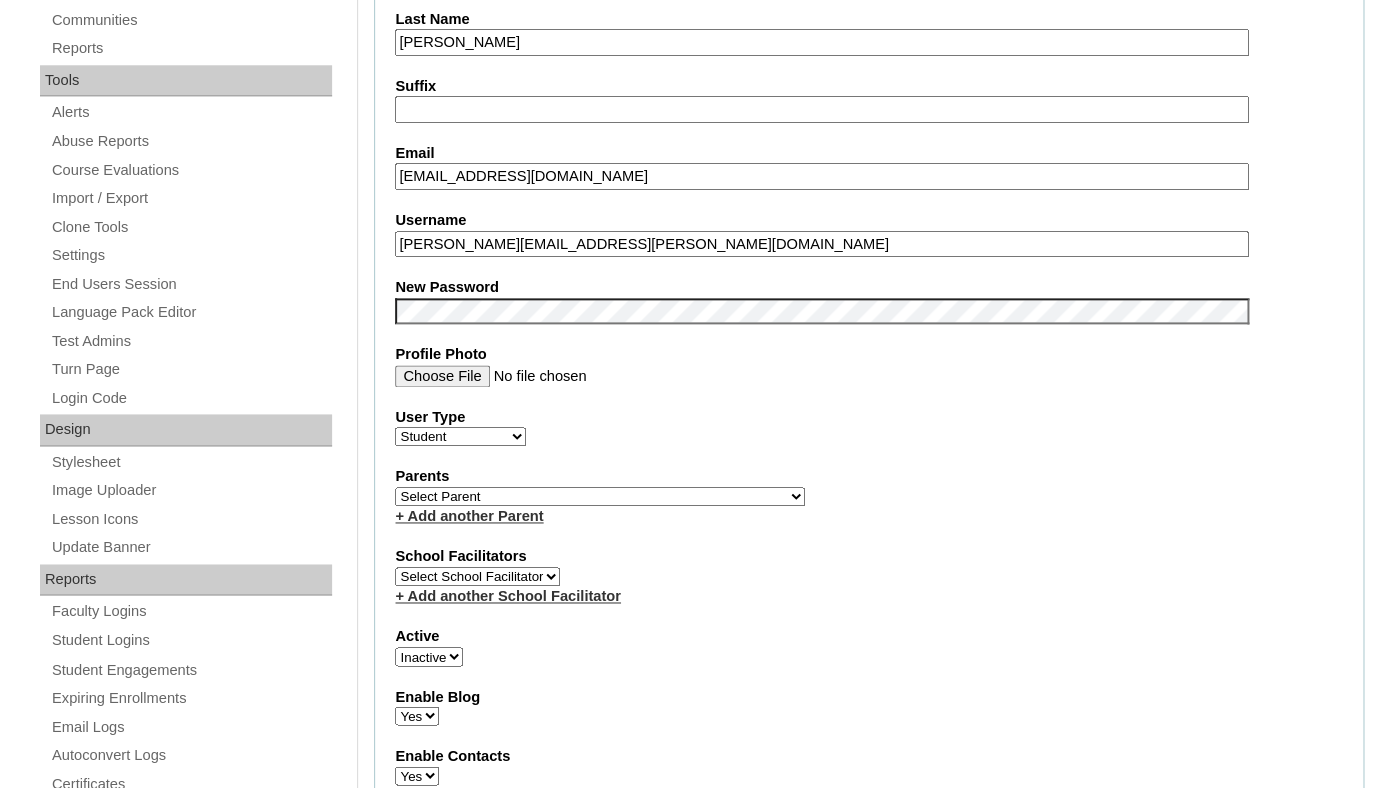 click on "Select Parent
Garcia, Rosa
Labourdette, Jessica
Nicholson, Nicky
Valentin , Natisha
Velazquez , Darlene
Abacan, Esther Joy
Abankwa, Rita
Abelson, Erika
Acuna, Anessa
Adamczyk, Holly
Adams, Tiffany
Aguas, Glenn
Agustin, Benjamin
Akintunde, Sade
Ako-Mbo, Dr. Leslie
Ako-Mbo, Dr. Leslie
Al Iessa, Rebeca
Alamillo, Mariah
Alejo, Azia
Allen, Kelly
Allen, Kendric
Allen, Morgan
Almasan, Kristen
Alonso, Joane
Alvarado, Alexis
Alvarado, Jannet
Alvarez, Marcela
Amador, Miguel
Amador, Sharon
Ambion, Alvin
Anderson, Maryann
Angell, Dustin
Anthony , Terrance
April , Stone
Araneta-Rodriguez, Rica
Arceo, Anthony
Ardashahi, Rameil
Argueta, Casandra
Arguijo, Robyn
Arias, Liliana
Armada, Shadieh
Ashdown, Caitlin
Atkins, Lynn" at bounding box center [600, 496] 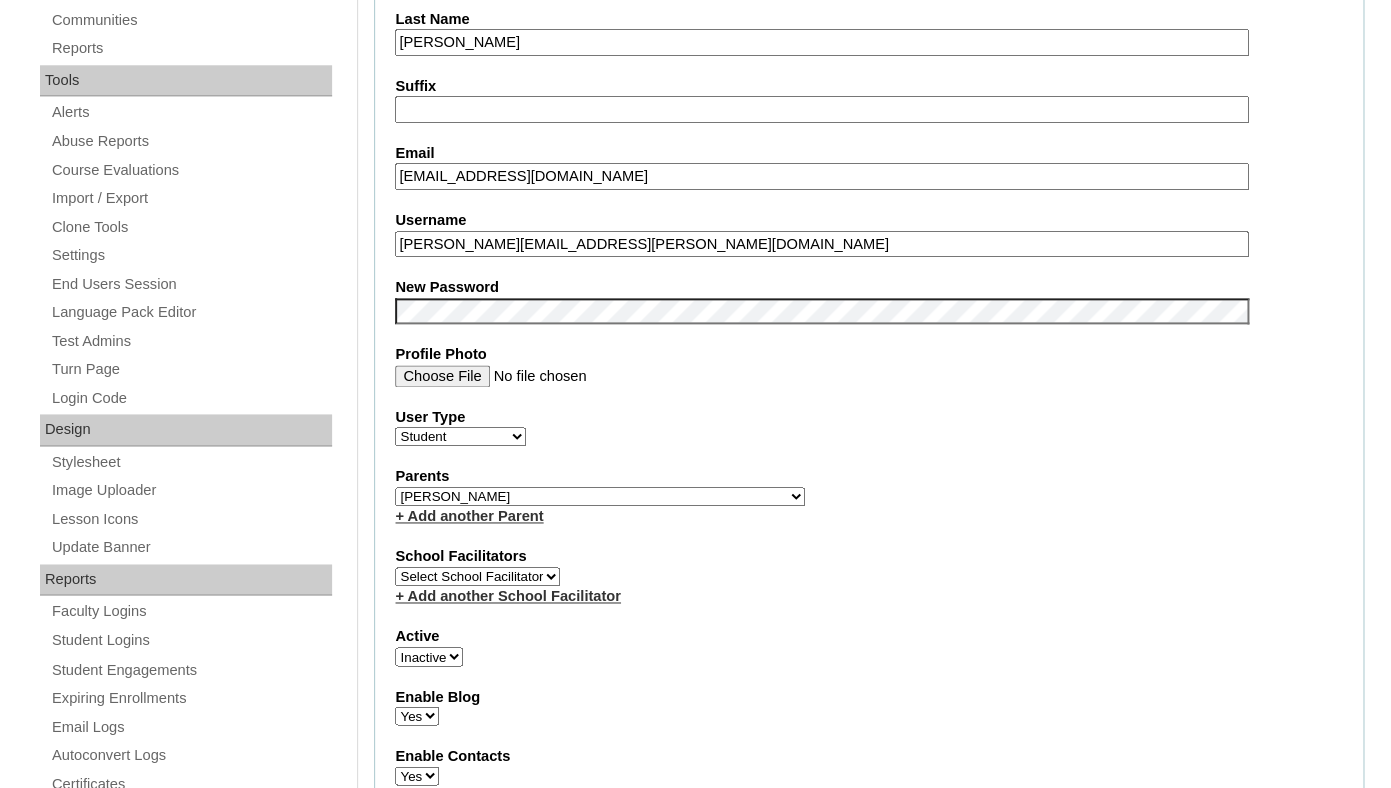 click on "Adams, Tiffany" at bounding box center (0, 0) 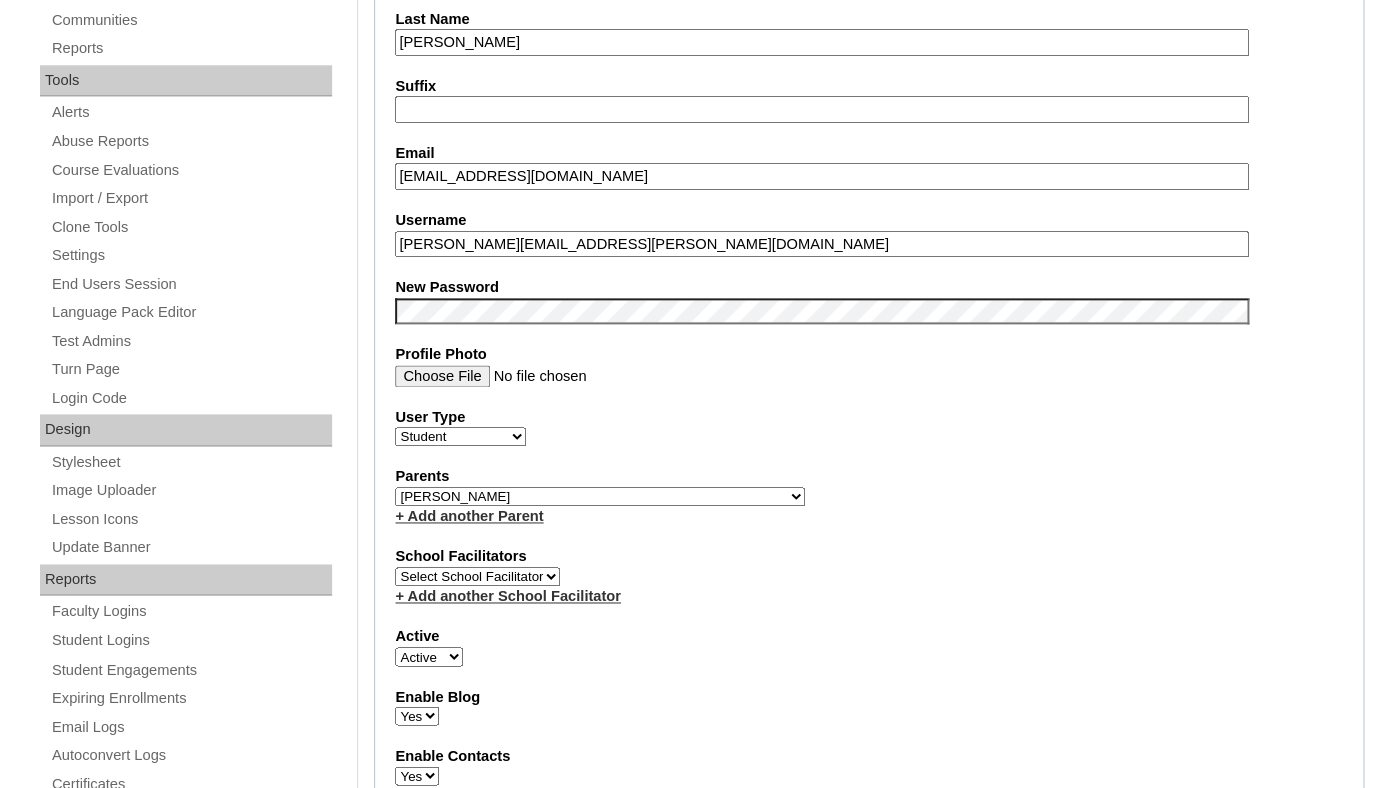 click on "Active" at bounding box center (0, 0) 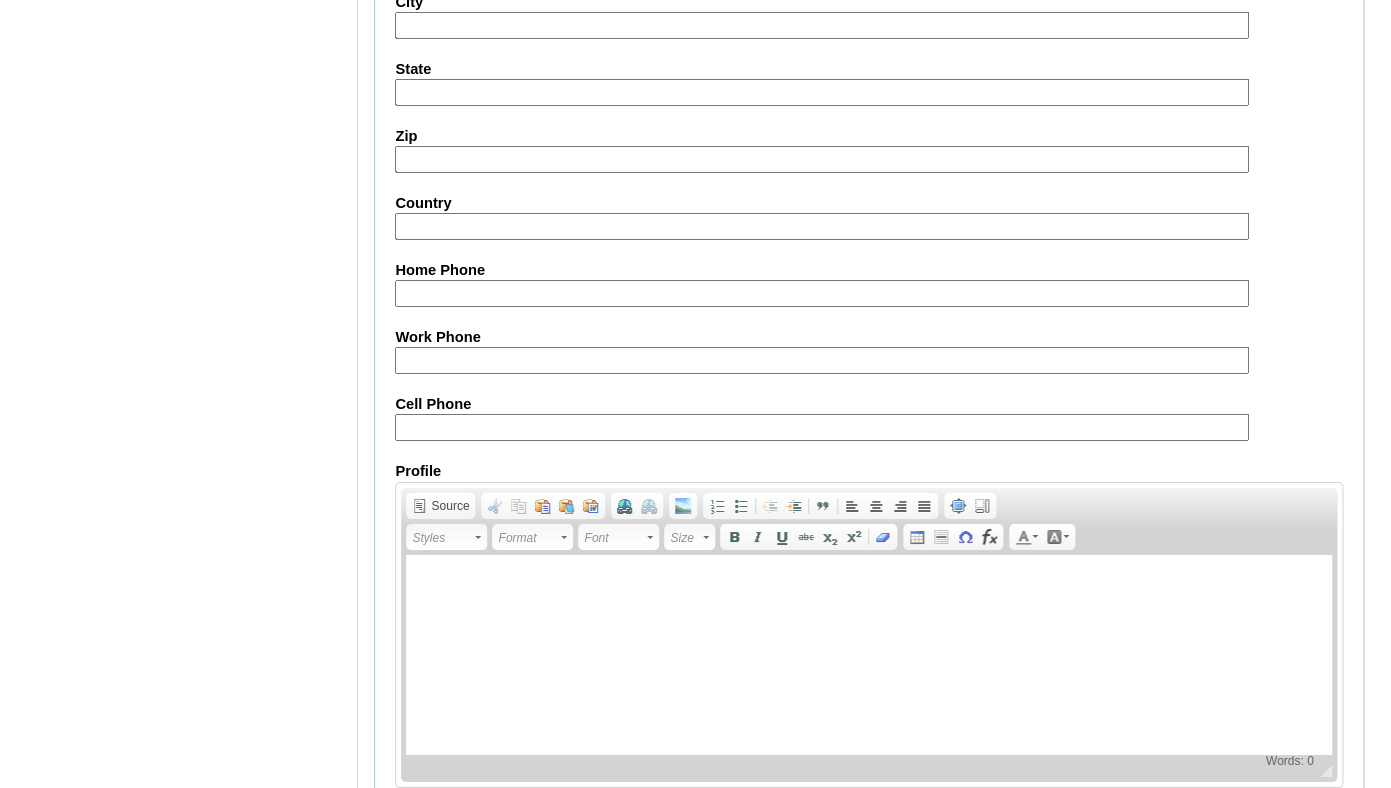 scroll, scrollTop: 2398, scrollLeft: 0, axis: vertical 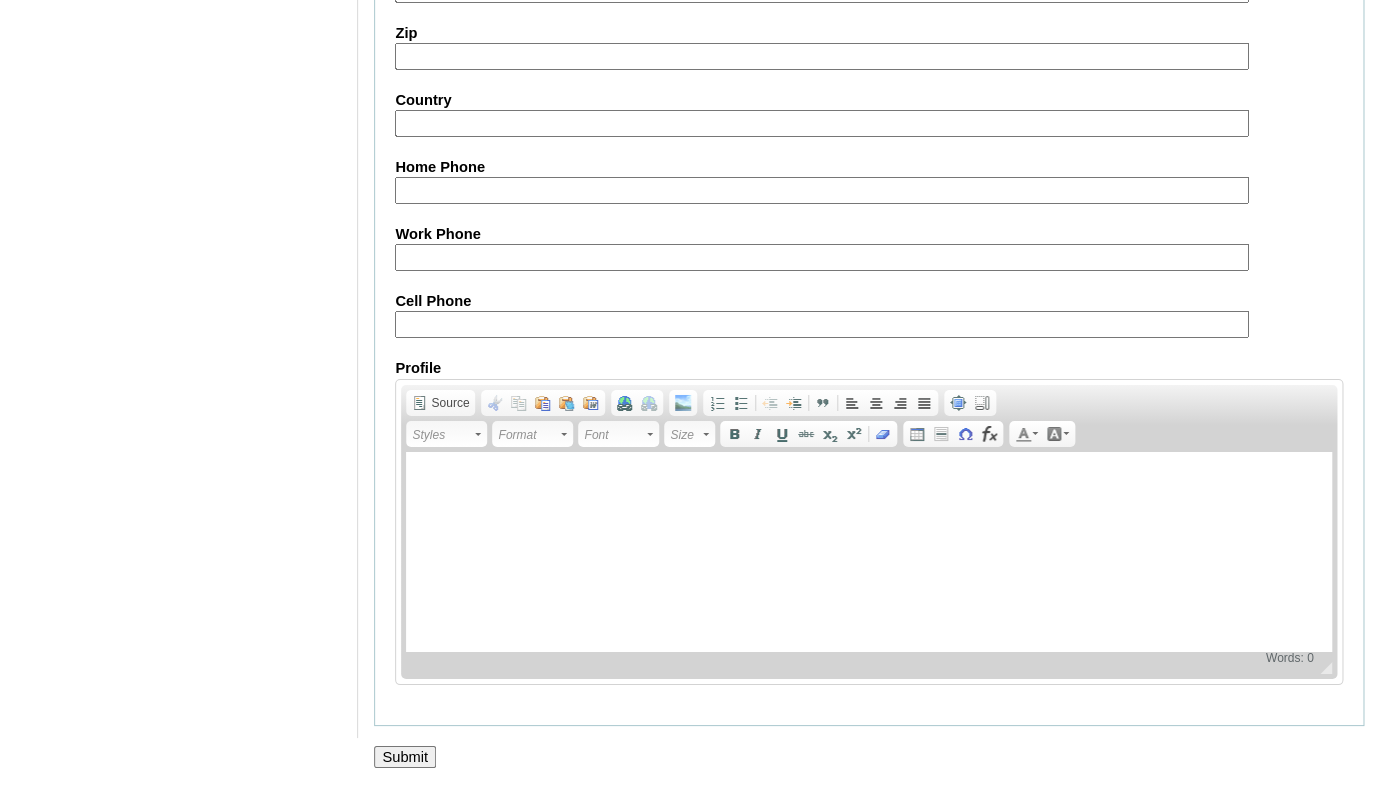 click on "Submit" at bounding box center [405, 757] 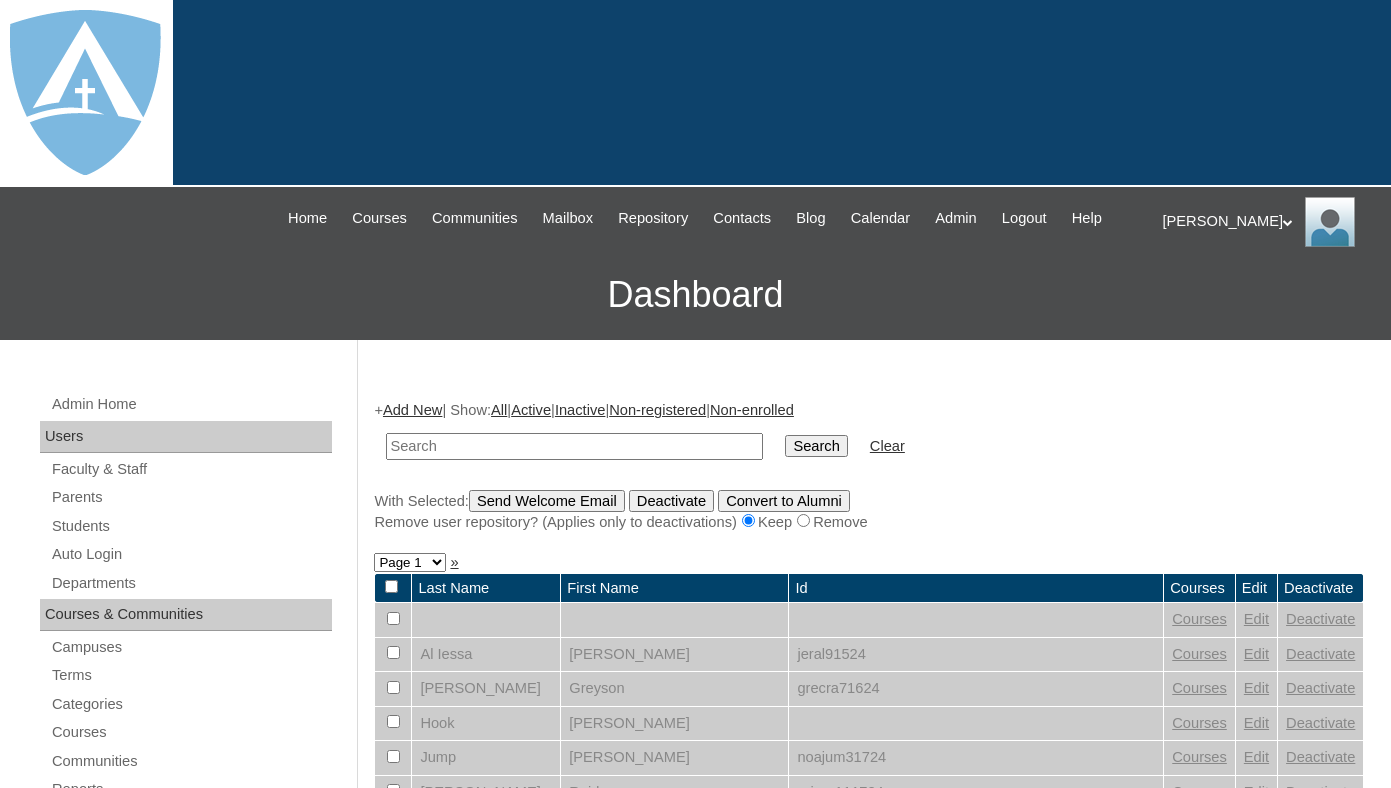 scroll, scrollTop: 0, scrollLeft: 0, axis: both 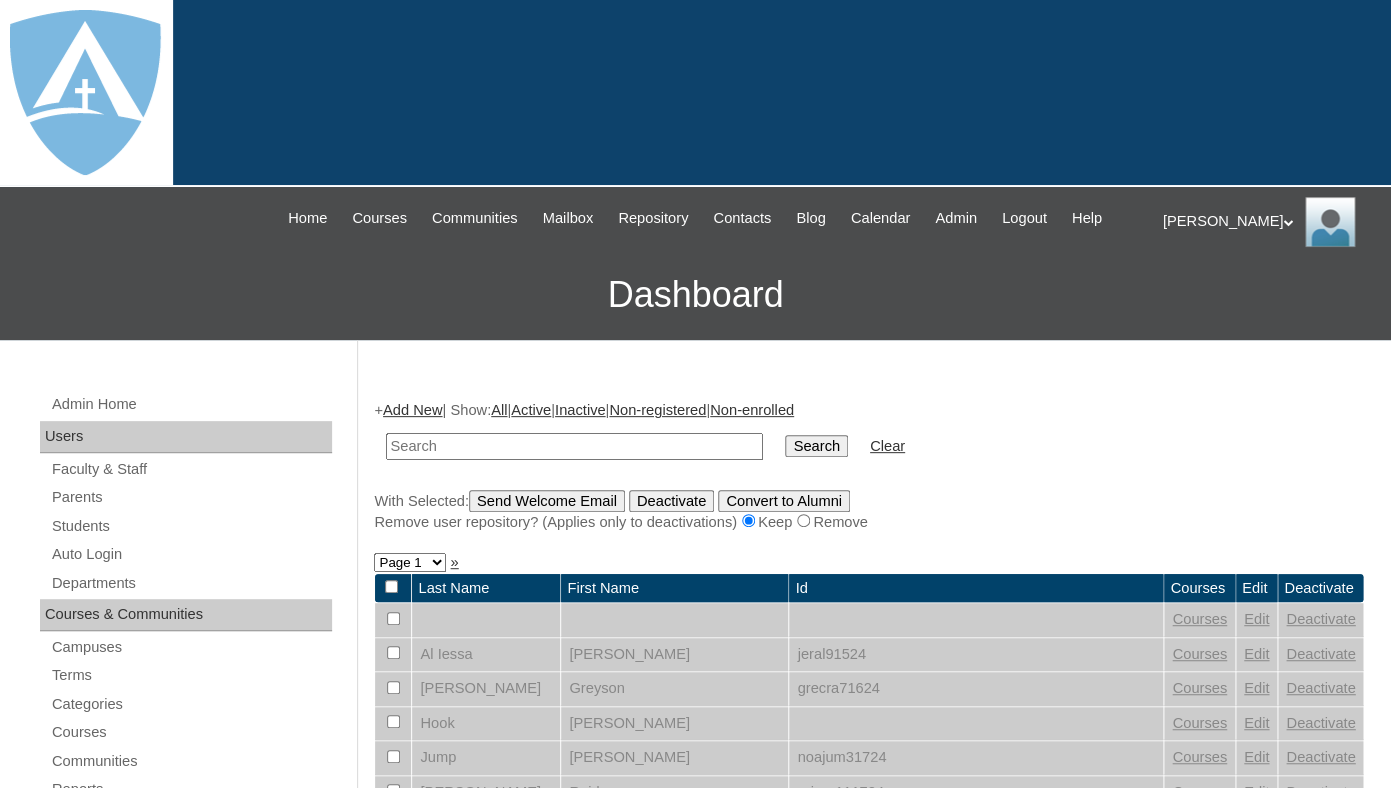 click at bounding box center (574, 446) 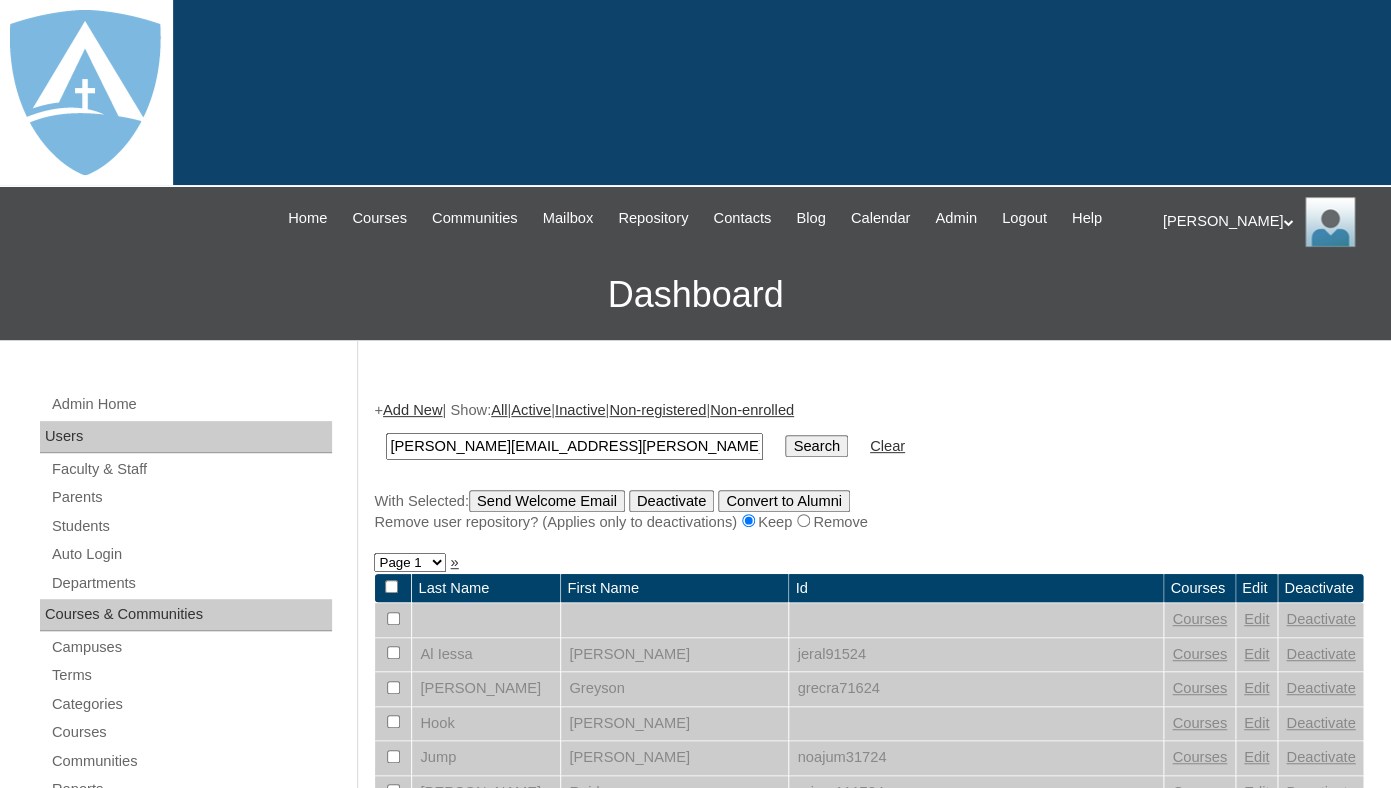type on "nathaniel.sosa@enlightiumstudent.com" 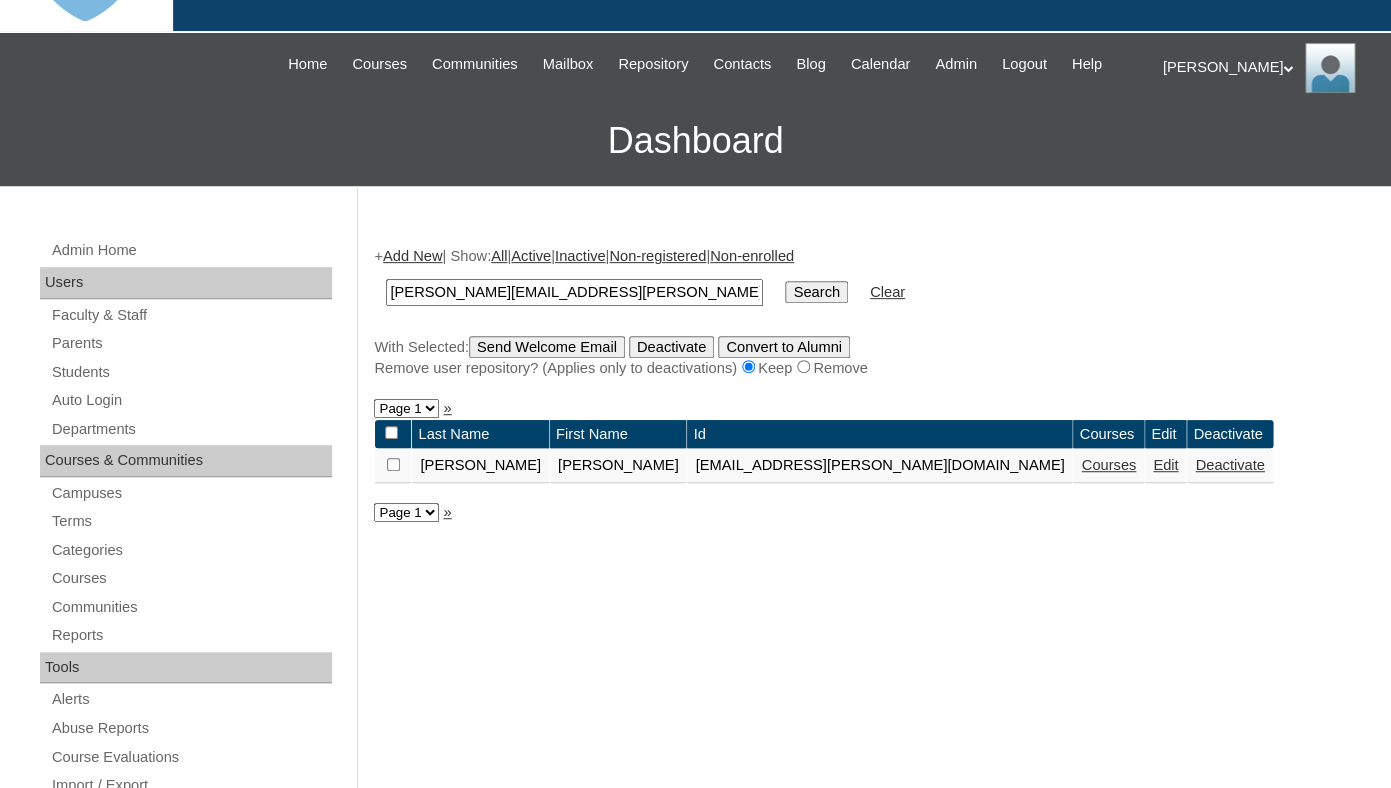 scroll, scrollTop: 246, scrollLeft: 0, axis: vertical 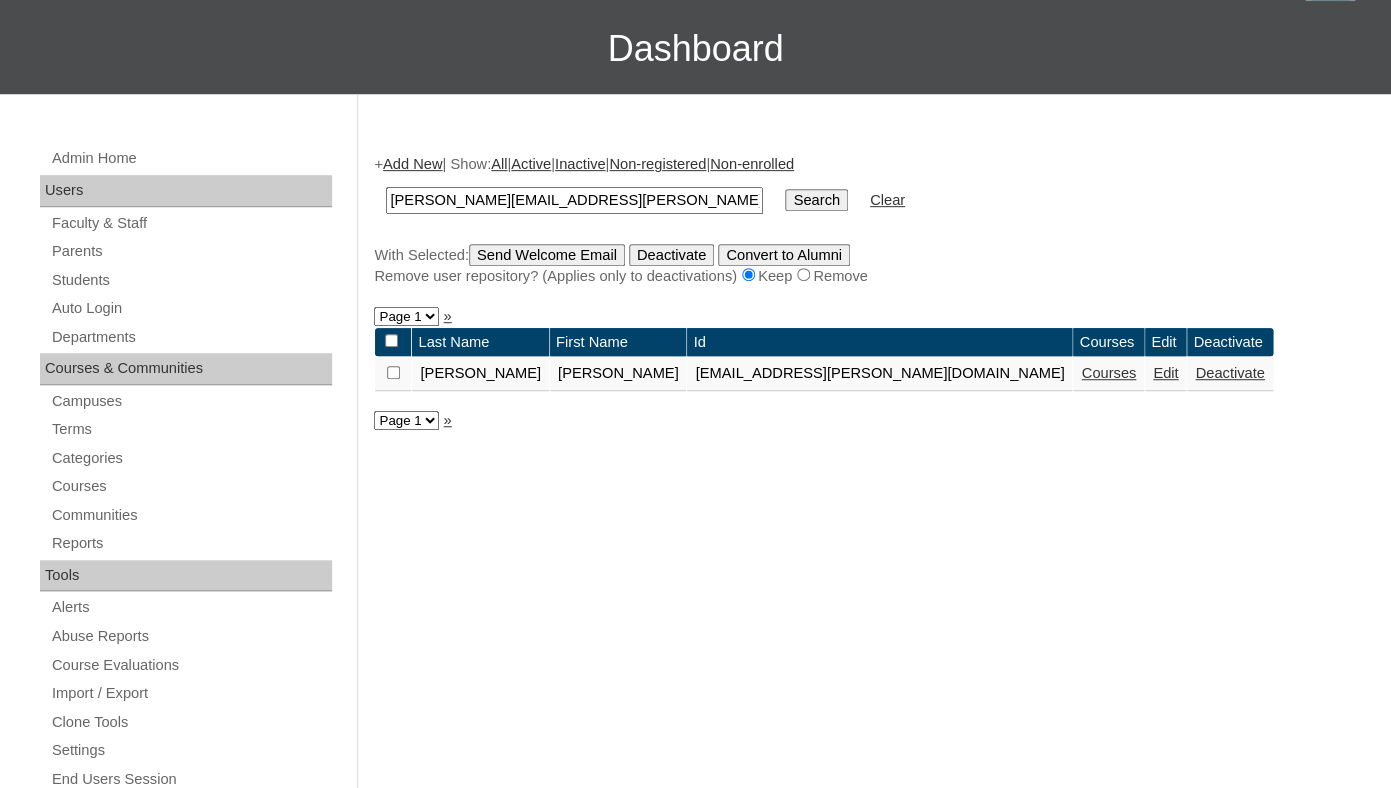 click on "Courses" at bounding box center [1108, 373] 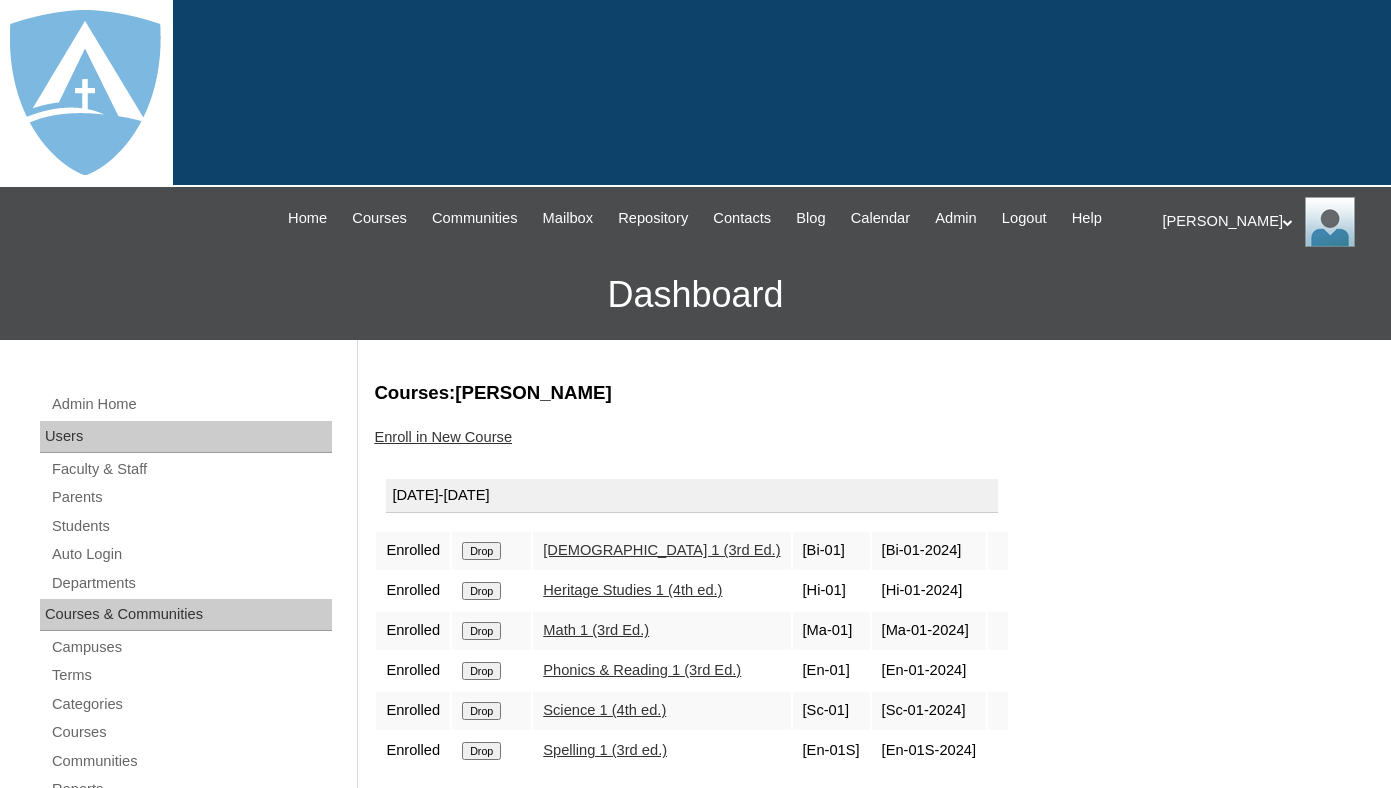 scroll, scrollTop: 243, scrollLeft: 0, axis: vertical 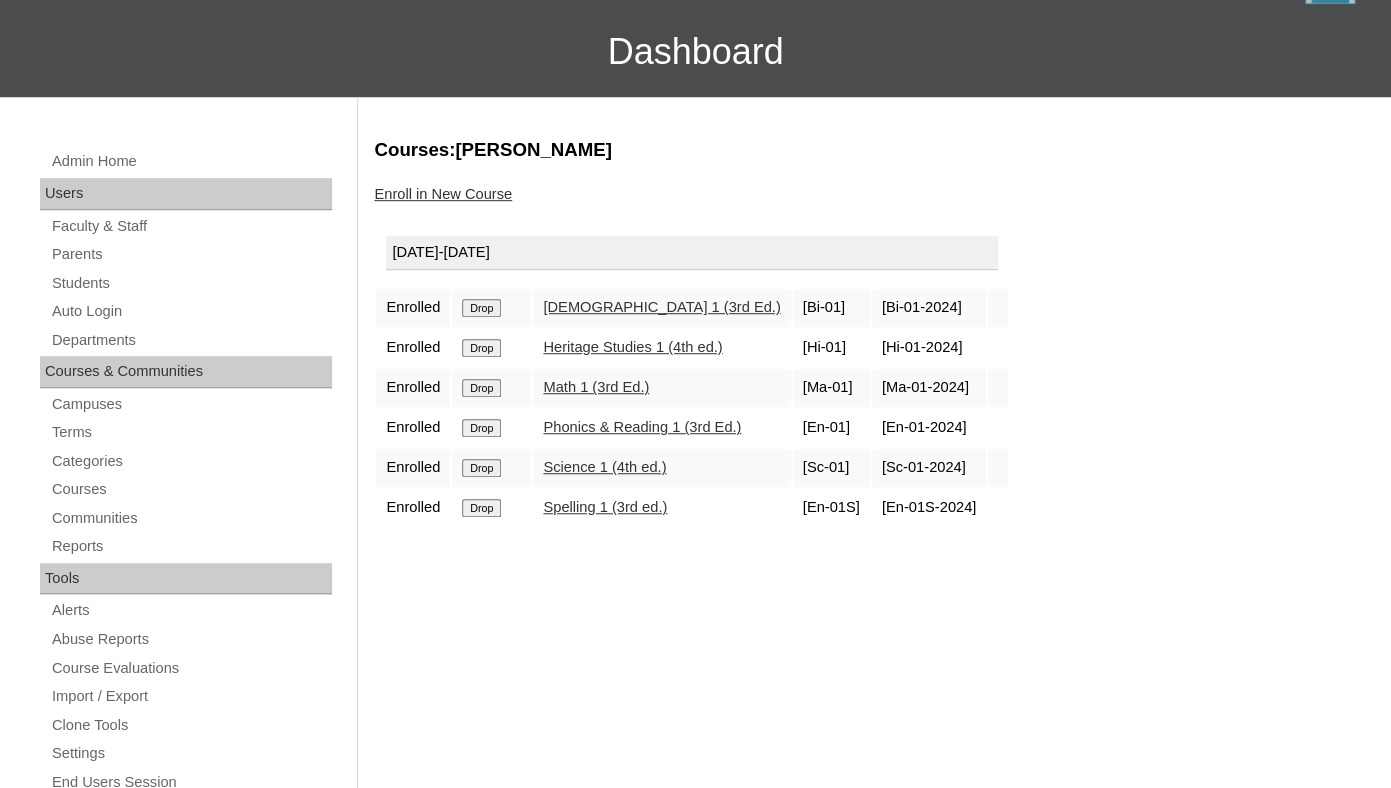 click on "Drop" at bounding box center [481, 308] 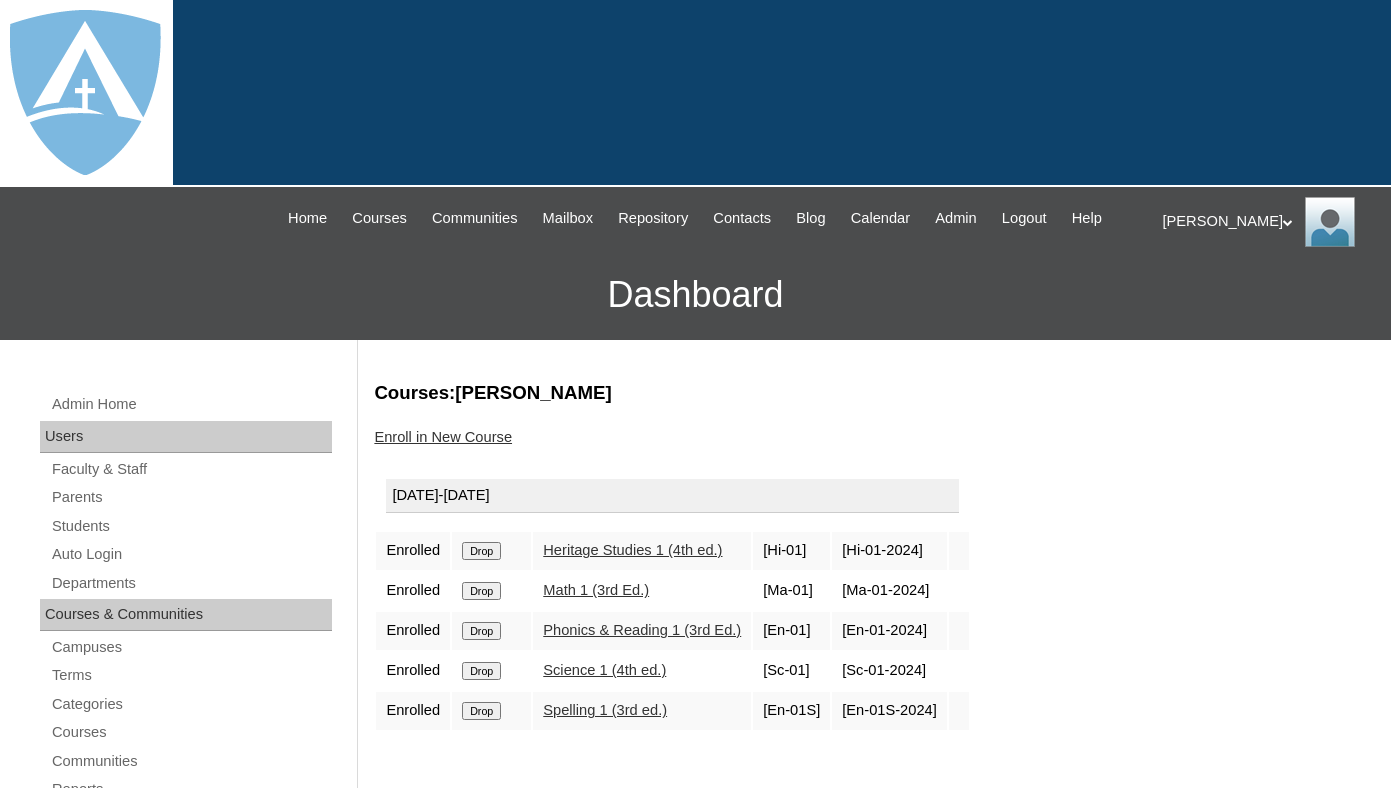 scroll, scrollTop: 0, scrollLeft: 0, axis: both 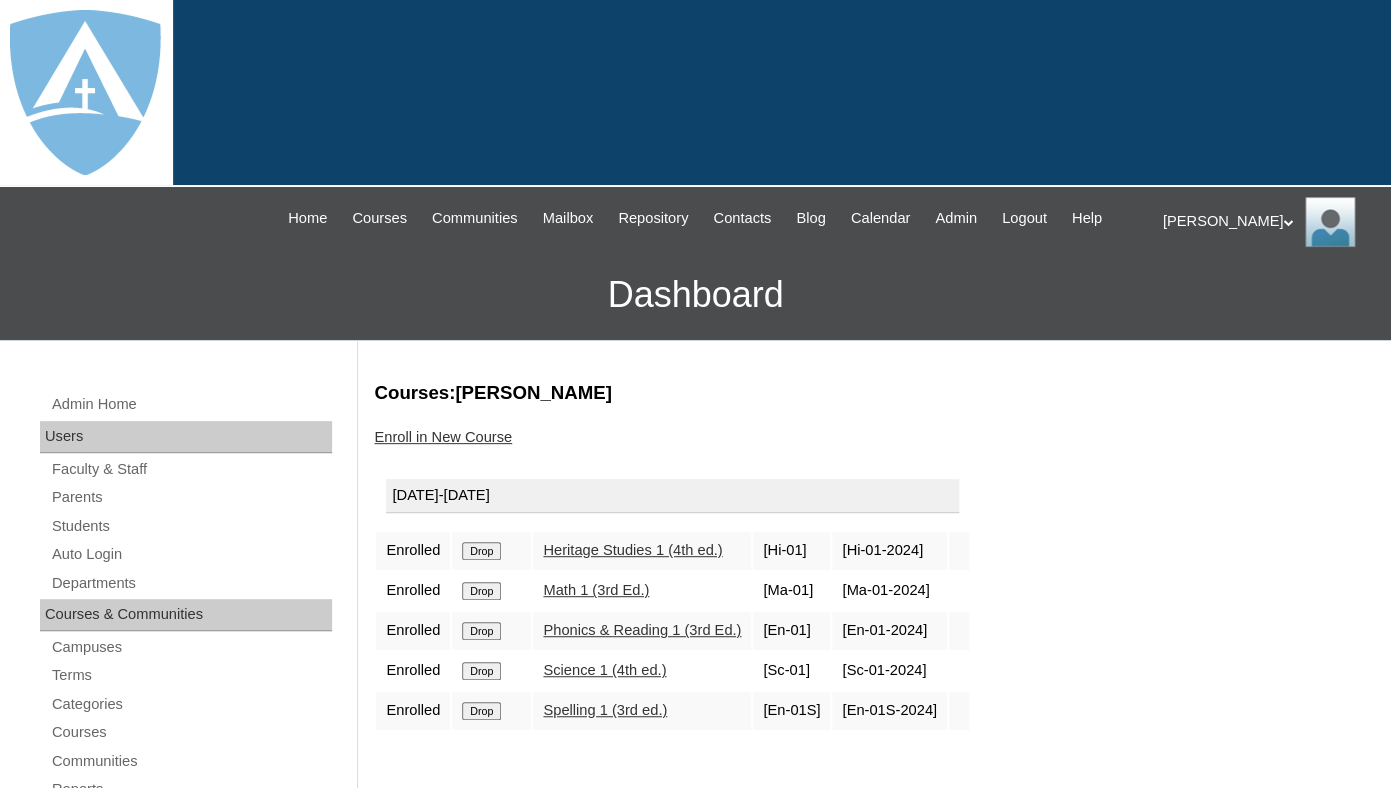 click on "Drop" at bounding box center (481, 551) 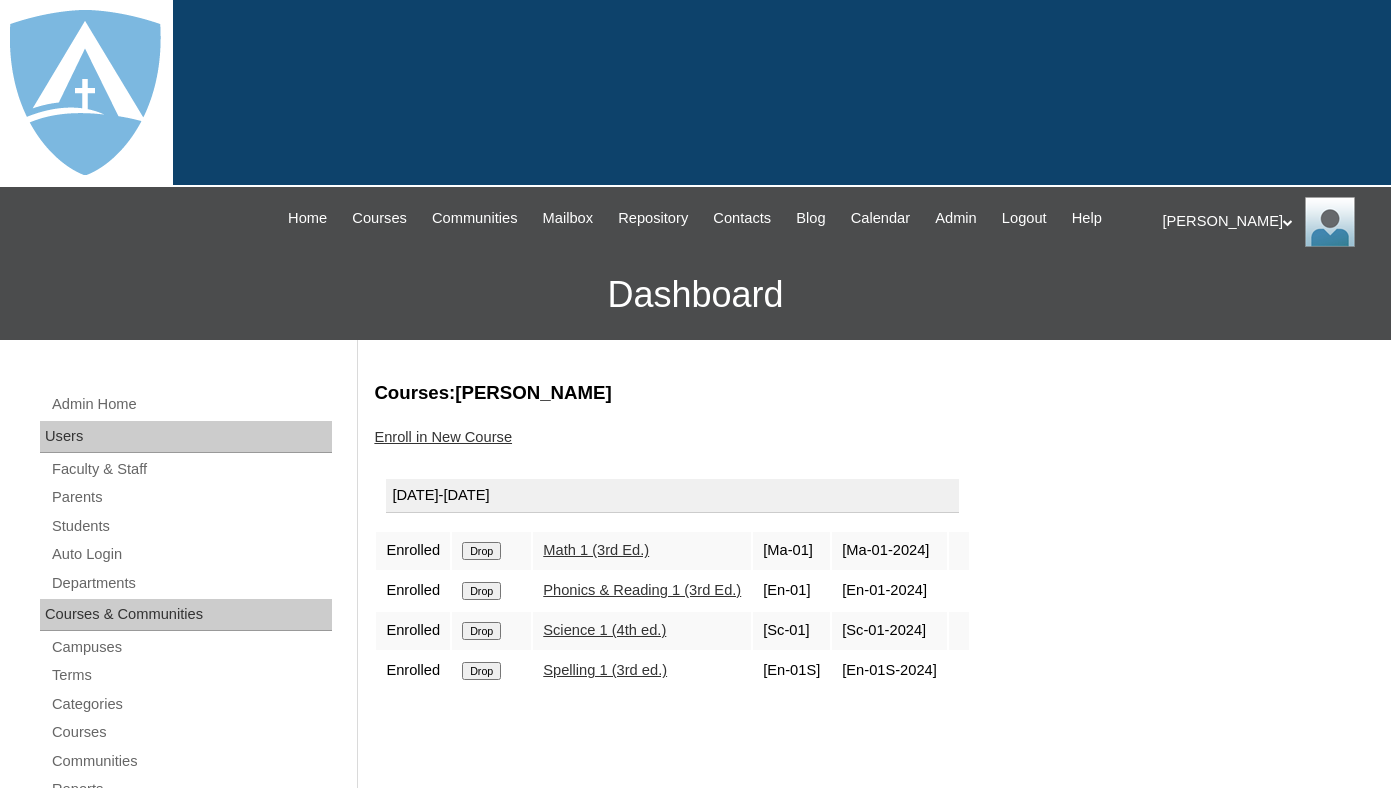 scroll, scrollTop: 0, scrollLeft: 0, axis: both 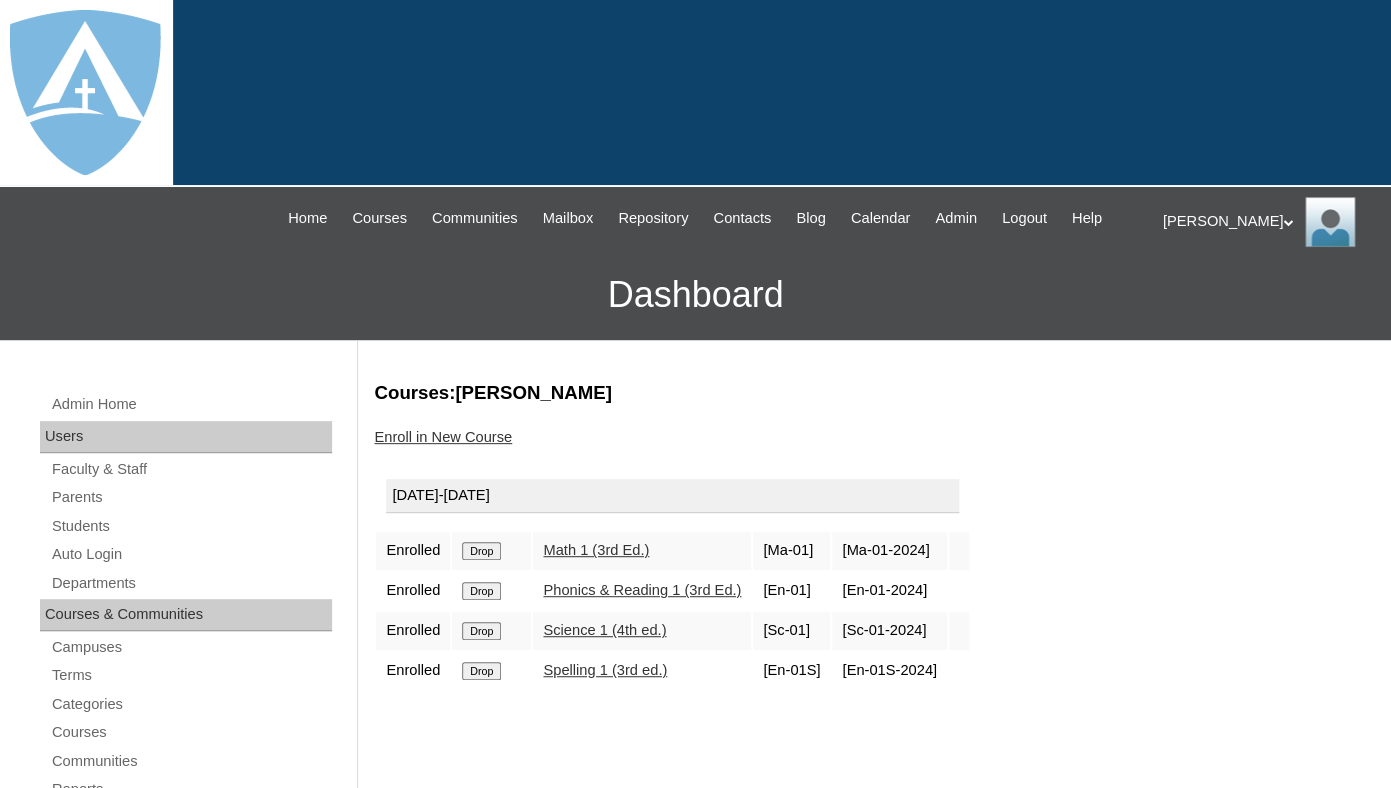 click on "Drop" at bounding box center (481, 551) 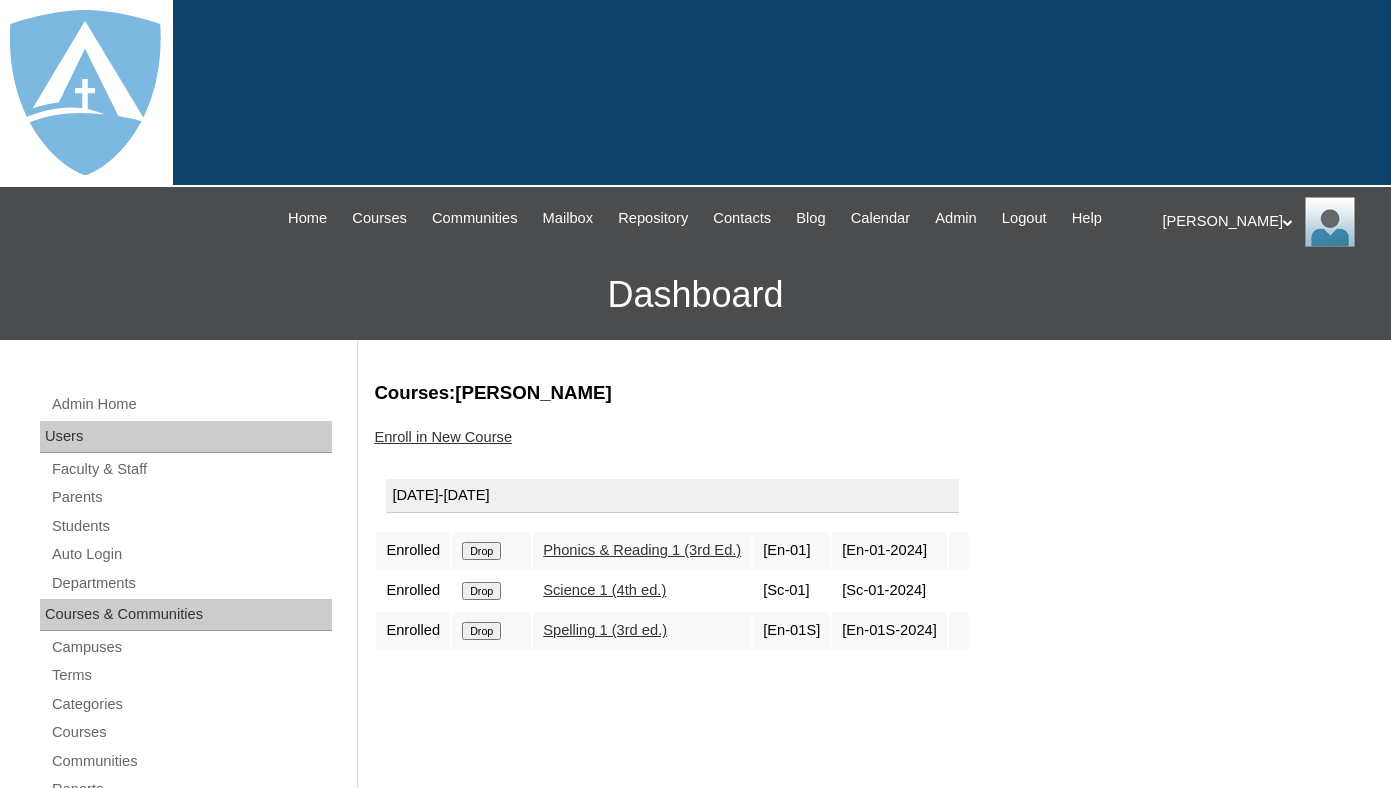 scroll, scrollTop: 0, scrollLeft: 0, axis: both 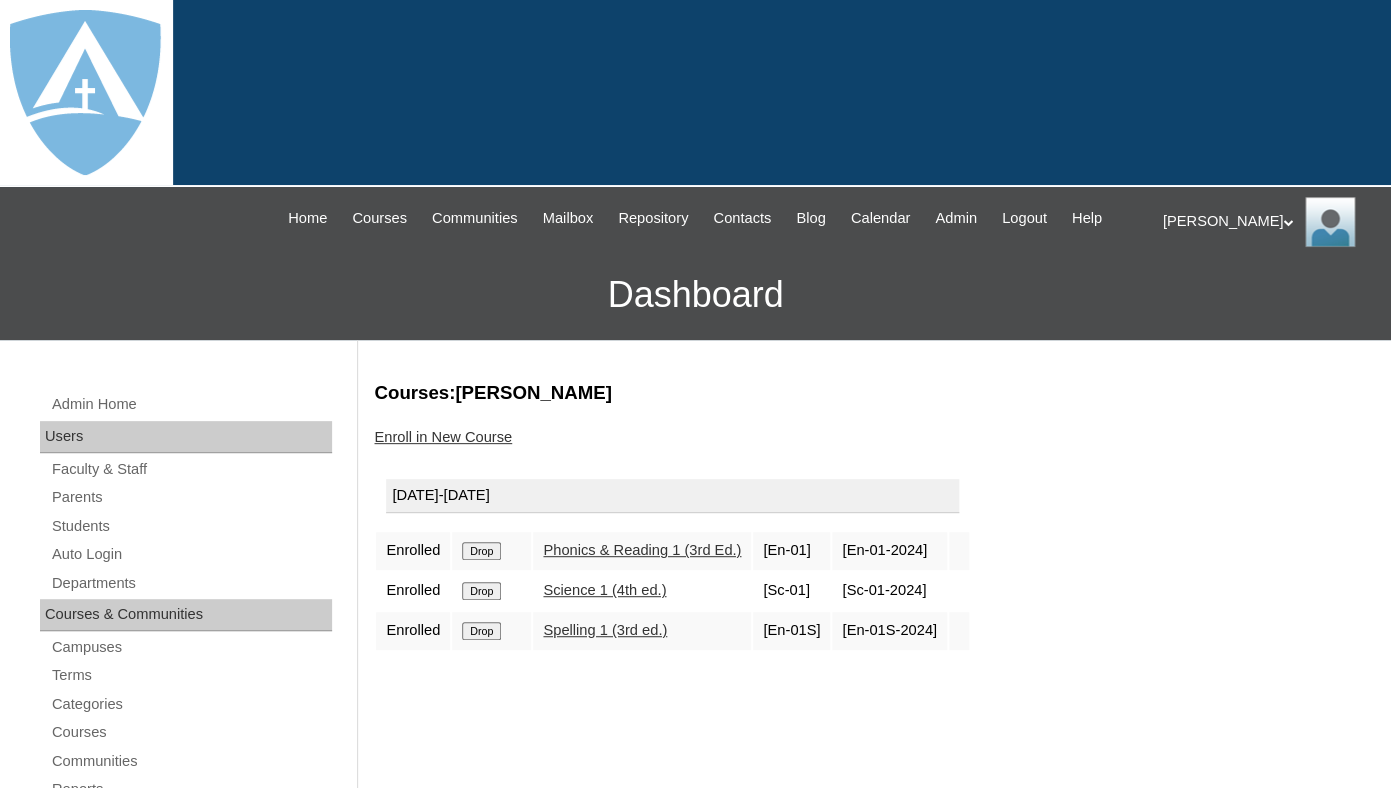 click on "Drop" at bounding box center [481, 551] 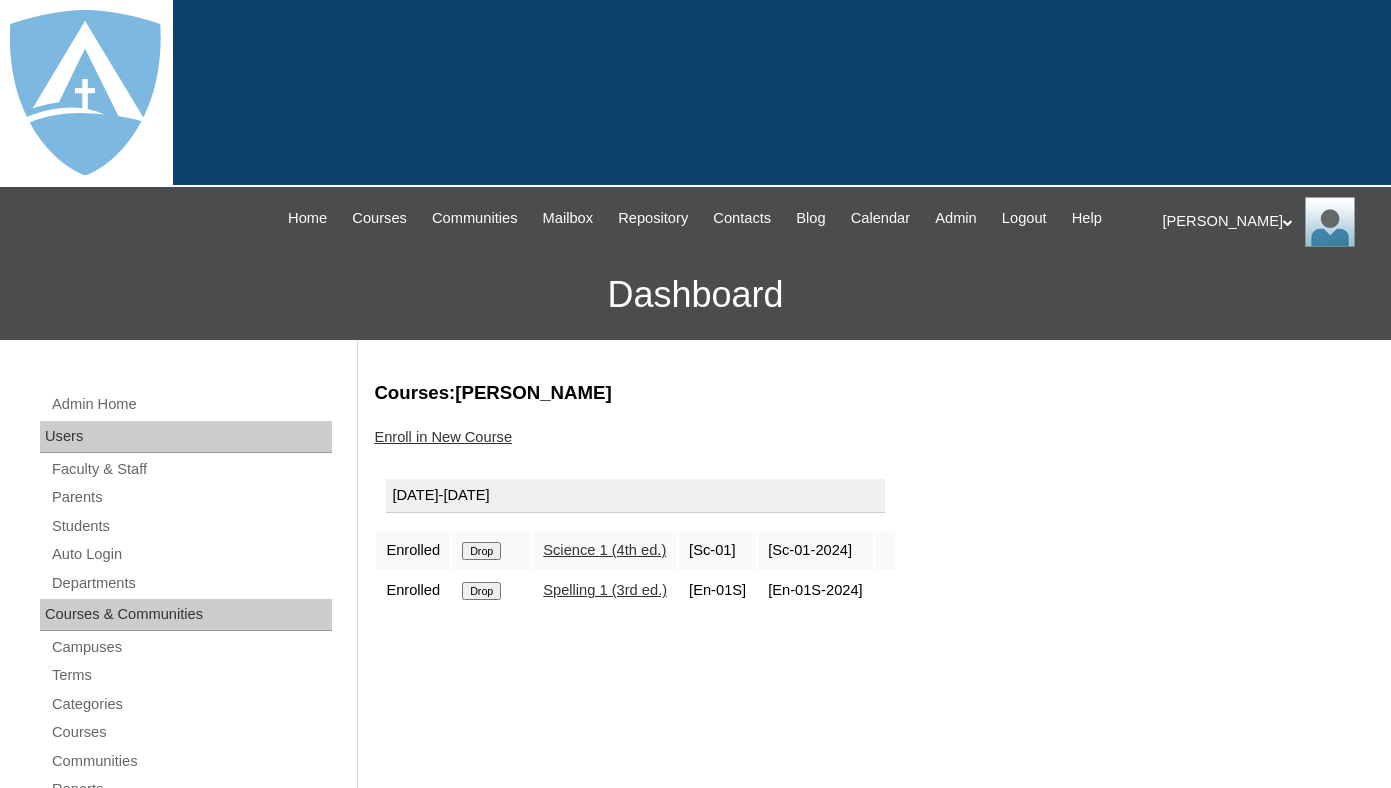 scroll, scrollTop: 0, scrollLeft: 0, axis: both 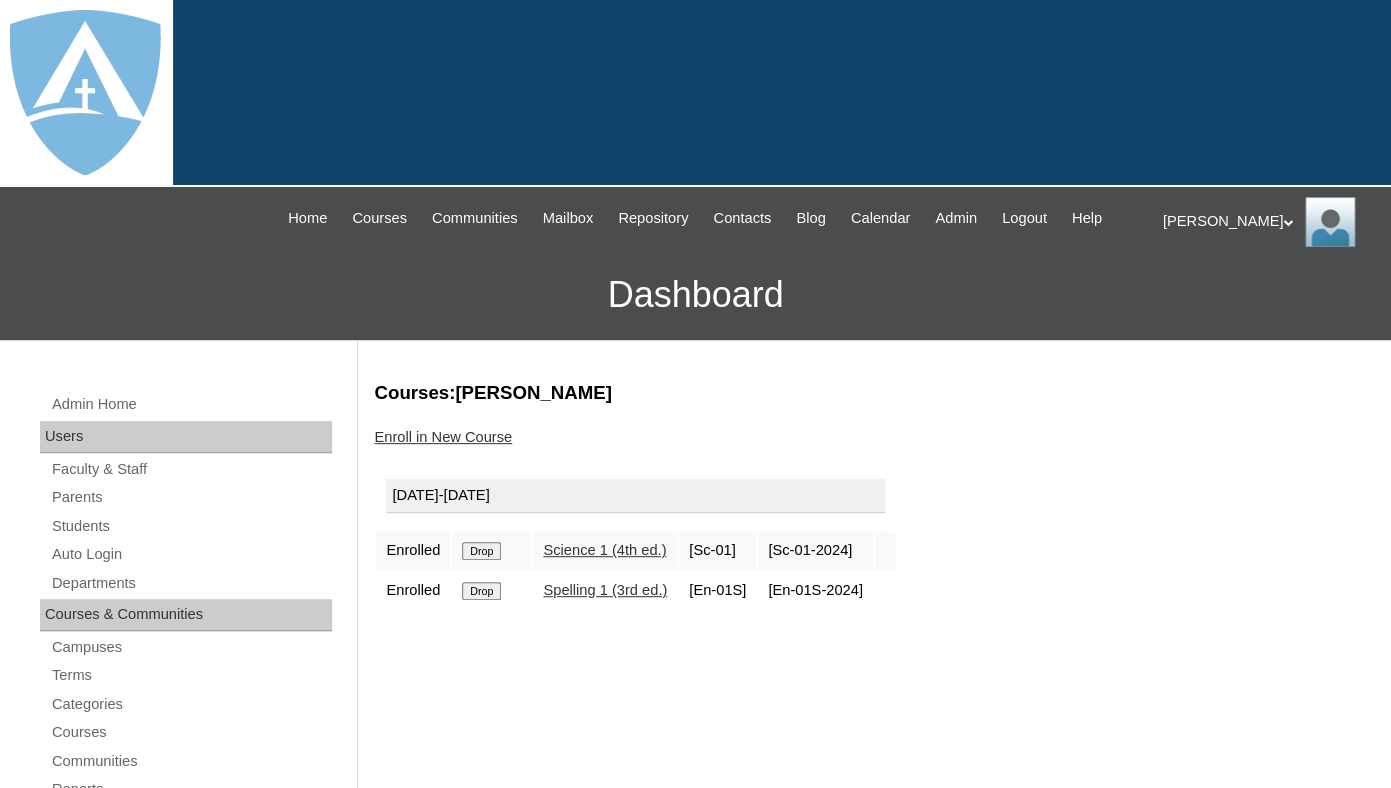 click on "Drop" at bounding box center (481, 551) 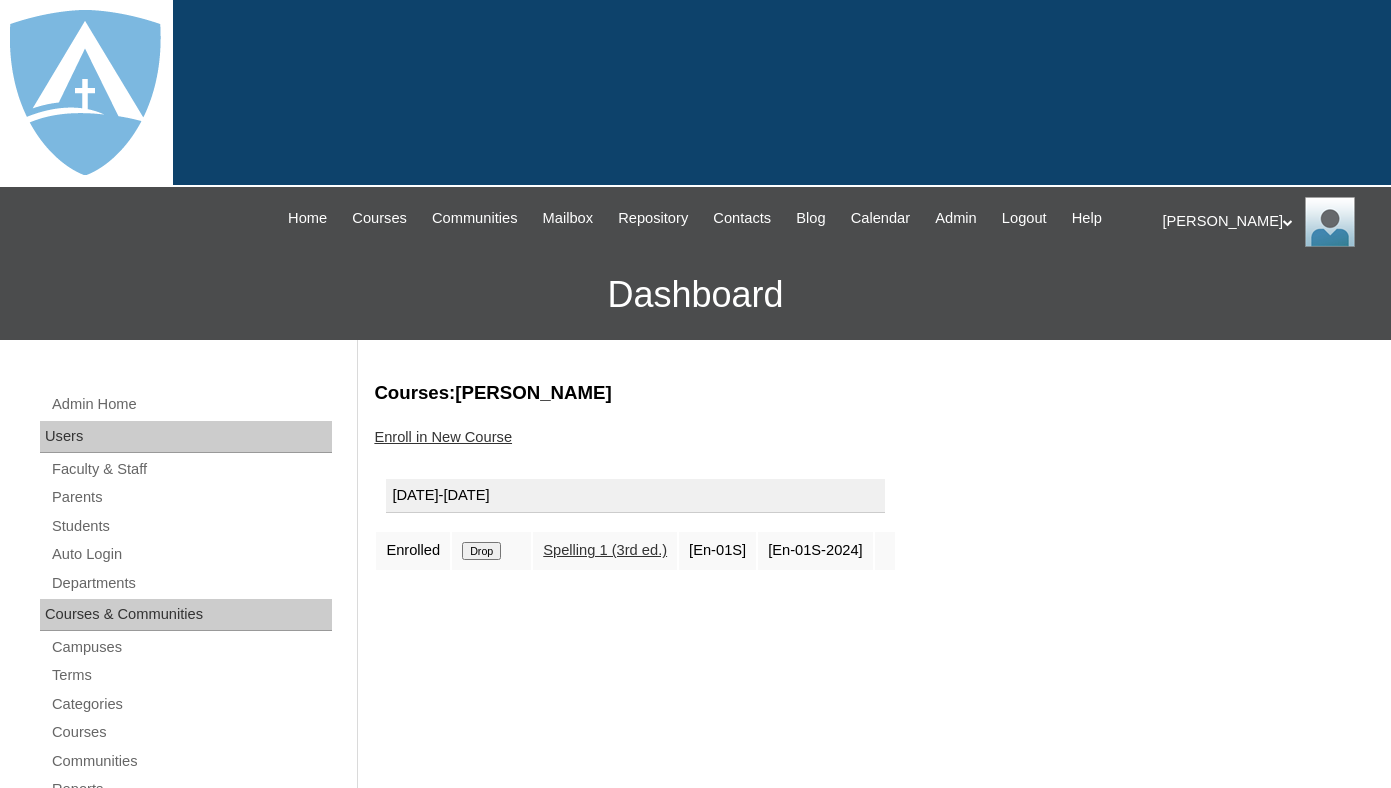 scroll, scrollTop: 0, scrollLeft: 0, axis: both 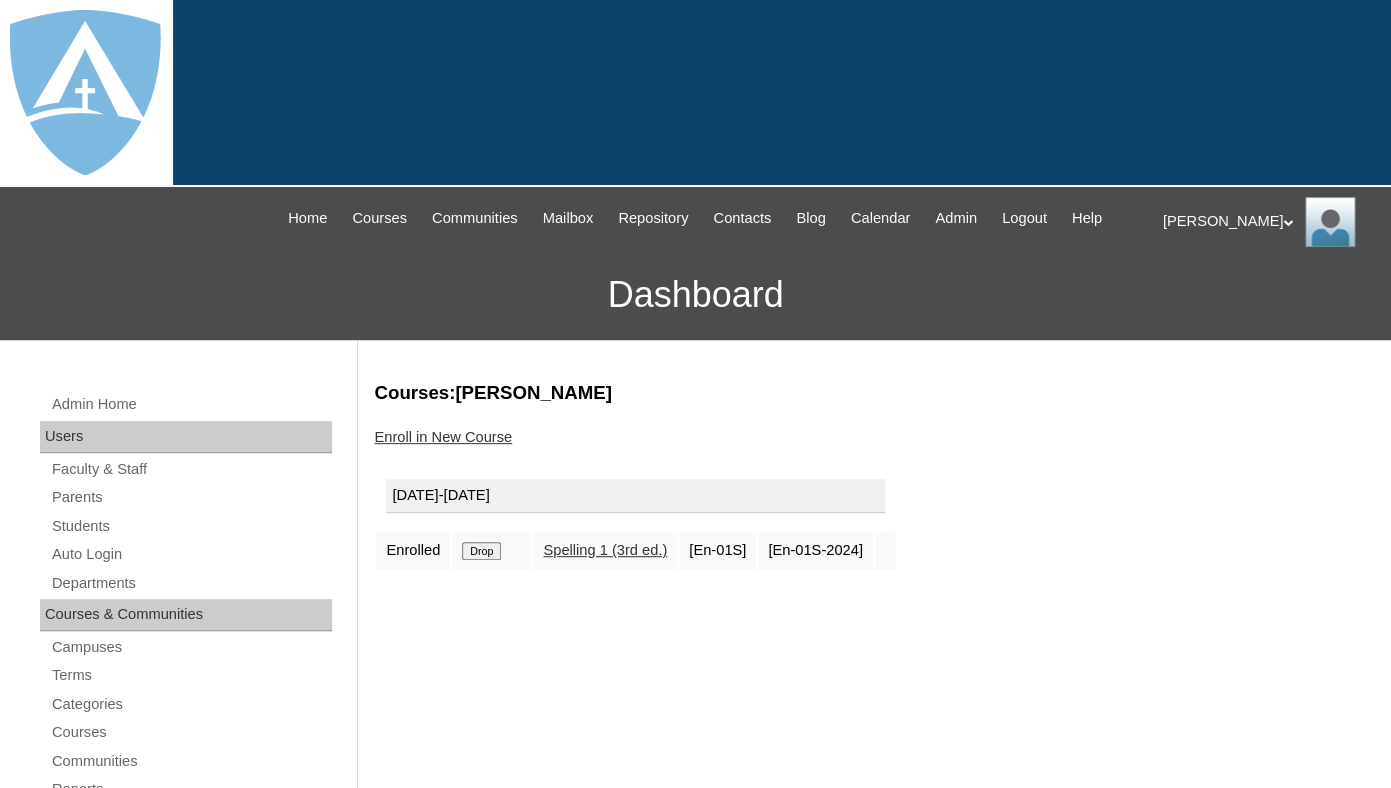 click on "Drop" at bounding box center (481, 551) 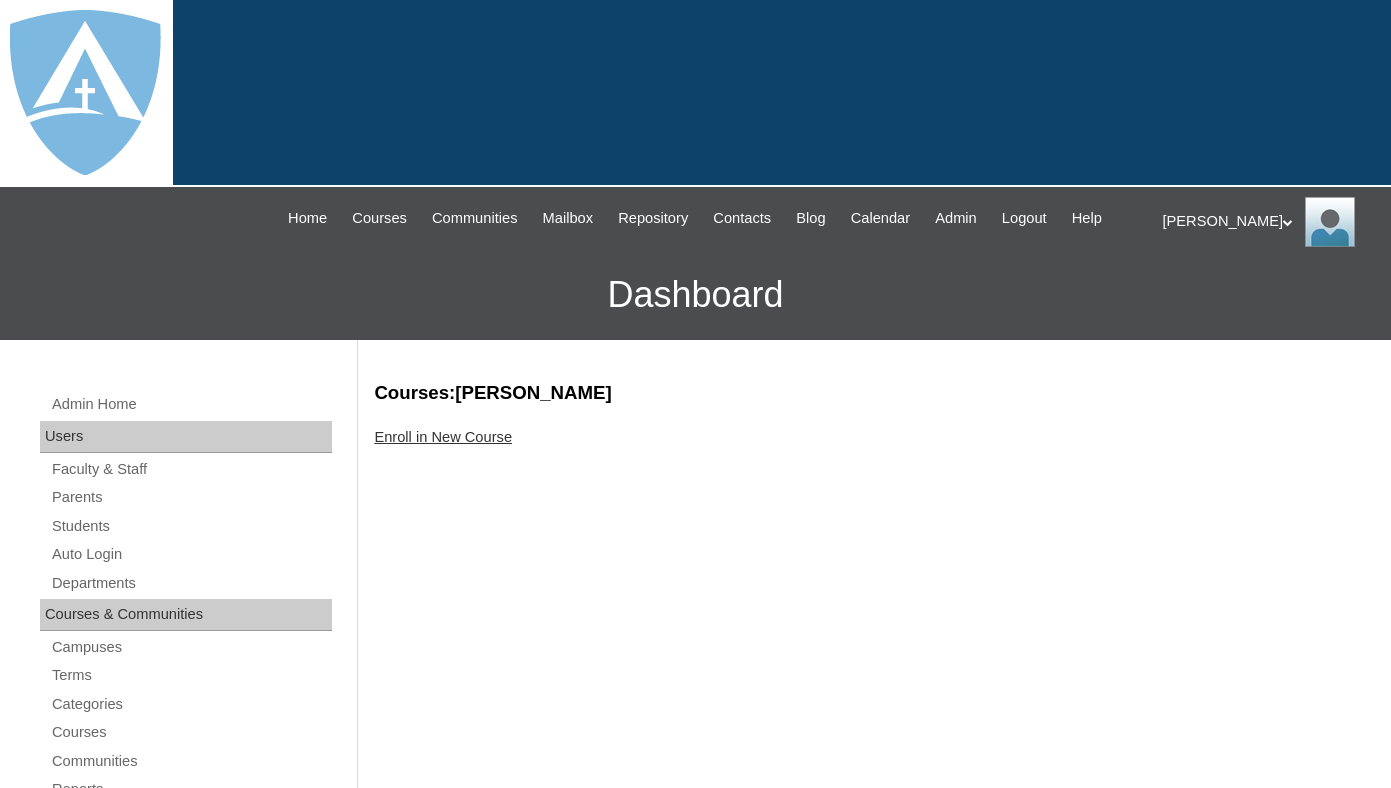 scroll, scrollTop: 0, scrollLeft: 0, axis: both 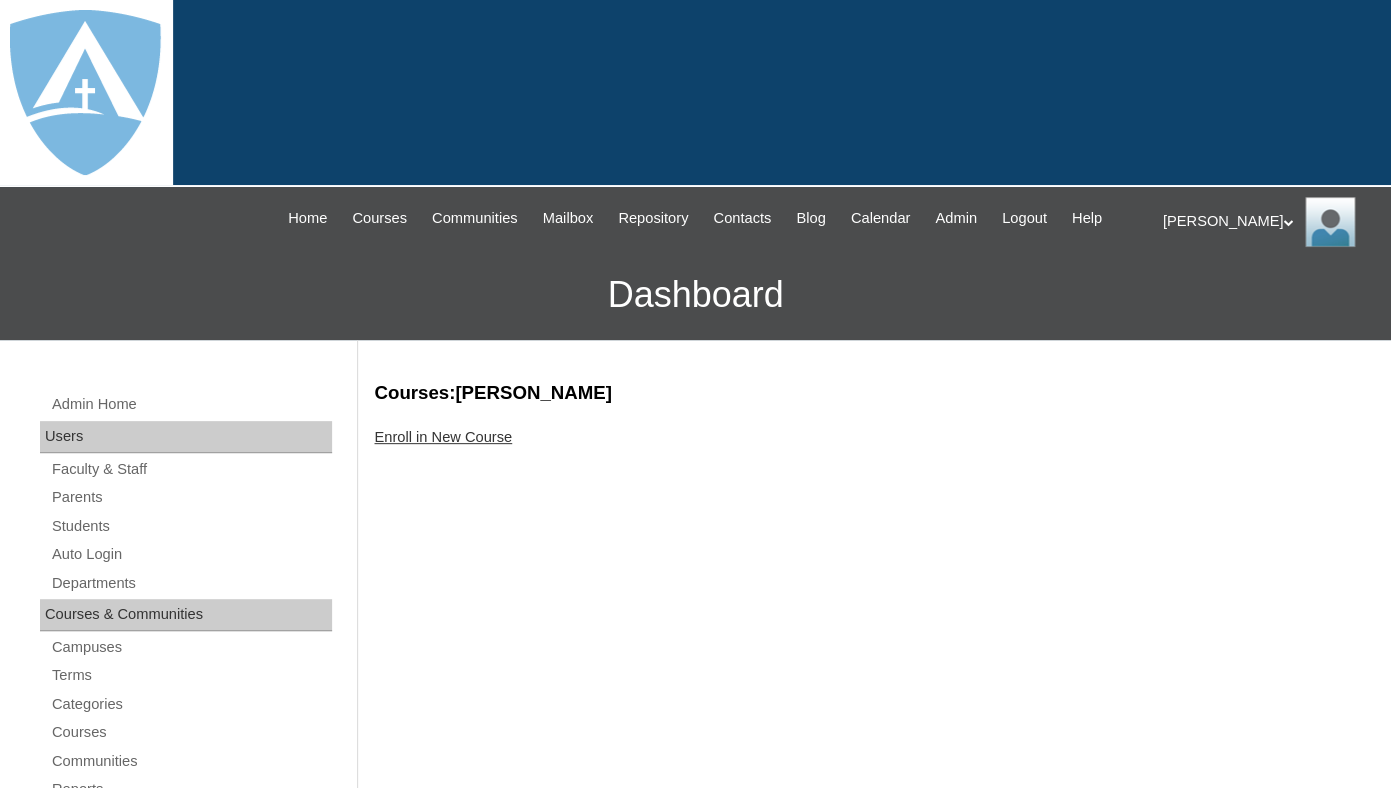 click on "Enroll in New Course" at bounding box center (443, 437) 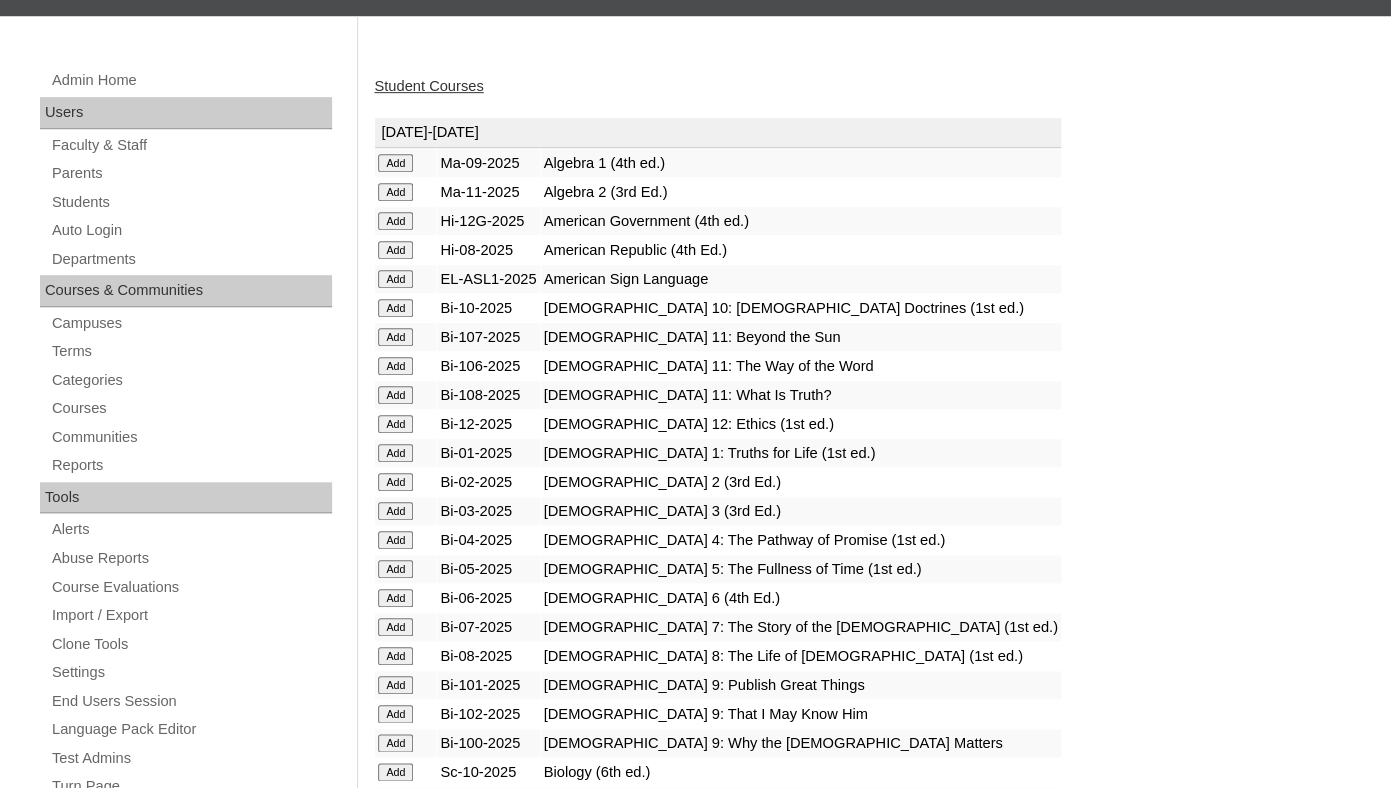 scroll, scrollTop: 401, scrollLeft: 0, axis: vertical 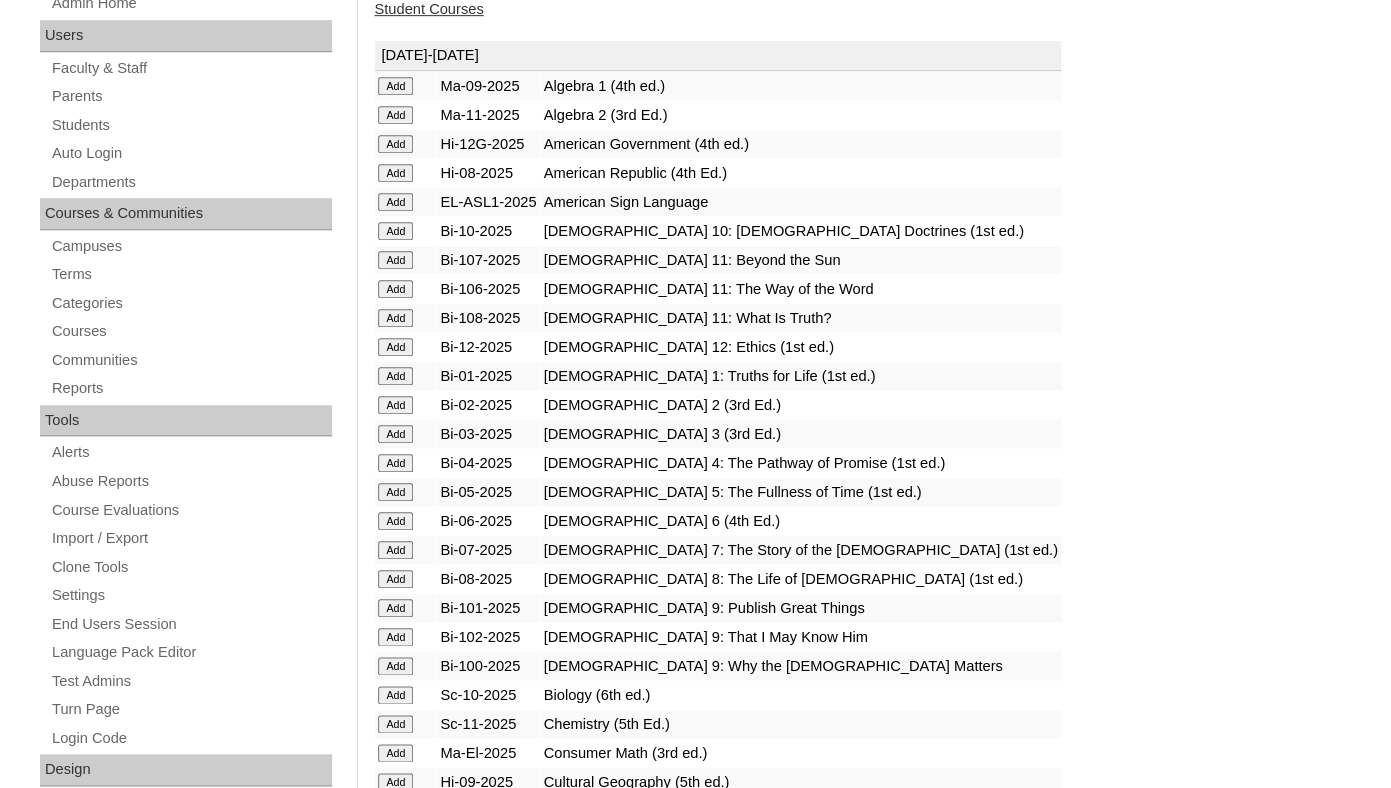click on "Add" at bounding box center (395, 86) 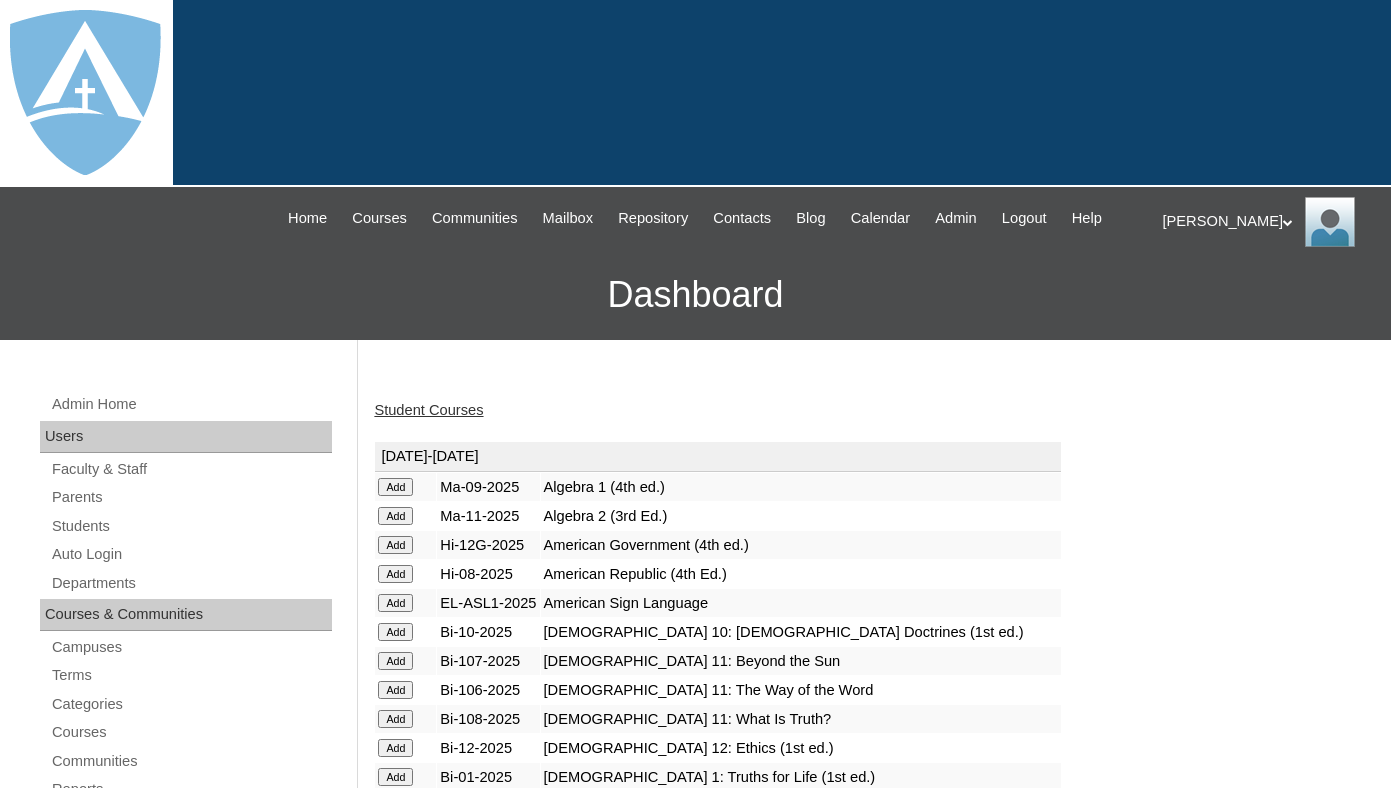 scroll, scrollTop: 1006, scrollLeft: 0, axis: vertical 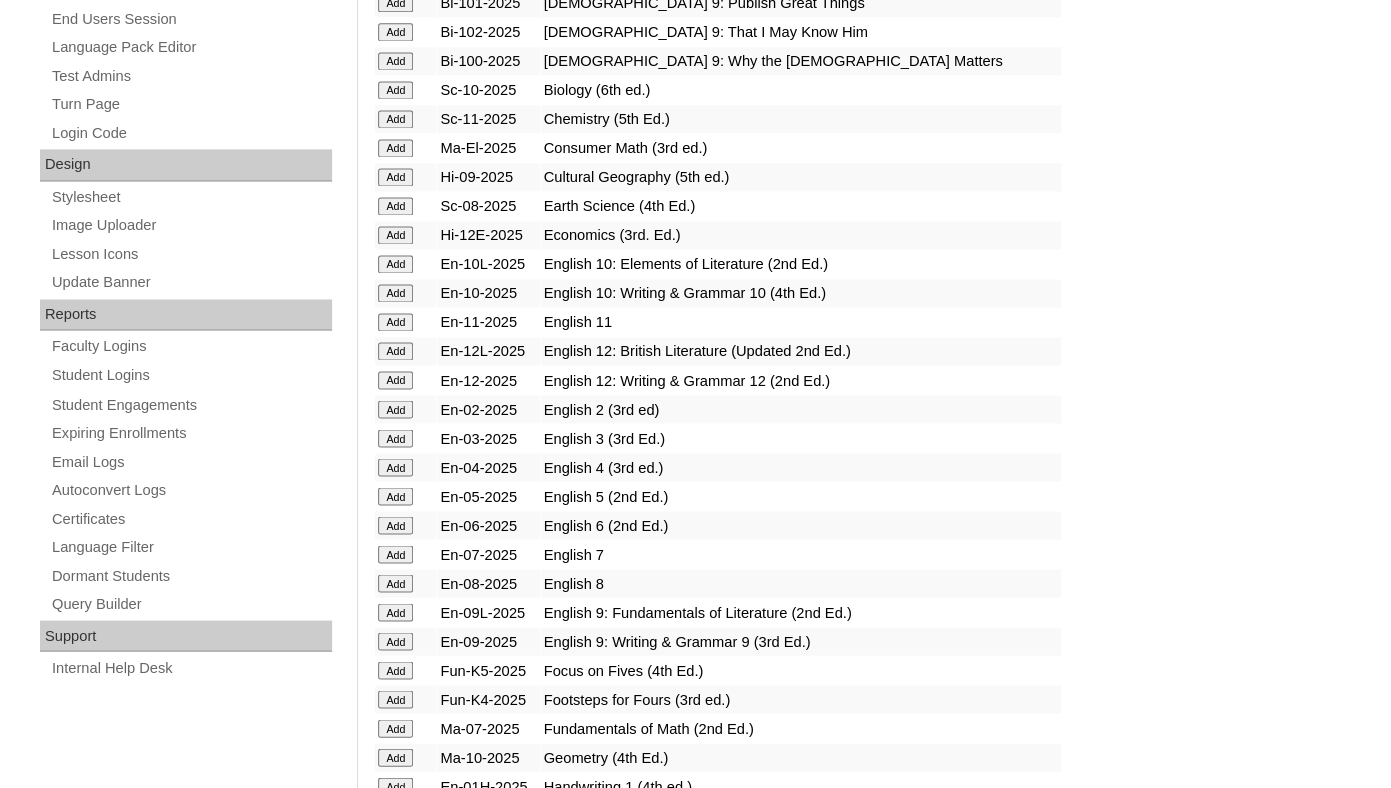 click on "Add" at bounding box center (395, -519) 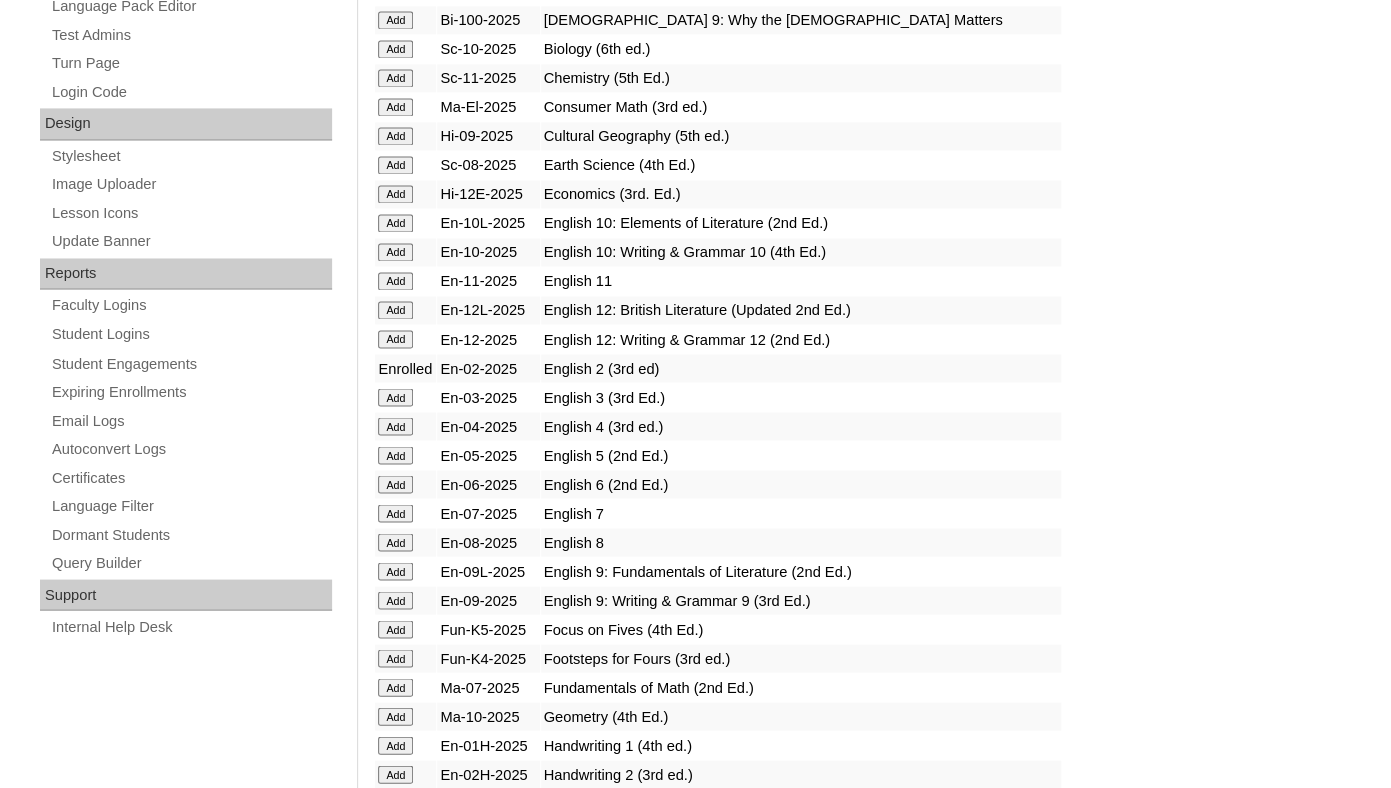 scroll, scrollTop: 1284, scrollLeft: 0, axis: vertical 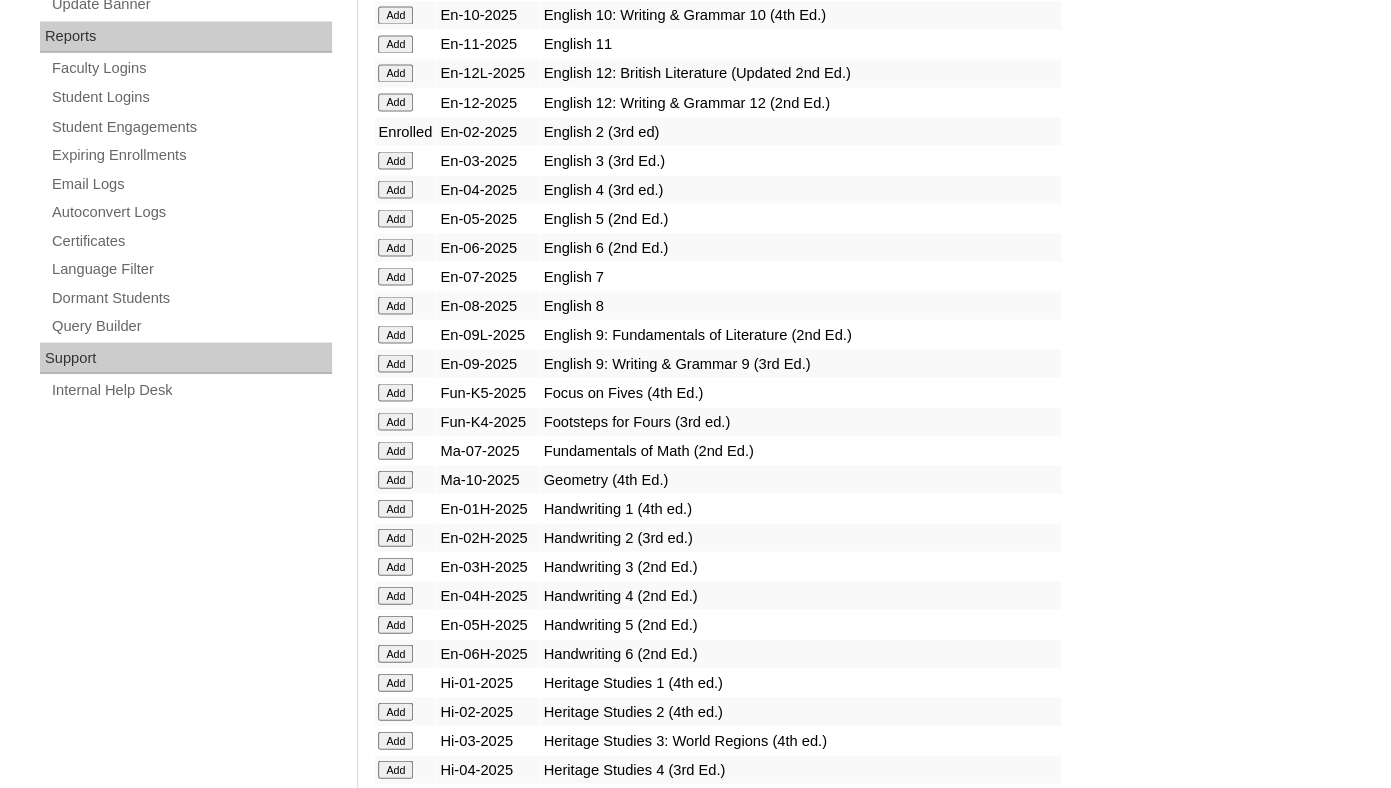 click on "Add" at bounding box center [395, -797] 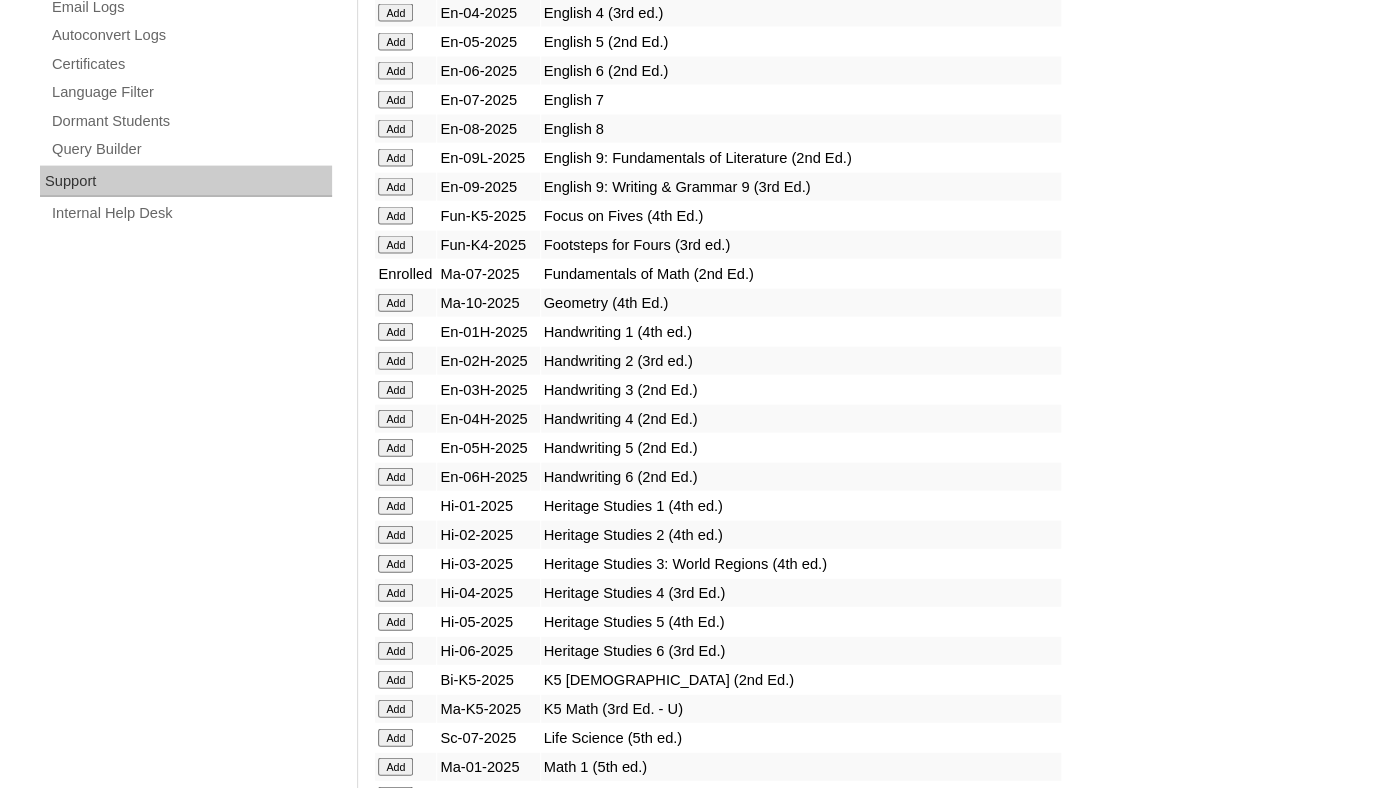 scroll, scrollTop: 1568, scrollLeft: 0, axis: vertical 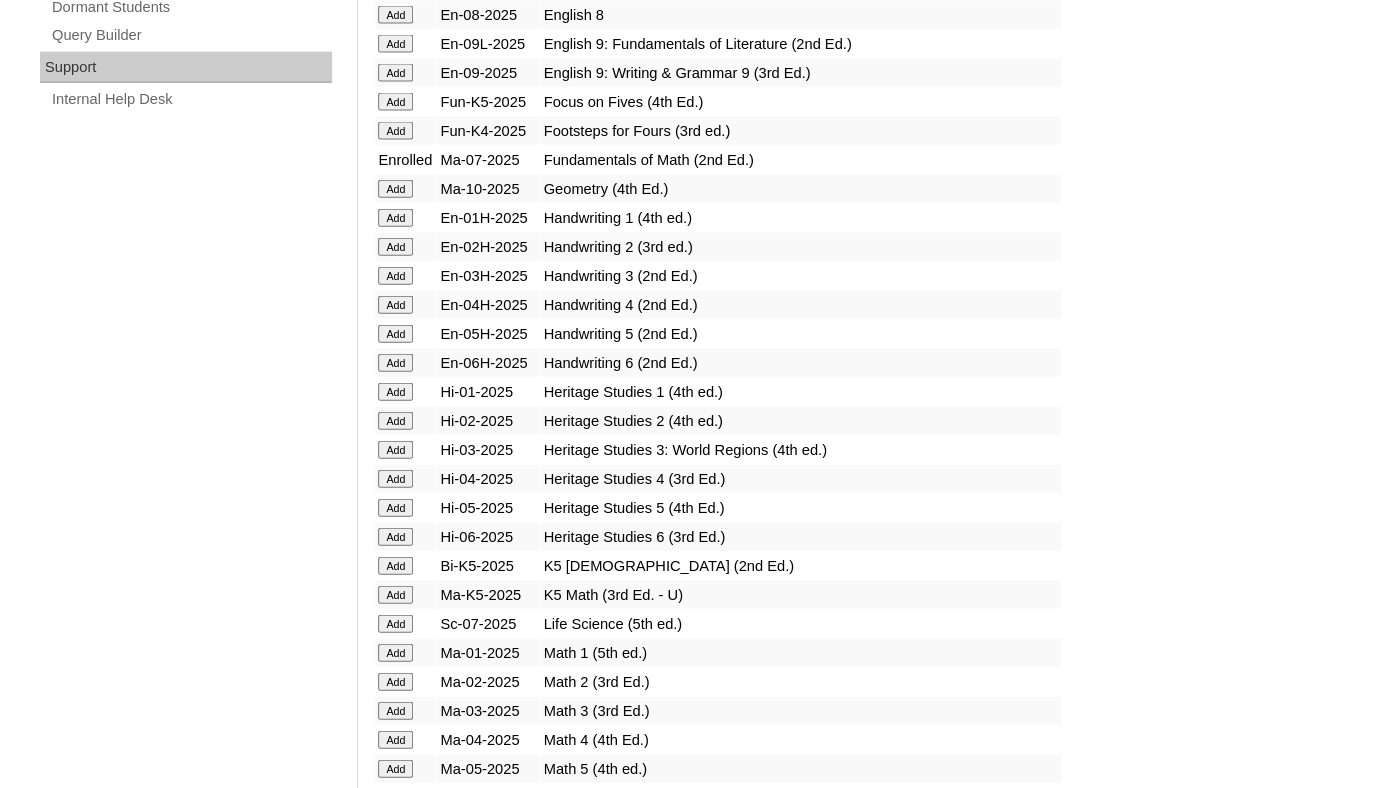 click on "Add" at bounding box center (395, -1087) 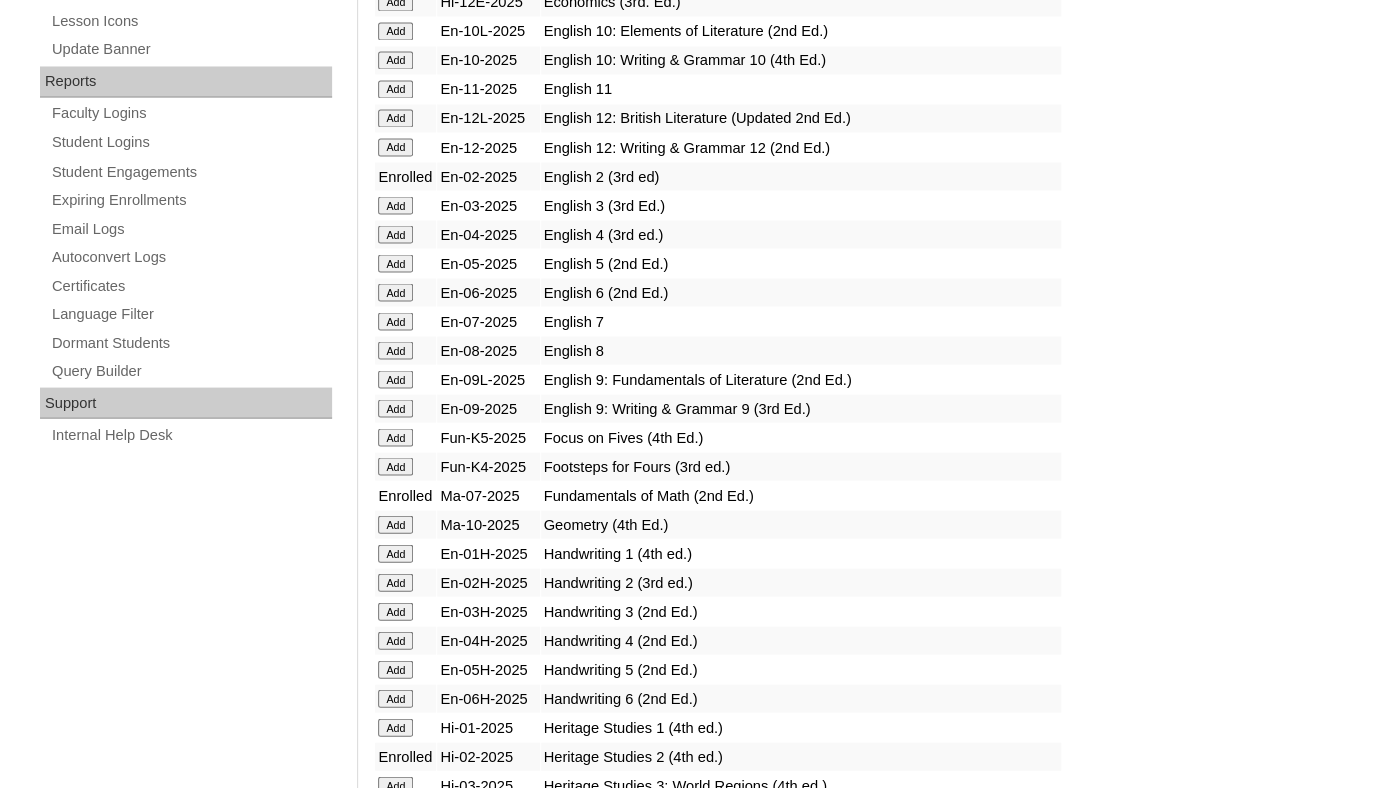 scroll, scrollTop: 1694, scrollLeft: 0, axis: vertical 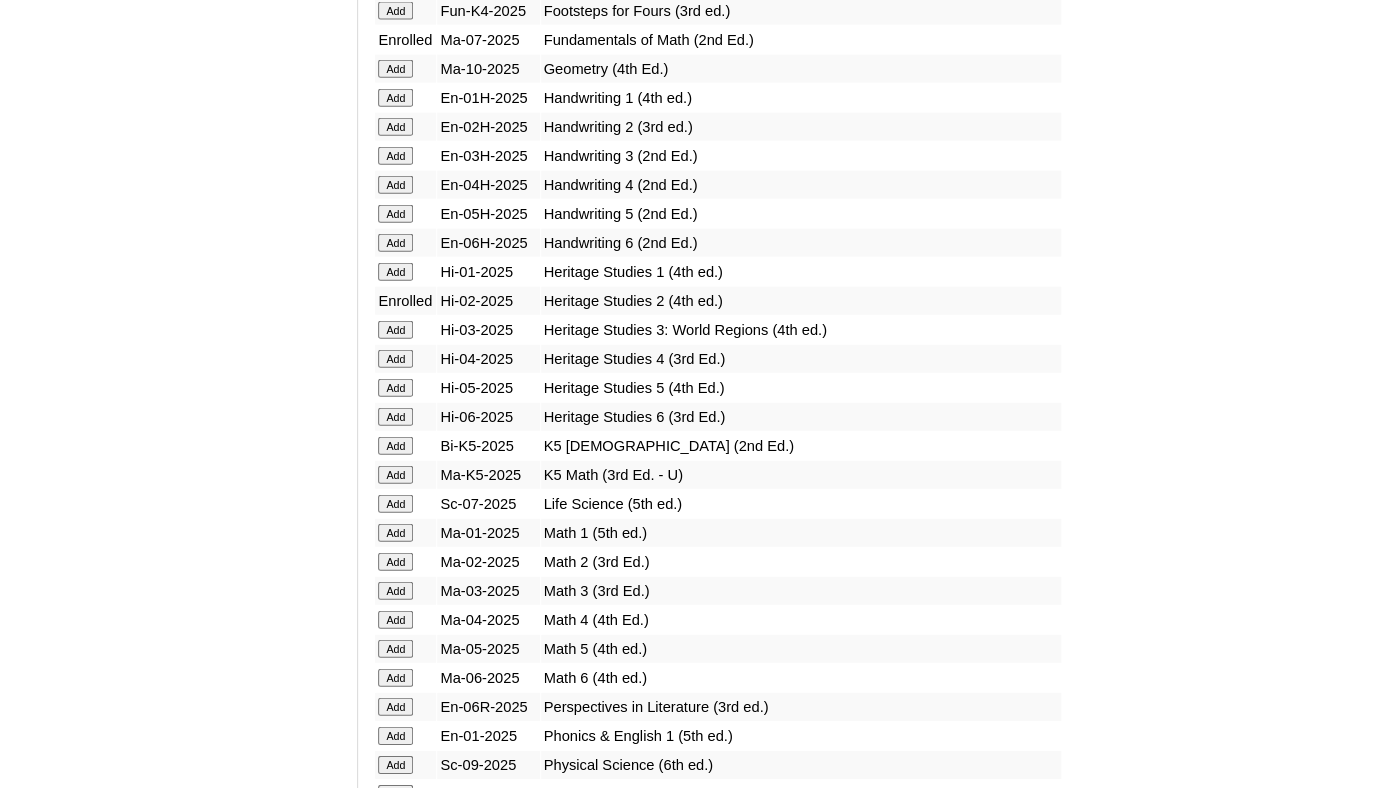 click on "Add" at bounding box center (395, -1207) 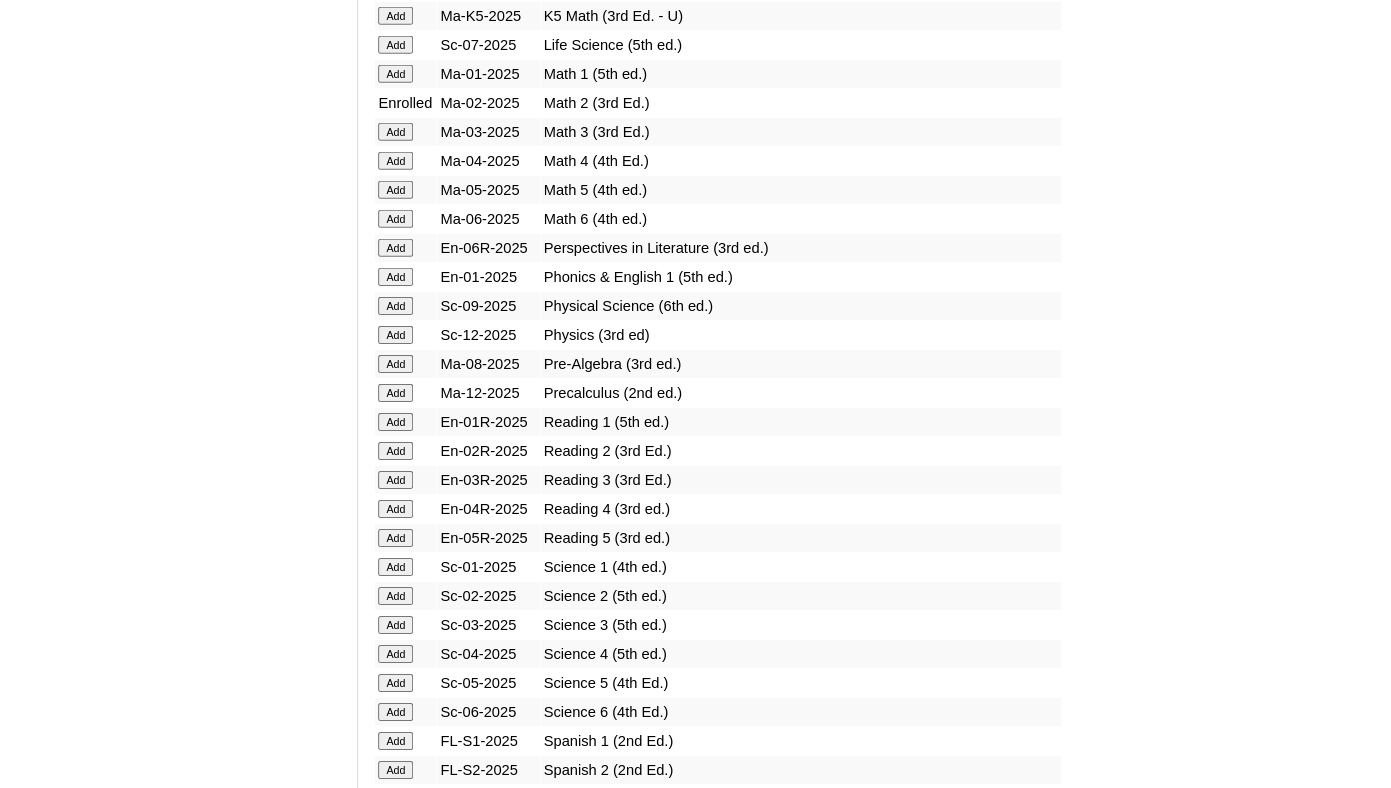 scroll, scrollTop: 2202, scrollLeft: 0, axis: vertical 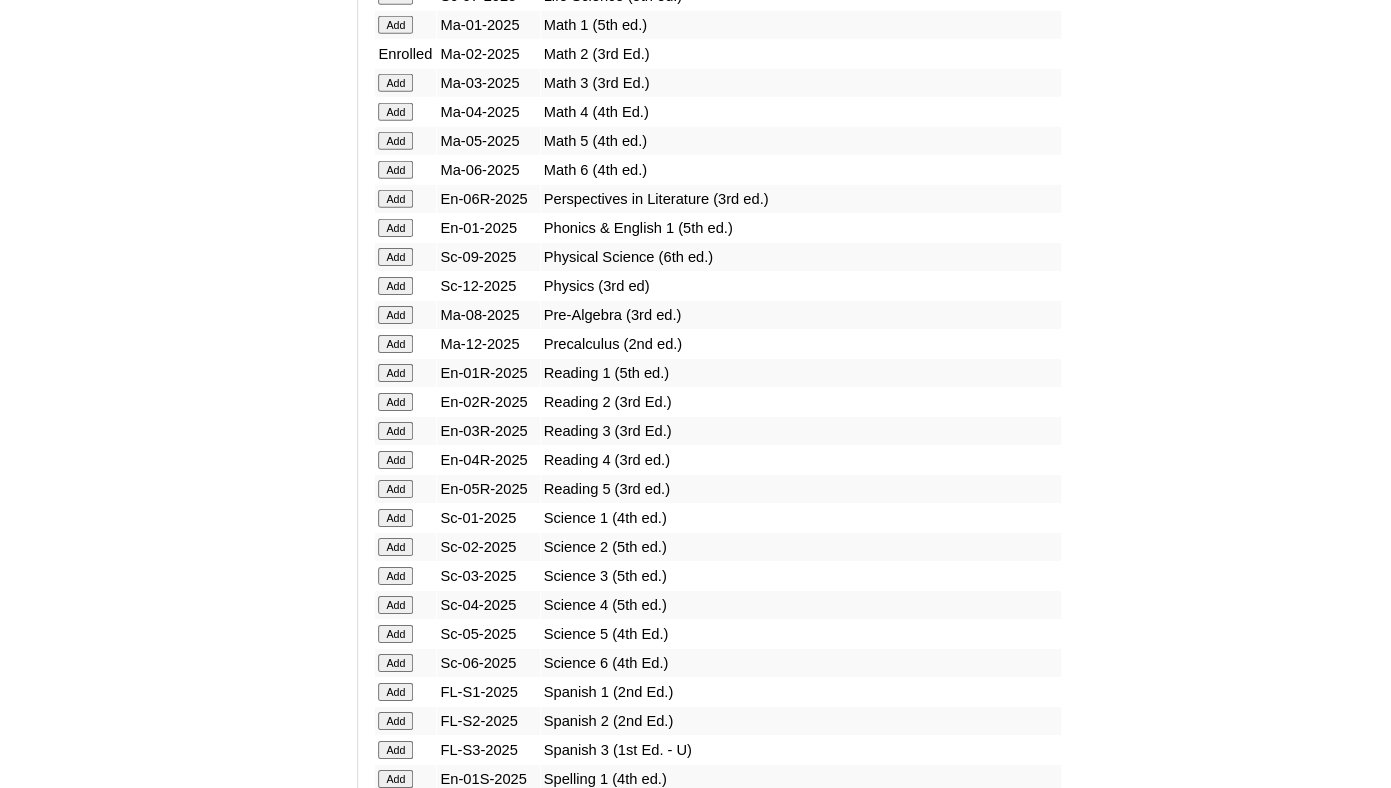 click on "Add" at bounding box center (395, -1715) 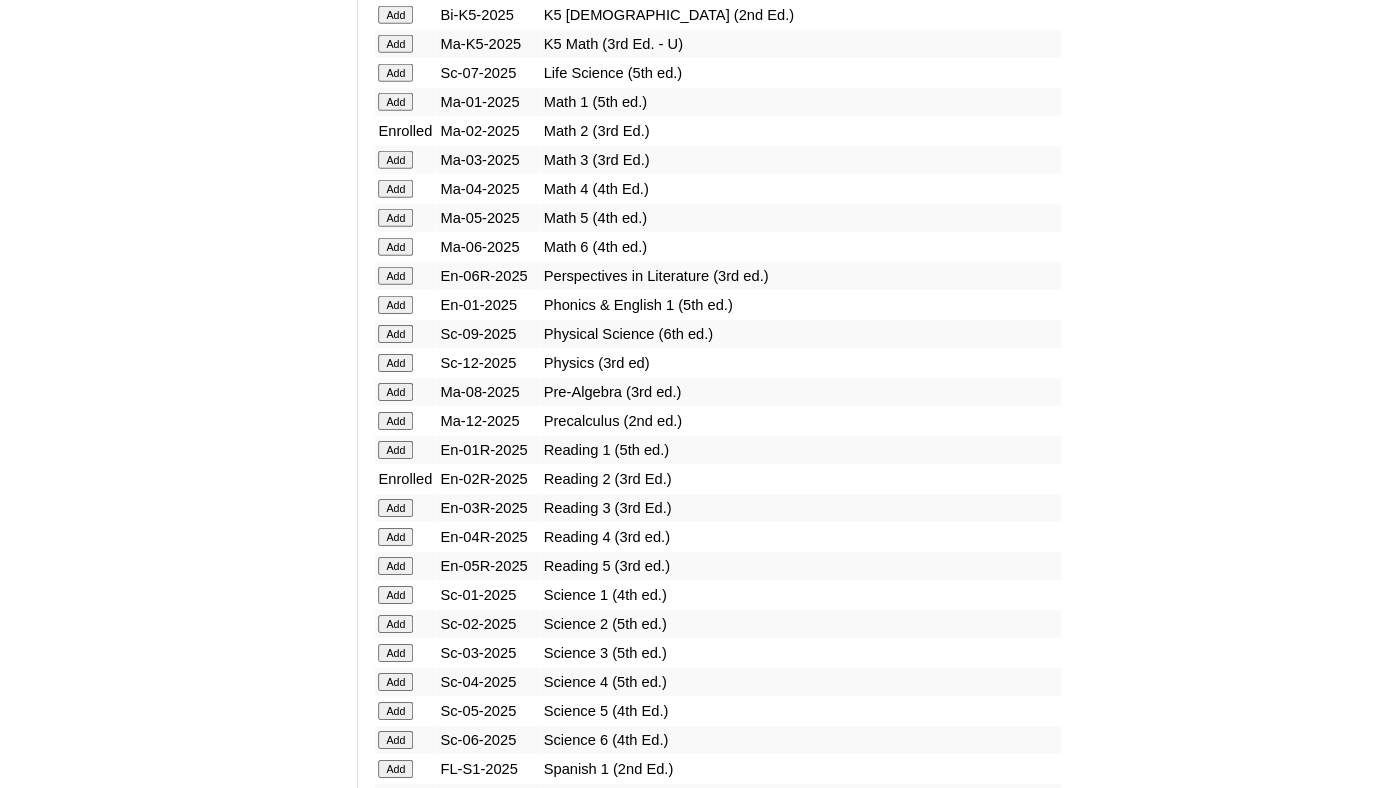 scroll, scrollTop: 2408, scrollLeft: 0, axis: vertical 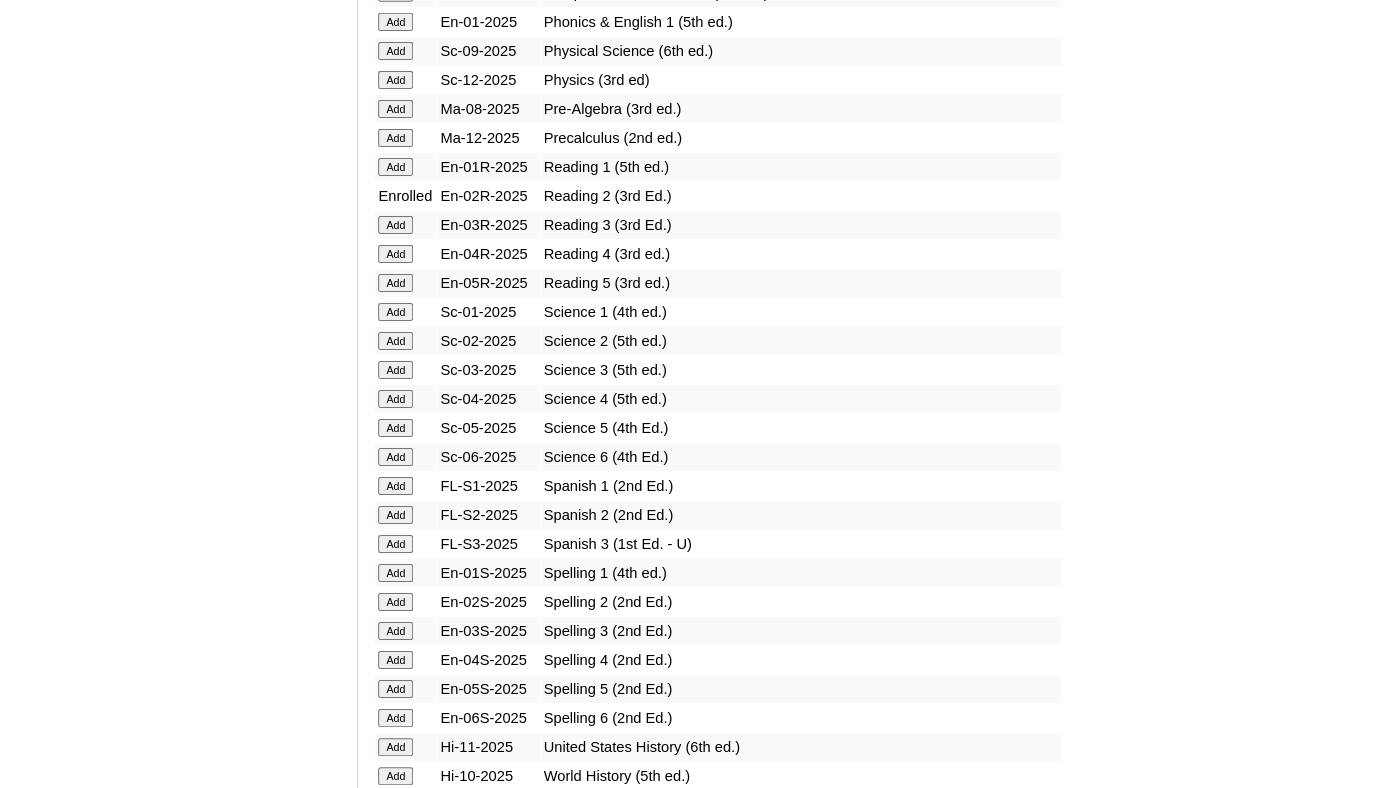 click on "Add" at bounding box center [395, -1921] 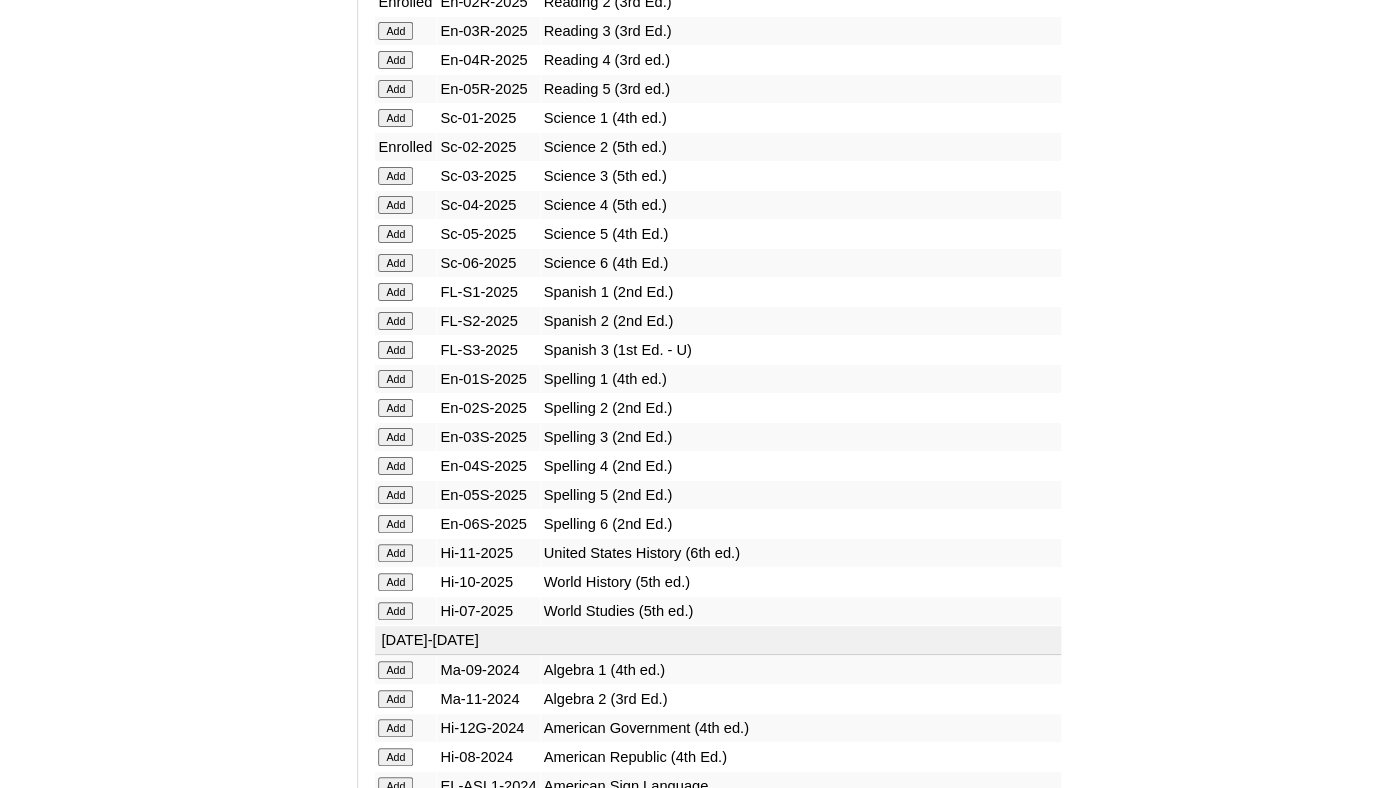 scroll, scrollTop: 2614, scrollLeft: 0, axis: vertical 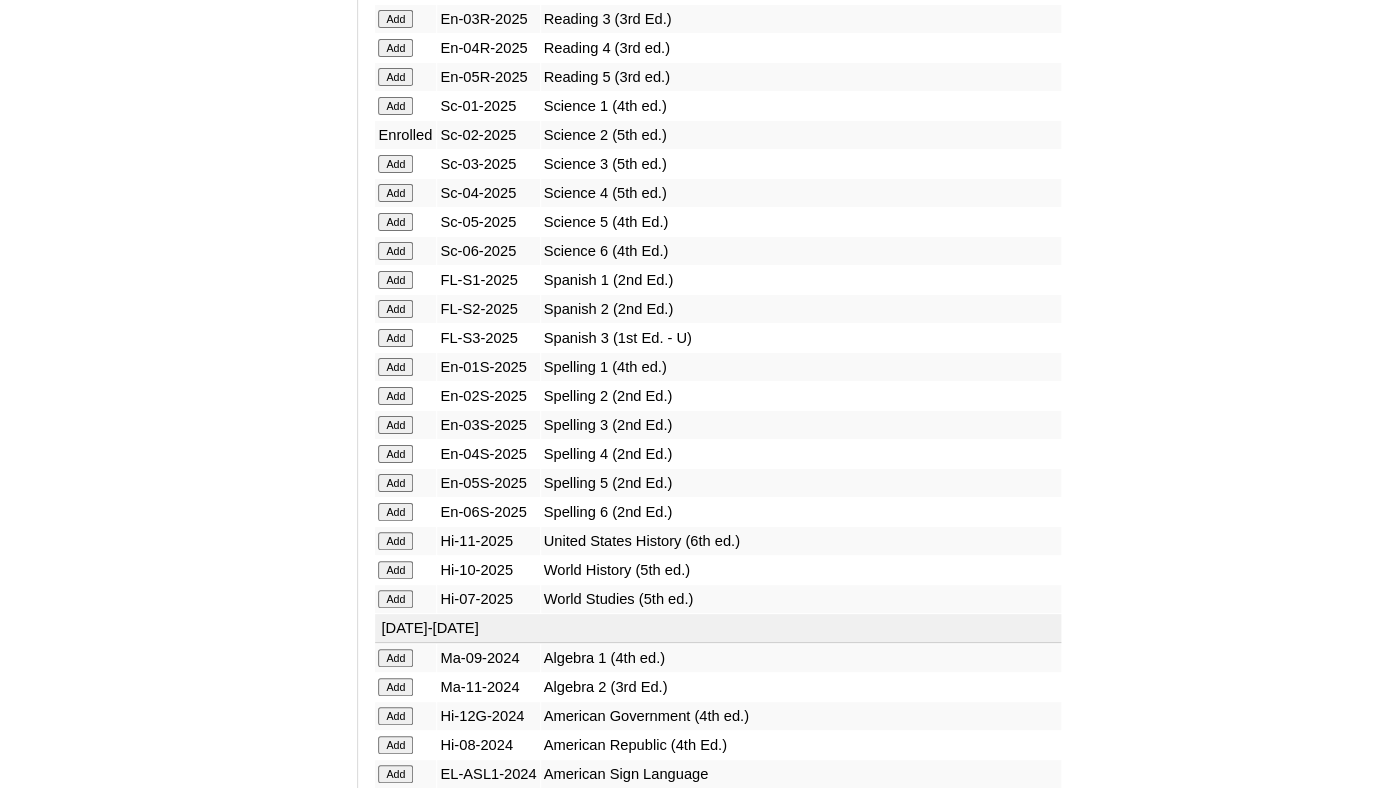 click on "Add" at bounding box center [395, -2127] 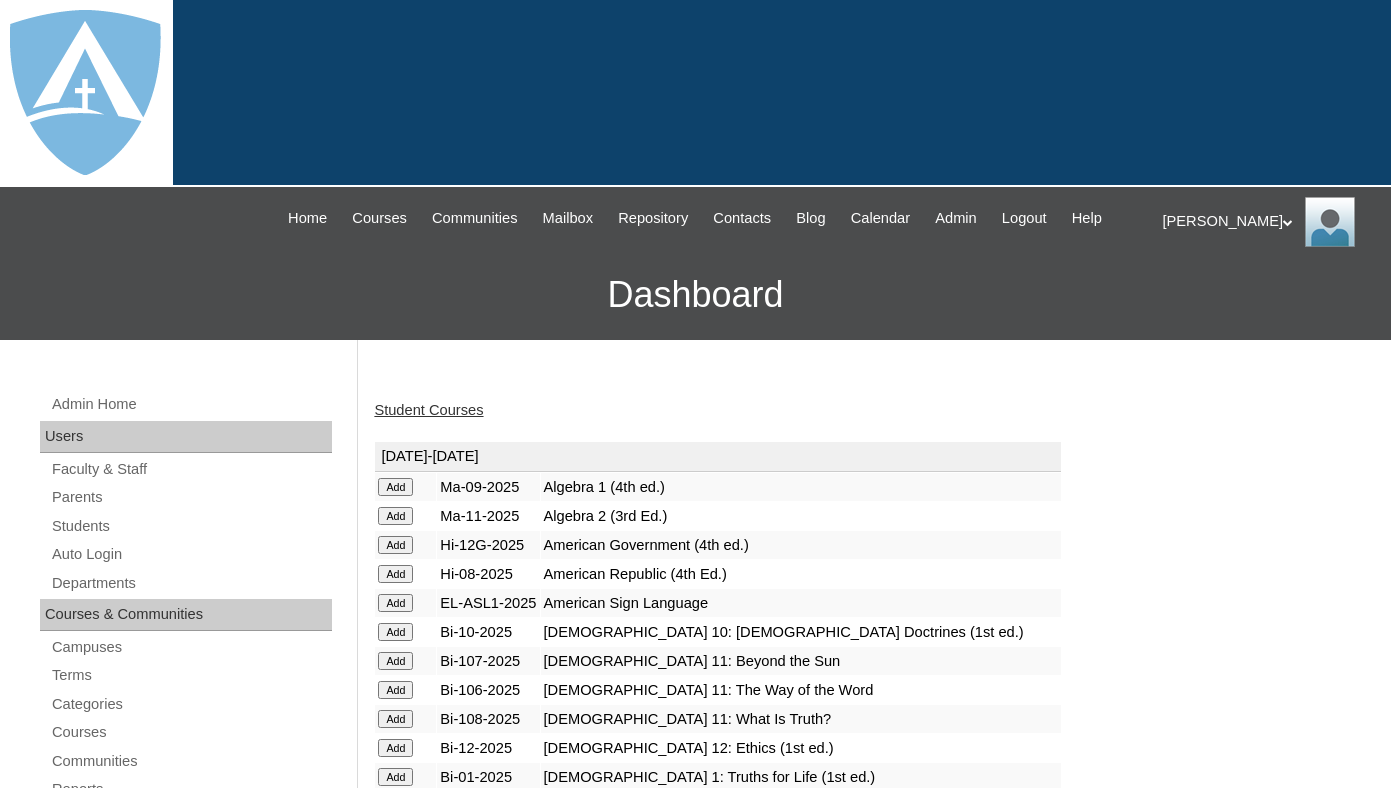 scroll, scrollTop: 0, scrollLeft: 0, axis: both 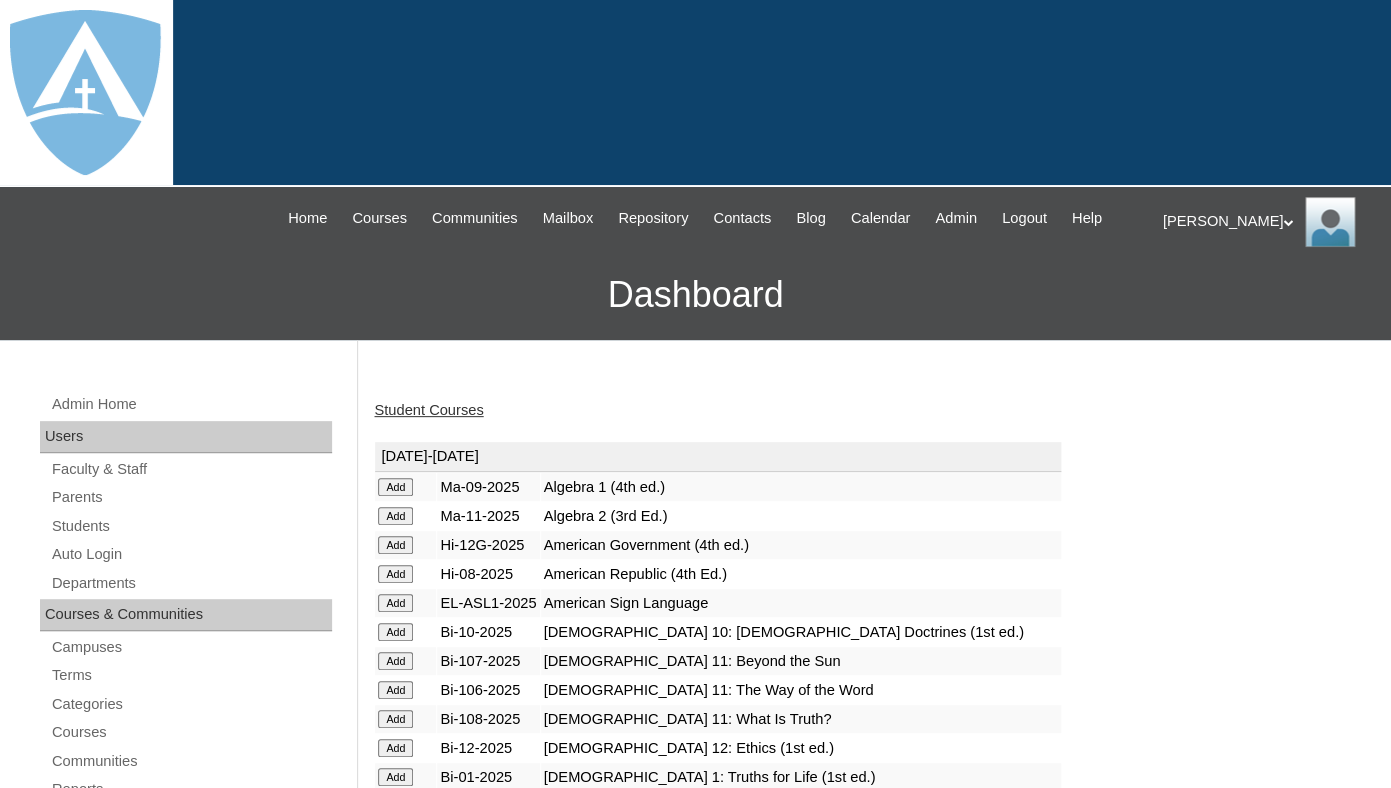 click on "Student Courses" at bounding box center [428, 410] 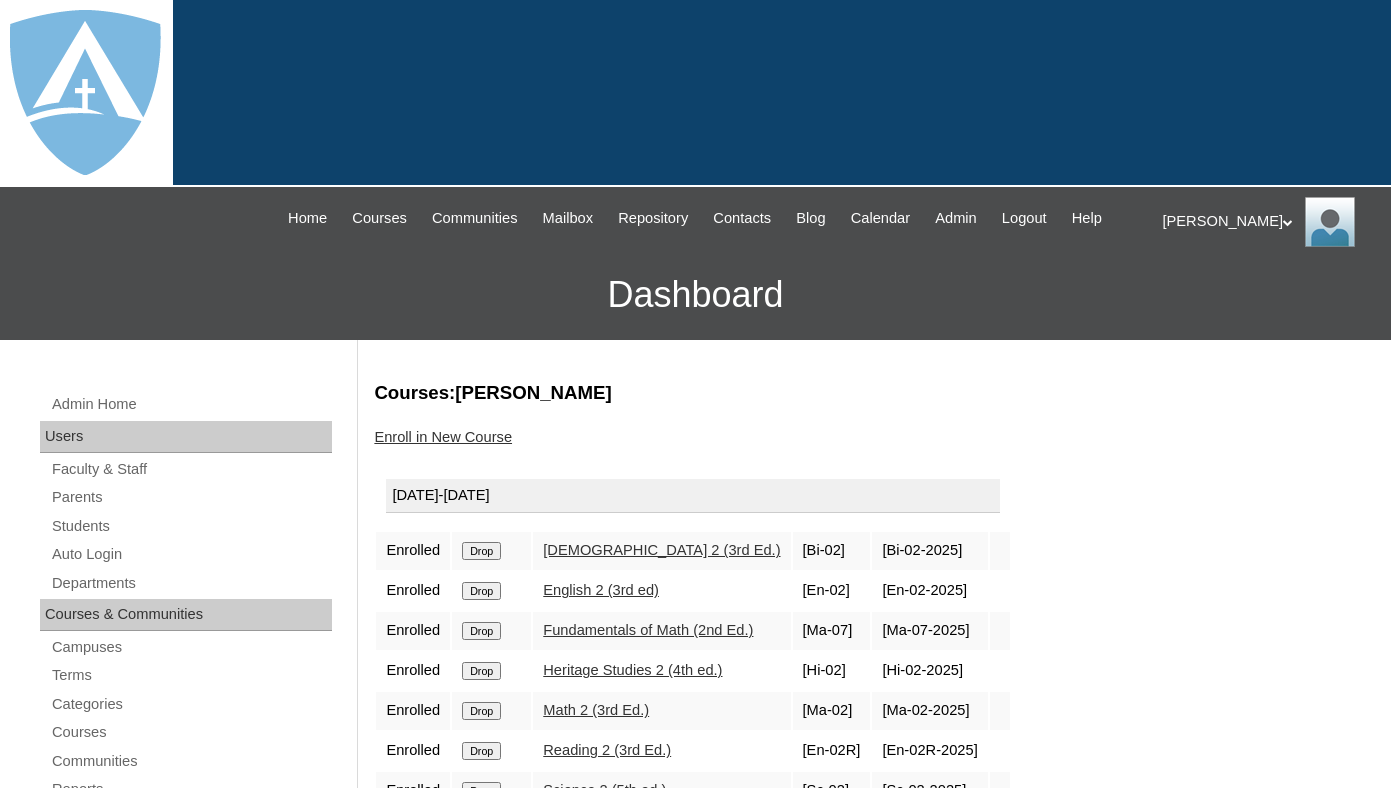 scroll, scrollTop: 250, scrollLeft: 0, axis: vertical 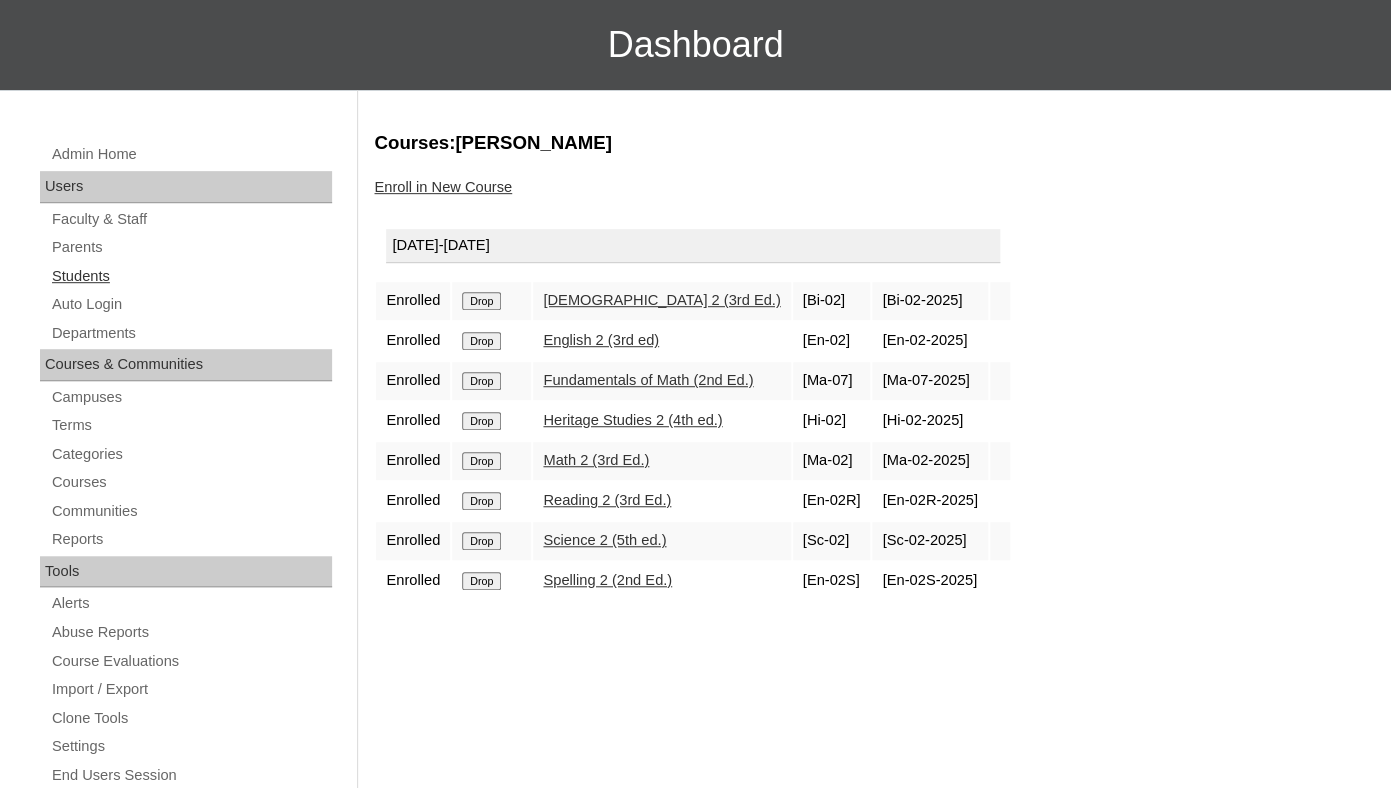 click on "Students" at bounding box center (191, 276) 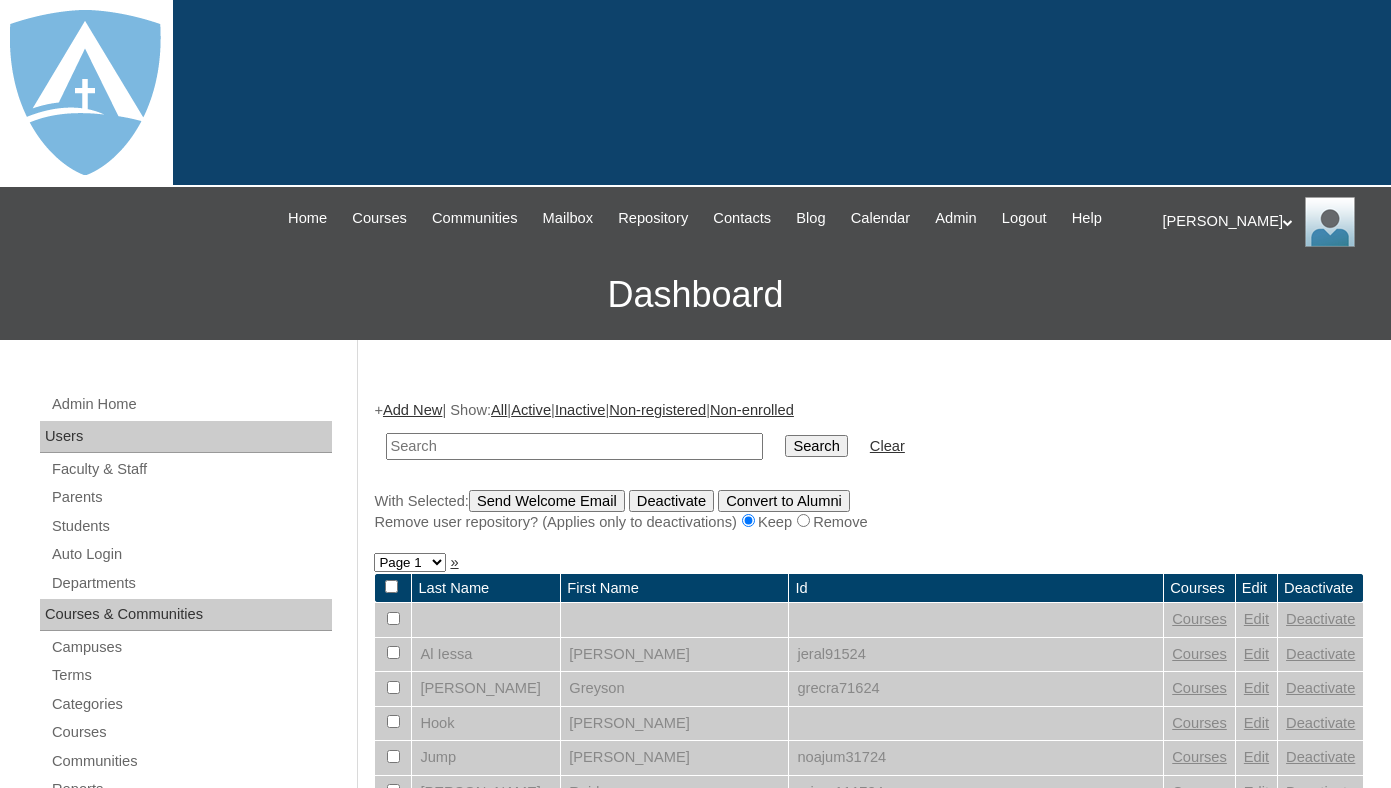 scroll, scrollTop: 0, scrollLeft: 0, axis: both 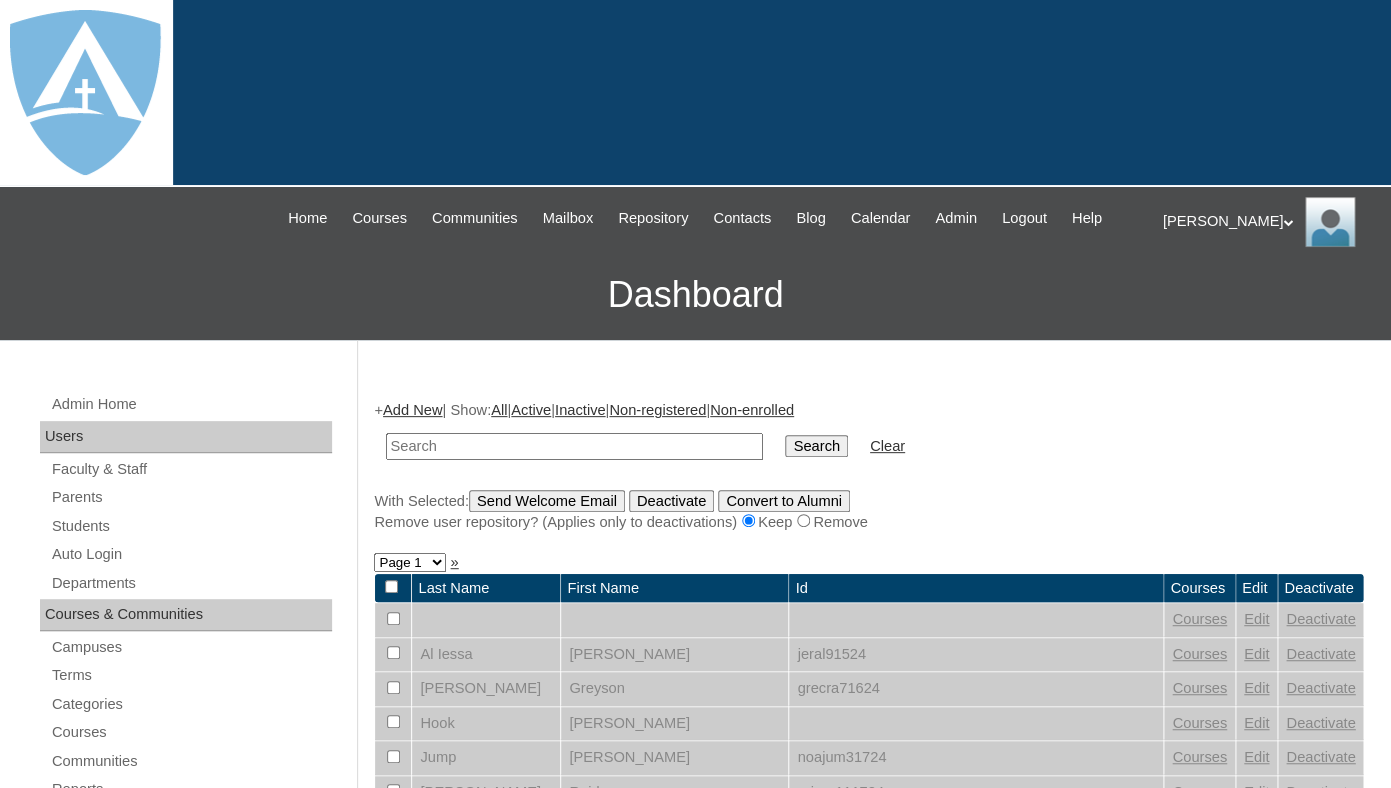 click at bounding box center (574, 446) 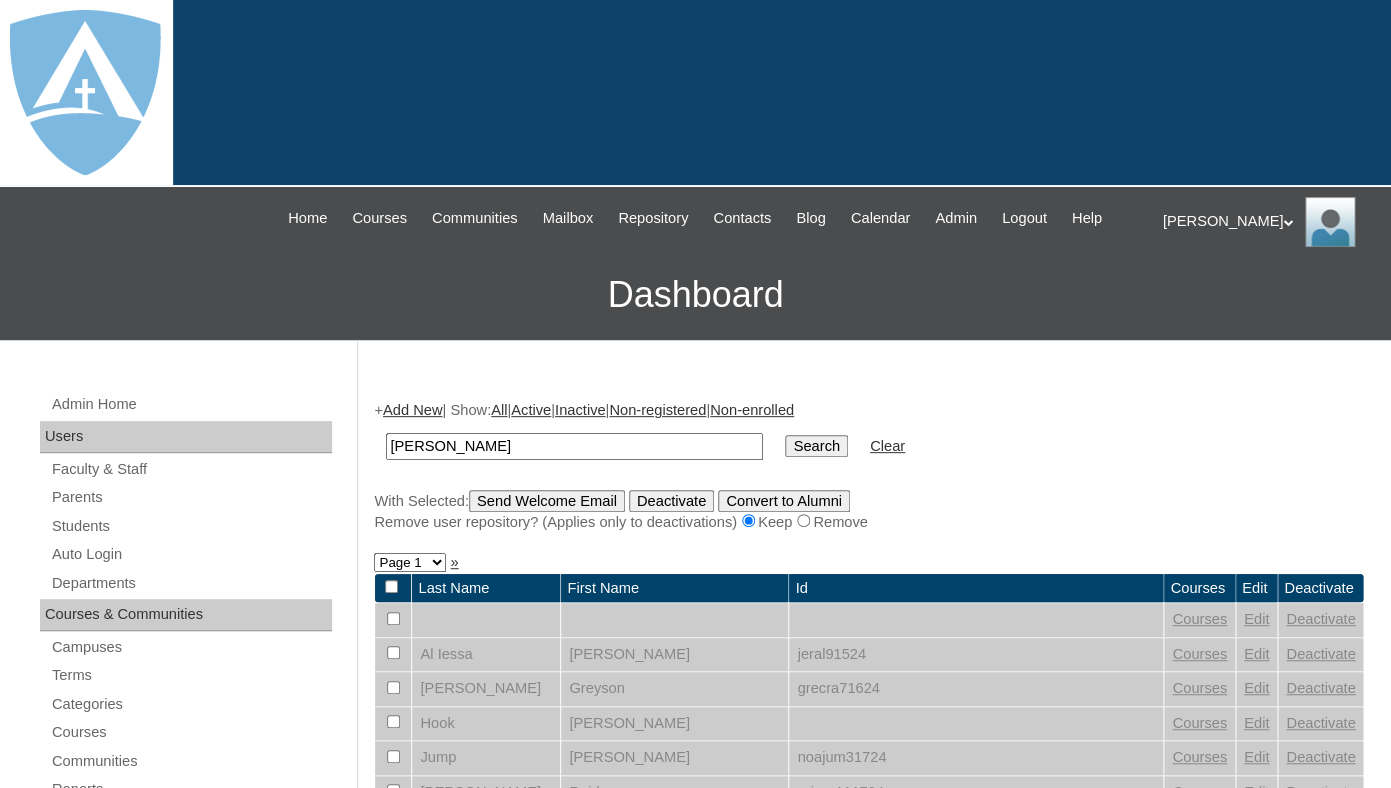 click on "[PERSON_NAME]" at bounding box center (574, 446) 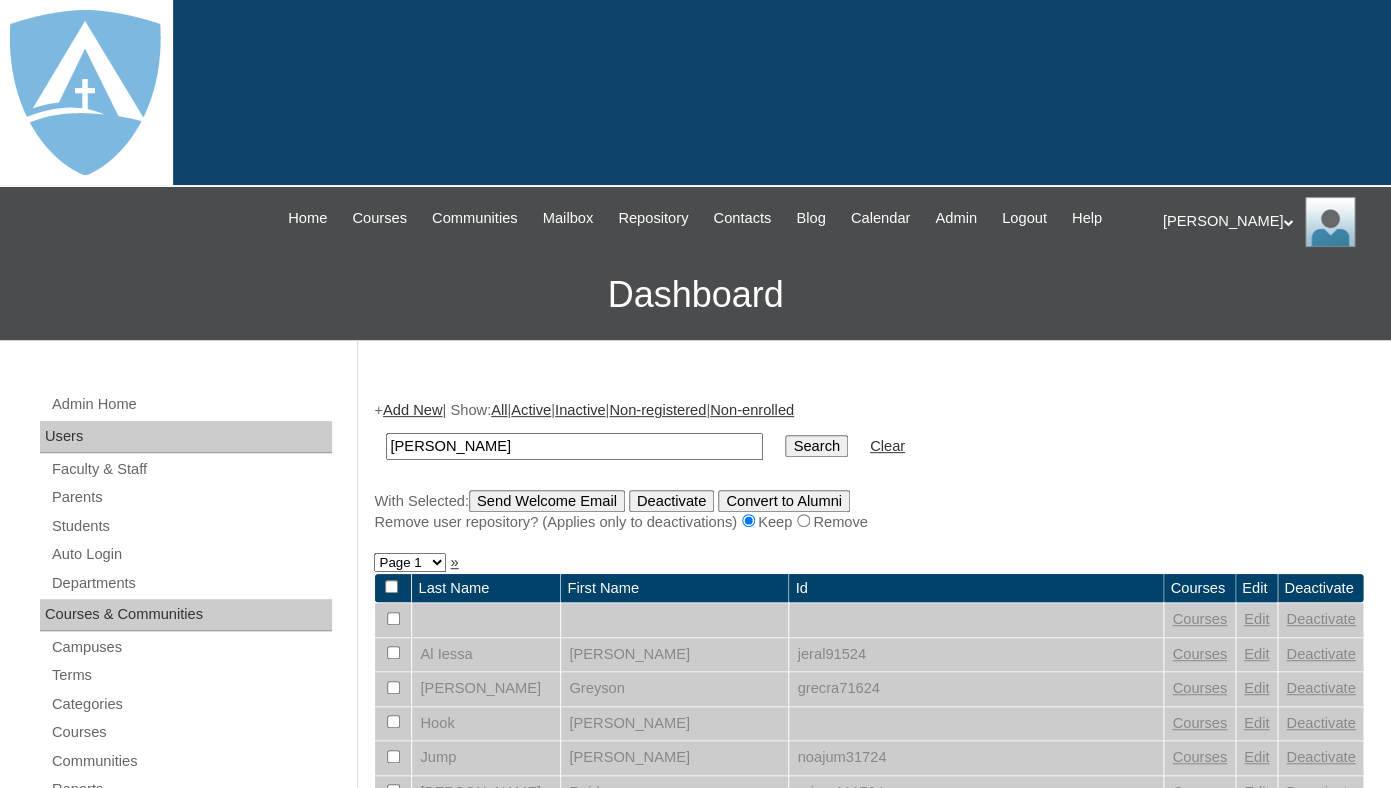 type on "[PERSON_NAME]" 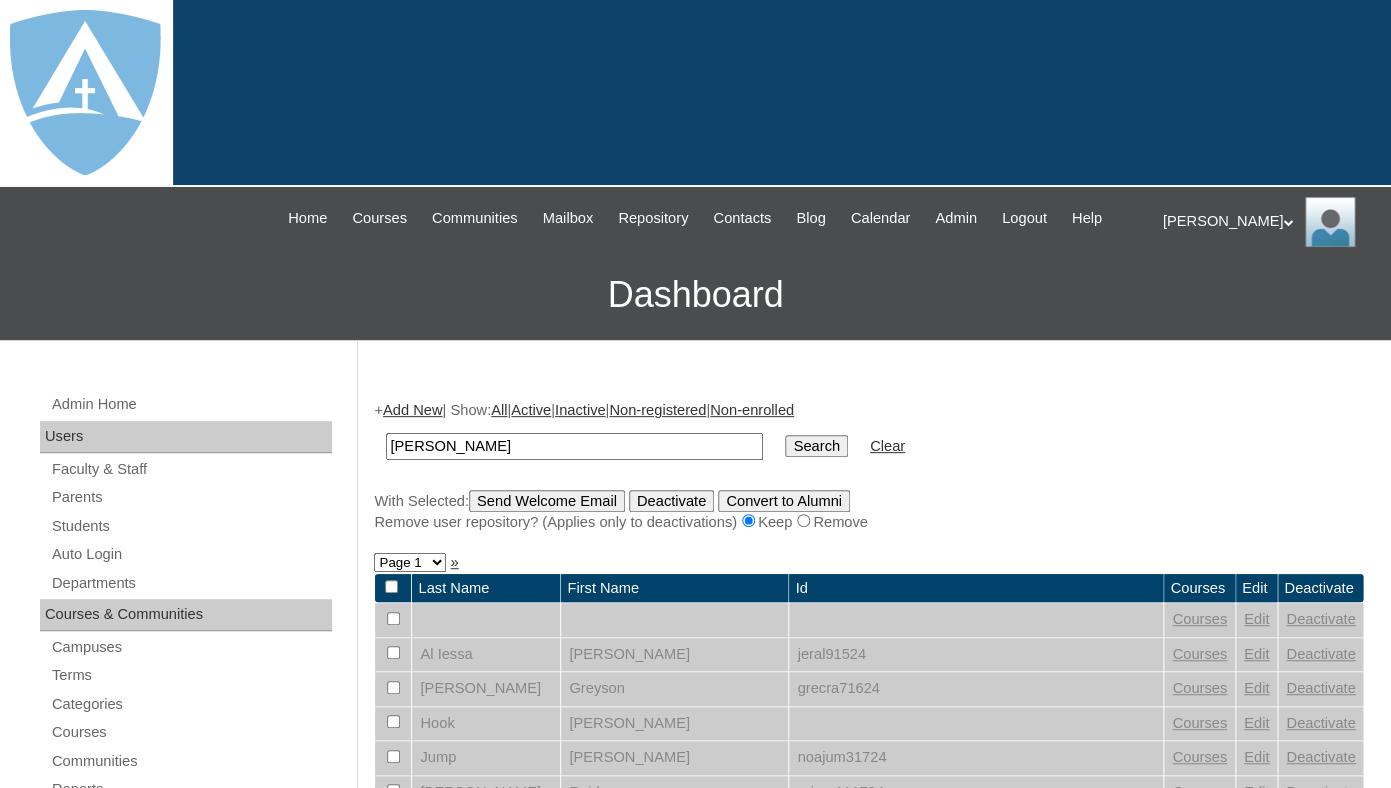click on "Search" at bounding box center (816, 446) 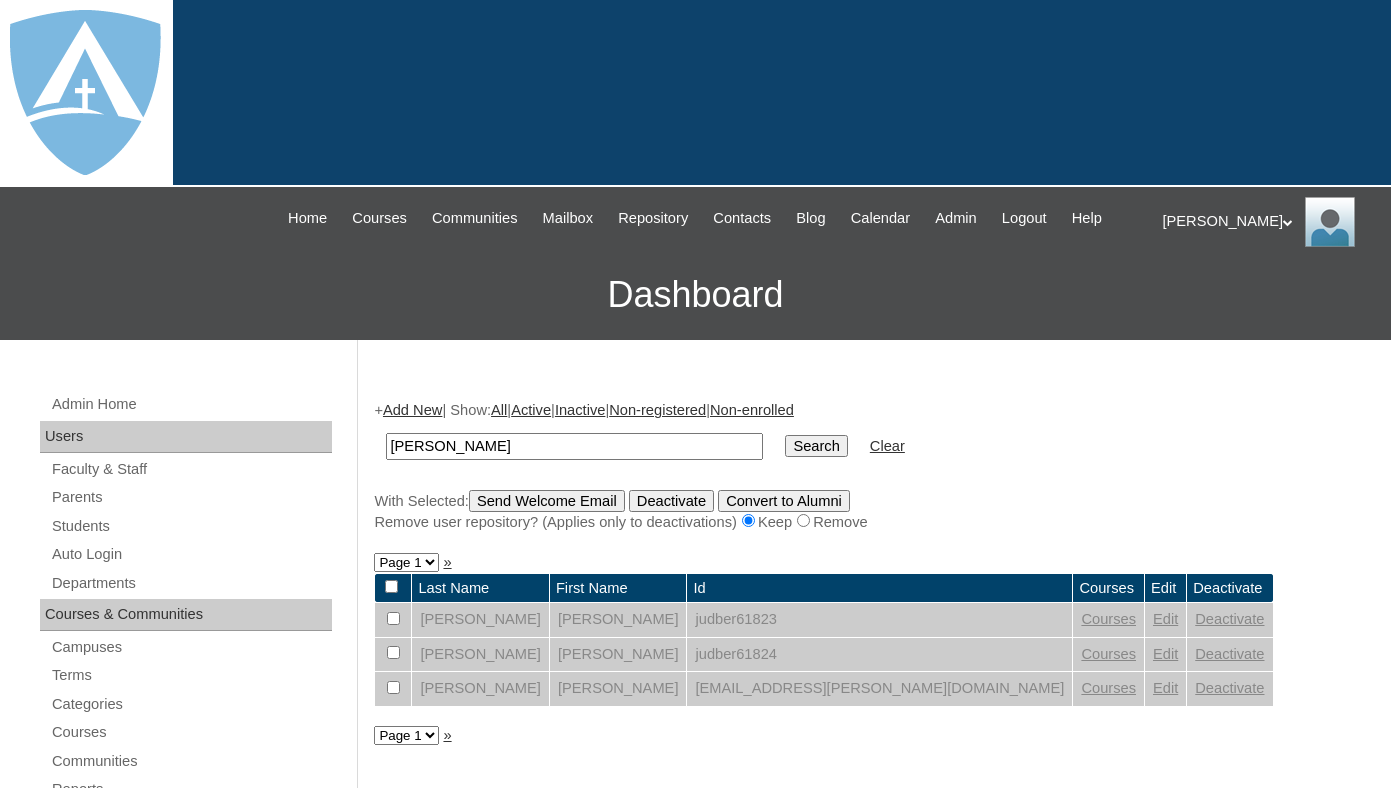scroll, scrollTop: 0, scrollLeft: 0, axis: both 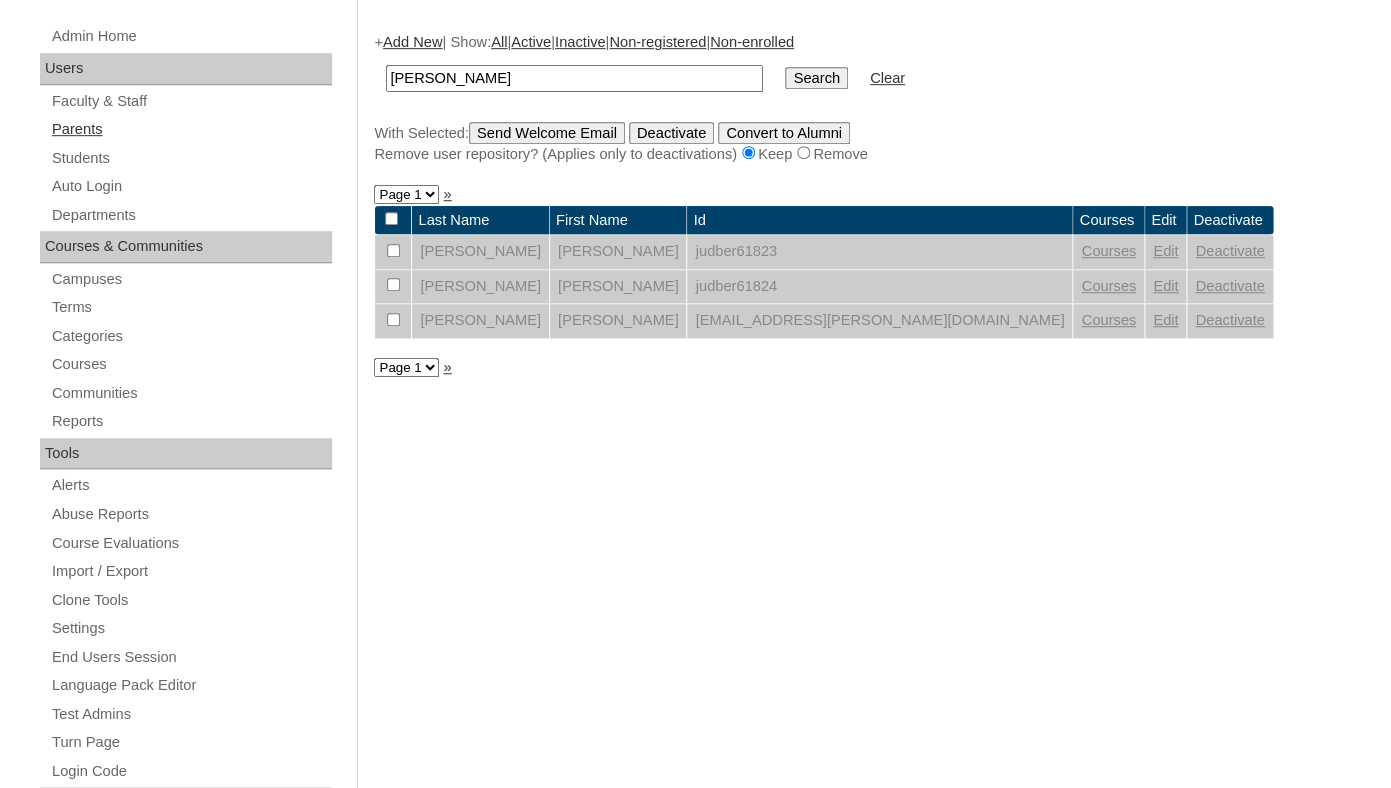 click on "Parents" at bounding box center (191, 129) 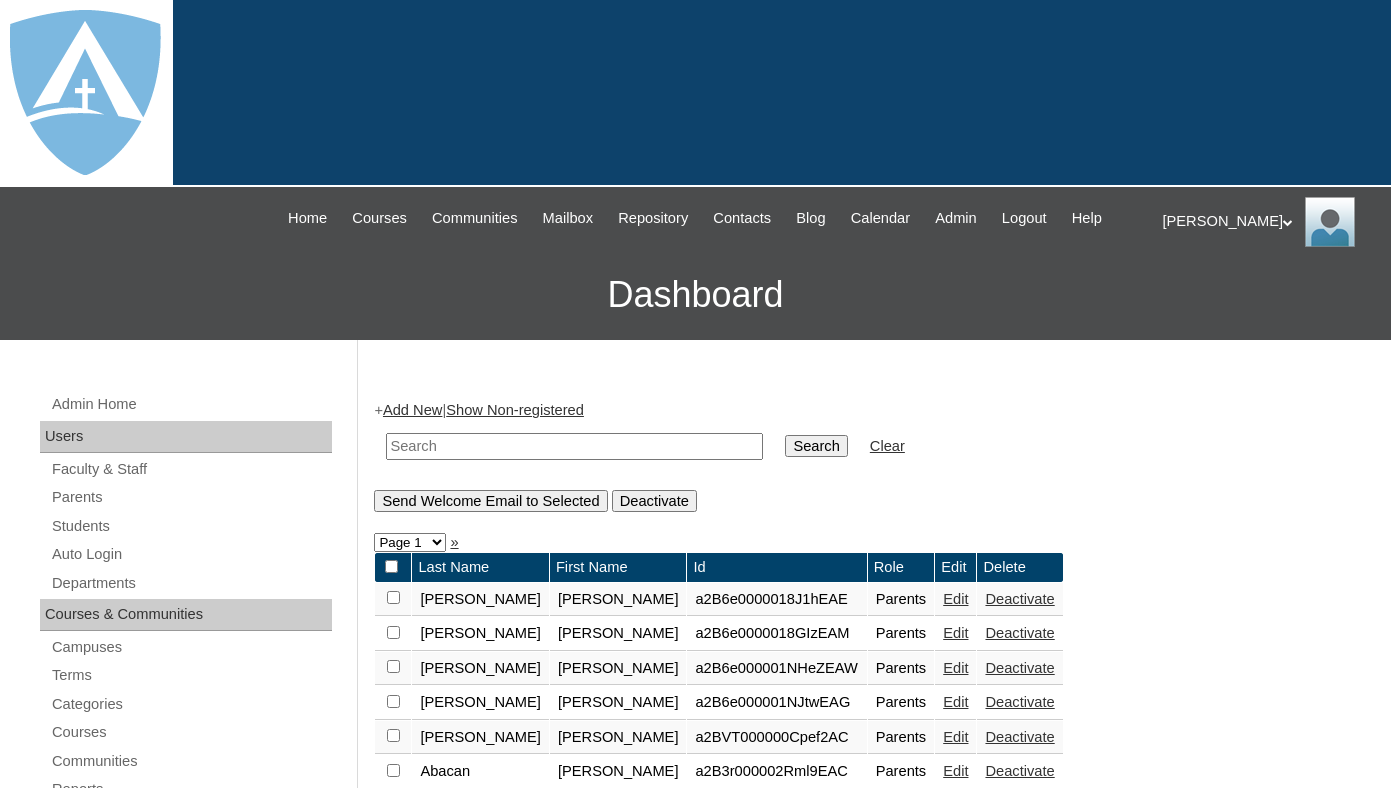 scroll, scrollTop: 0, scrollLeft: 0, axis: both 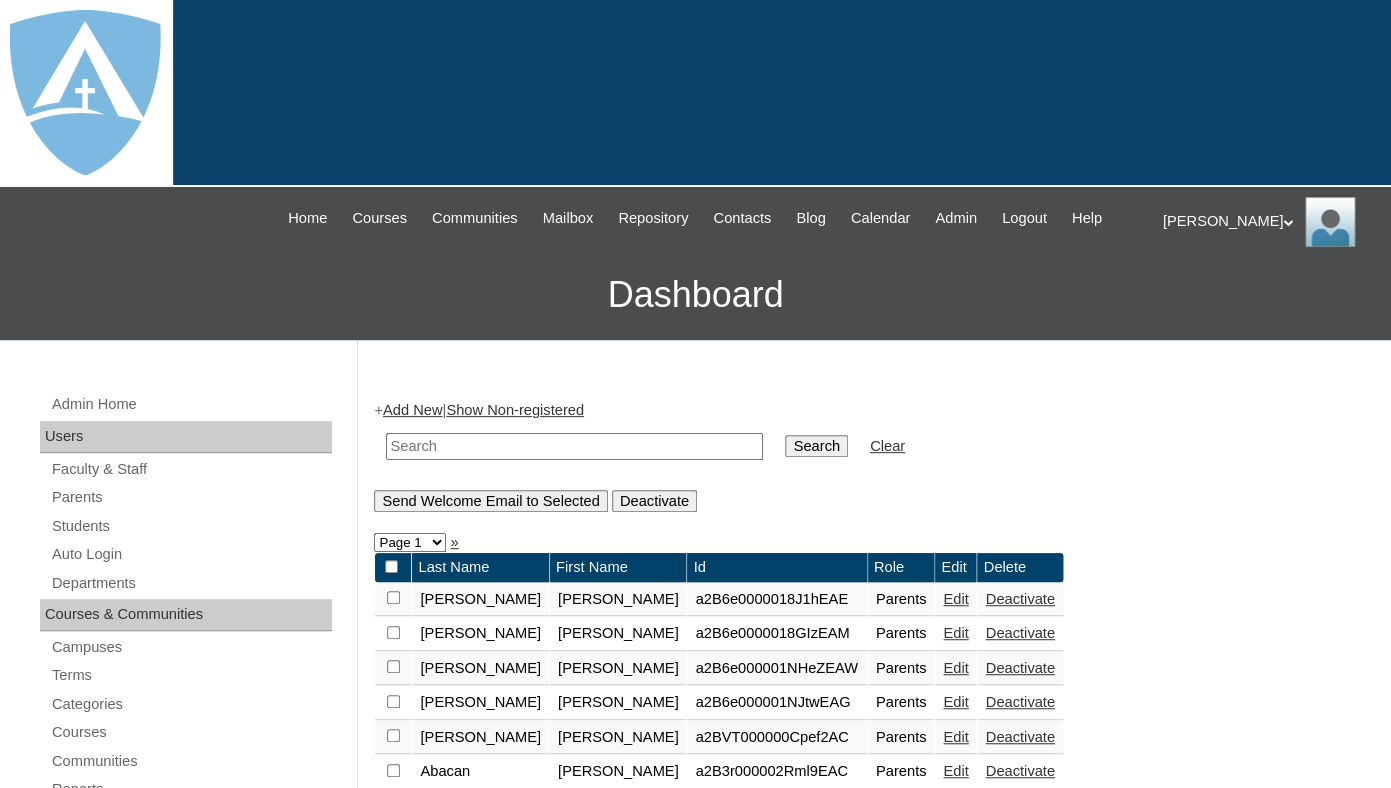 click at bounding box center (574, 446) 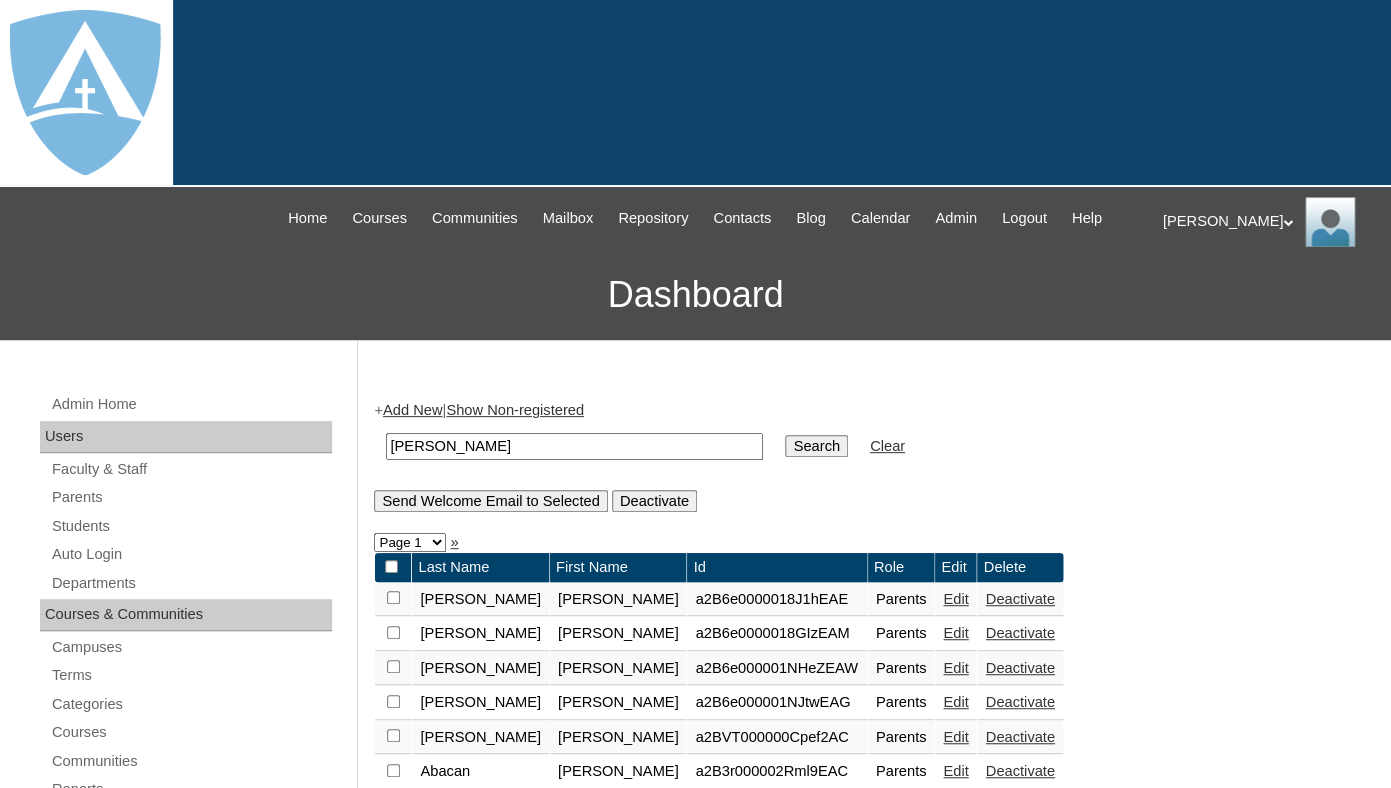 click on "Jennifer Bernal" at bounding box center [574, 446] 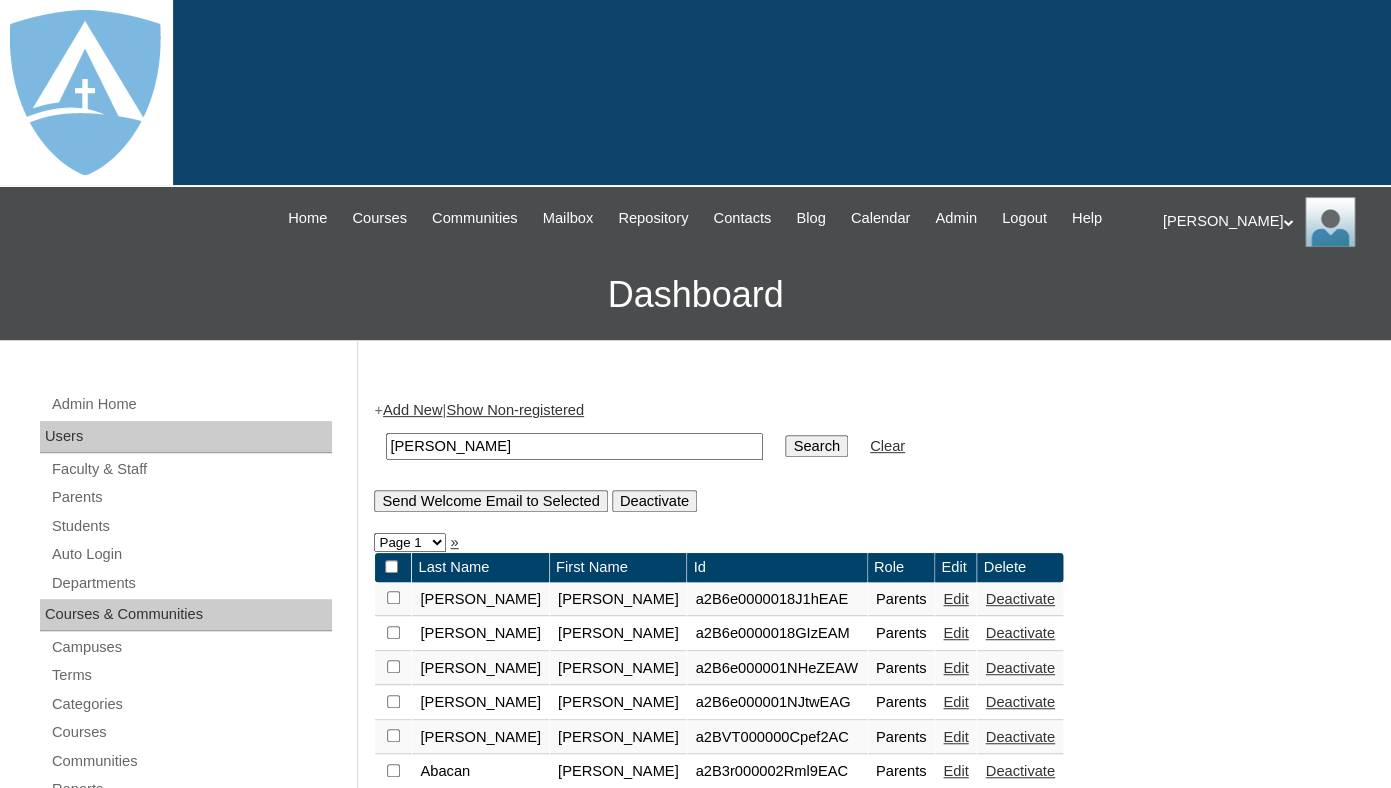 type on "[PERSON_NAME]" 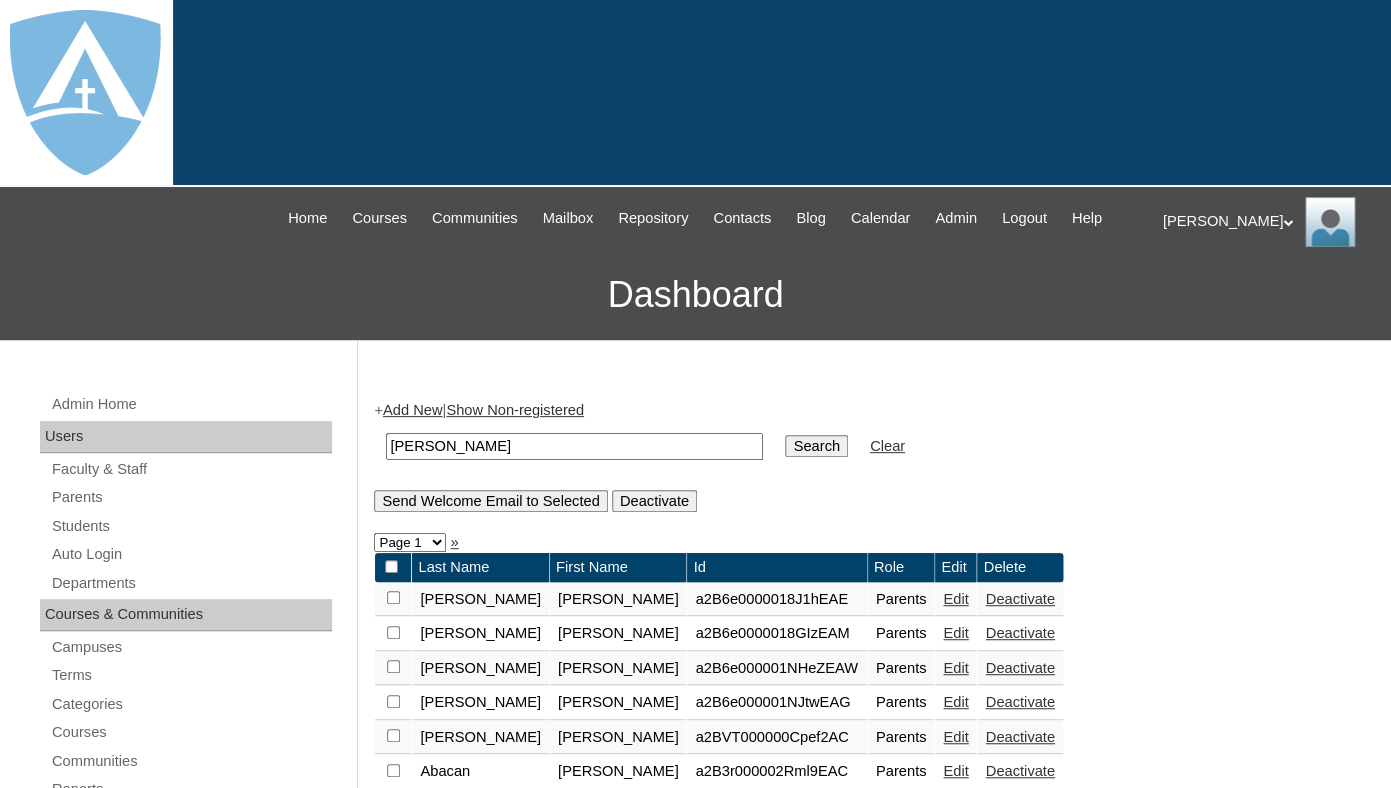 click on "Search" at bounding box center (816, 446) 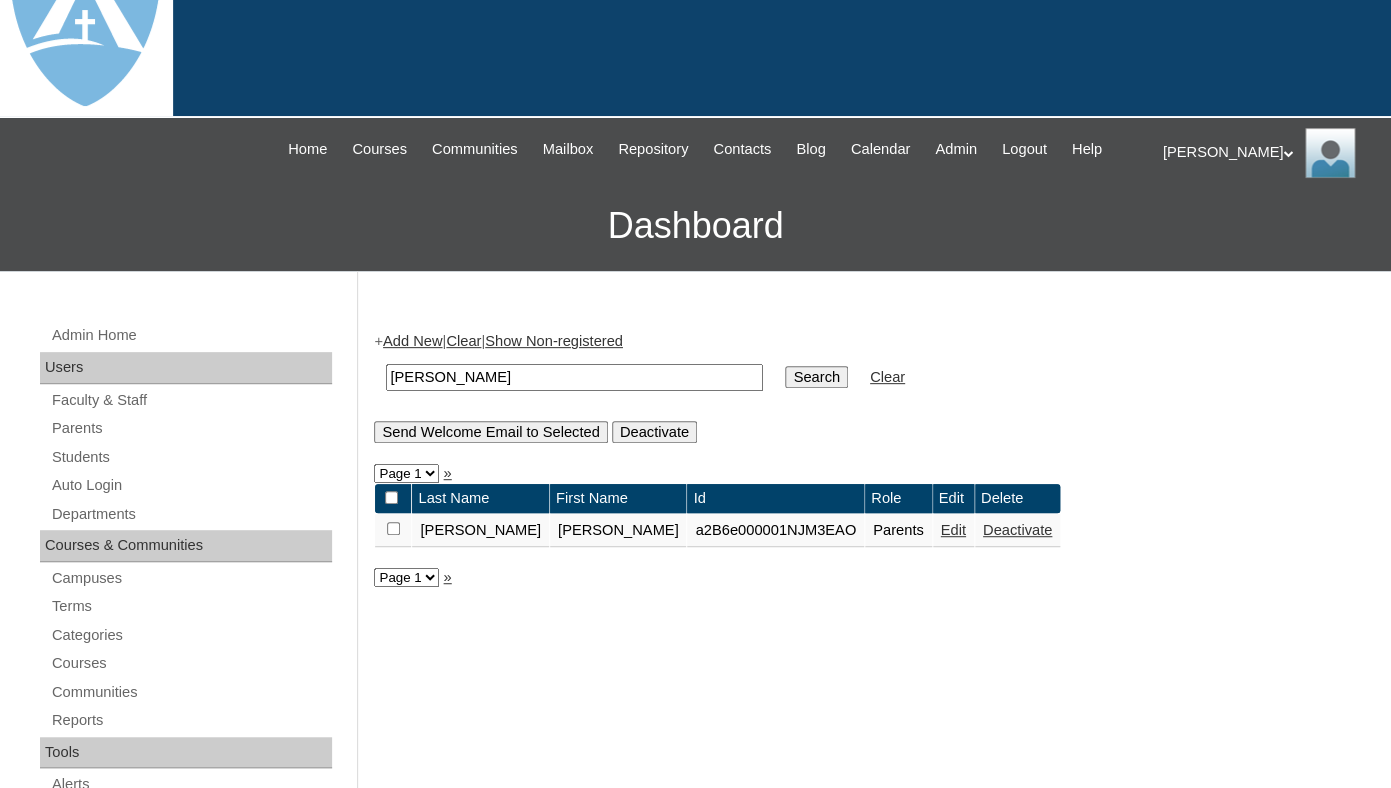 scroll, scrollTop: 182, scrollLeft: 0, axis: vertical 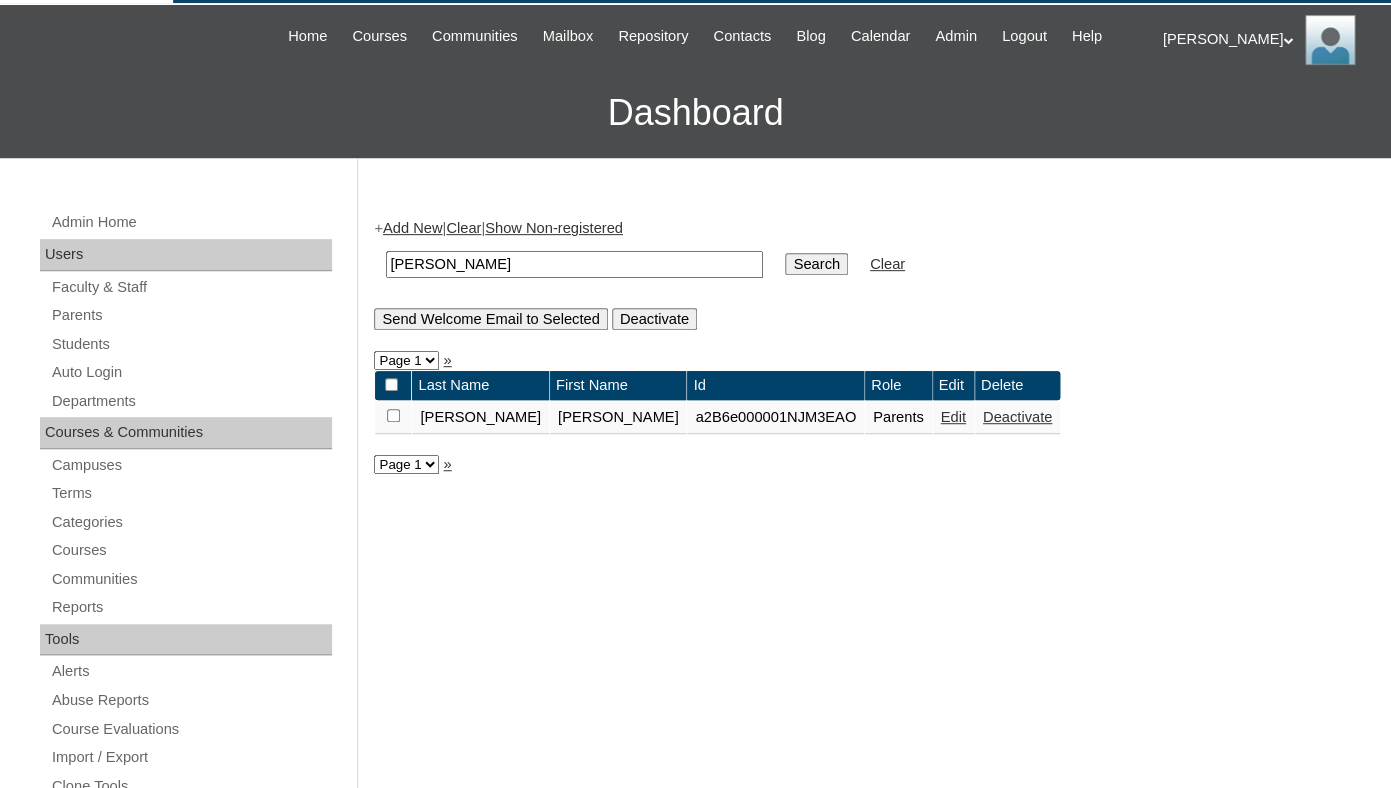 click on "Edit" at bounding box center [953, 417] 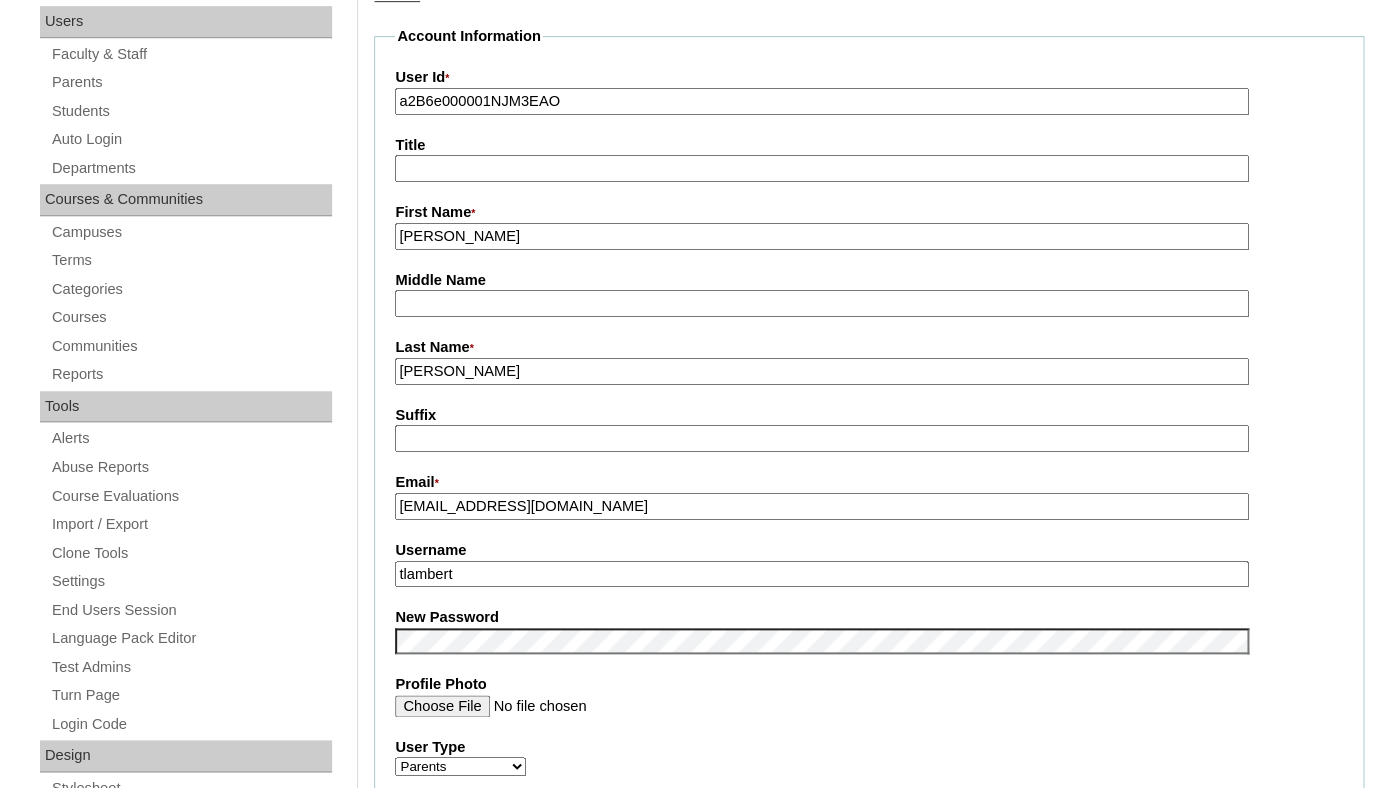 scroll, scrollTop: 0, scrollLeft: 0, axis: both 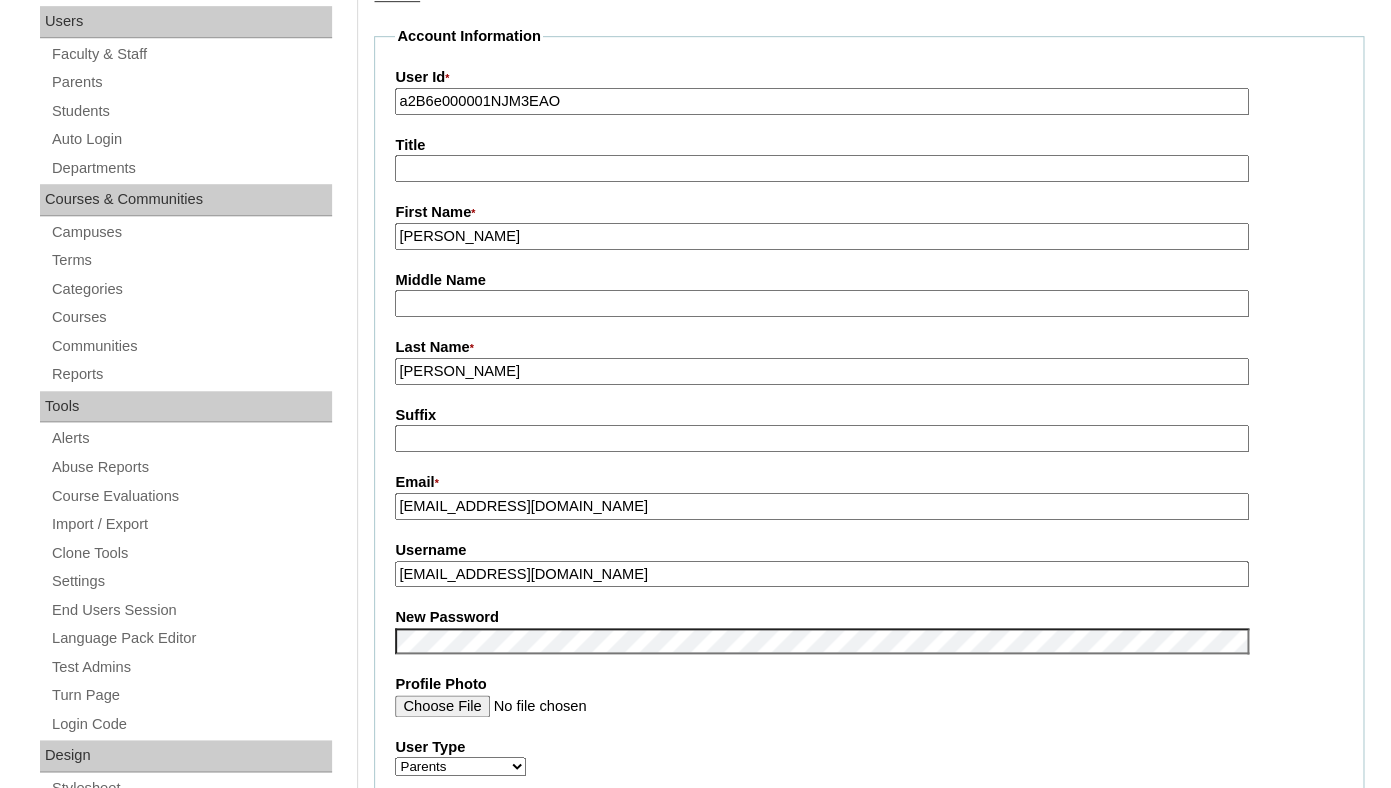 type on "[EMAIL_ADDRESS][DOMAIN_NAME]" 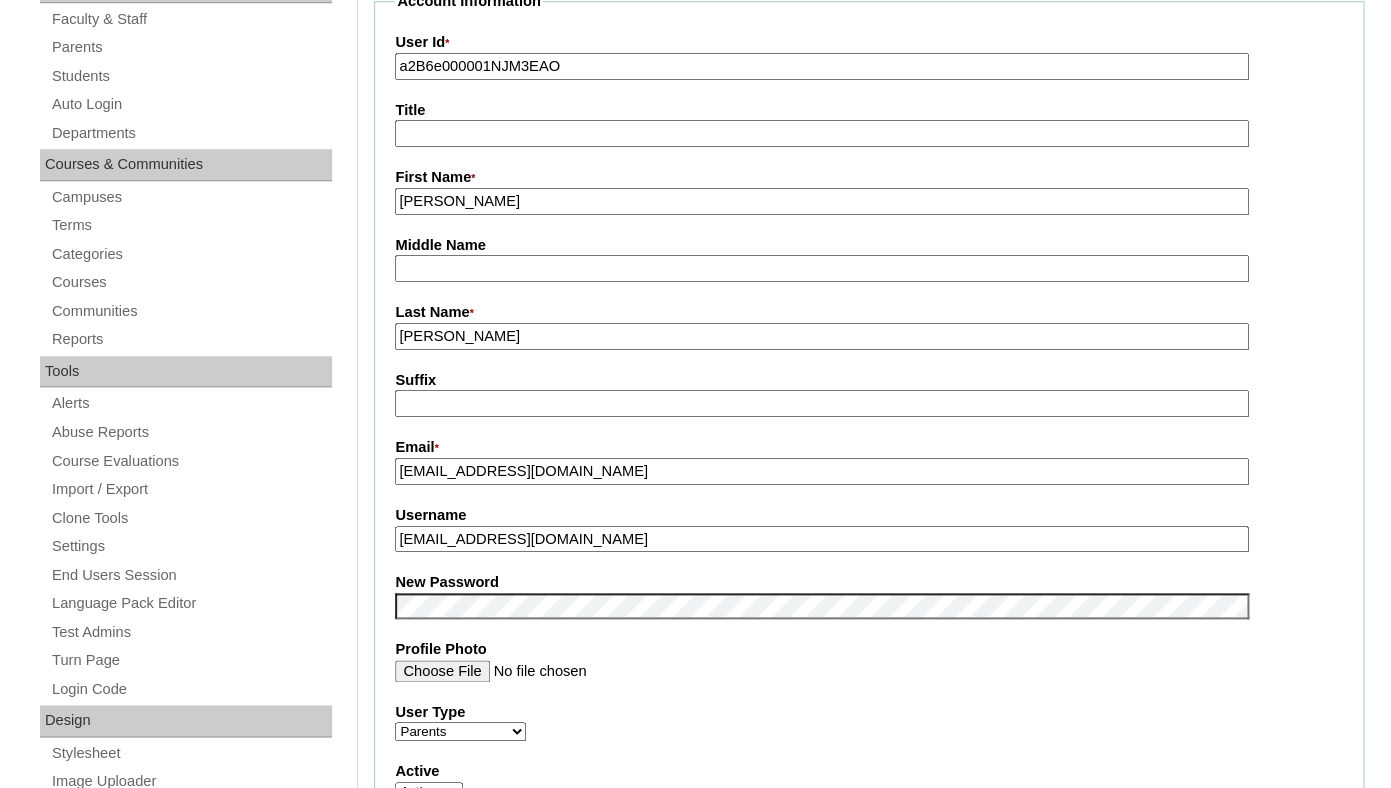 scroll, scrollTop: 451, scrollLeft: 0, axis: vertical 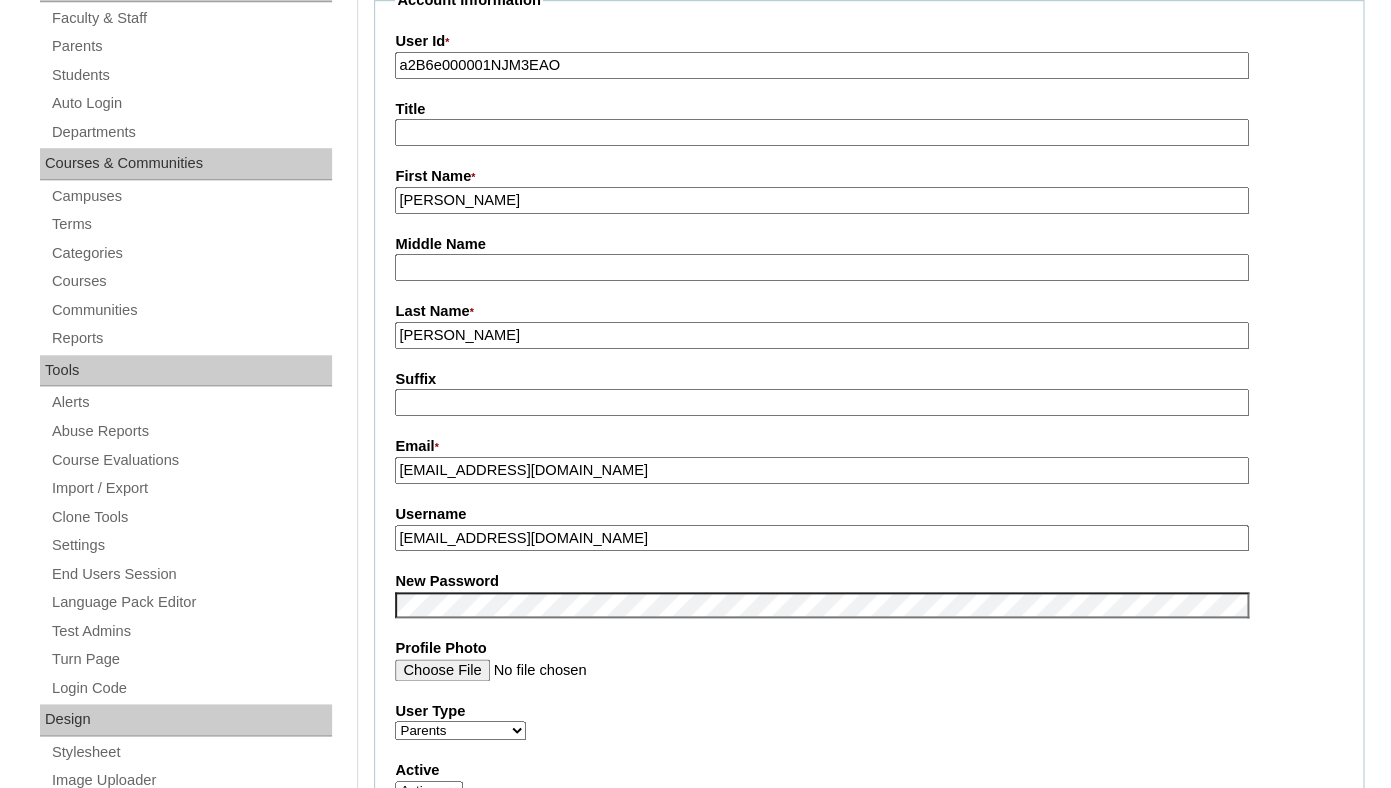 click on "New Password" at bounding box center (869, 581) 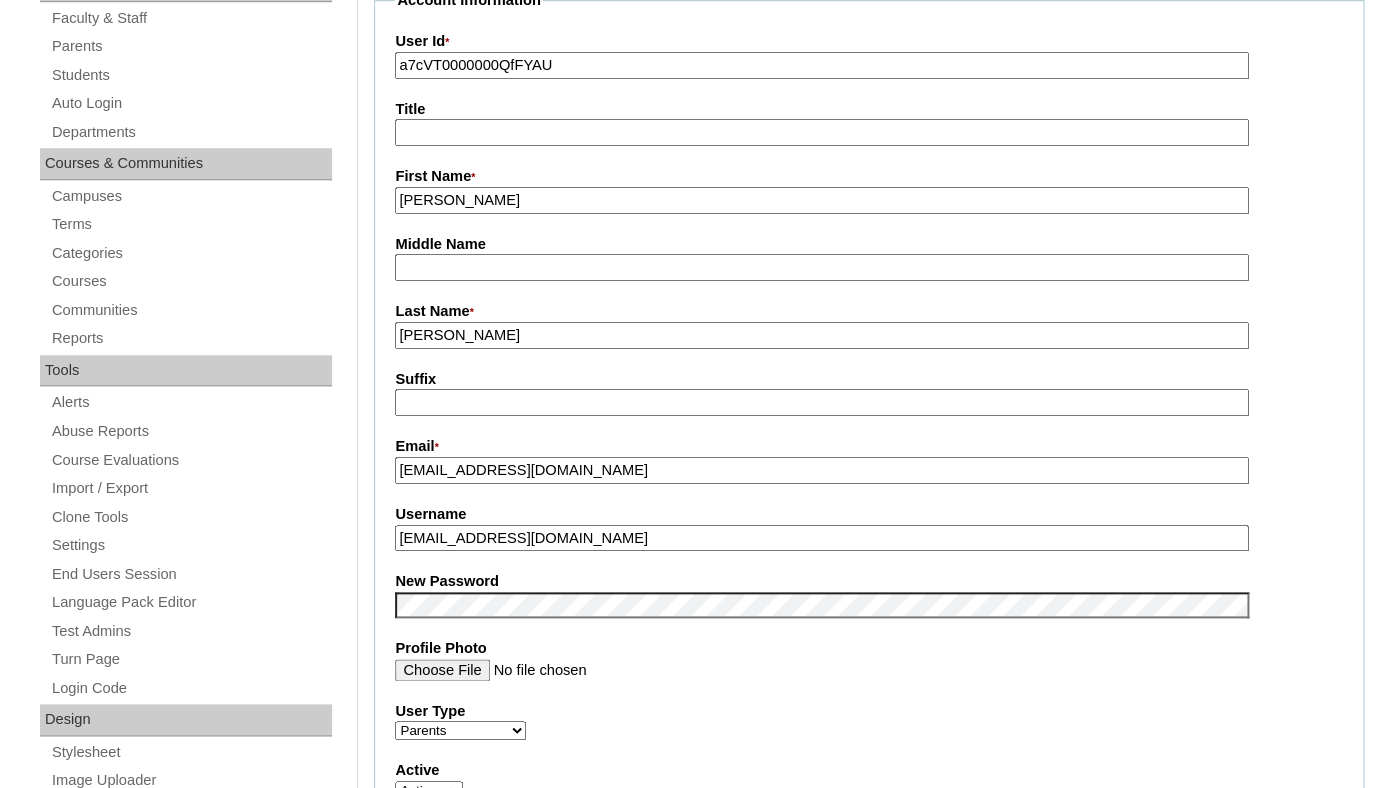 type on "a7cVT0000000QfFYAU" 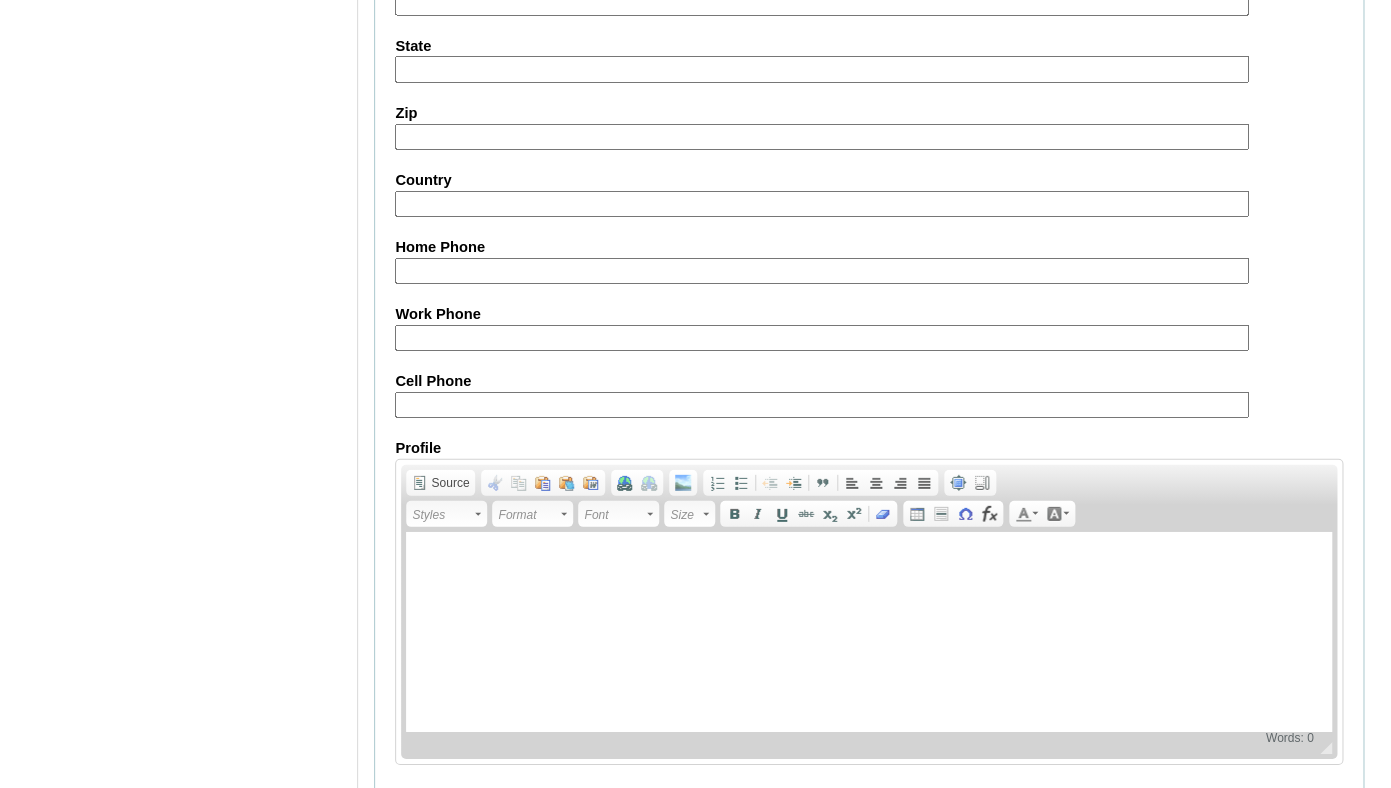 scroll, scrollTop: 1977, scrollLeft: 0, axis: vertical 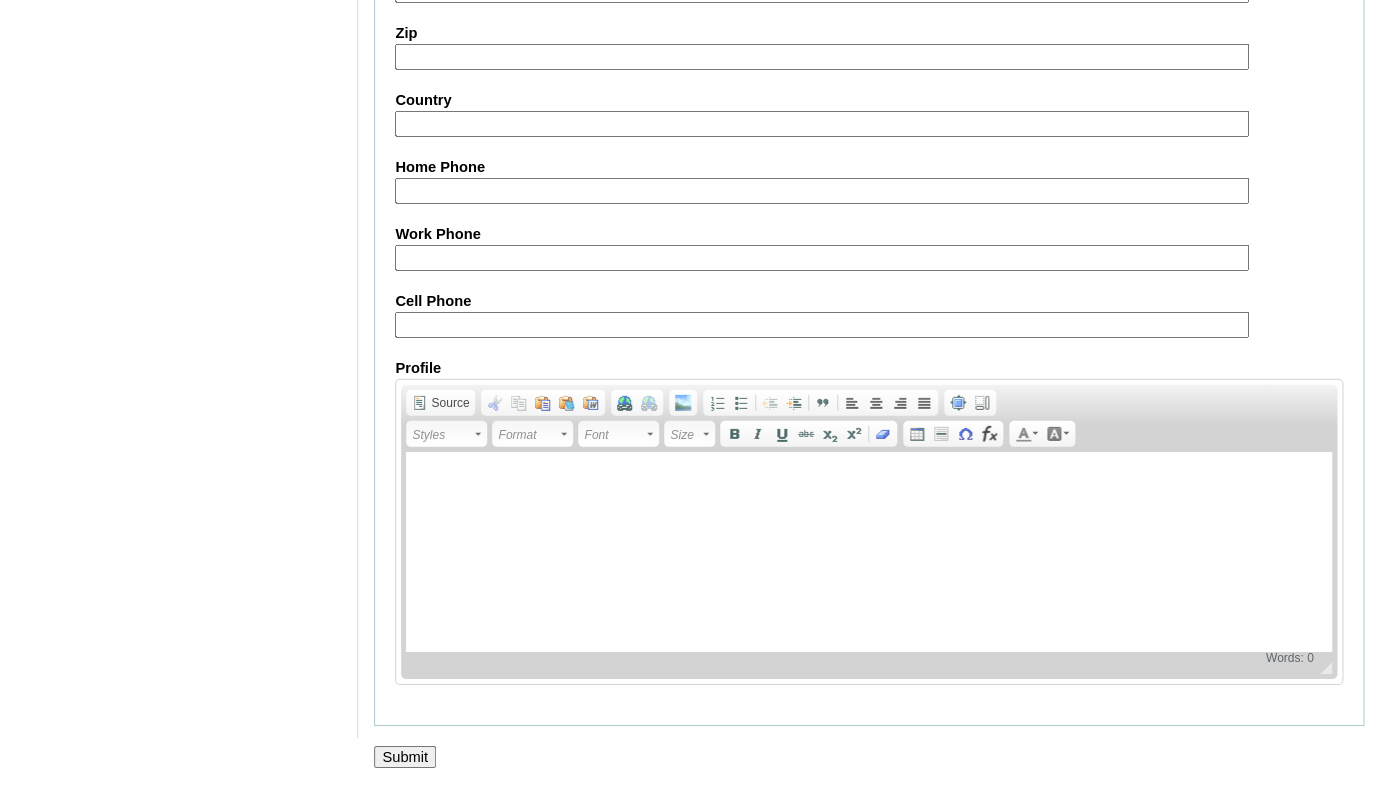 click on "Submit" at bounding box center [405, 757] 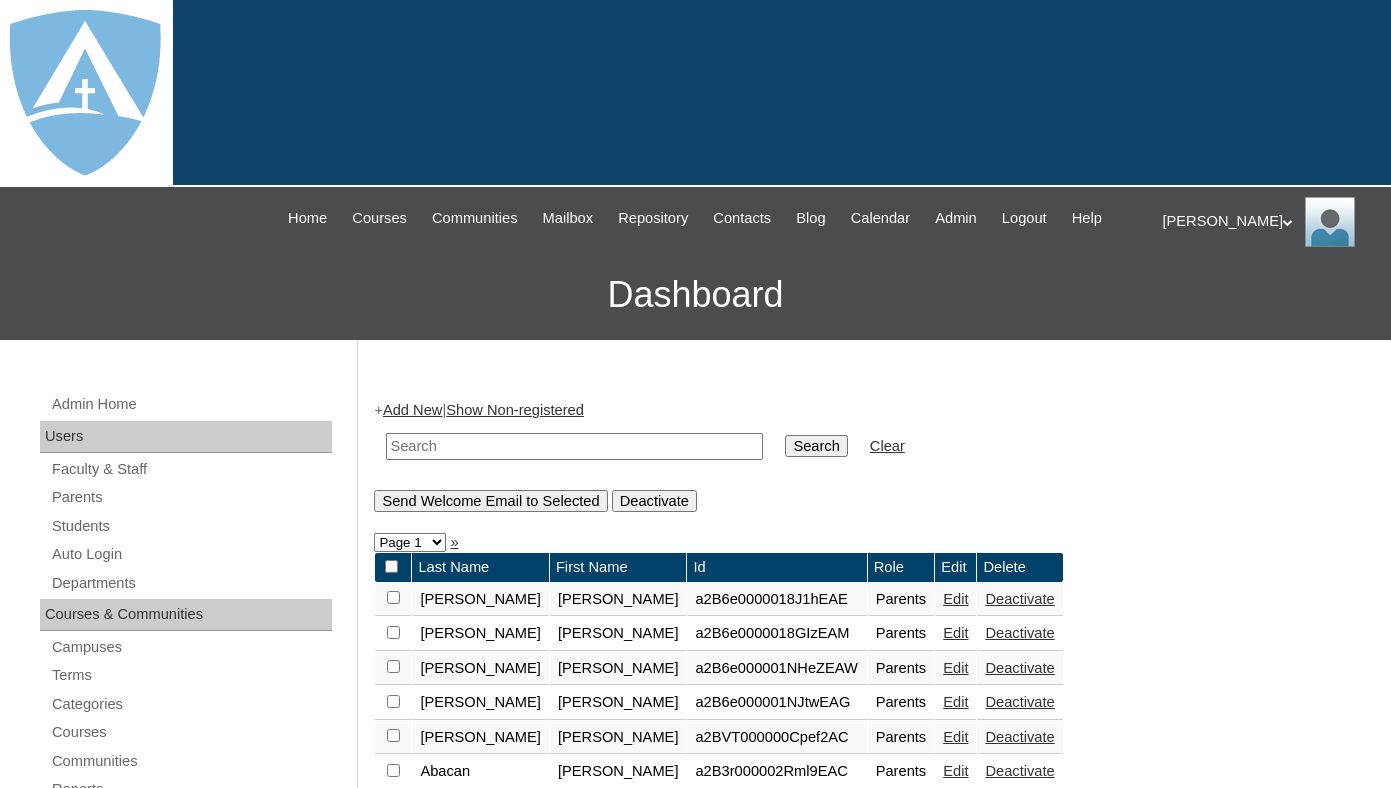 scroll, scrollTop: 0, scrollLeft: 0, axis: both 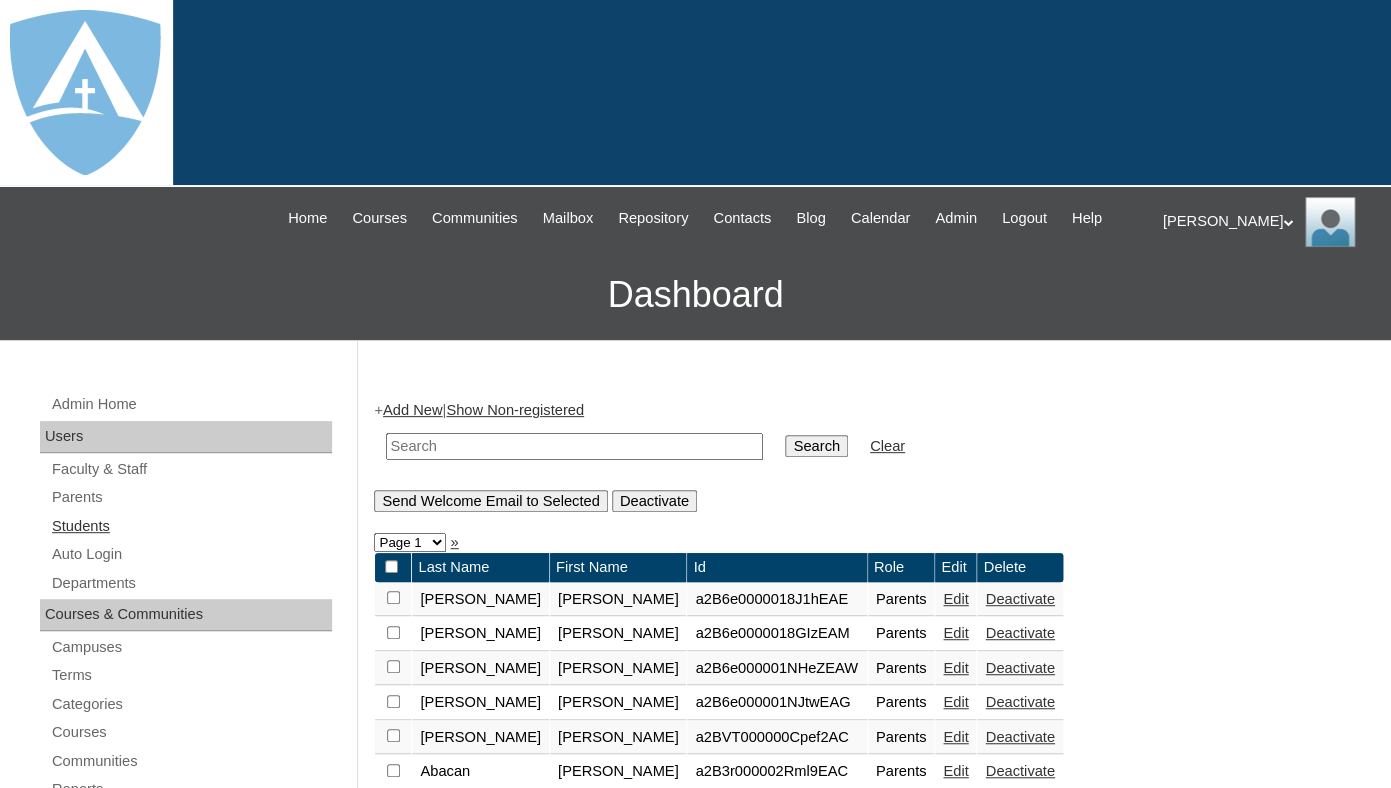 click on "Students" at bounding box center [191, 526] 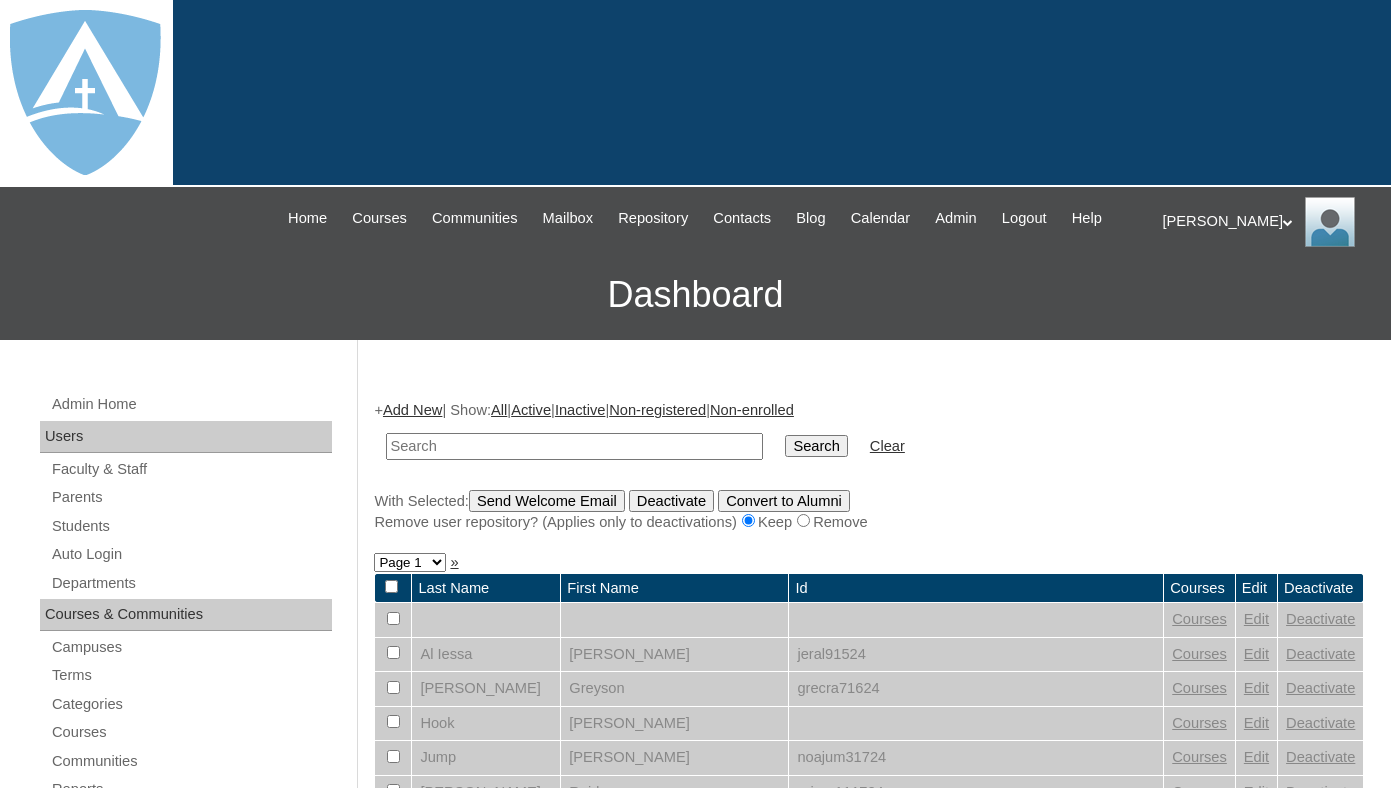 scroll, scrollTop: 0, scrollLeft: 0, axis: both 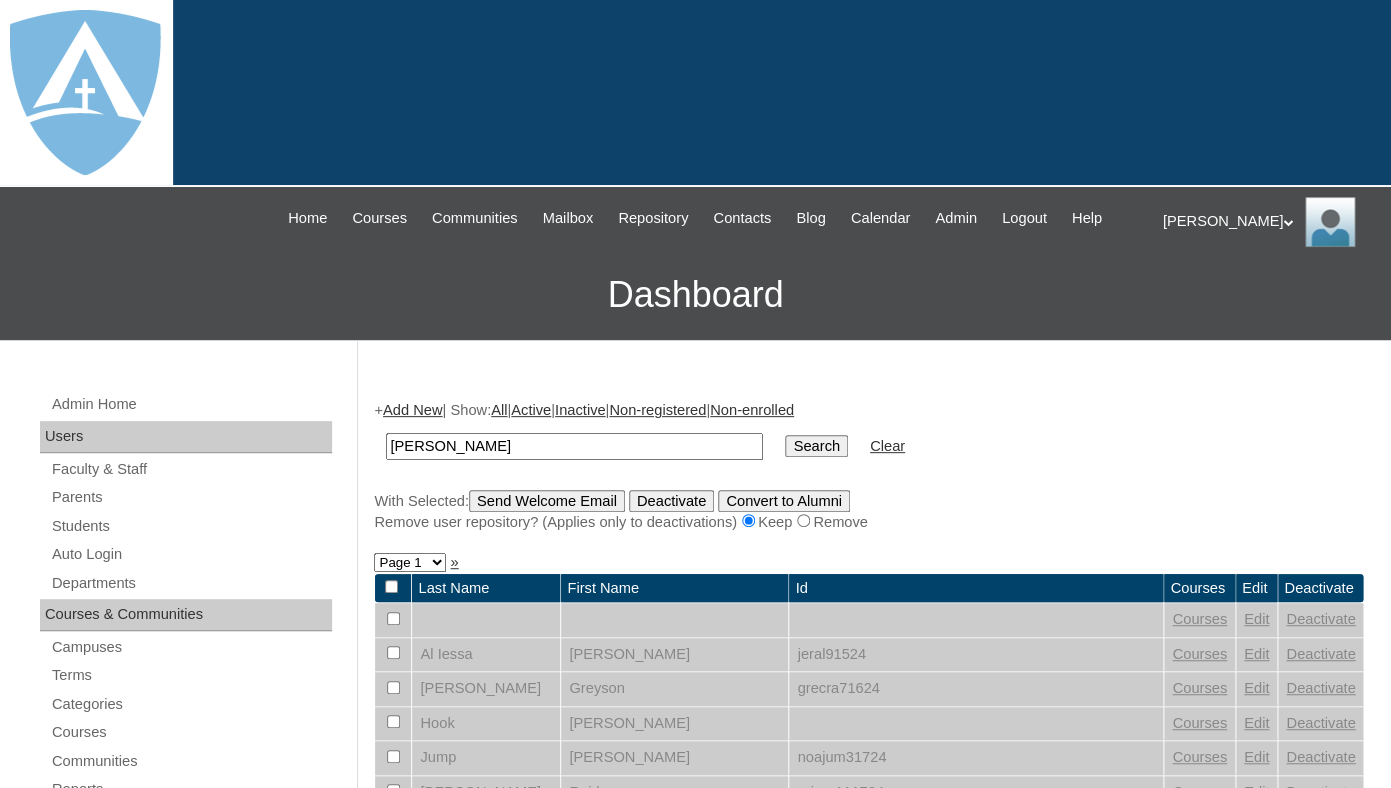 drag, startPoint x: 460, startPoint y: 461, endPoint x: 309, endPoint y: 460, distance: 151.00331 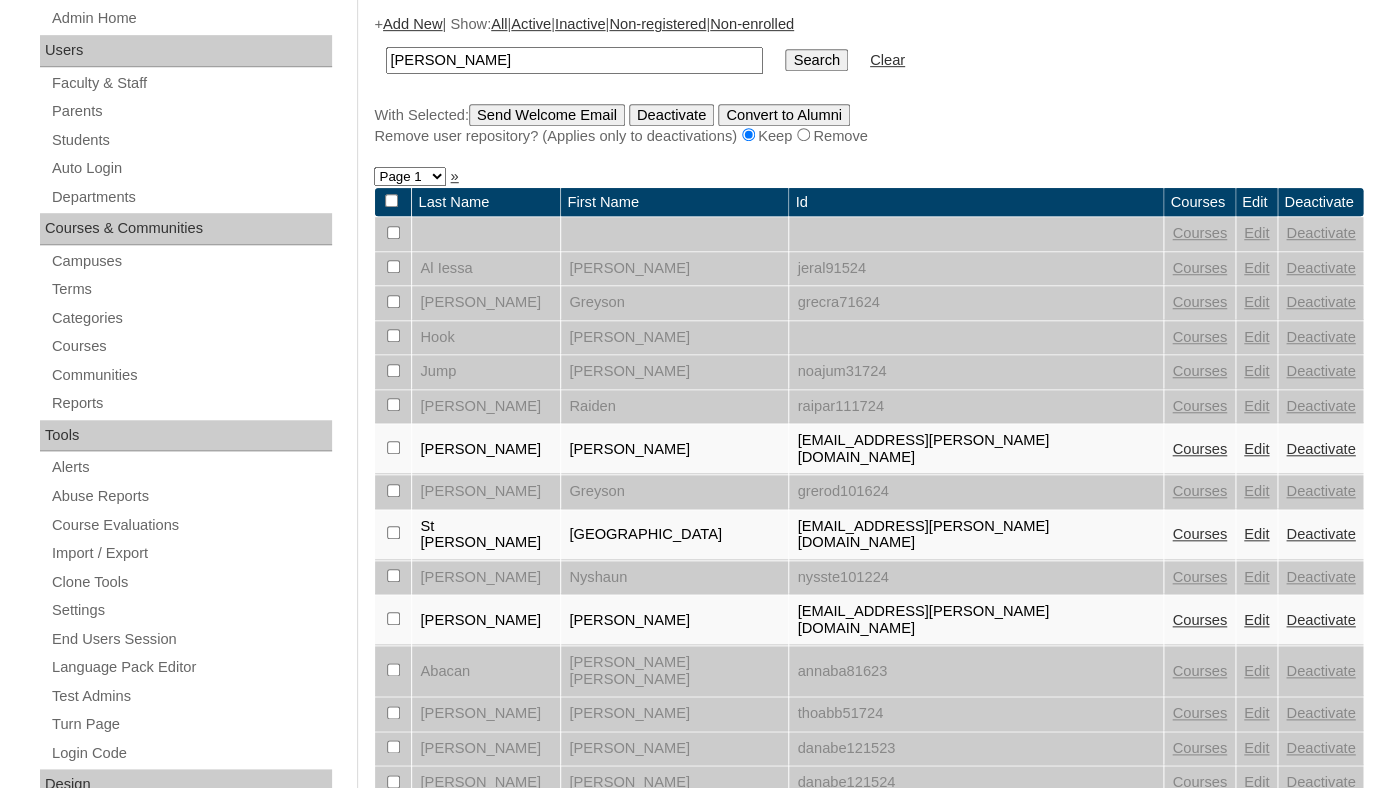 scroll, scrollTop: 301, scrollLeft: 0, axis: vertical 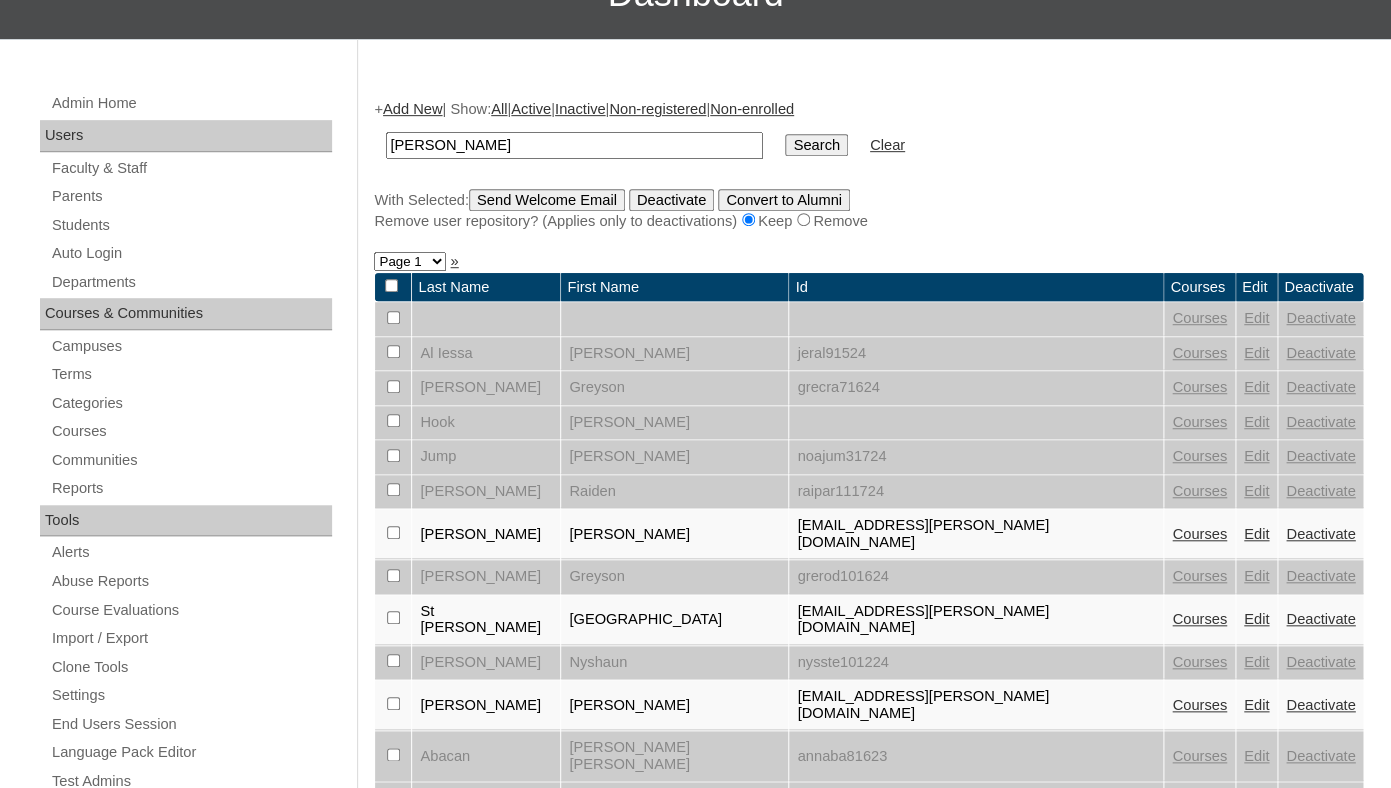 type on "[PERSON_NAME]" 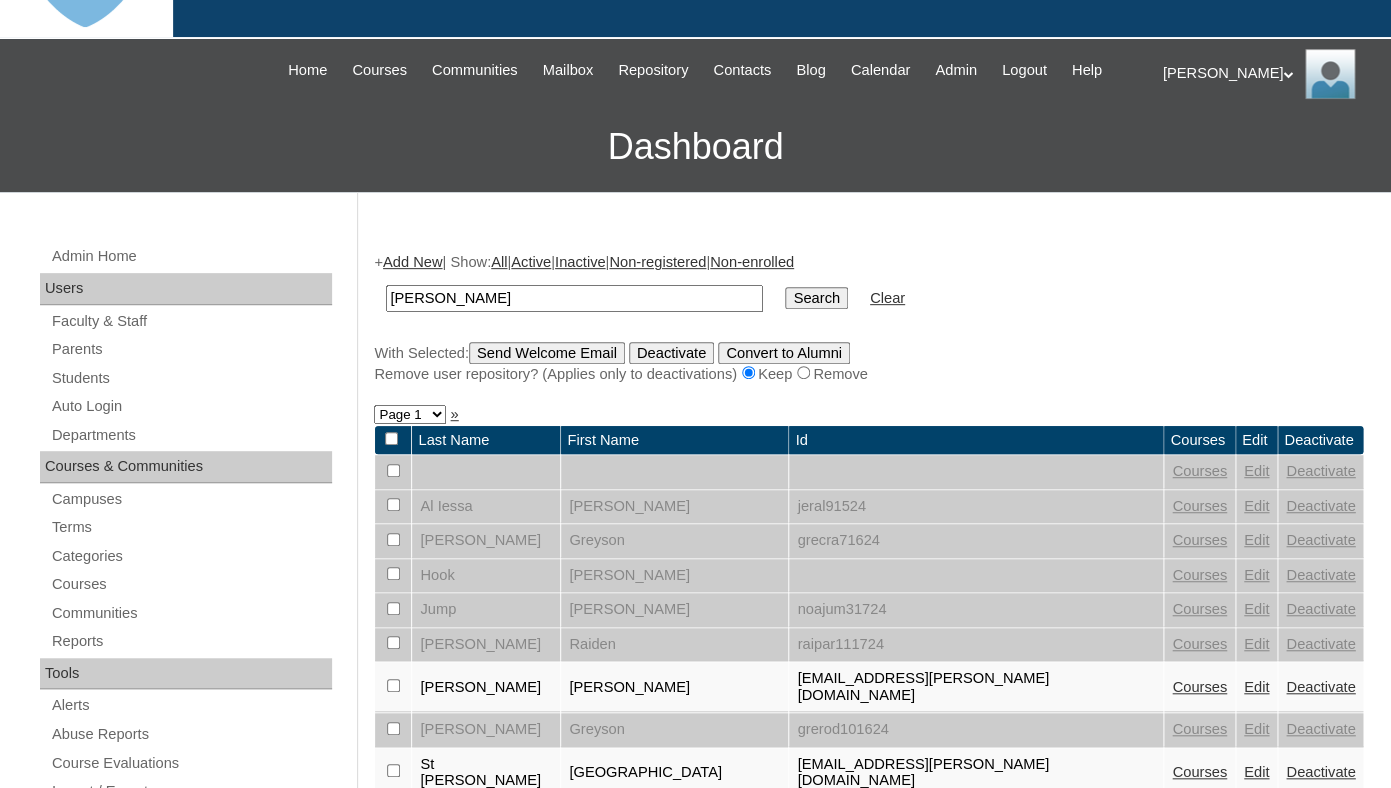 click on "[PERSON_NAME]" at bounding box center (574, 298) 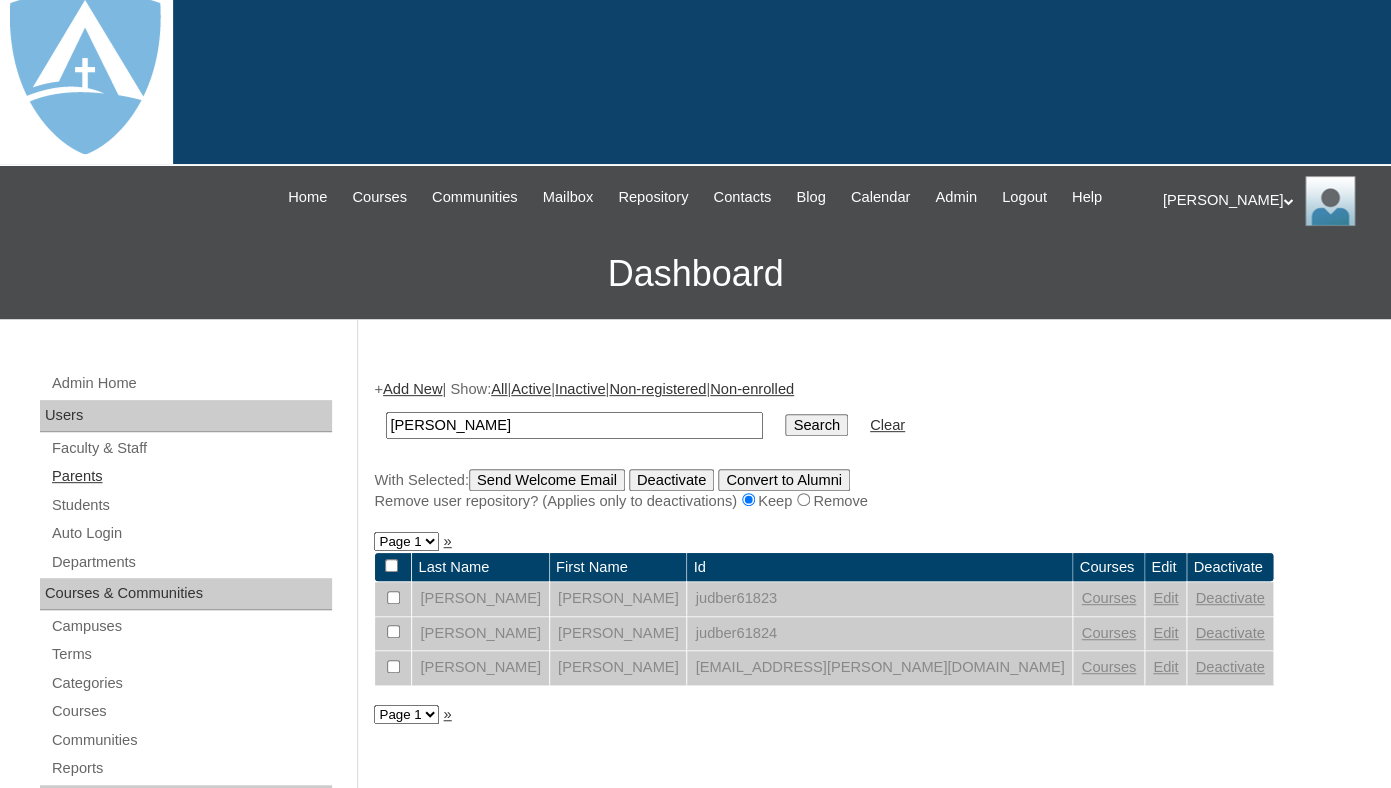 scroll, scrollTop: 91, scrollLeft: 0, axis: vertical 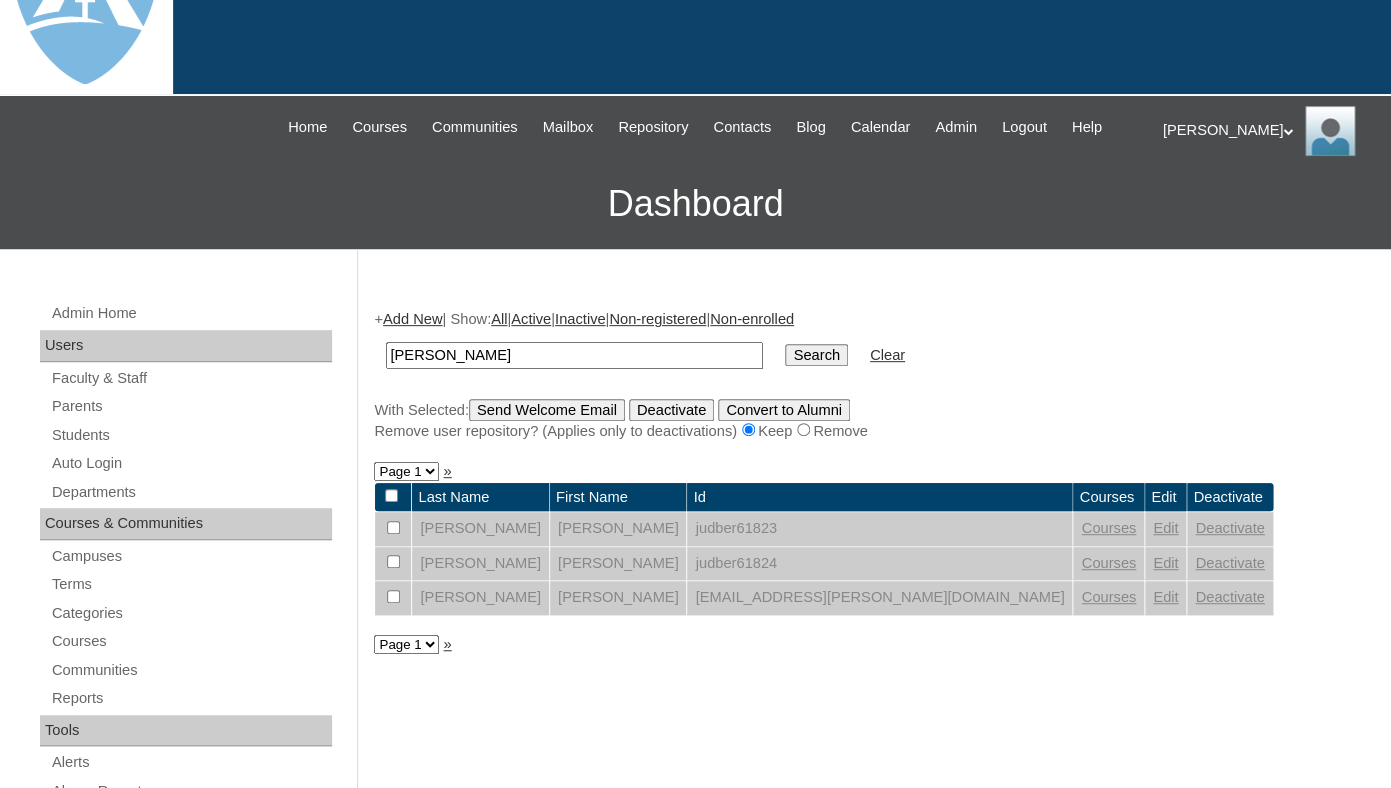 click on "Add New" at bounding box center [412, 319] 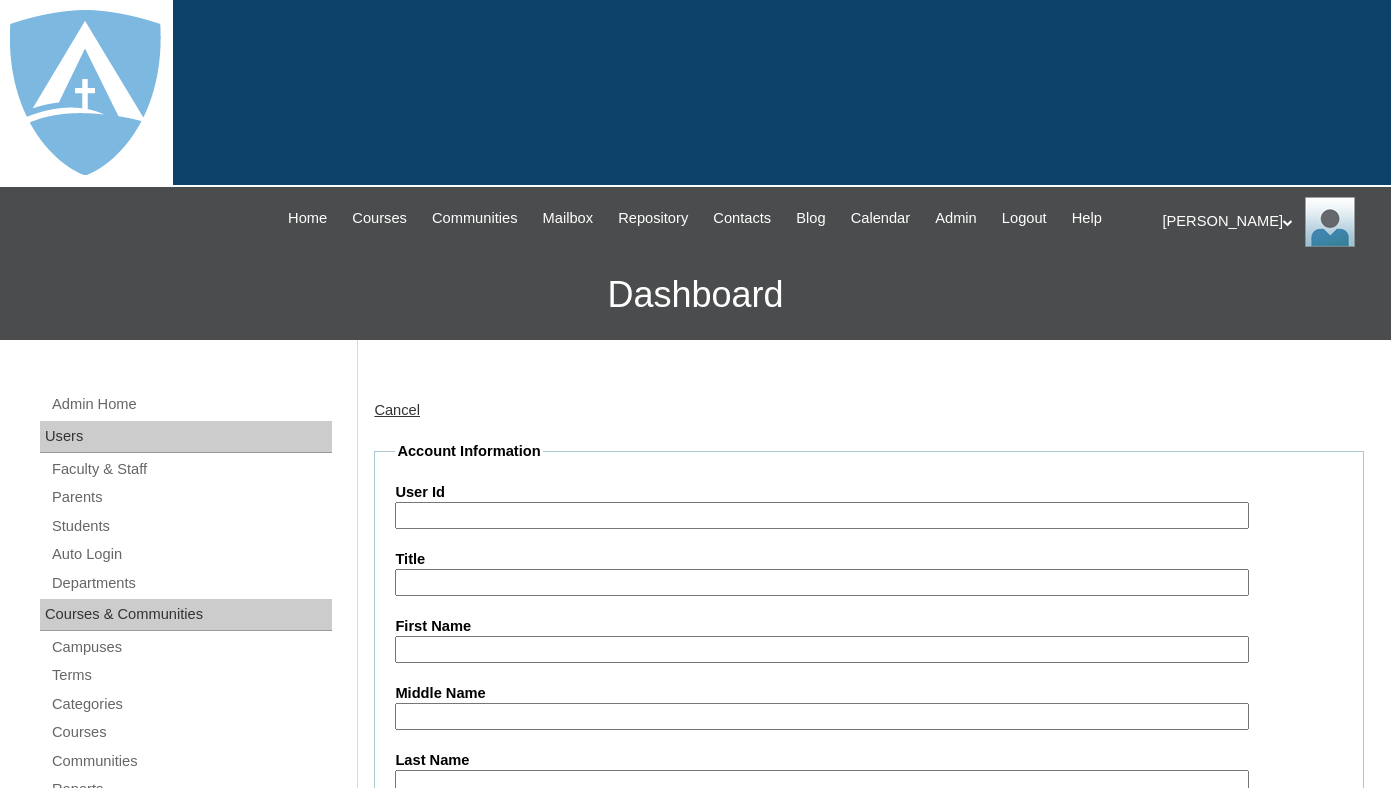 type on "tlambert" 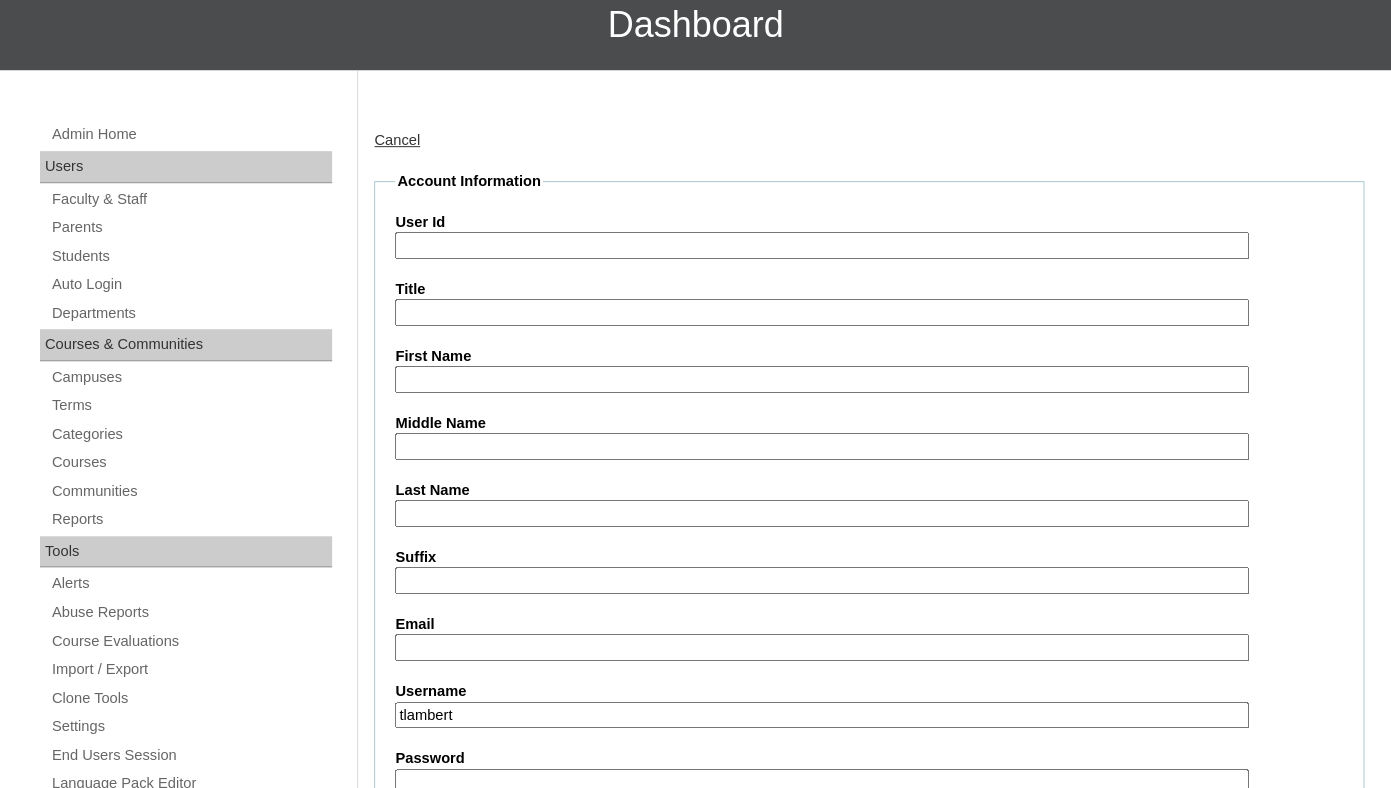 scroll, scrollTop: 273, scrollLeft: 0, axis: vertical 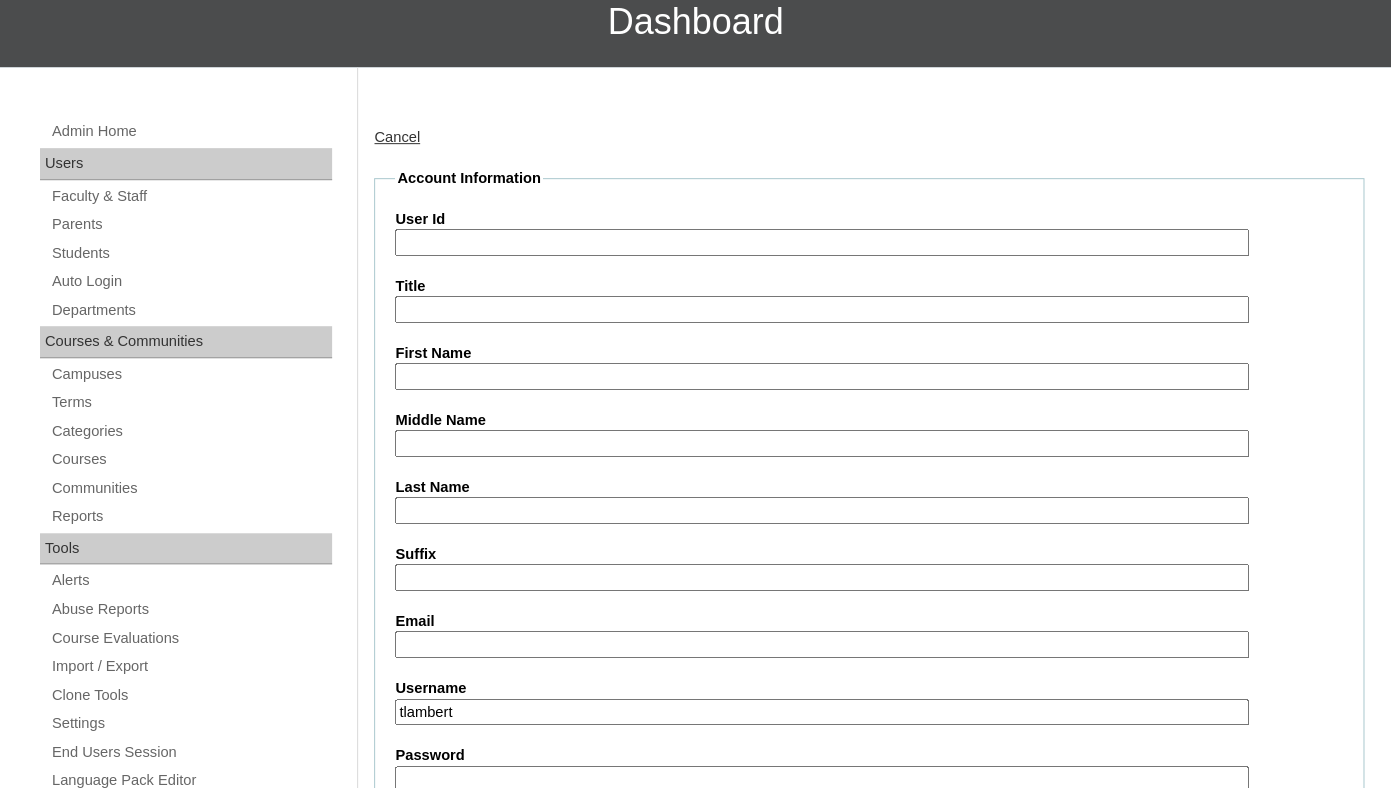 click on "First Name" at bounding box center [821, 376] 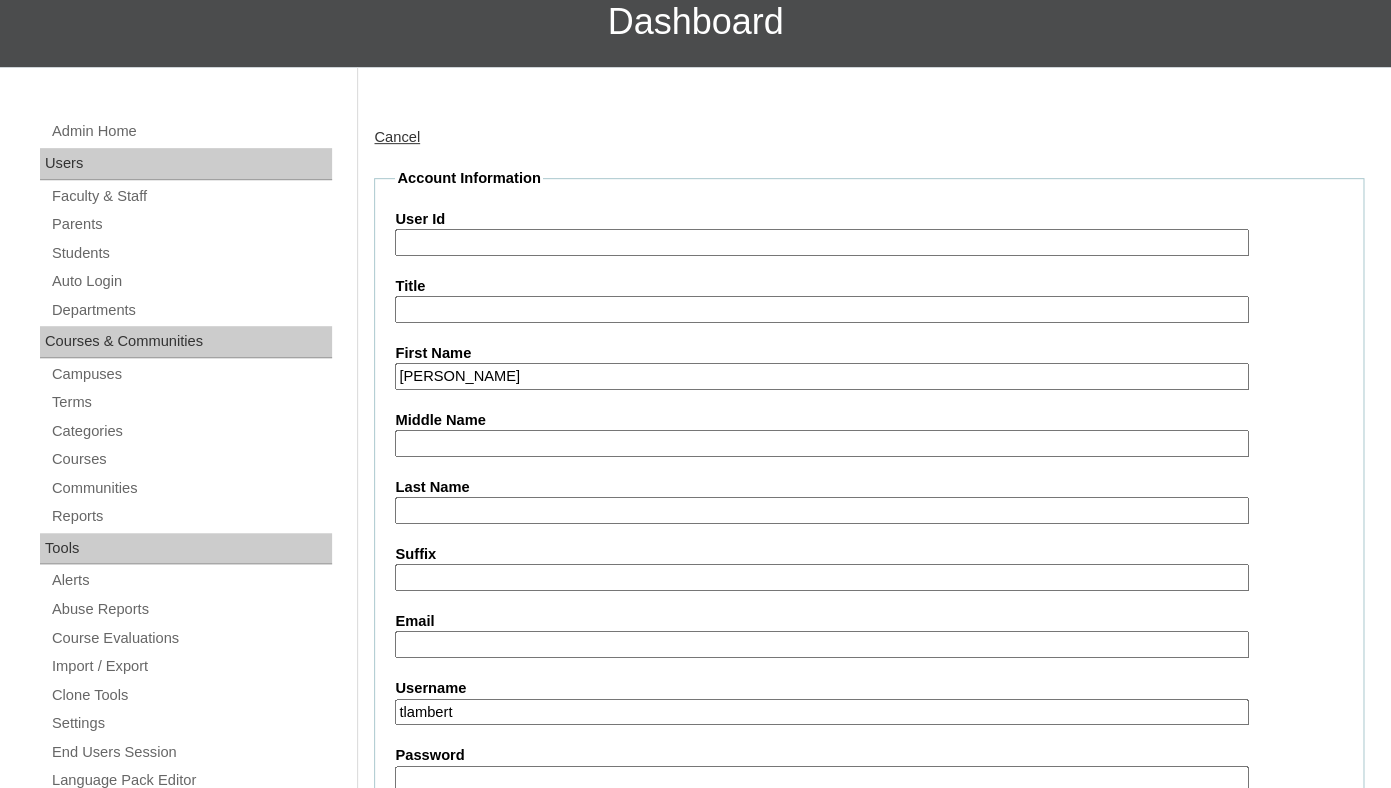 drag, startPoint x: 472, startPoint y: 391, endPoint x: 523, endPoint y: 397, distance: 51.351727 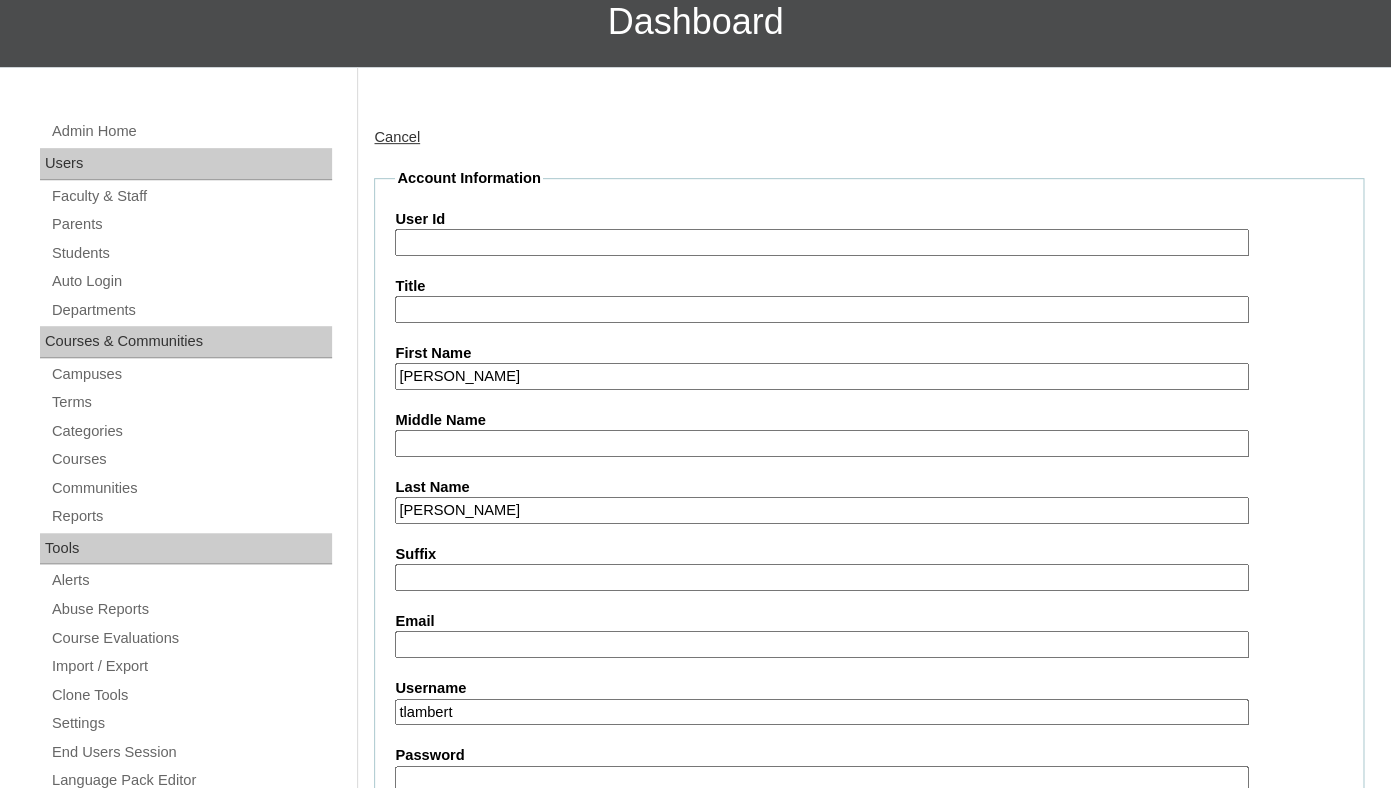 type on "Bernal" 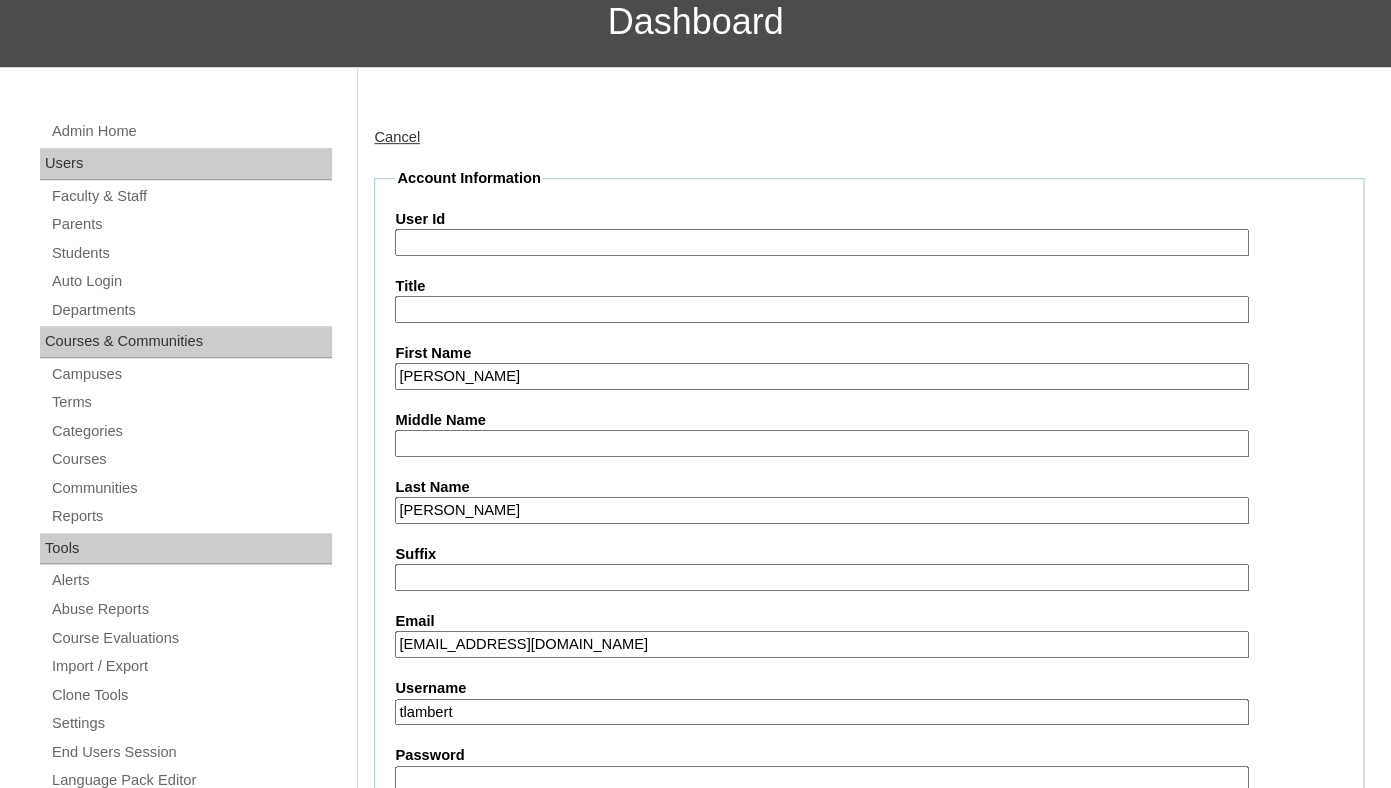 type on "jenmbernal115@gmail.com" 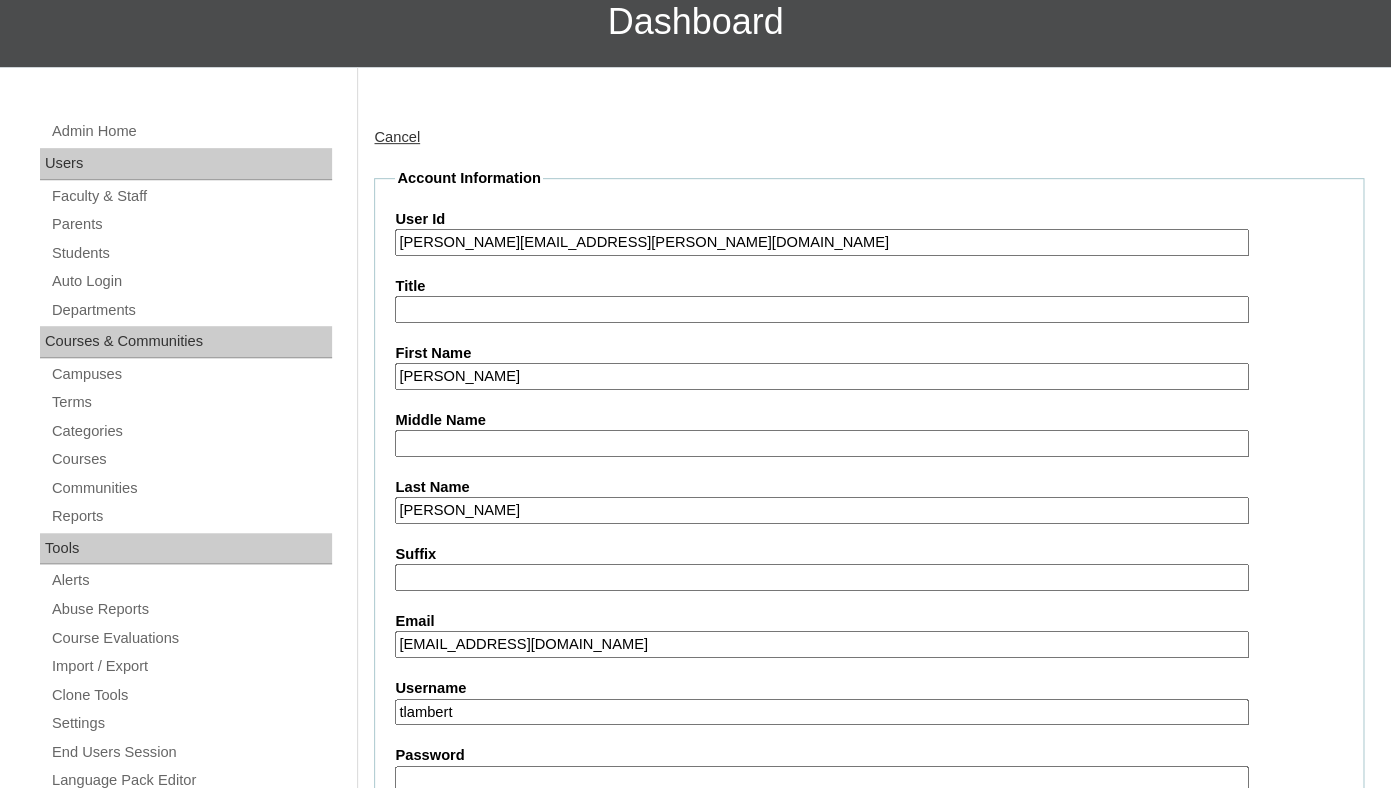 click on "Account Information
User Id
jameson.bernal@enlightiumstudent.com
Title
First Name
Jameson
Middle Name
Last Name
Bernal
Suffix
Email
jenmbernal115@gmail.com
Username
tlambert
Password
Default: lower case first initial + lower case last name.
Profile Photo
User Type
Faculty Staff Student Parents School Facilitators
Repository Access
On Off
*Note: This allows access to course resources
Parents
Select Parent
Garcia, Rosa
Labourdette, Jessica
Nicholson, Nicky
Valentin , Natisha
Velazquez , Darlene
Abacan, Esther Joy
Abankwa, Rita
Abelson, Erika
Acuna, Anessa
Adamczyk, Holly
Adams, Tiffany
Aguas, Glenn
Agustin, Benjamin
Akintunde, Sade
Ako-Mbo, Dr. Leslie
Ako-Mbo, Dr. Leslie
Al Iessa, Rebeca
Alamillo, Mariah
Alejo, Azia
Allen, Kelly
Allen, Kendric" at bounding box center (869, 976) 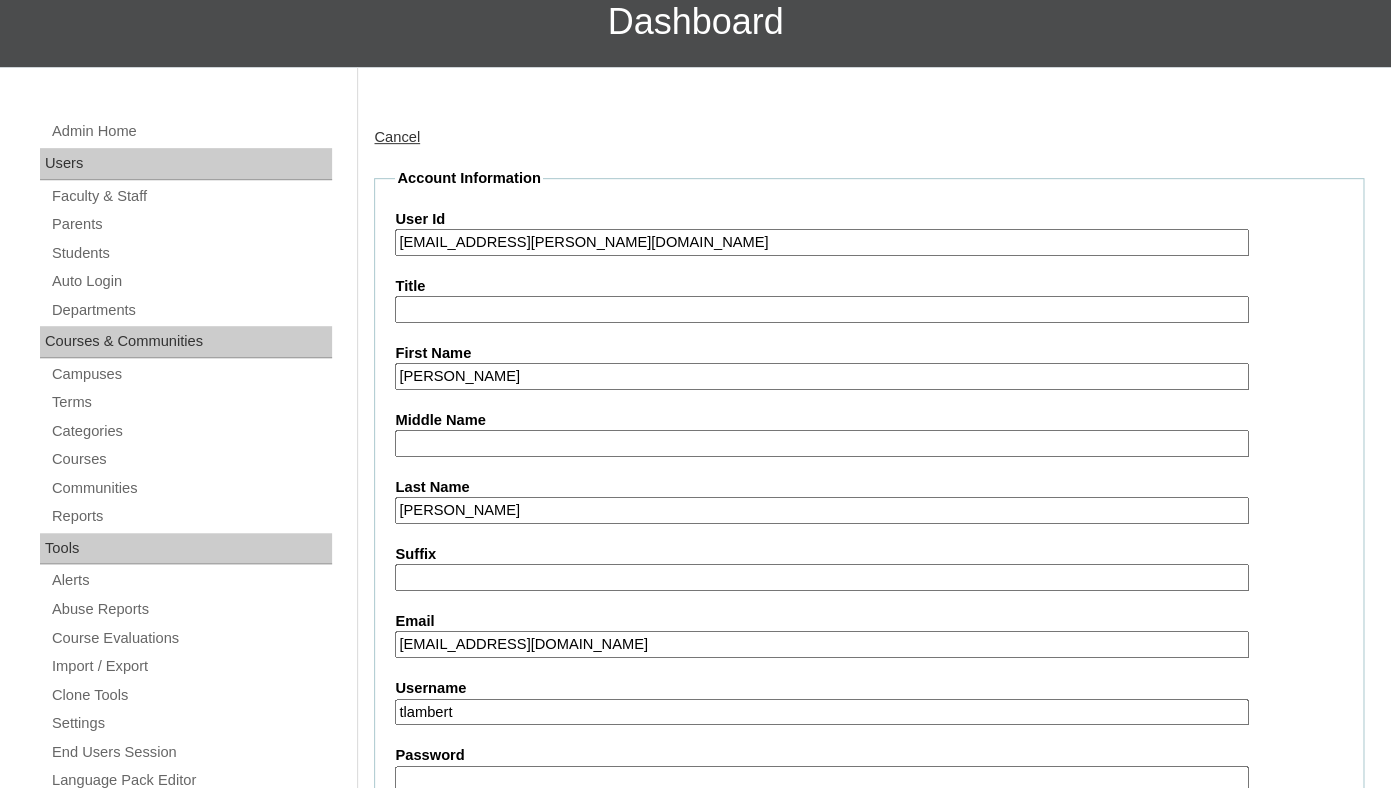 type on "26jameson.bernal@enlightiumstudent.com" 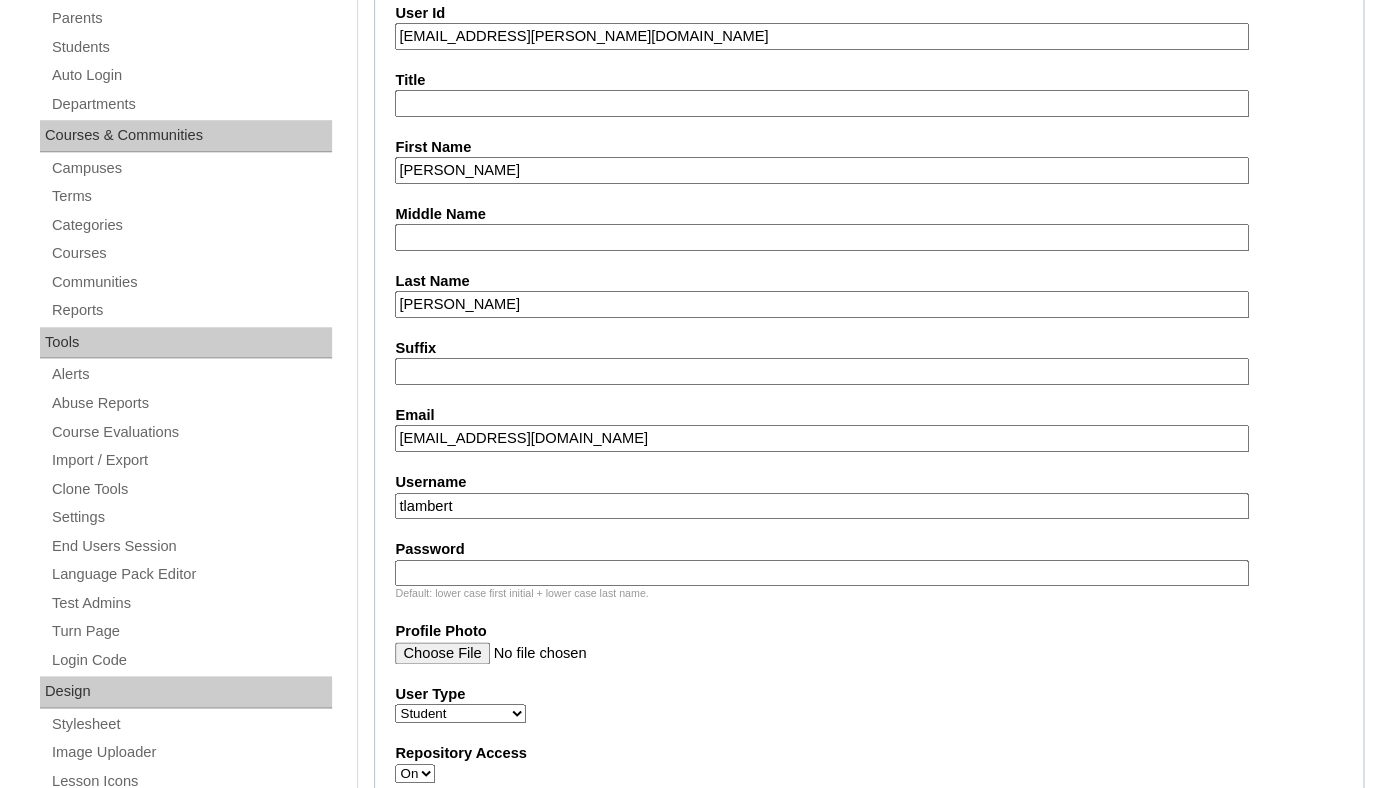 scroll, scrollTop: 483, scrollLeft: 0, axis: vertical 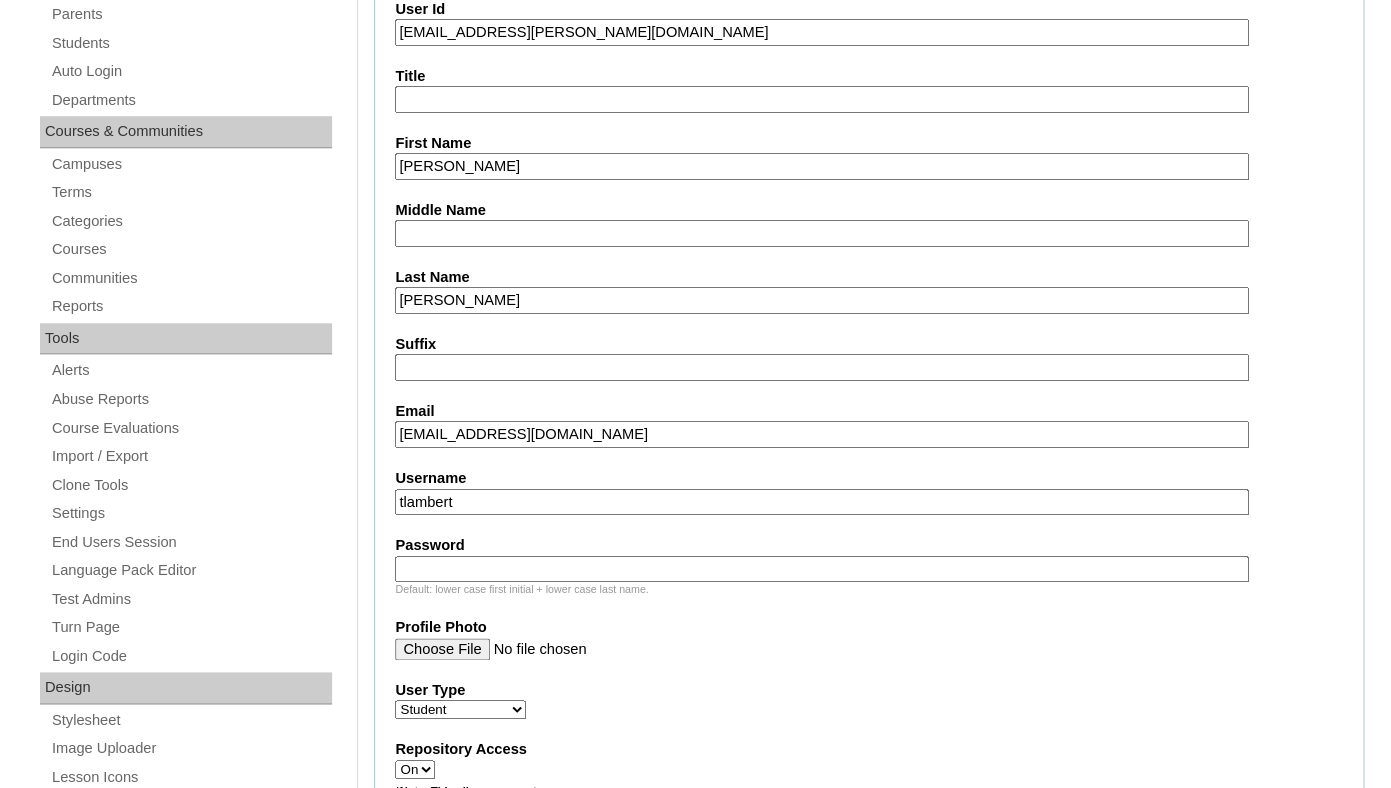click on "tlambert" at bounding box center (821, 502) 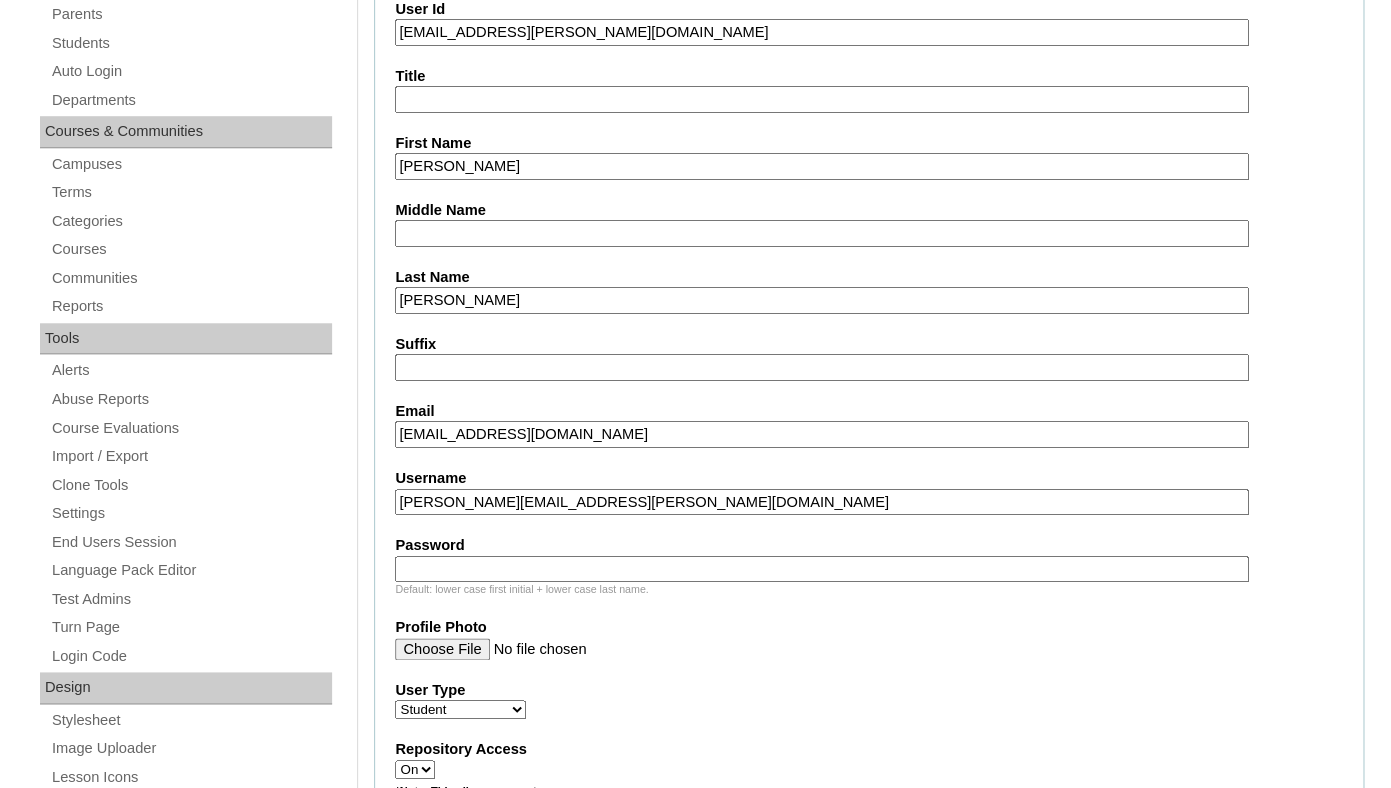 type on "jameson.bernal@enlightiumstudent.com" 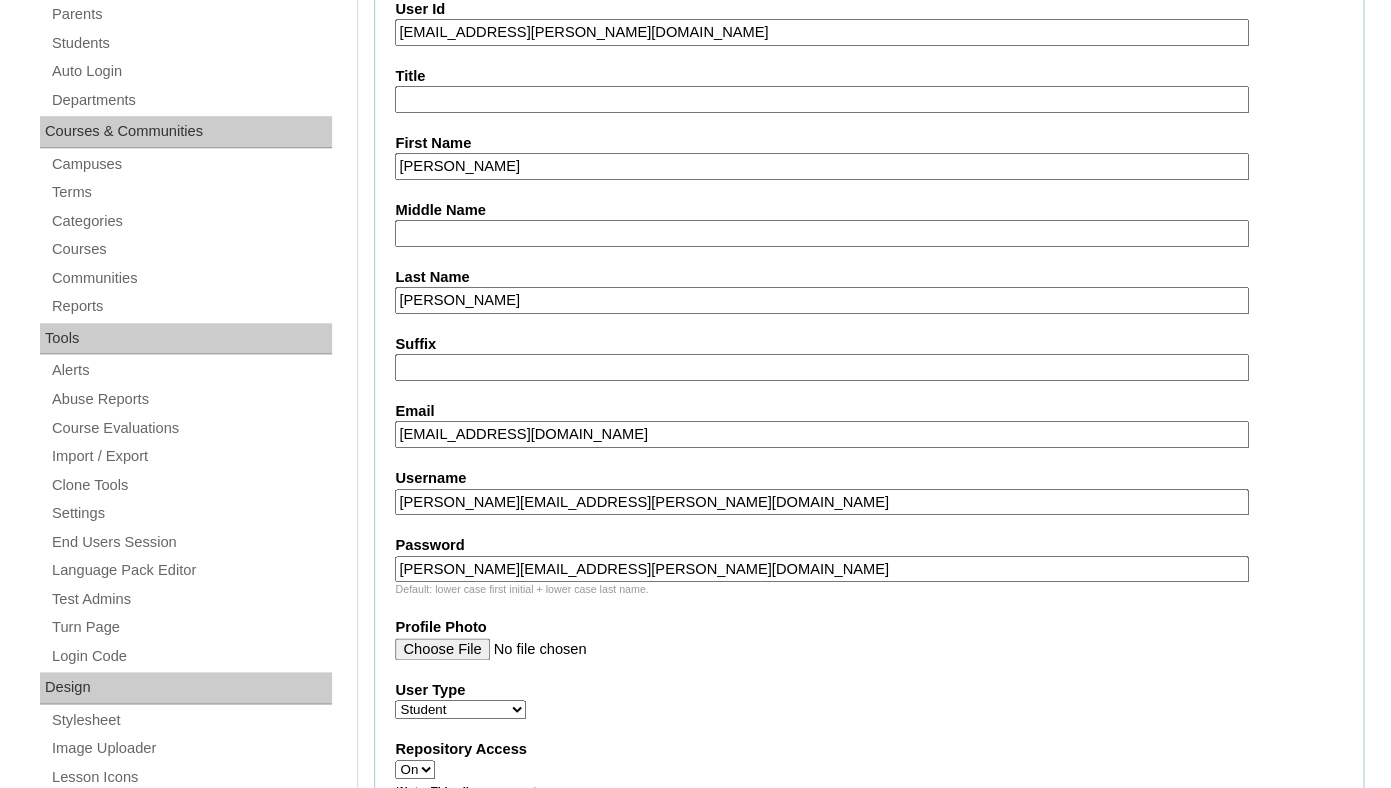 type on "jameson.bernal@enlightiumstudent.com" 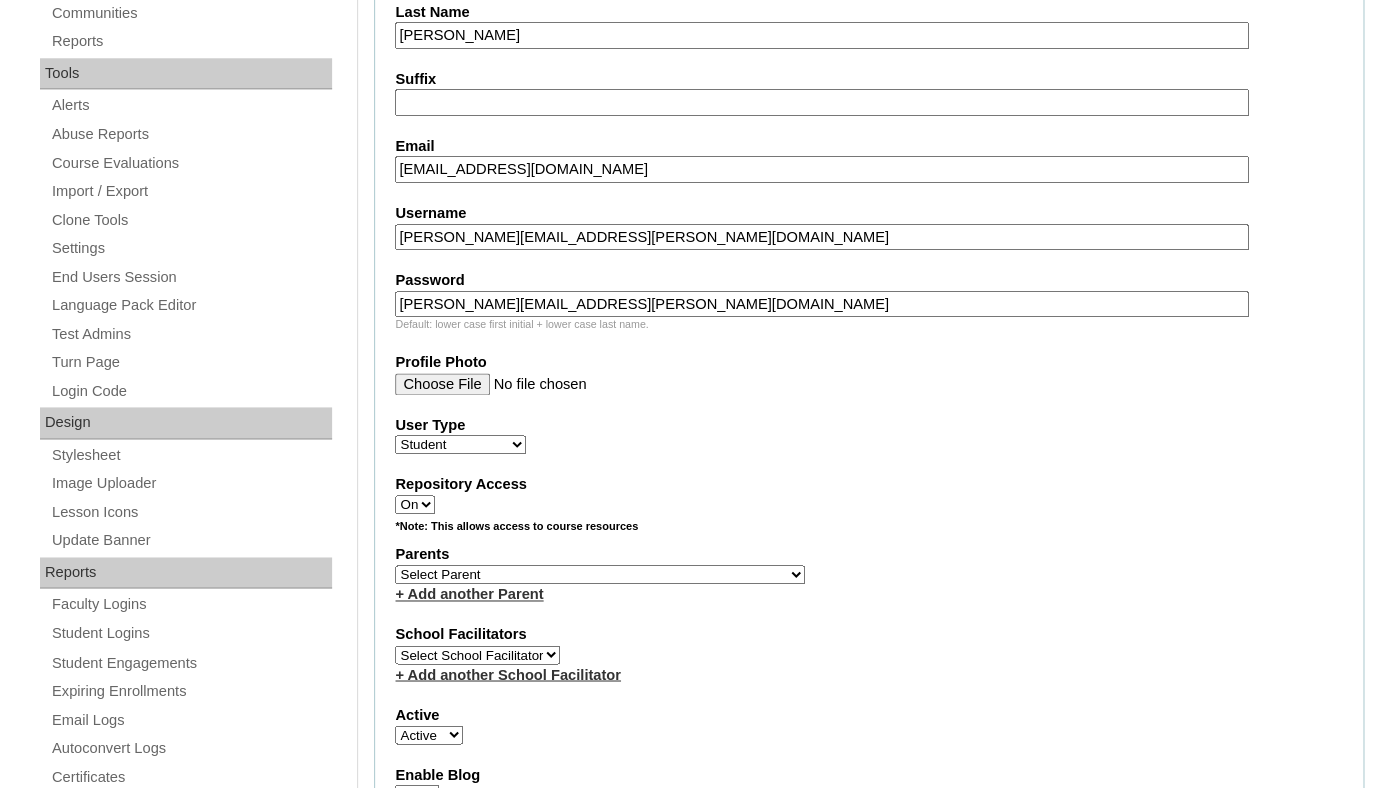 scroll, scrollTop: 754, scrollLeft: 0, axis: vertical 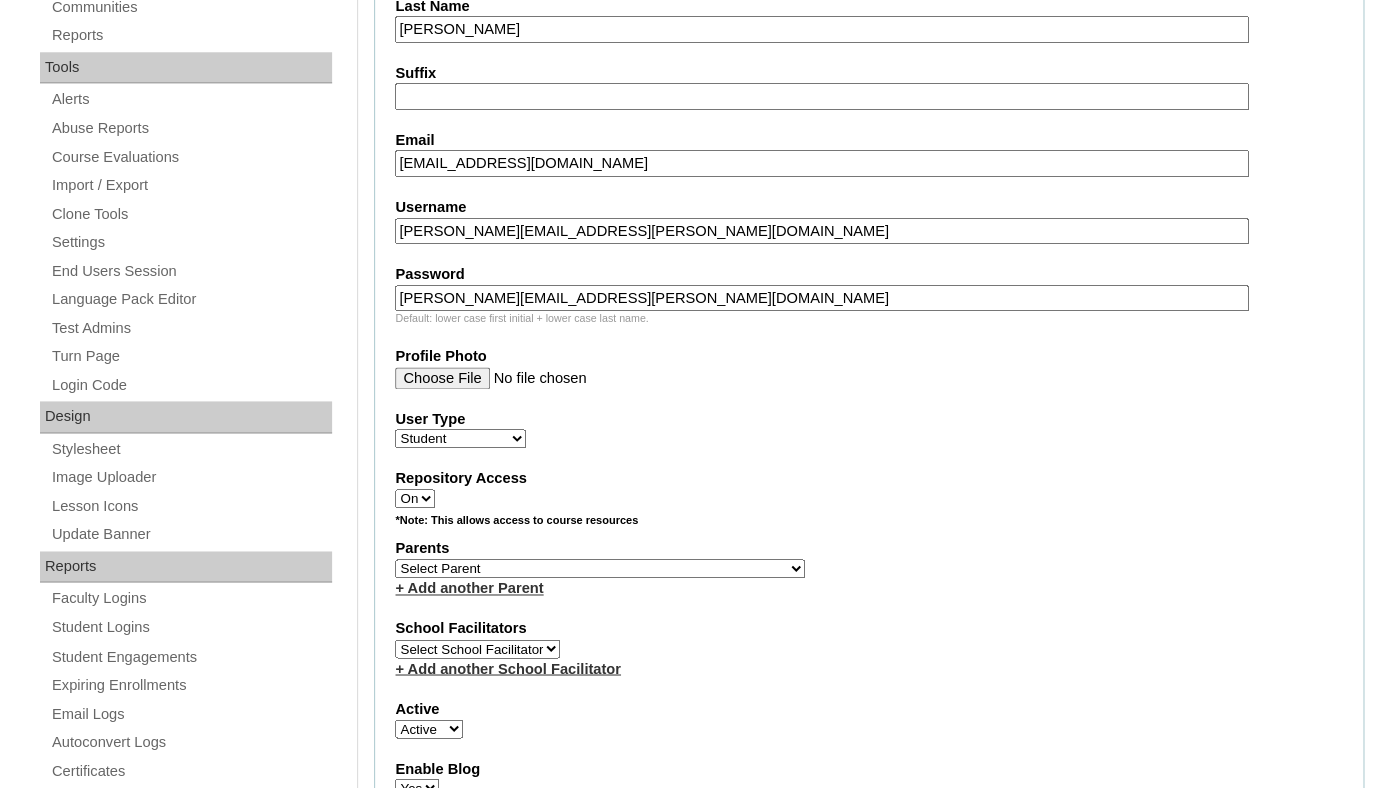 click on "Select Parent
Garcia, Rosa
Labourdette, Jessica
Nicholson, Nicky
Valentin , Natisha
Velazquez , Darlene
Abacan, Esther Joy
Abankwa, Rita
Abelson, Erika
Acuna, Anessa
Adamczyk, Holly
Adams, Tiffany
Aguas, Glenn
Agustin, Benjamin
Akintunde, Sade
Ako-Mbo, Dr. Leslie
Ako-Mbo, Dr. Leslie
Al Iessa, Rebeca
Alamillo, Mariah
Alejo, Azia
Allen, Kelly
Allen, Kendric
Allen, Morgan
Almasan, Kristen
Alonso, Joane
Alvarado, Alexis
Alvarado, Jannet
Alvarez, Marcela
Amador, Miguel
Amador, Sharon
Ambion, Alvin
Anderson, Maryann
Angell, Dustin
Anthony , Terrance
April , Stone
Araneta-Rodriguez, Rica
Arceo, Anthony
Ardashahi, Rameil
Argueta, Casandra
Arguijo, Robyn
Arias, Liliana
Armada, Shadieh
Ashdown, Caitlin
Atkins, Lynn
Atkinson, Sarah
Attoye, Oluwafunmilayo
Avanes, Adrineh
Awadalla, Dina
Ayala, Rebecca
Ayala-Rivera, Michelle
Babiy, Liel
Baby, Fnu Bineethu
Bachmann, Kalee" at bounding box center (600, 568) 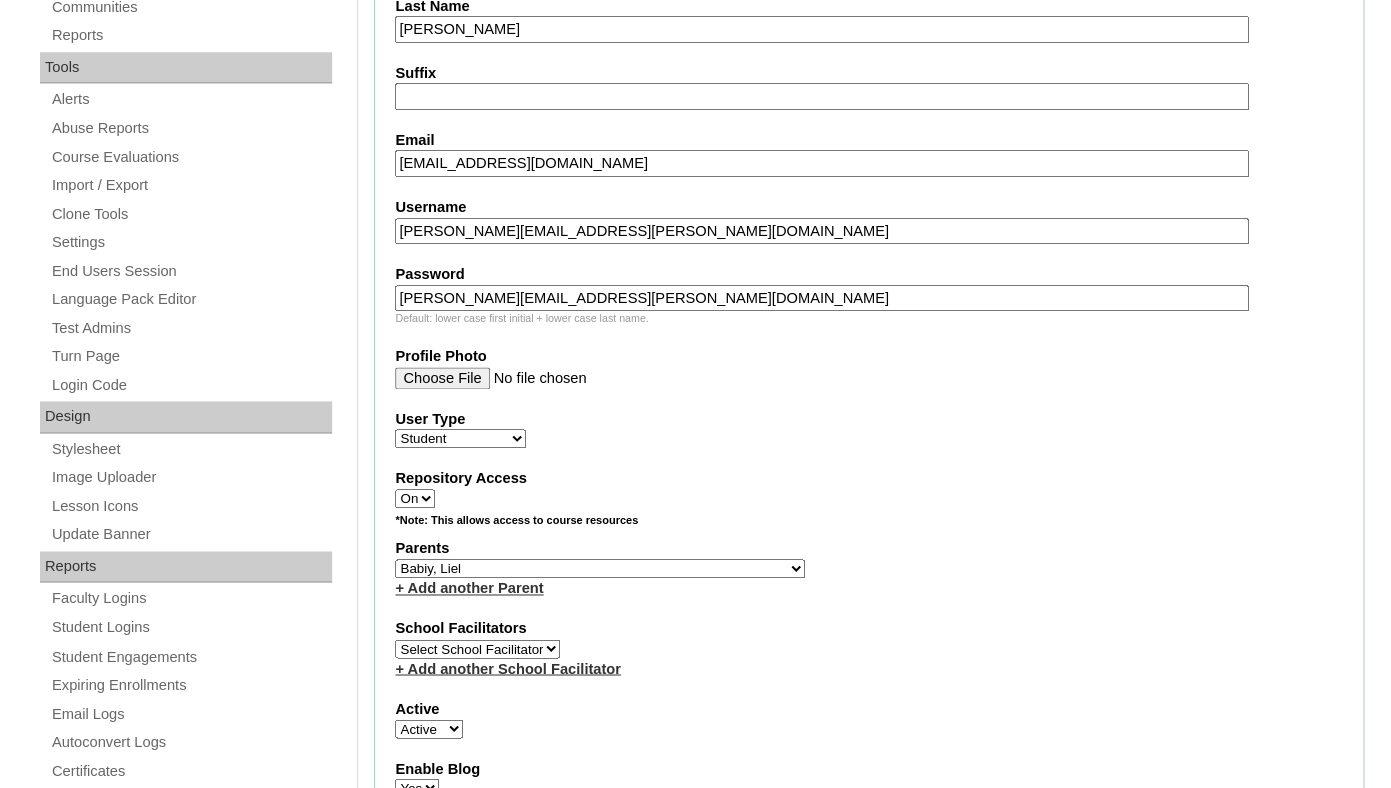 select on "98795" 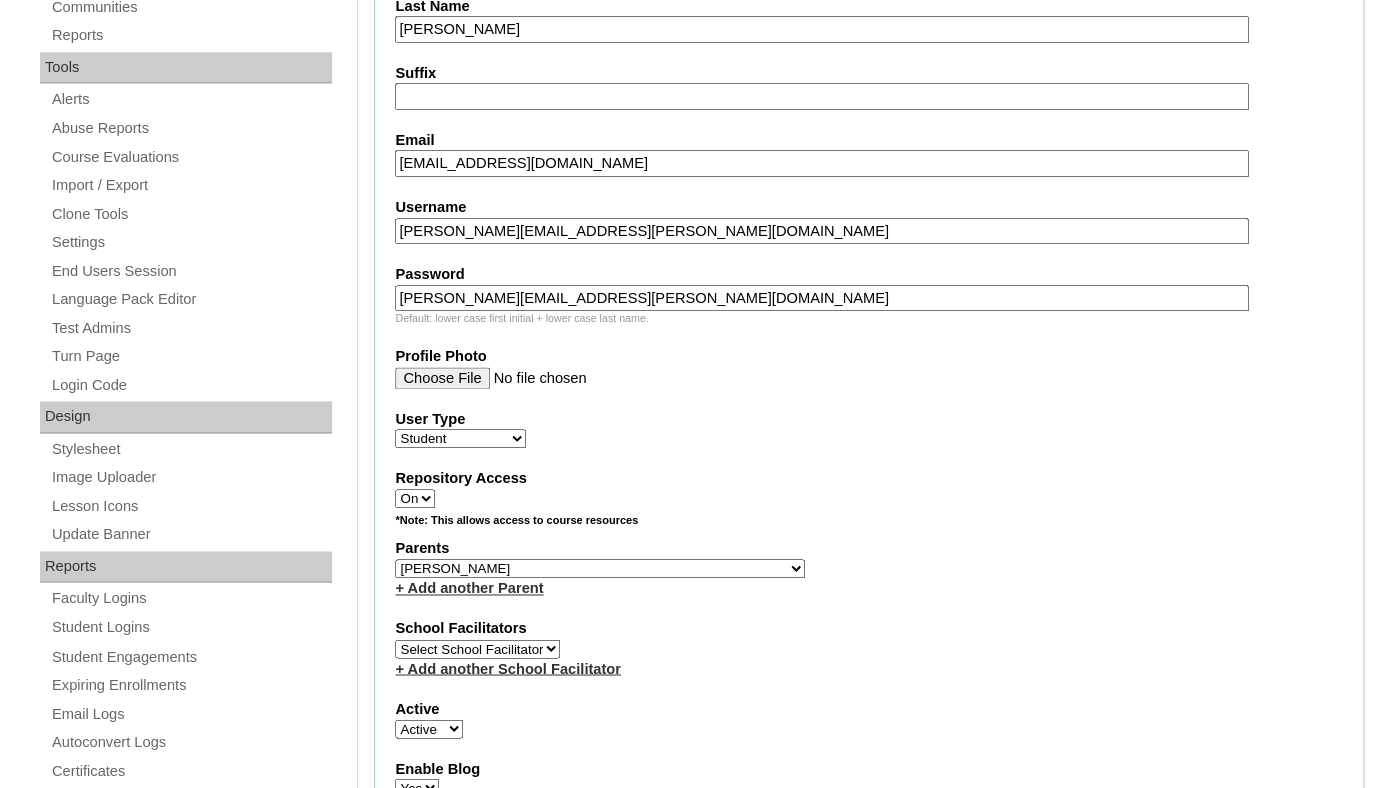 click on "Bernal, Jennifer" at bounding box center (0, 0) 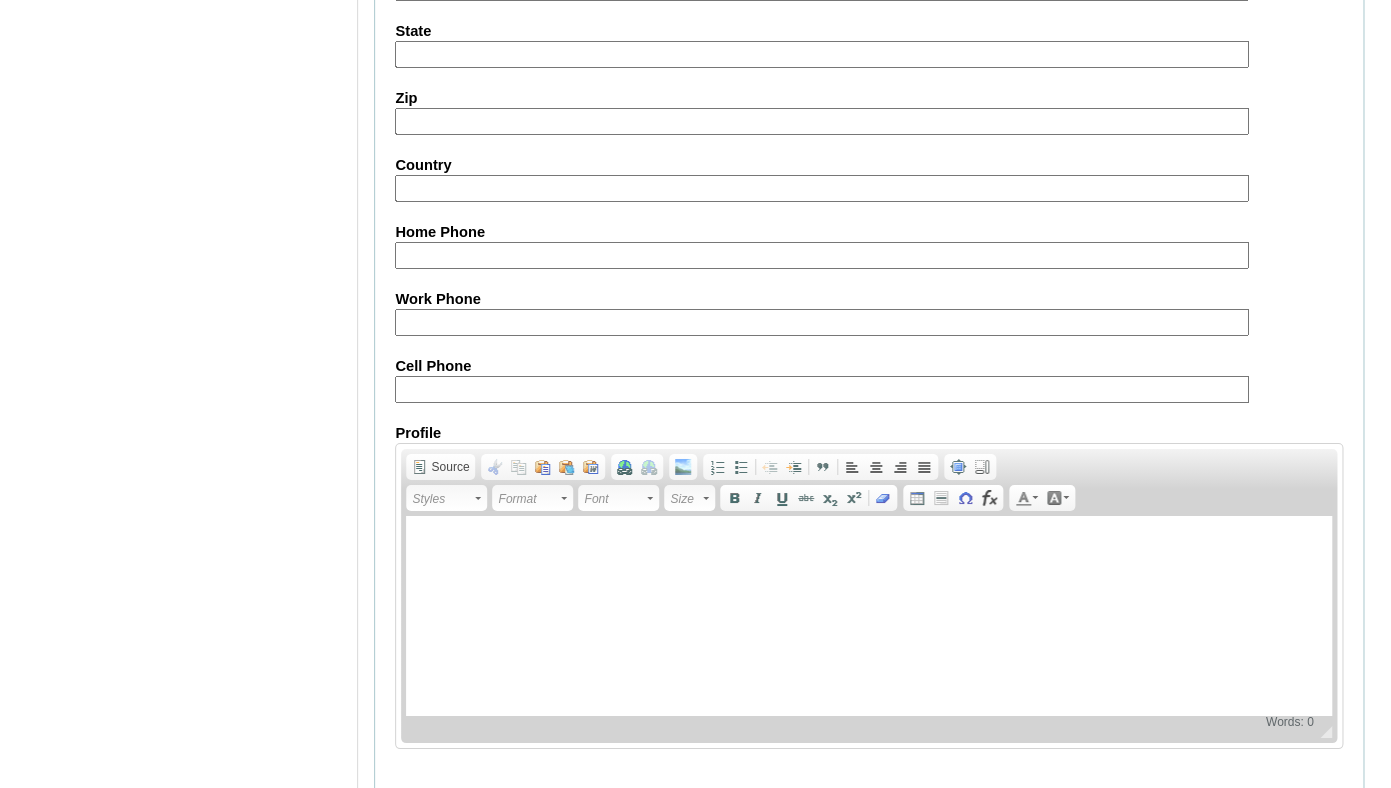 scroll, scrollTop: 2413, scrollLeft: 0, axis: vertical 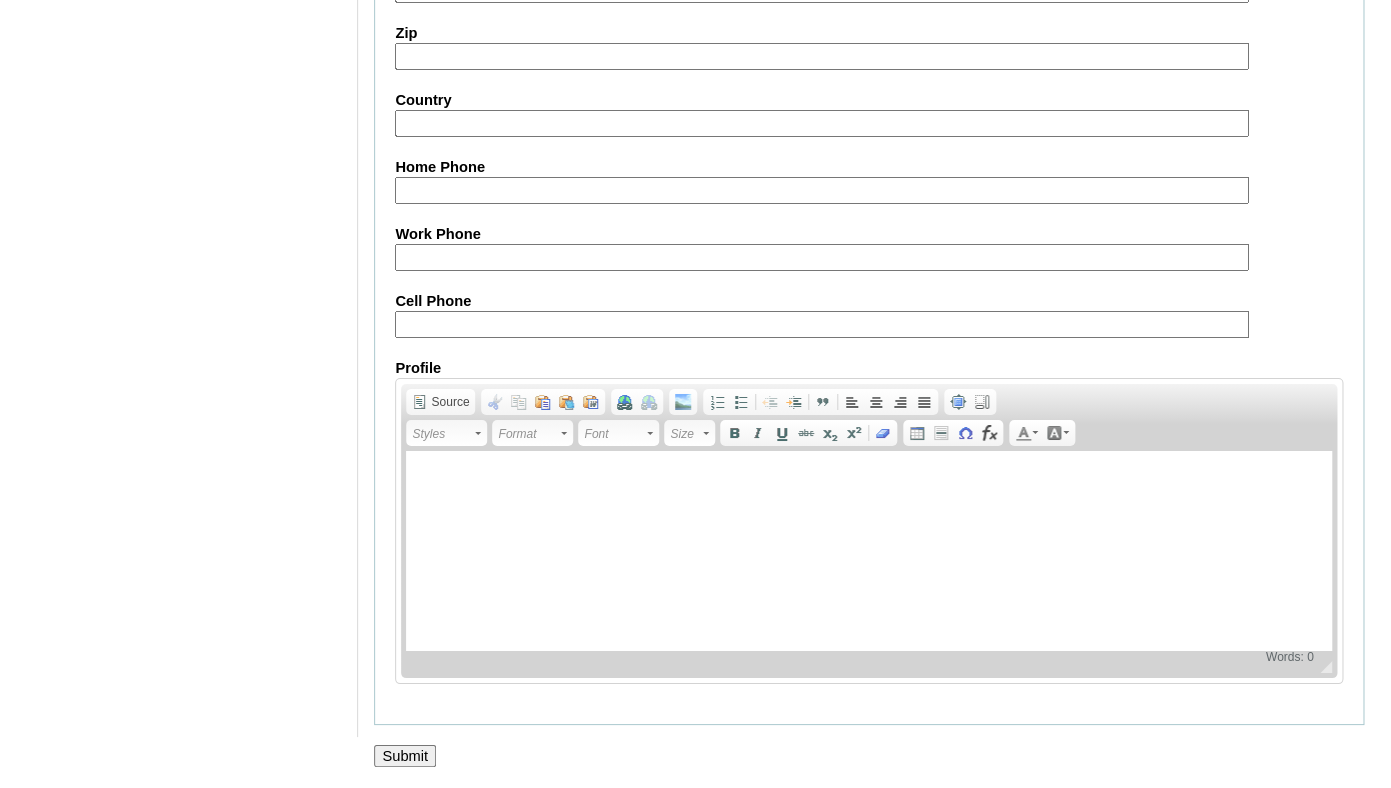 click on "Submit" at bounding box center (405, 756) 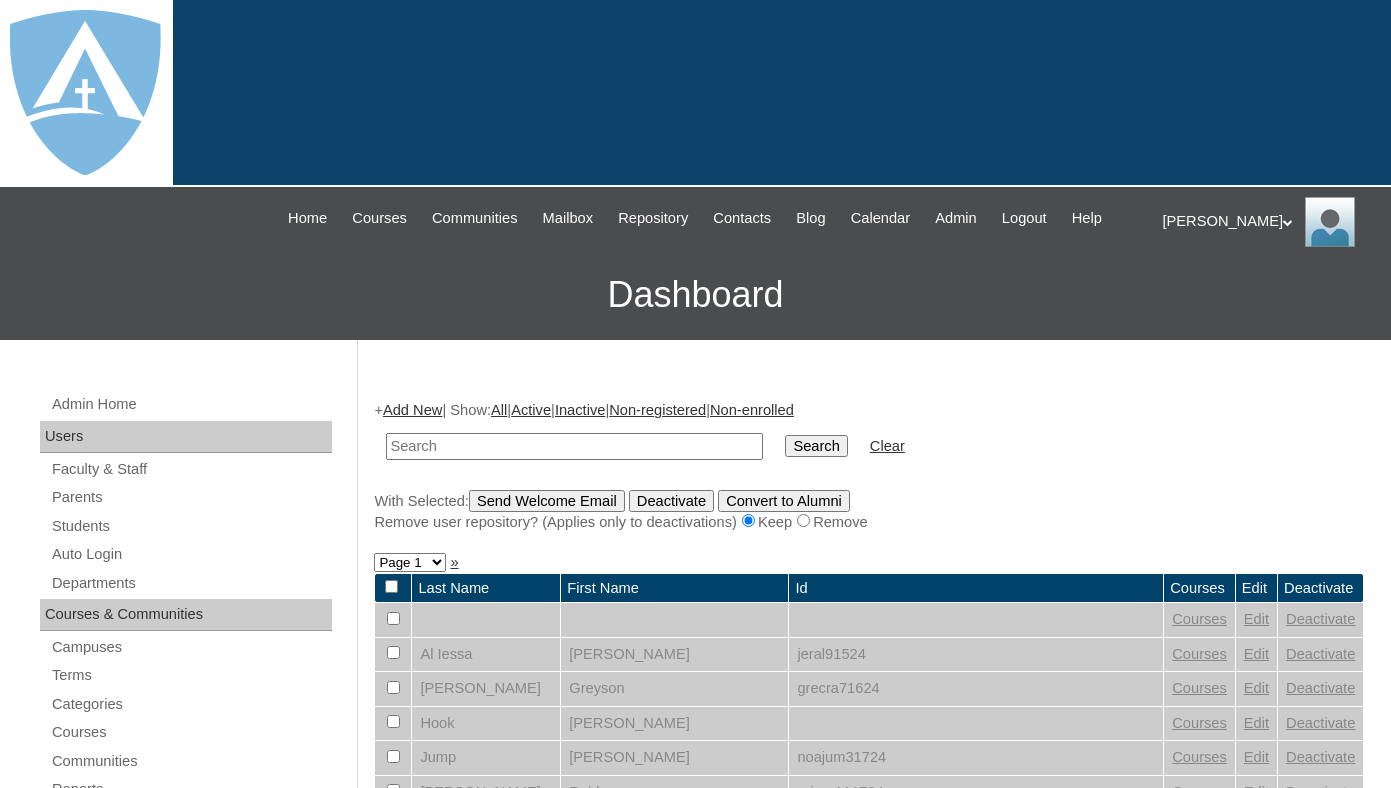 scroll, scrollTop: 0, scrollLeft: 0, axis: both 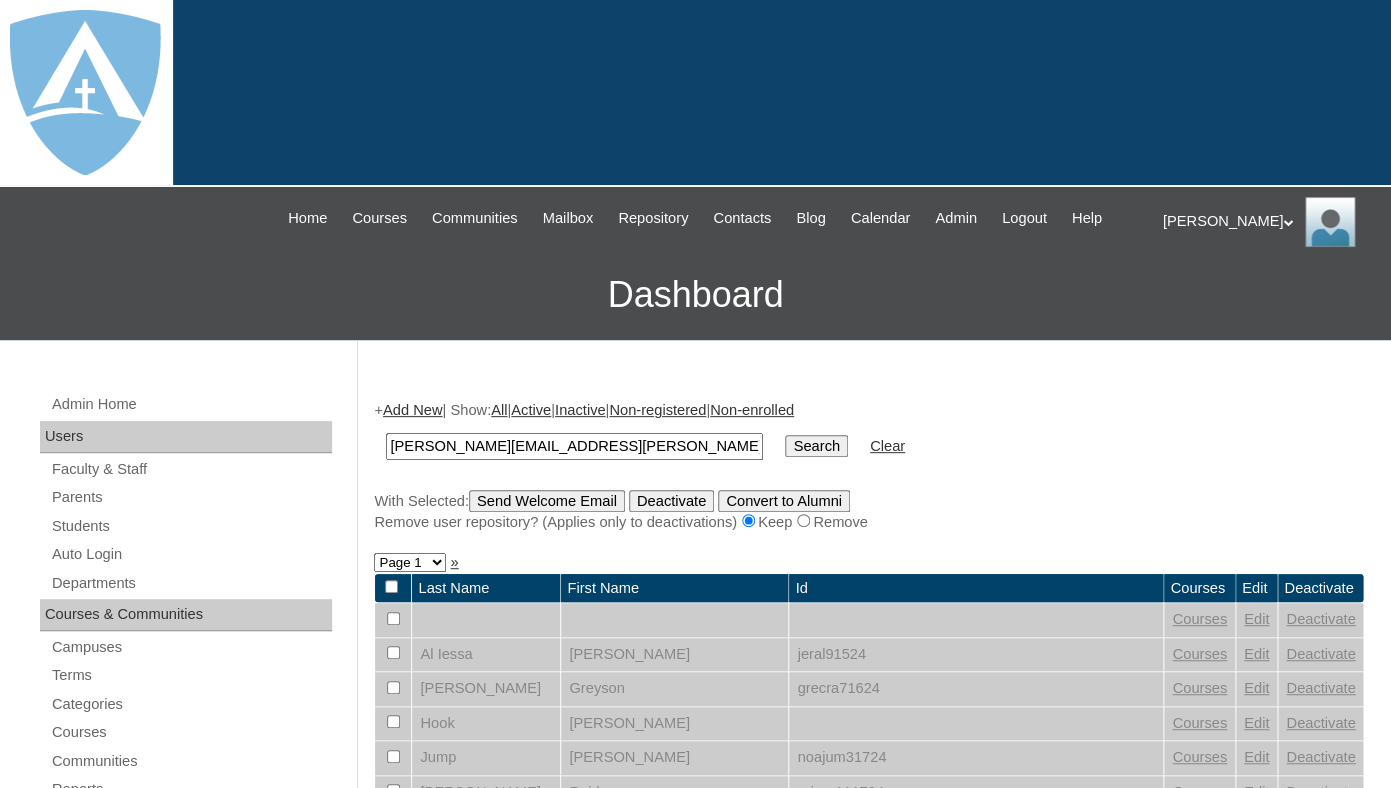 click on "[PERSON_NAME][EMAIL_ADDRESS][PERSON_NAME][DOMAIN_NAME]" at bounding box center [574, 446] 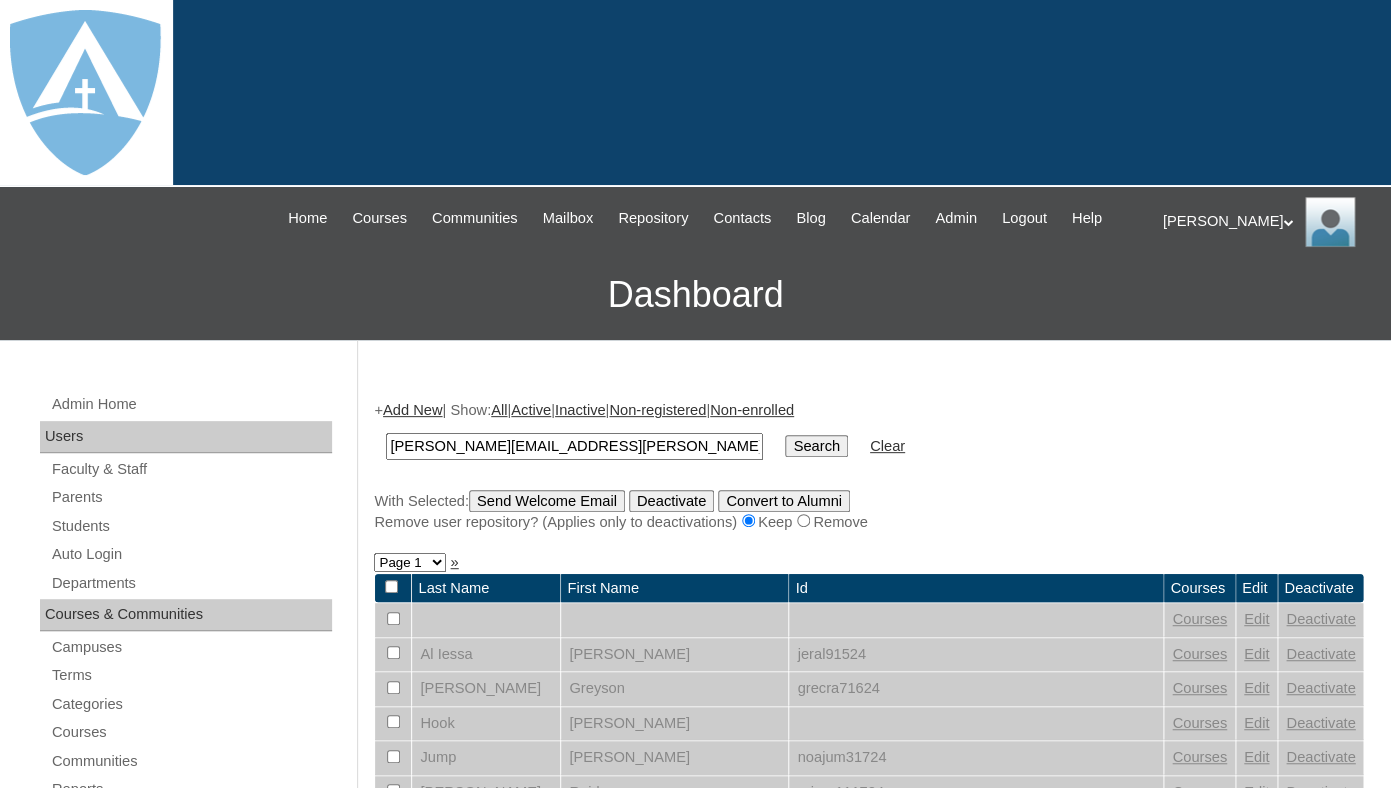 type on "[PERSON_NAME][EMAIL_ADDRESS][PERSON_NAME][DOMAIN_NAME]" 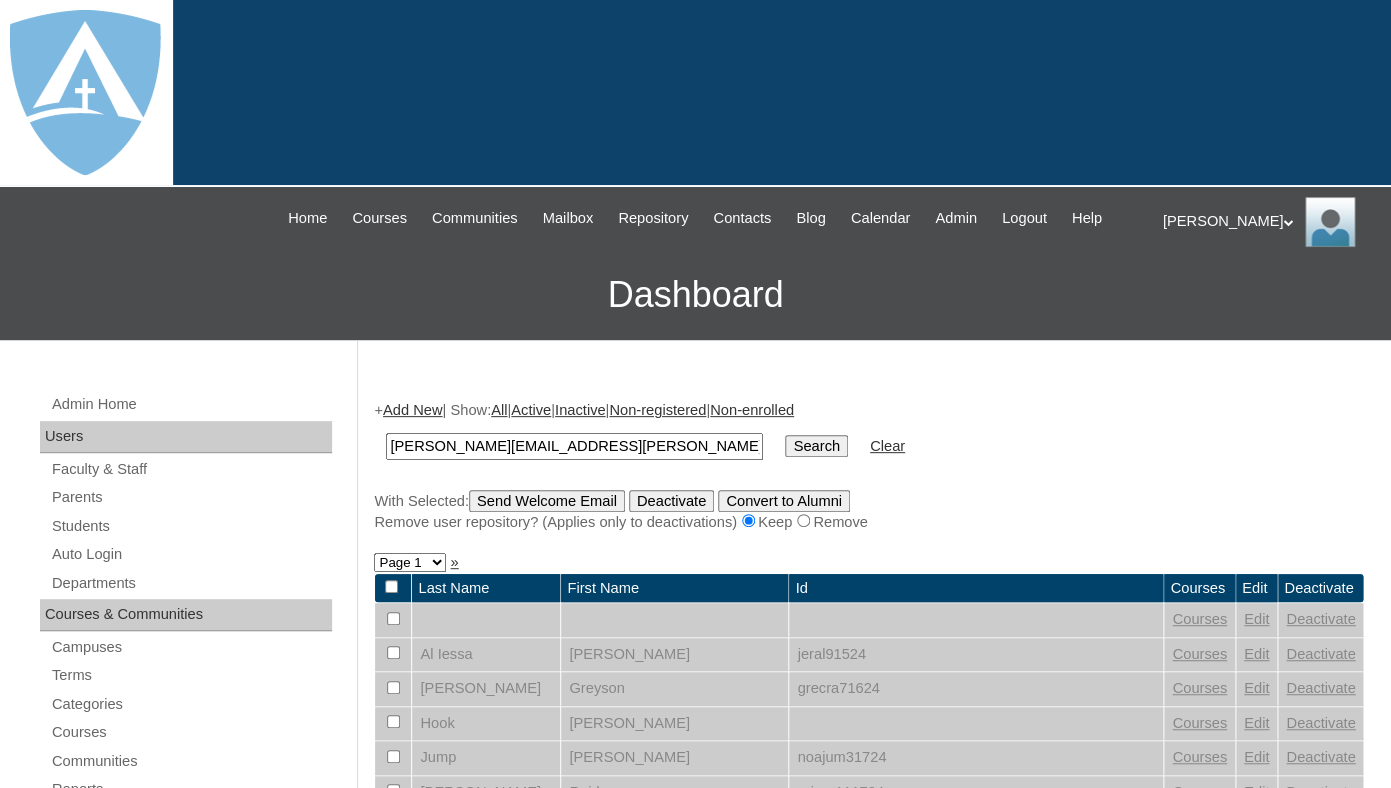 click on "Search" at bounding box center (816, 446) 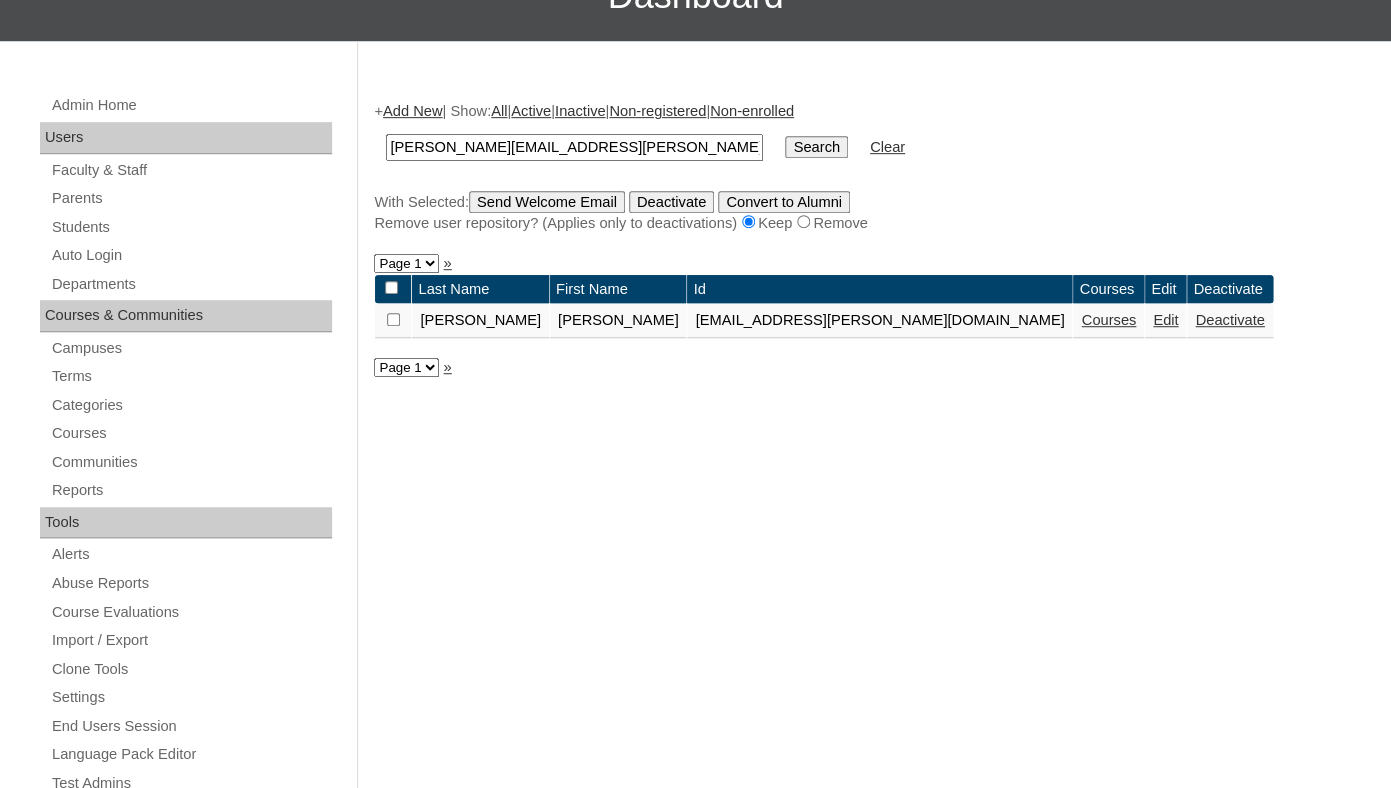 scroll, scrollTop: 344, scrollLeft: 0, axis: vertical 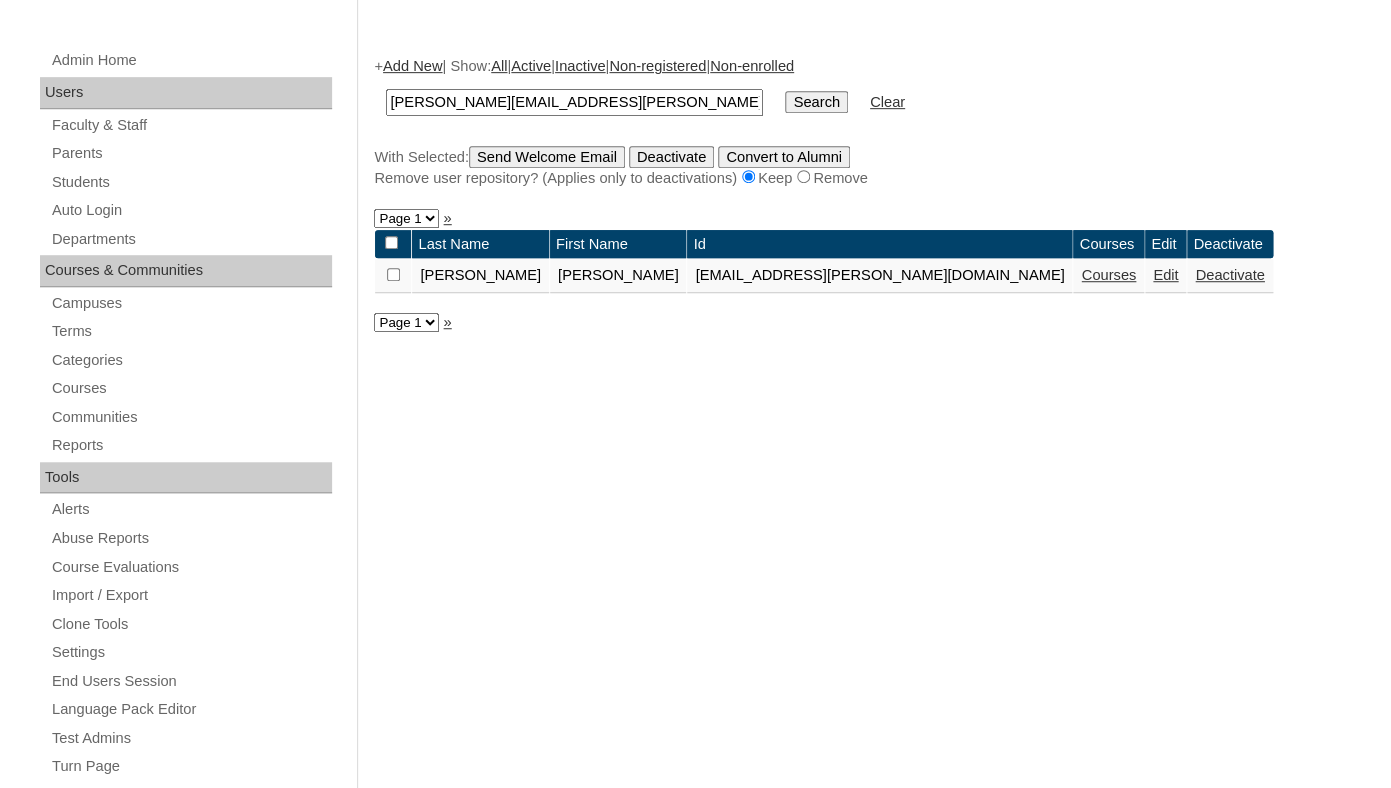 click on "Courses" at bounding box center [1108, 275] 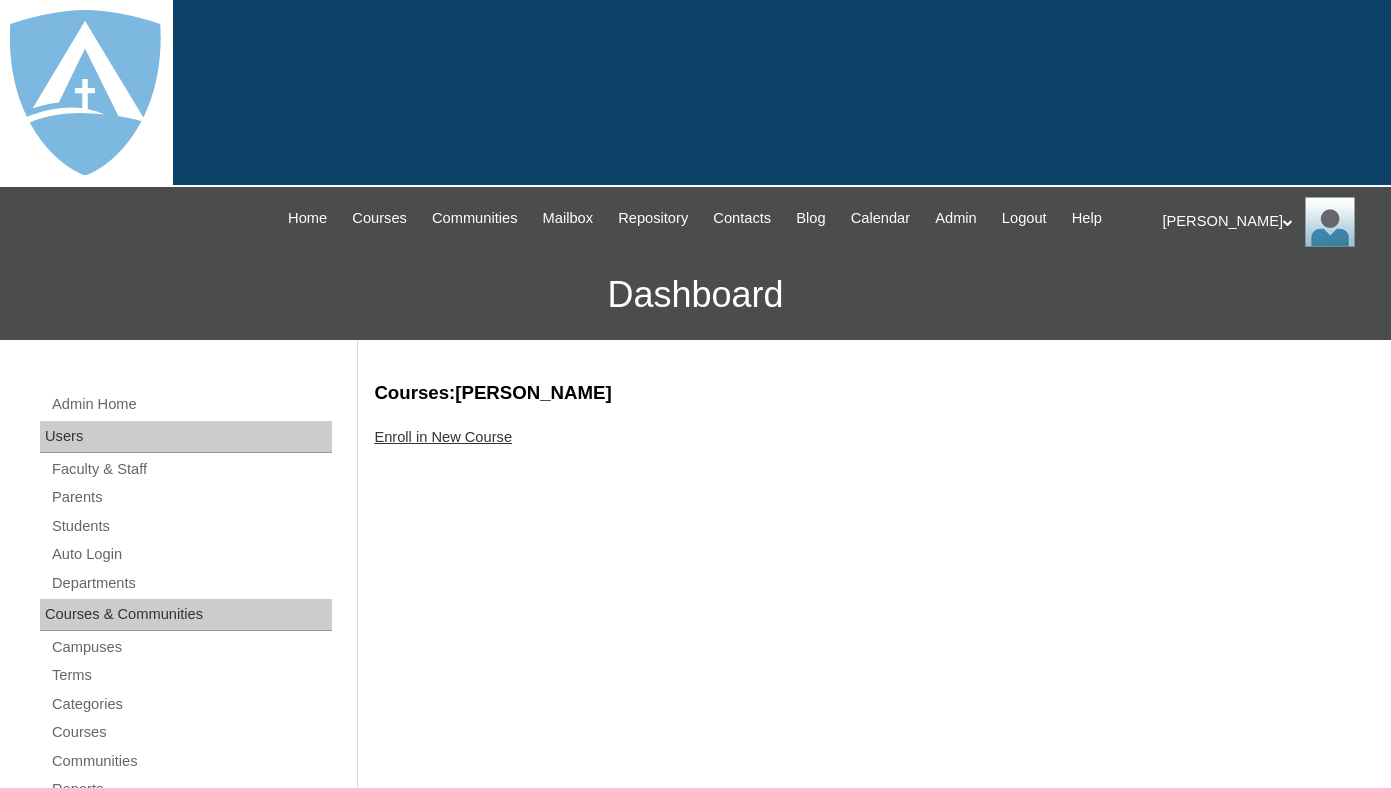 scroll, scrollTop: 0, scrollLeft: 0, axis: both 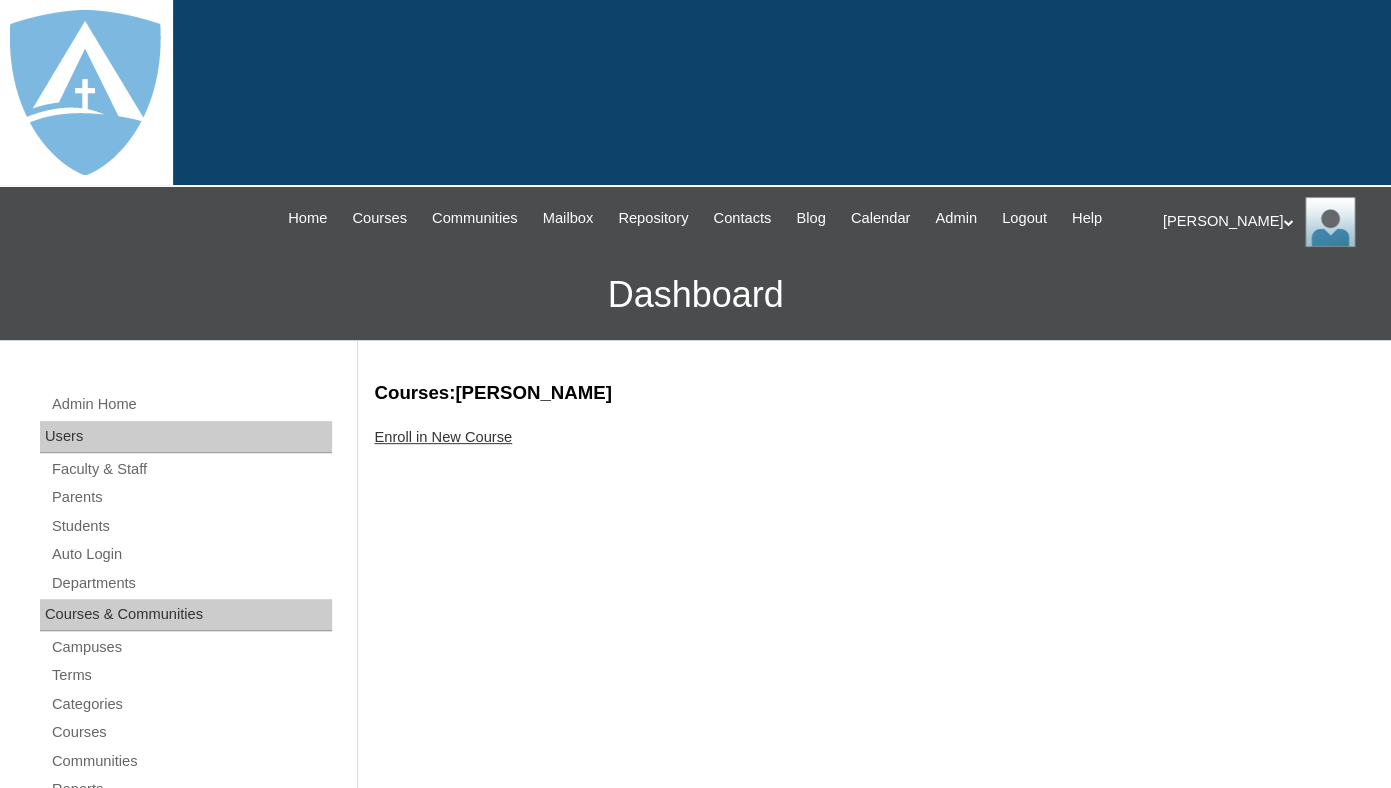 click on "Enroll in New Course" at bounding box center (443, 437) 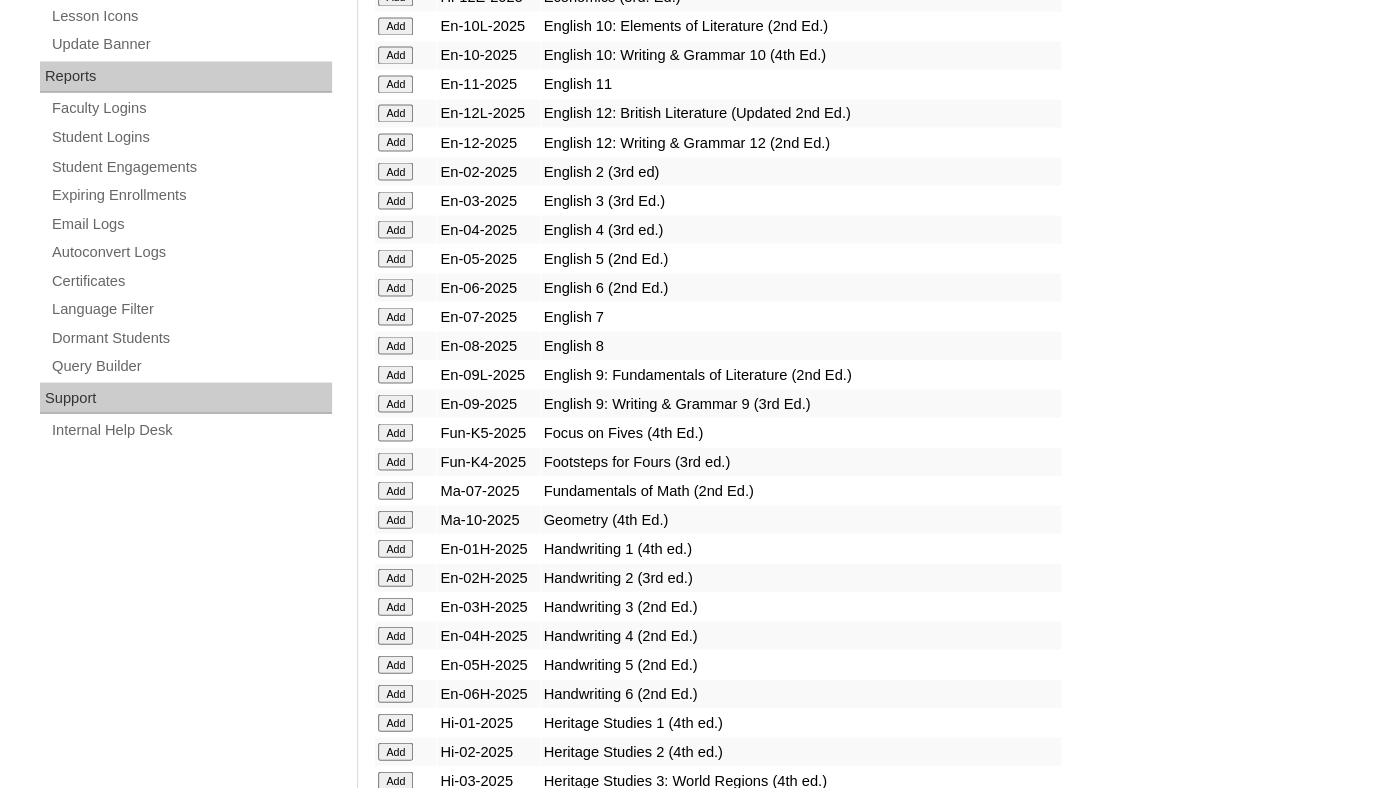 scroll, scrollTop: 1261, scrollLeft: 0, axis: vertical 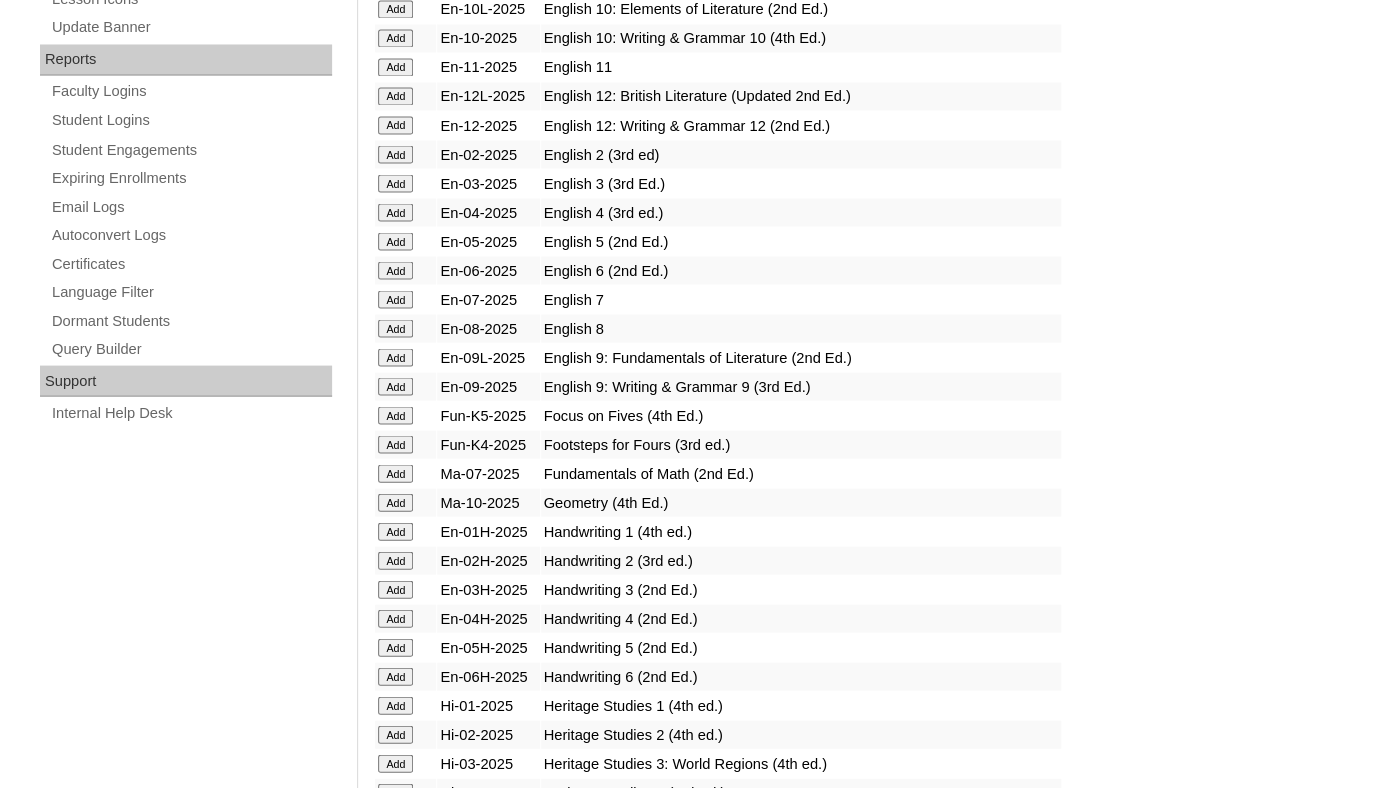 click on "Add" at bounding box center [395, -774] 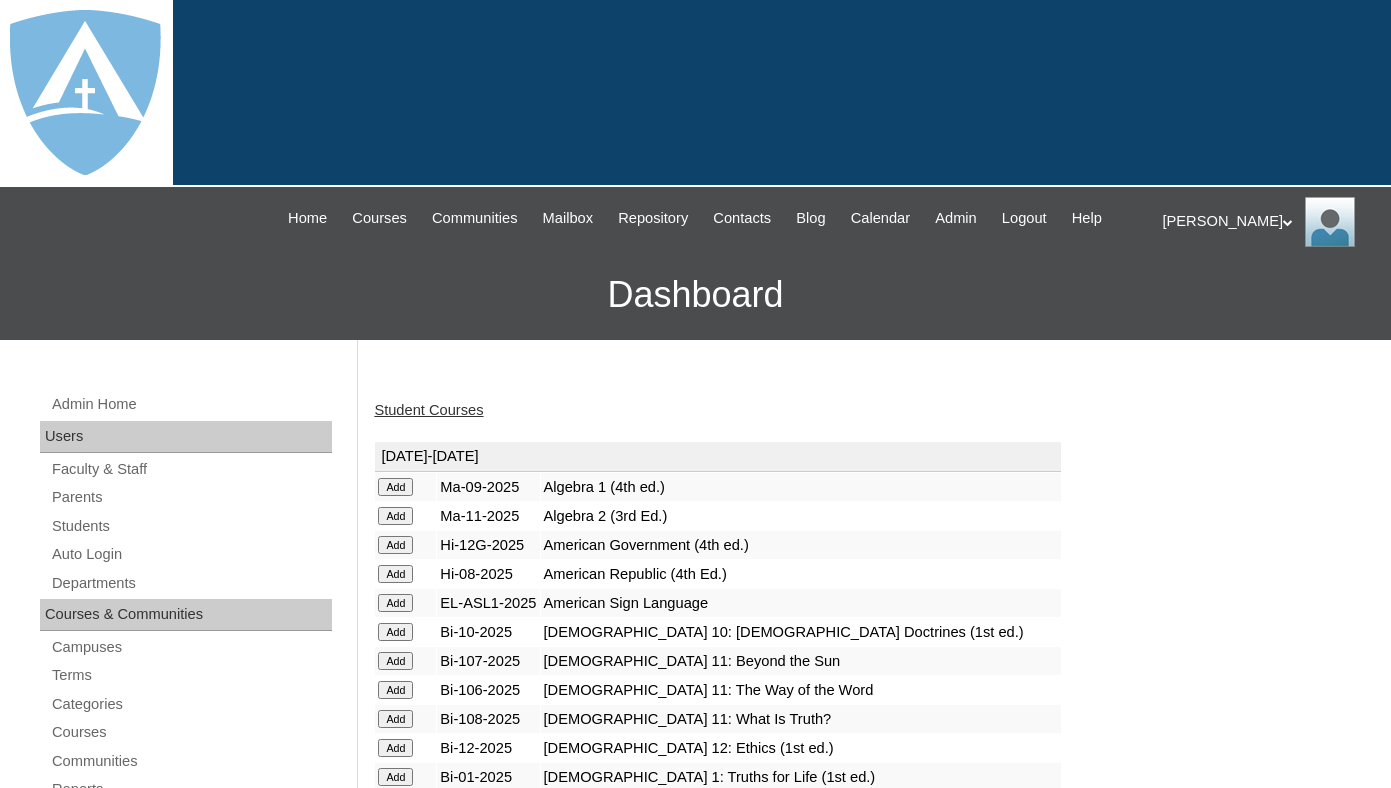 scroll, scrollTop: 0, scrollLeft: 0, axis: both 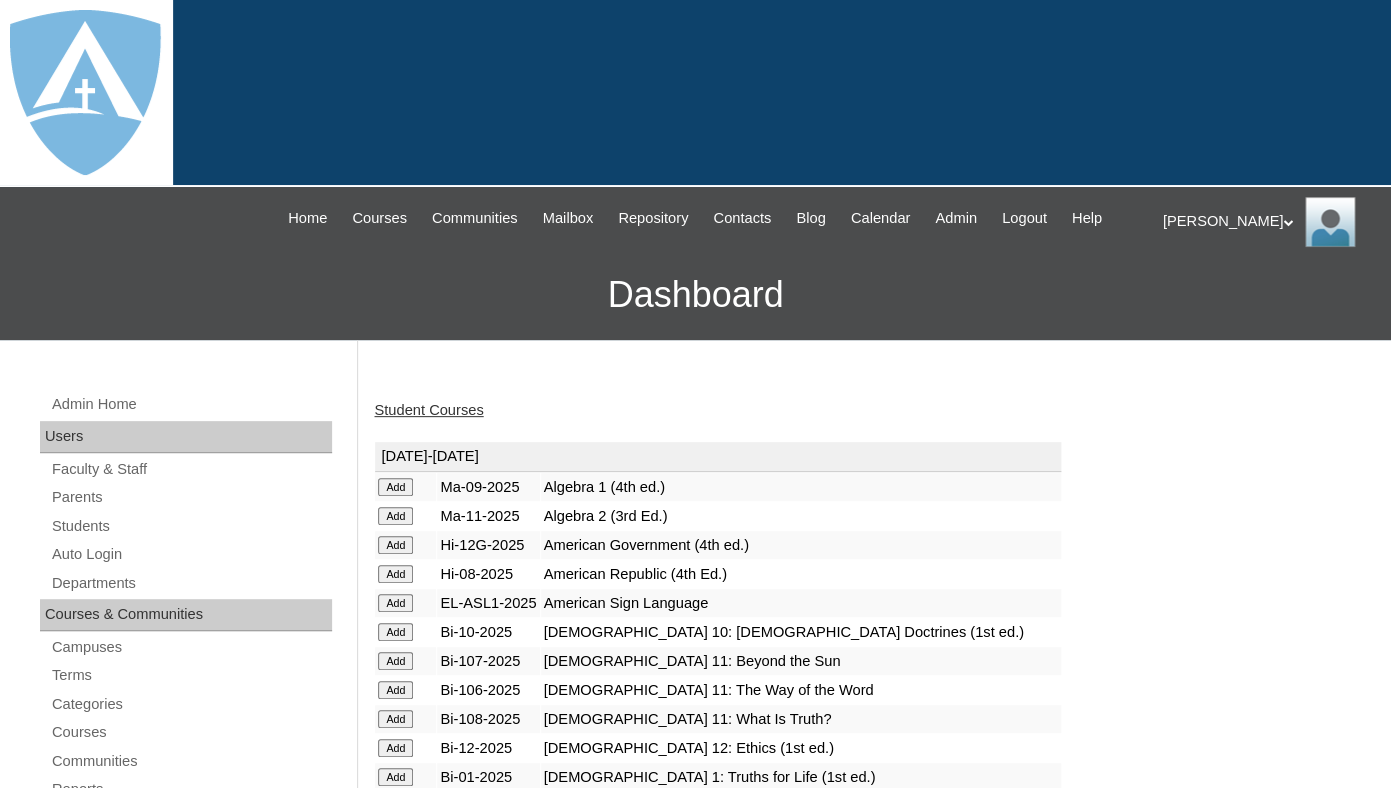 click on "Student Courses" at bounding box center [428, 410] 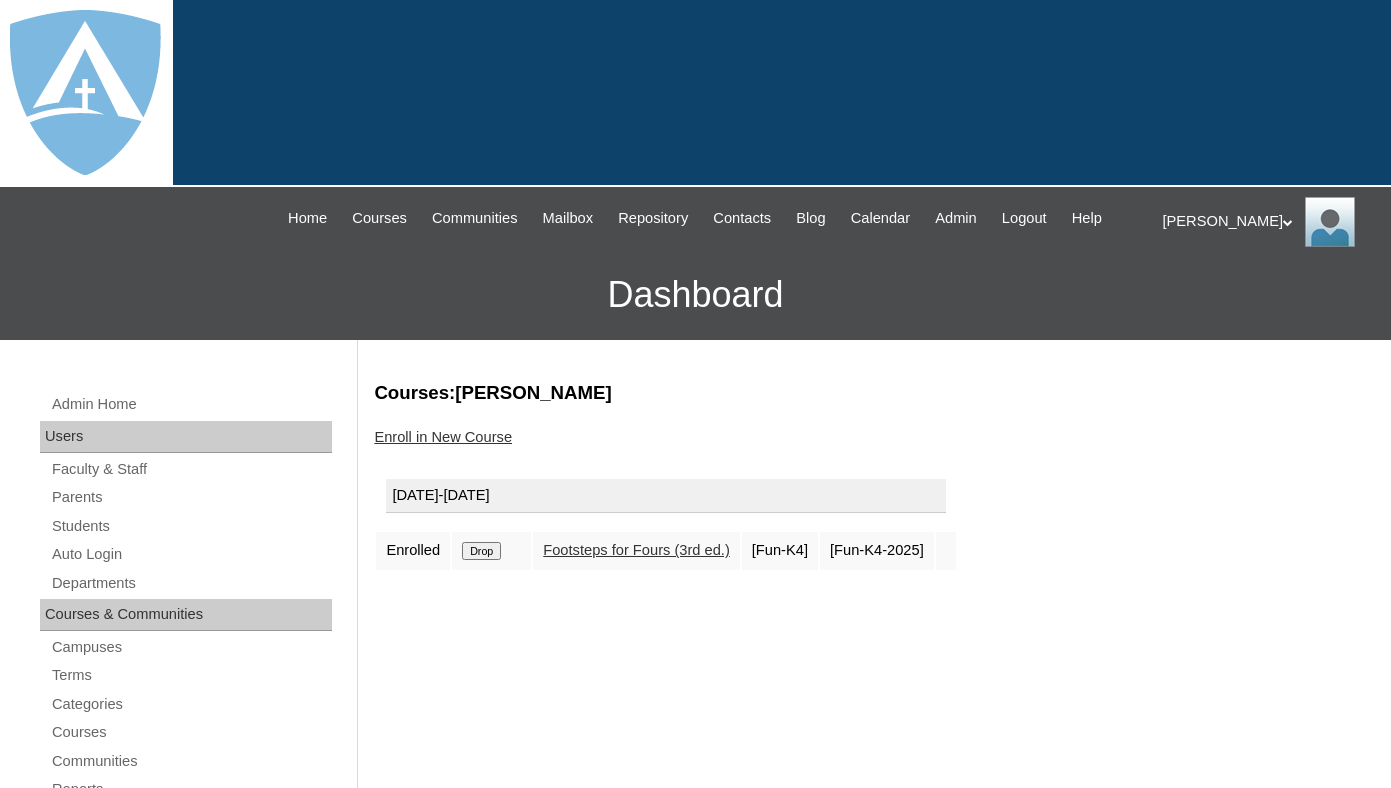 scroll, scrollTop: 0, scrollLeft: 0, axis: both 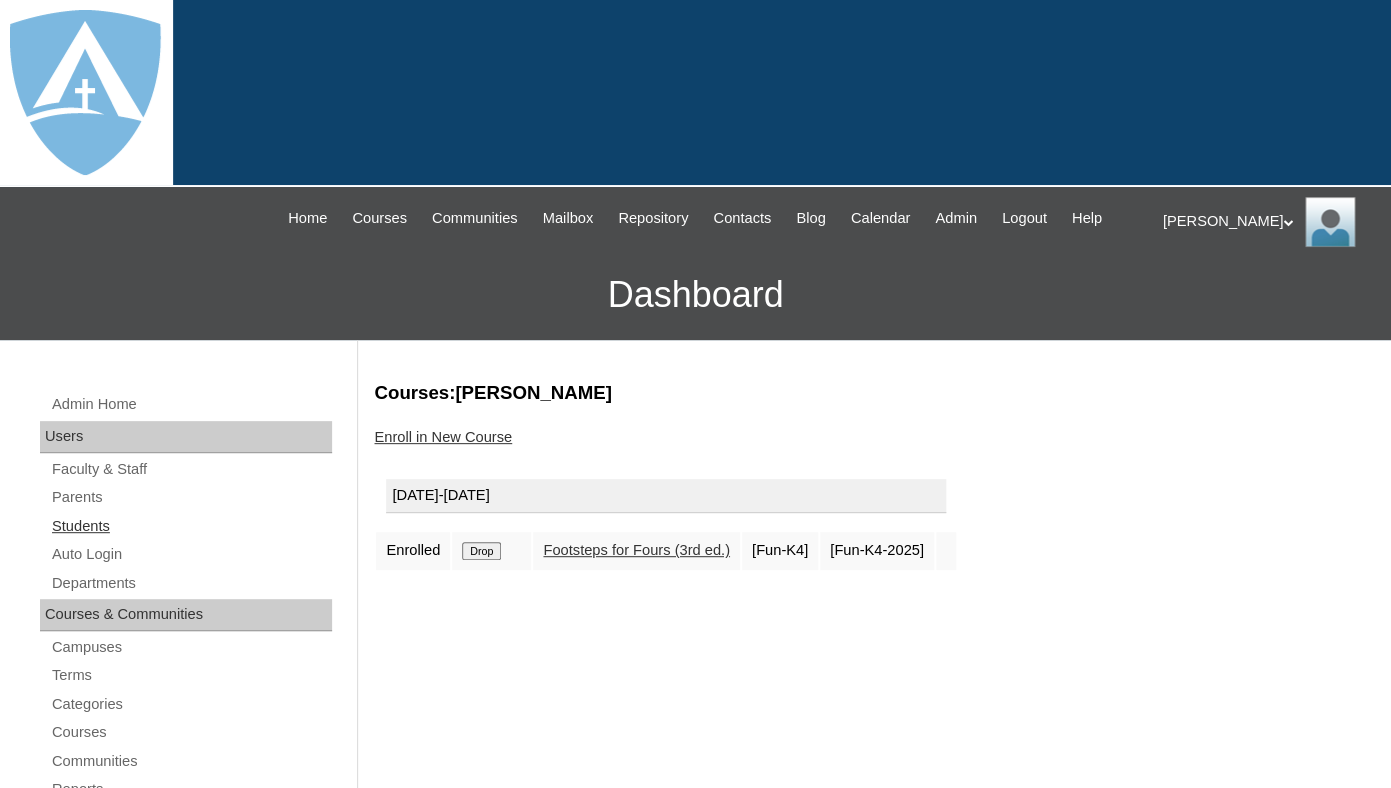 click on "Students" at bounding box center [191, 526] 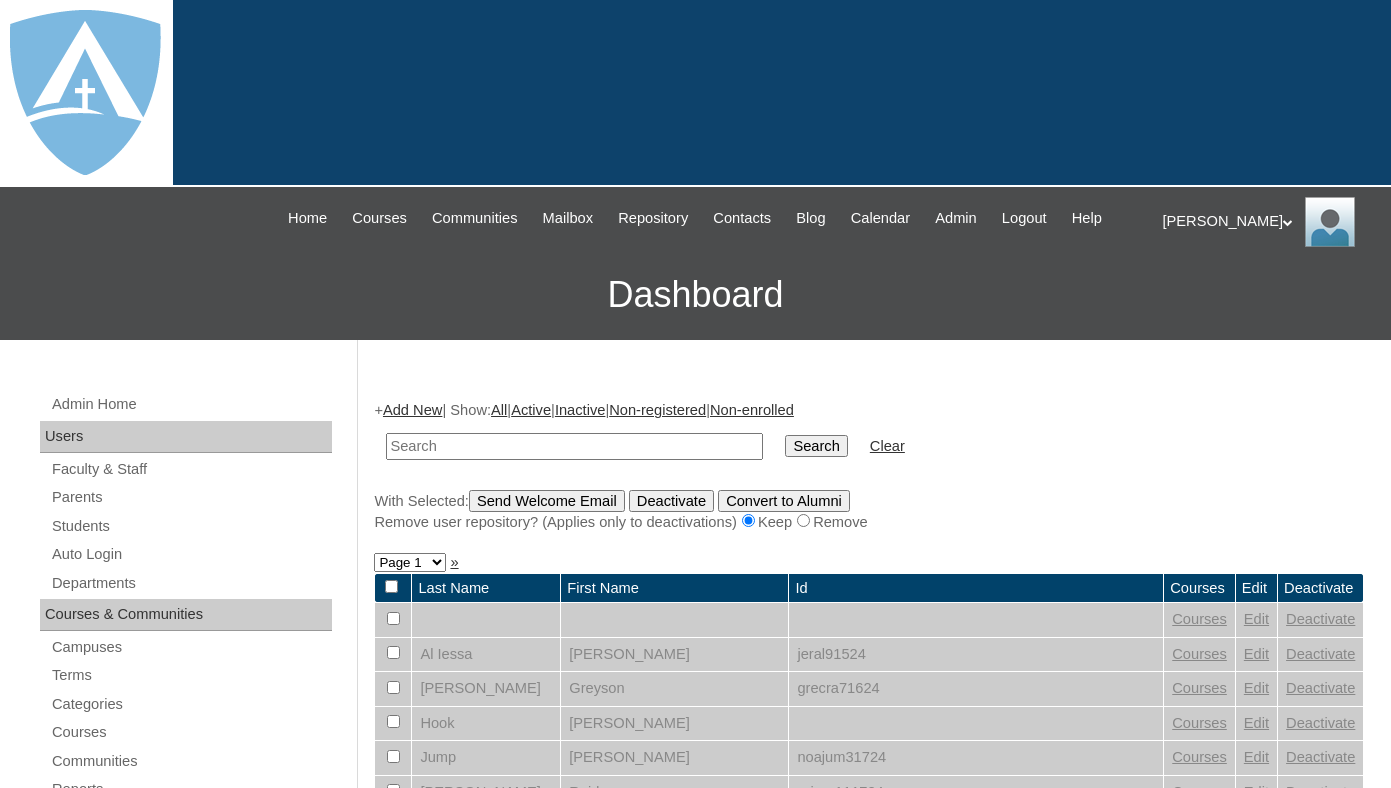 scroll, scrollTop: 0, scrollLeft: 0, axis: both 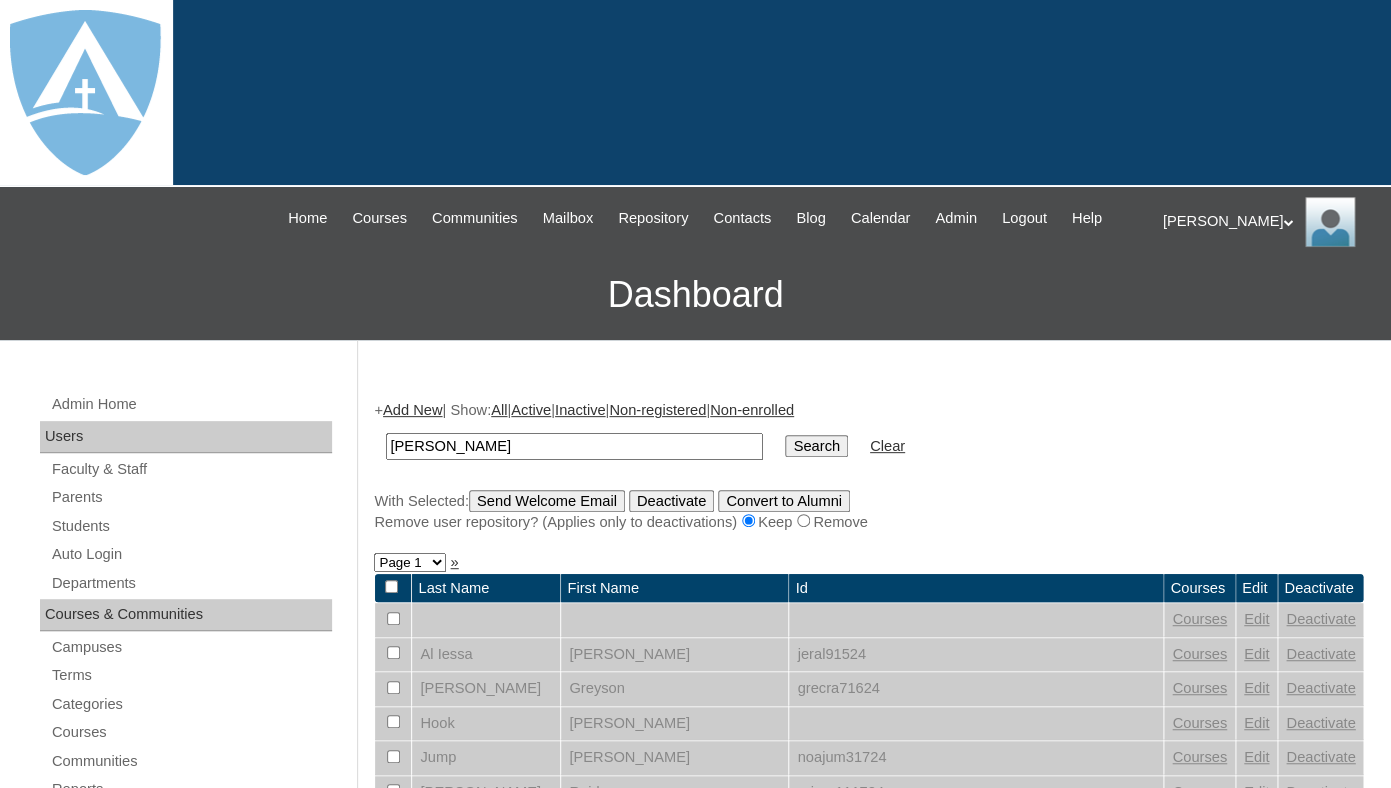 drag, startPoint x: 463, startPoint y: 465, endPoint x: 367, endPoint y: 465, distance: 96 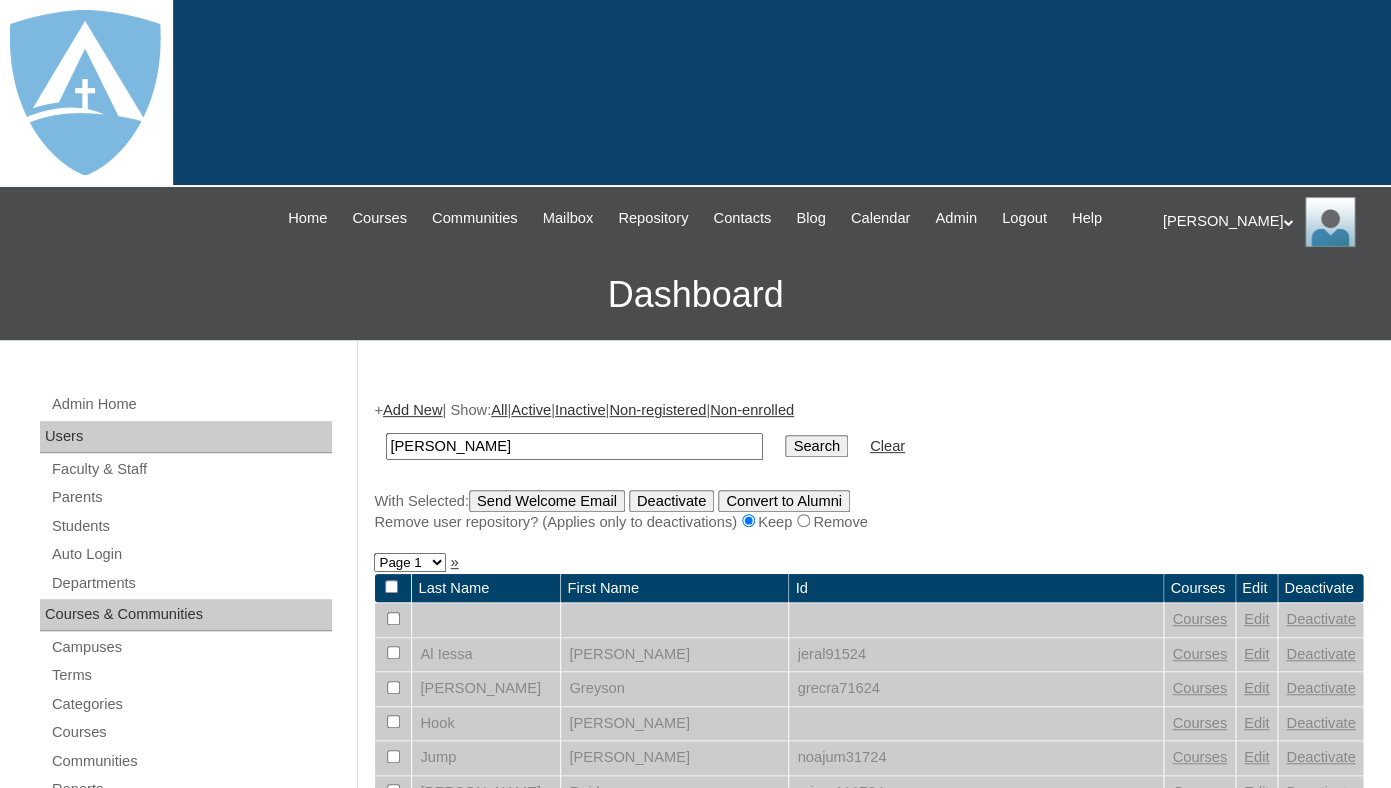 type on "[PERSON_NAME]" 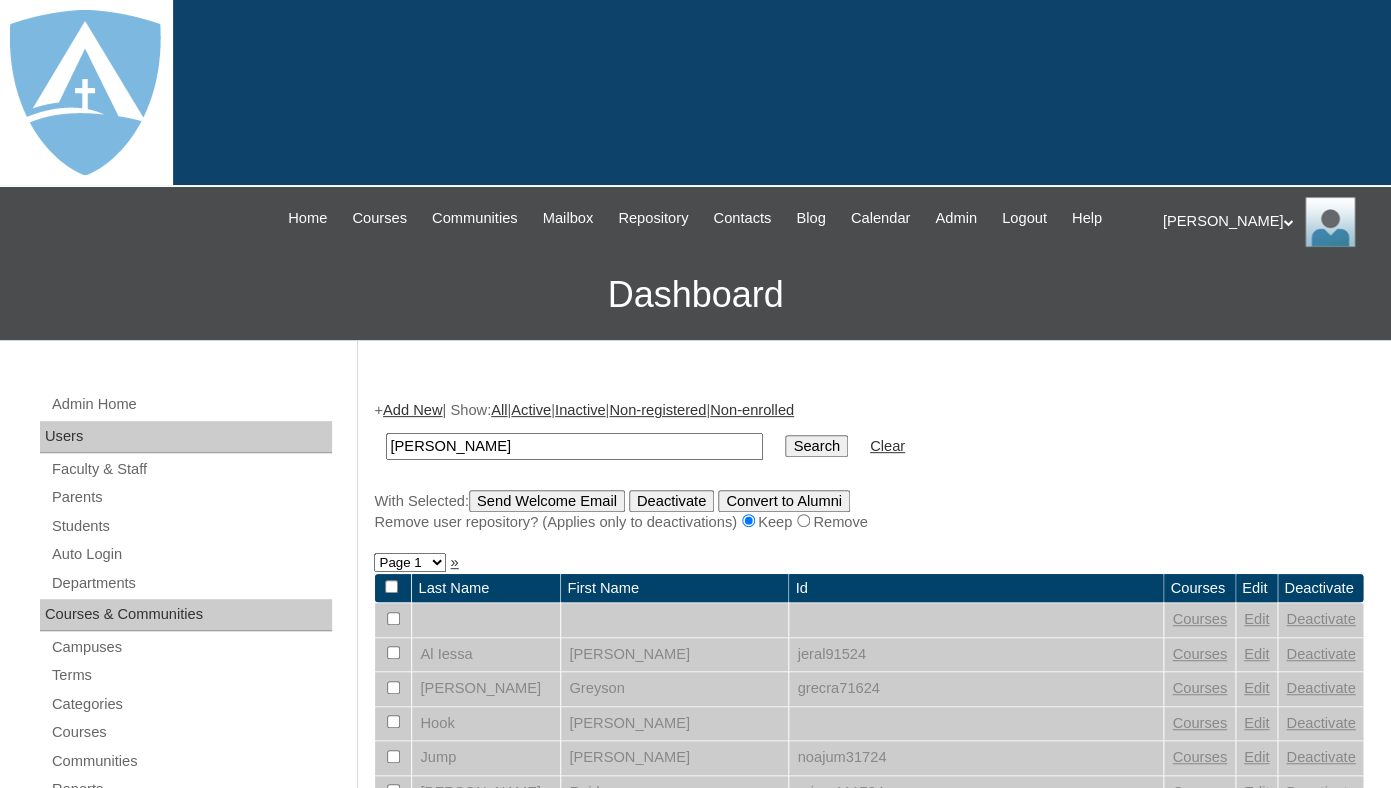 click on "Search" at bounding box center [816, 446] 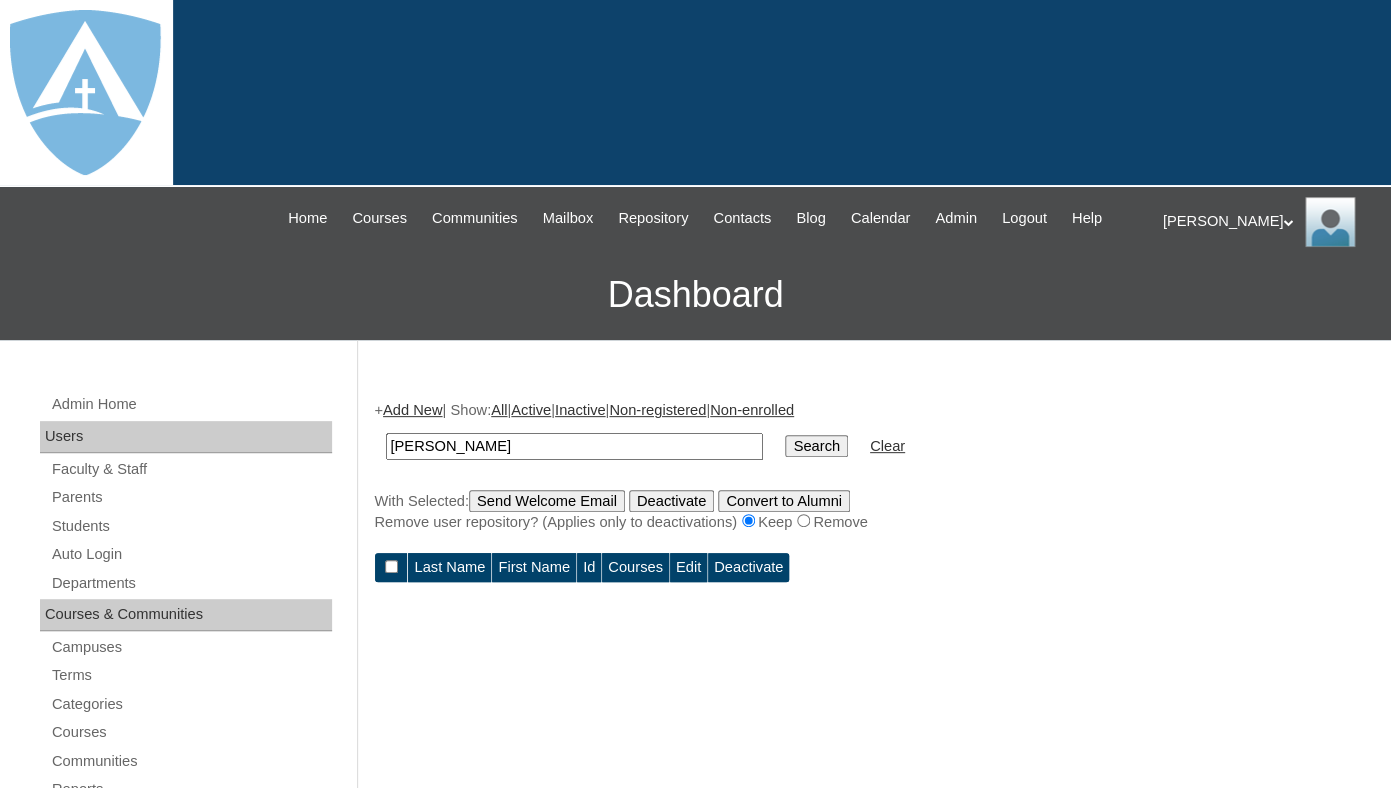 scroll, scrollTop: 197, scrollLeft: 0, axis: vertical 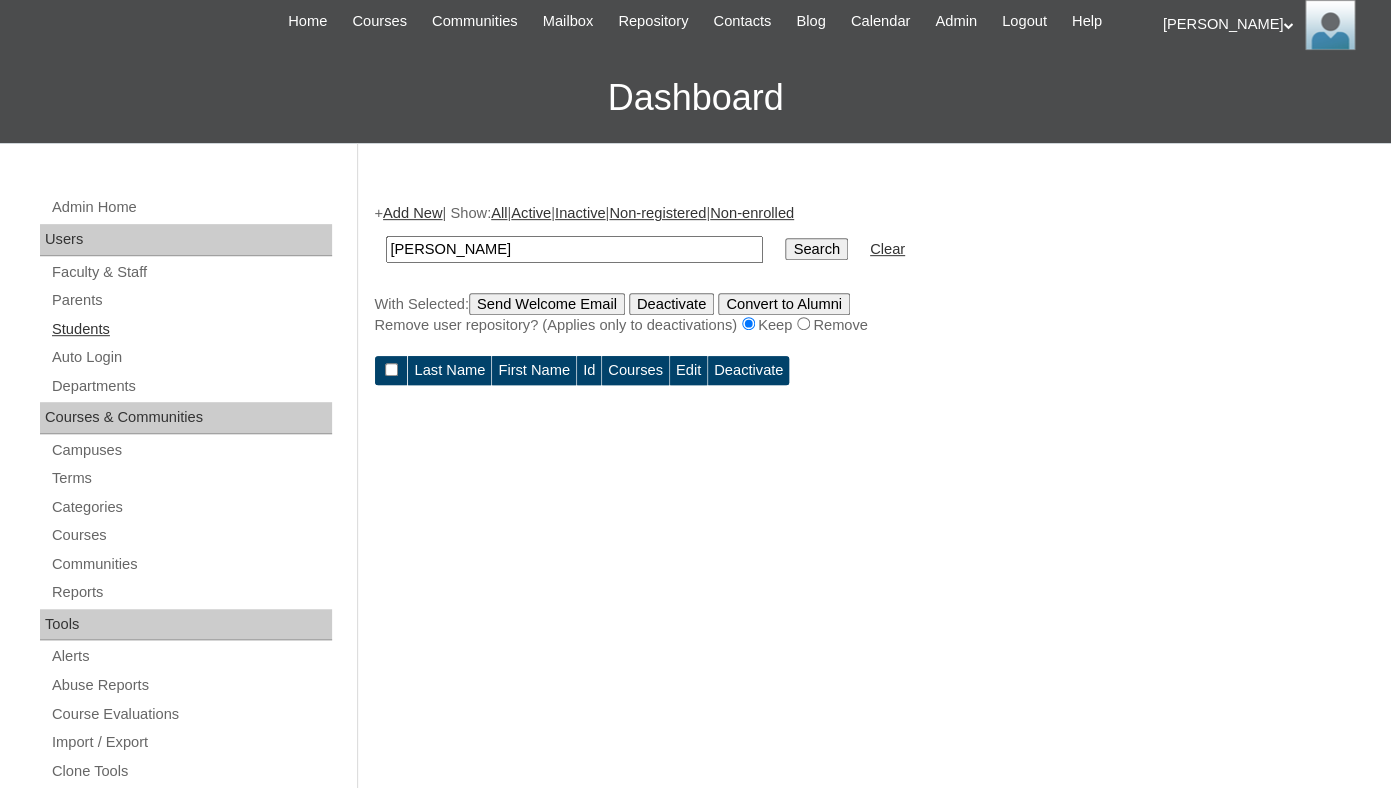 click on "Students" at bounding box center (191, 329) 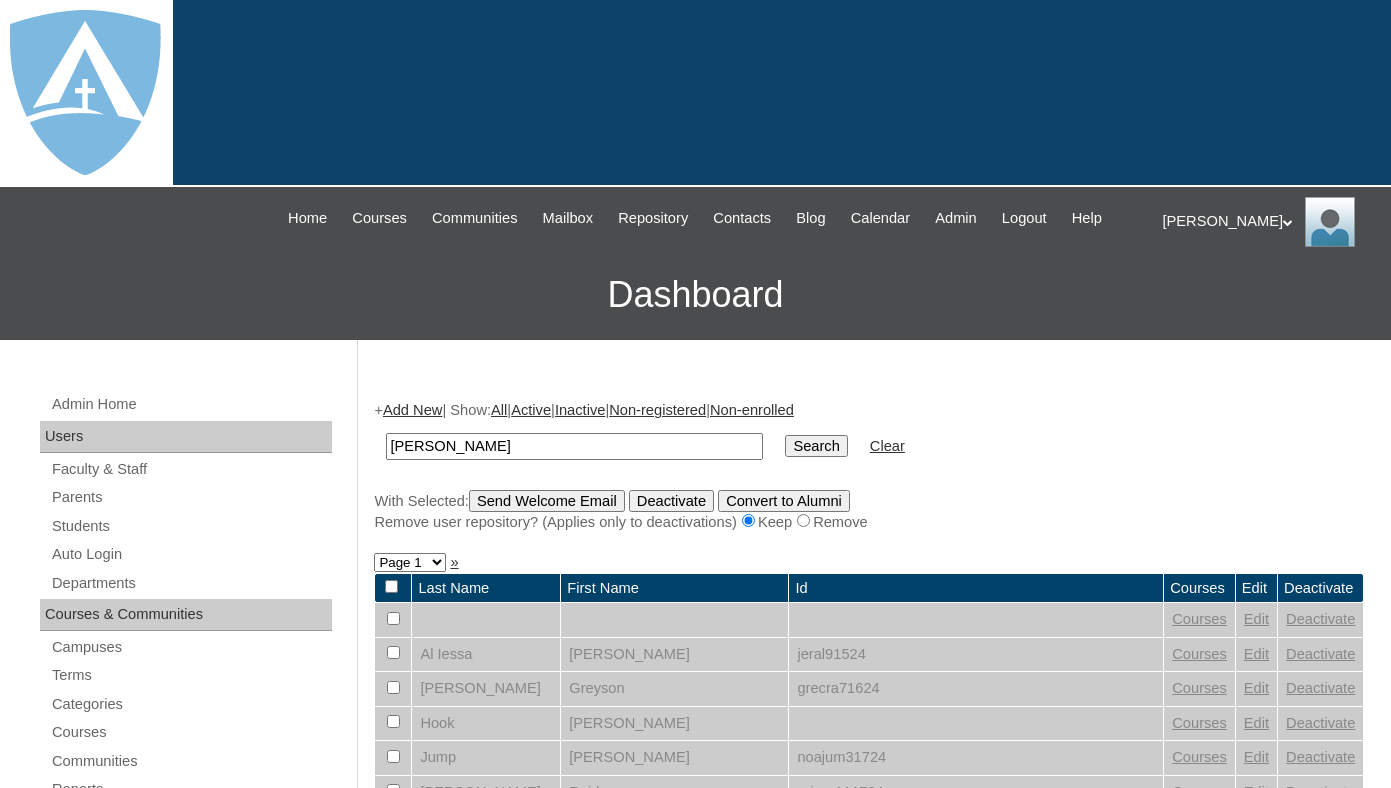 scroll, scrollTop: 0, scrollLeft: 0, axis: both 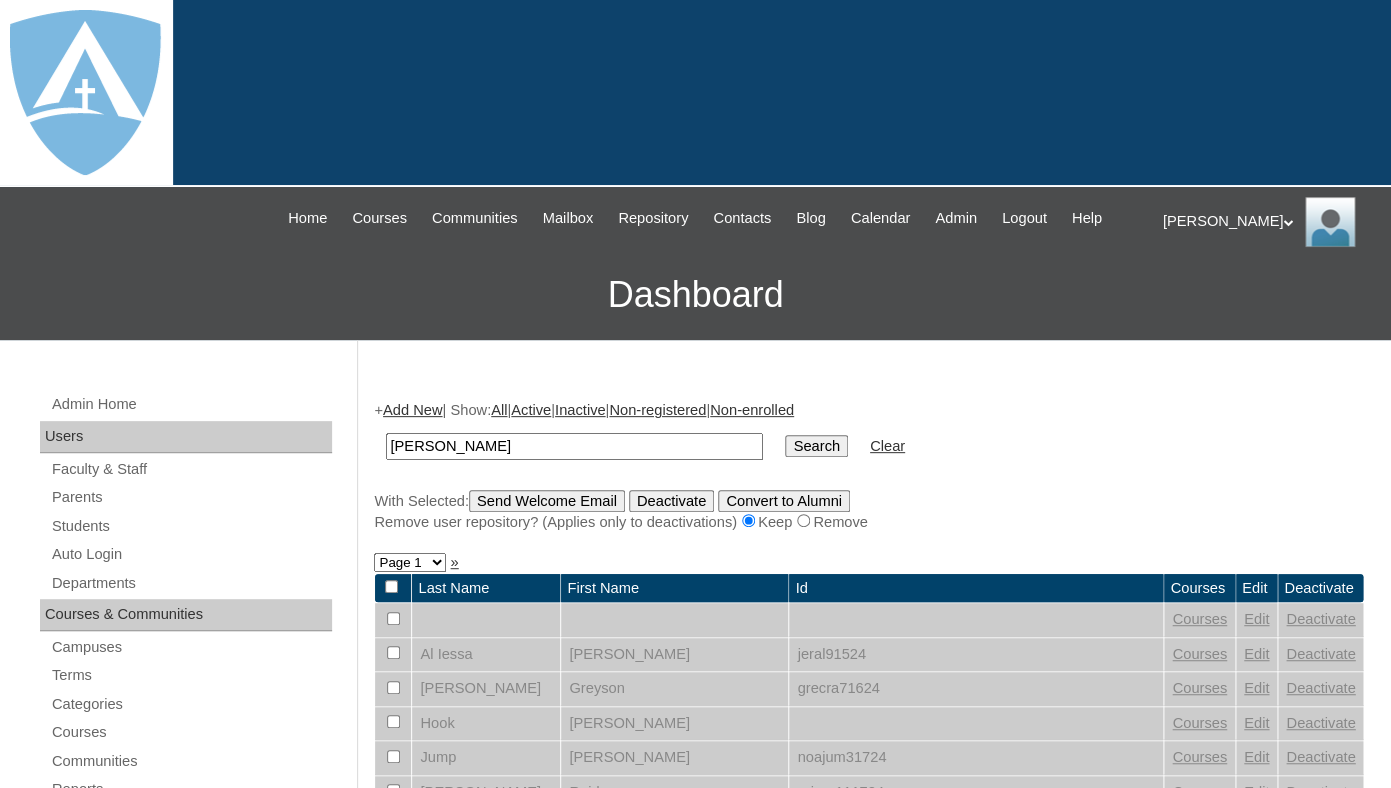 drag, startPoint x: 460, startPoint y: 464, endPoint x: 548, endPoint y: 464, distance: 88 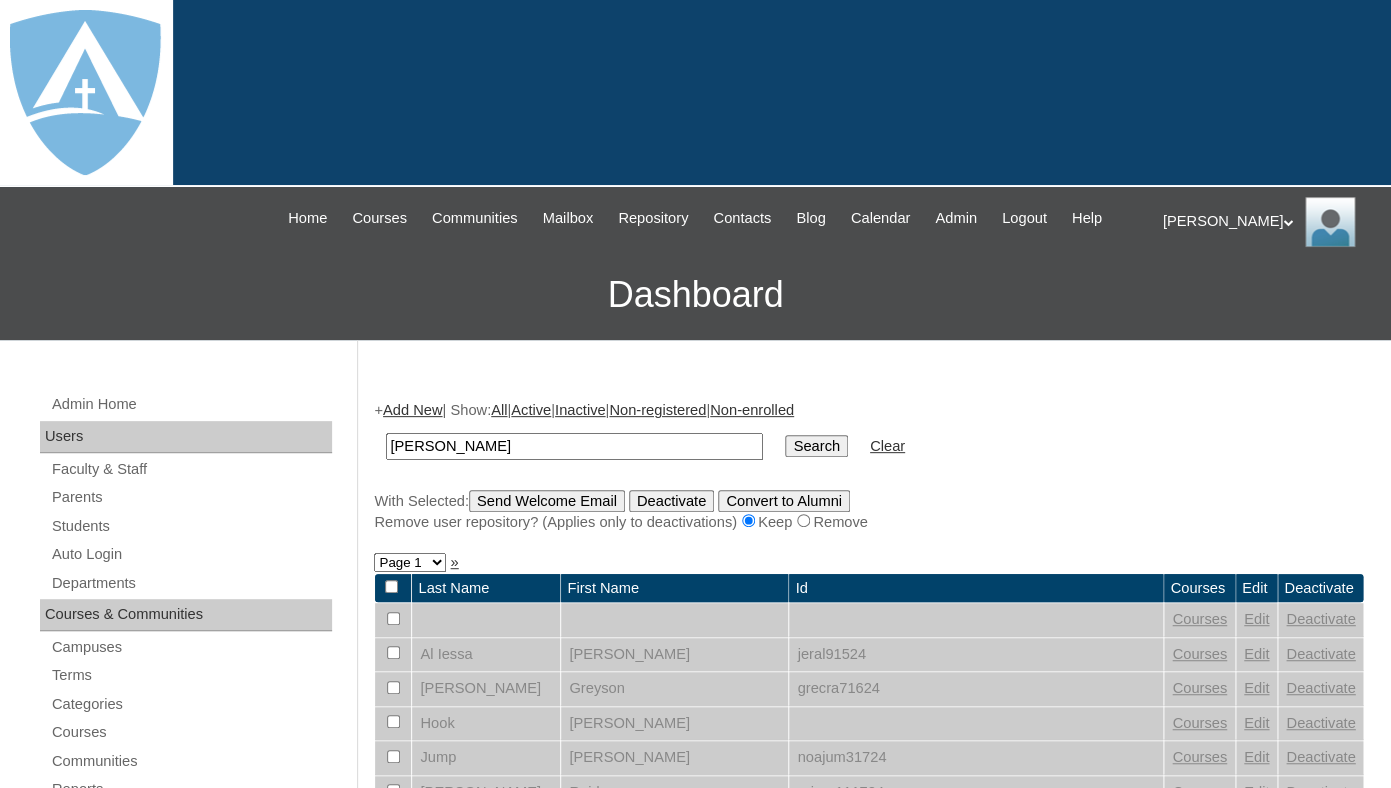 type on "[PERSON_NAME]" 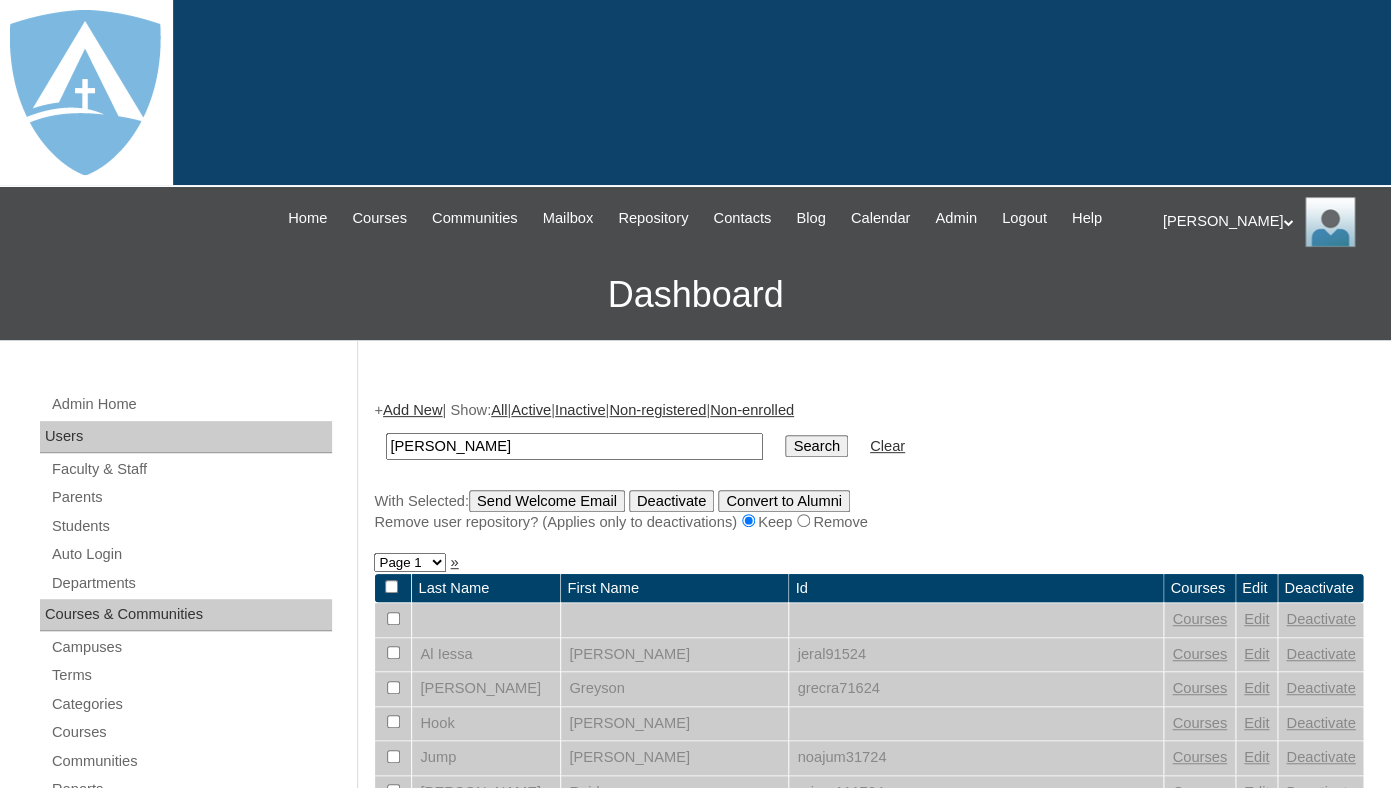 click on "Search" at bounding box center (816, 446) 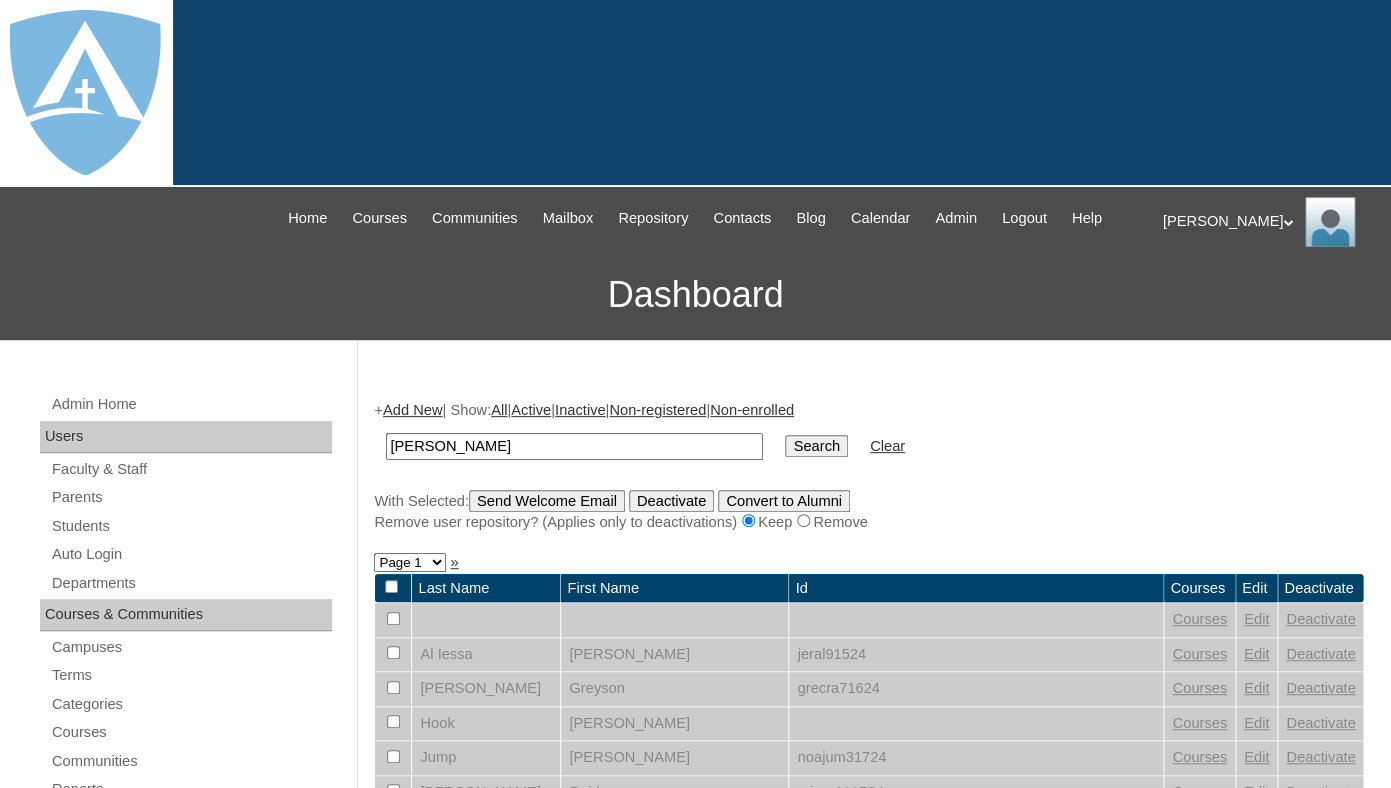 scroll, scrollTop: 442, scrollLeft: 0, axis: vertical 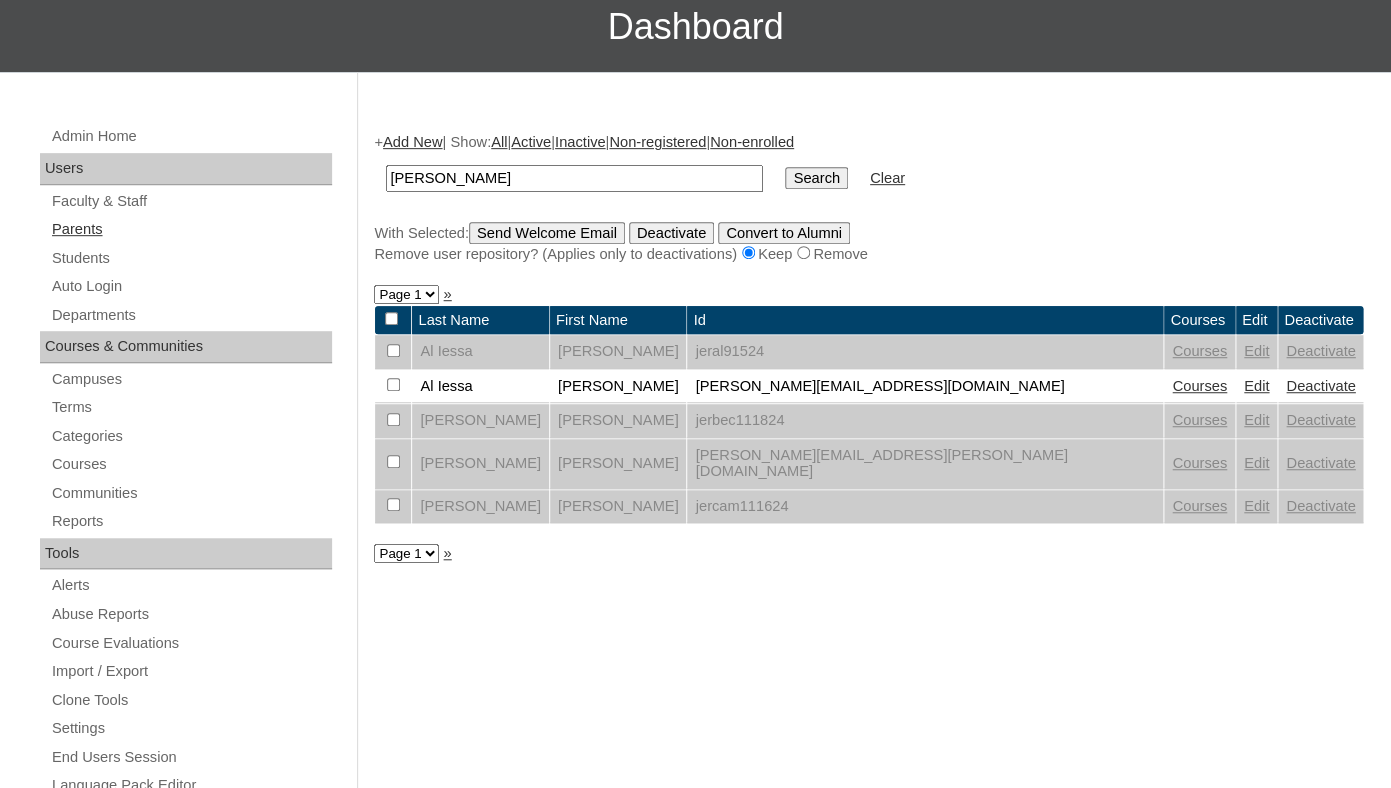 click on "Parents" at bounding box center (191, 229) 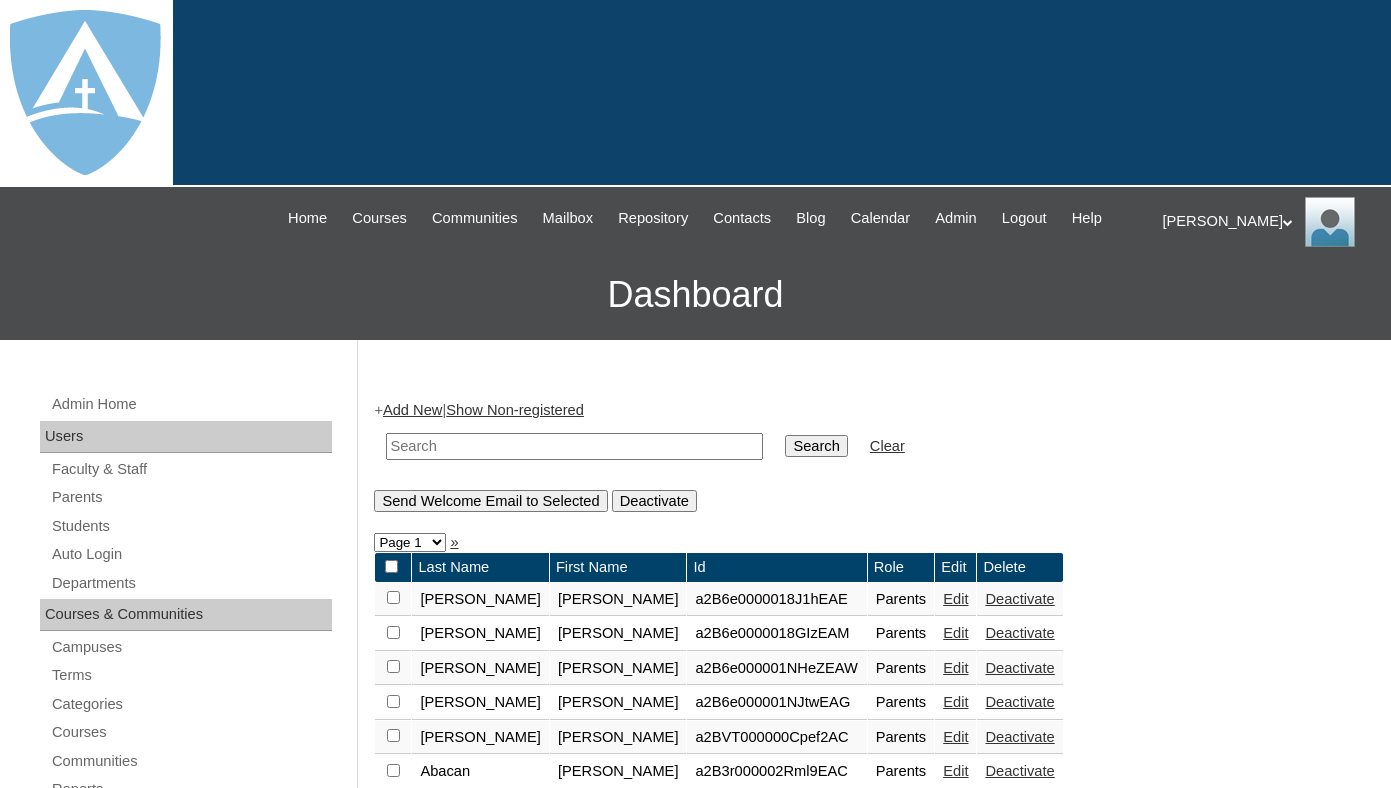 scroll, scrollTop: 0, scrollLeft: 0, axis: both 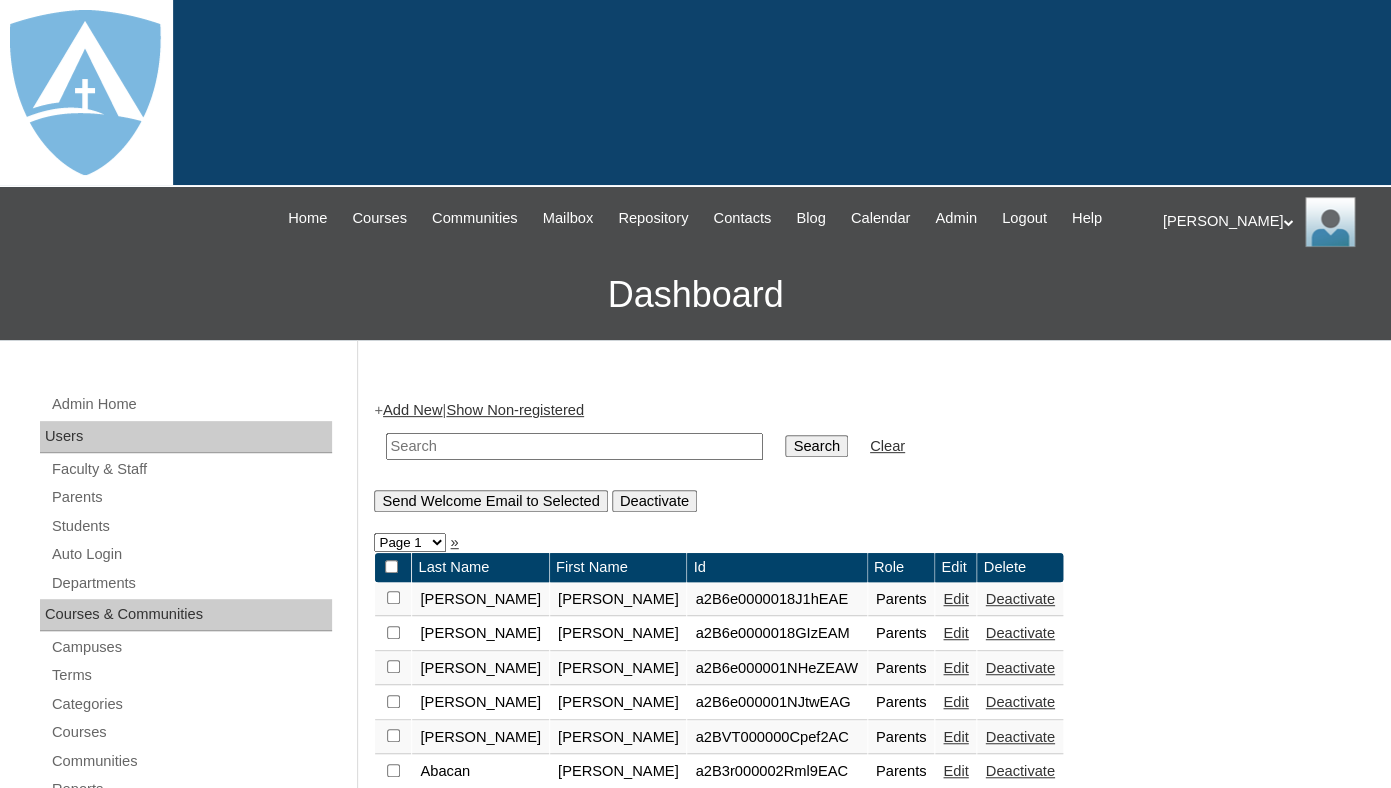 click at bounding box center [574, 446] 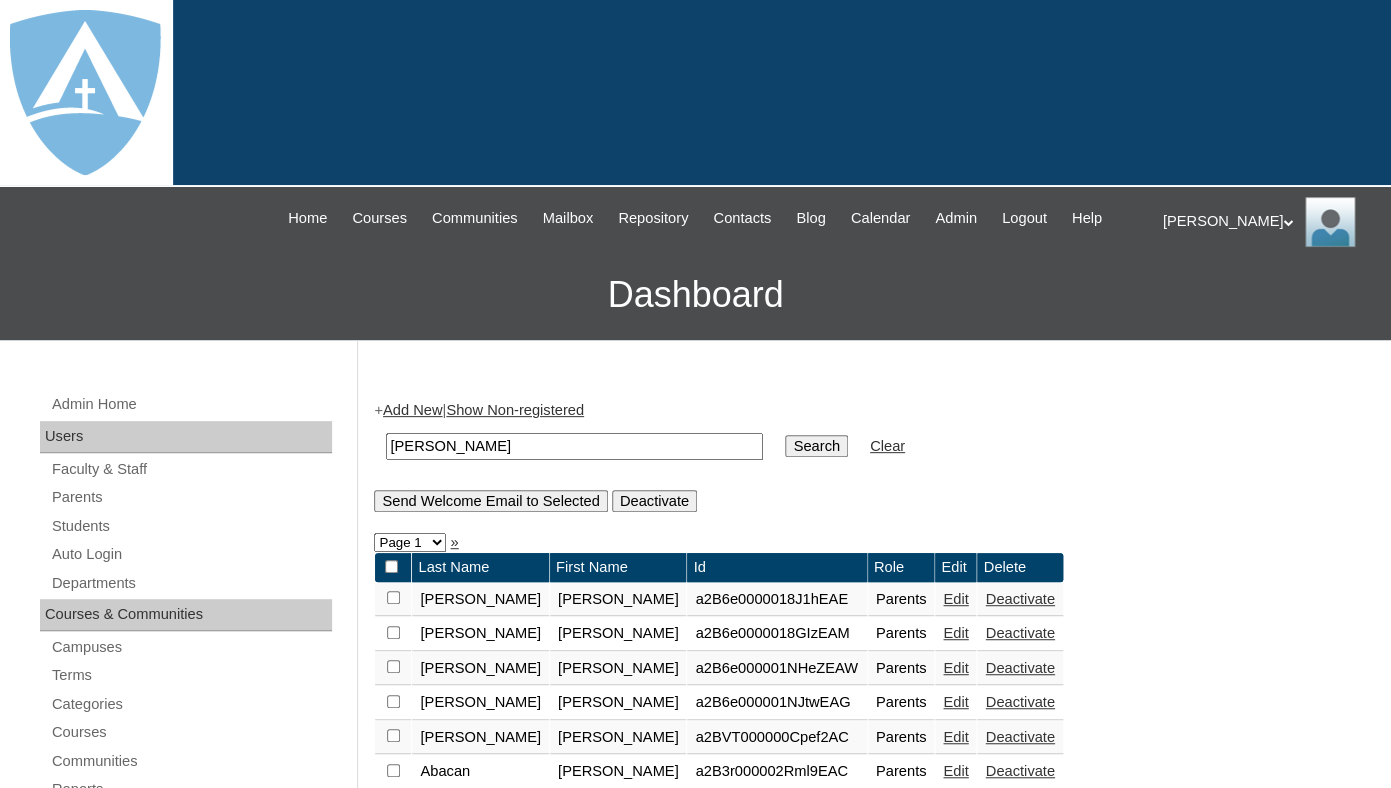 drag, startPoint x: 445, startPoint y: 465, endPoint x: 341, endPoint y: 452, distance: 104.80935 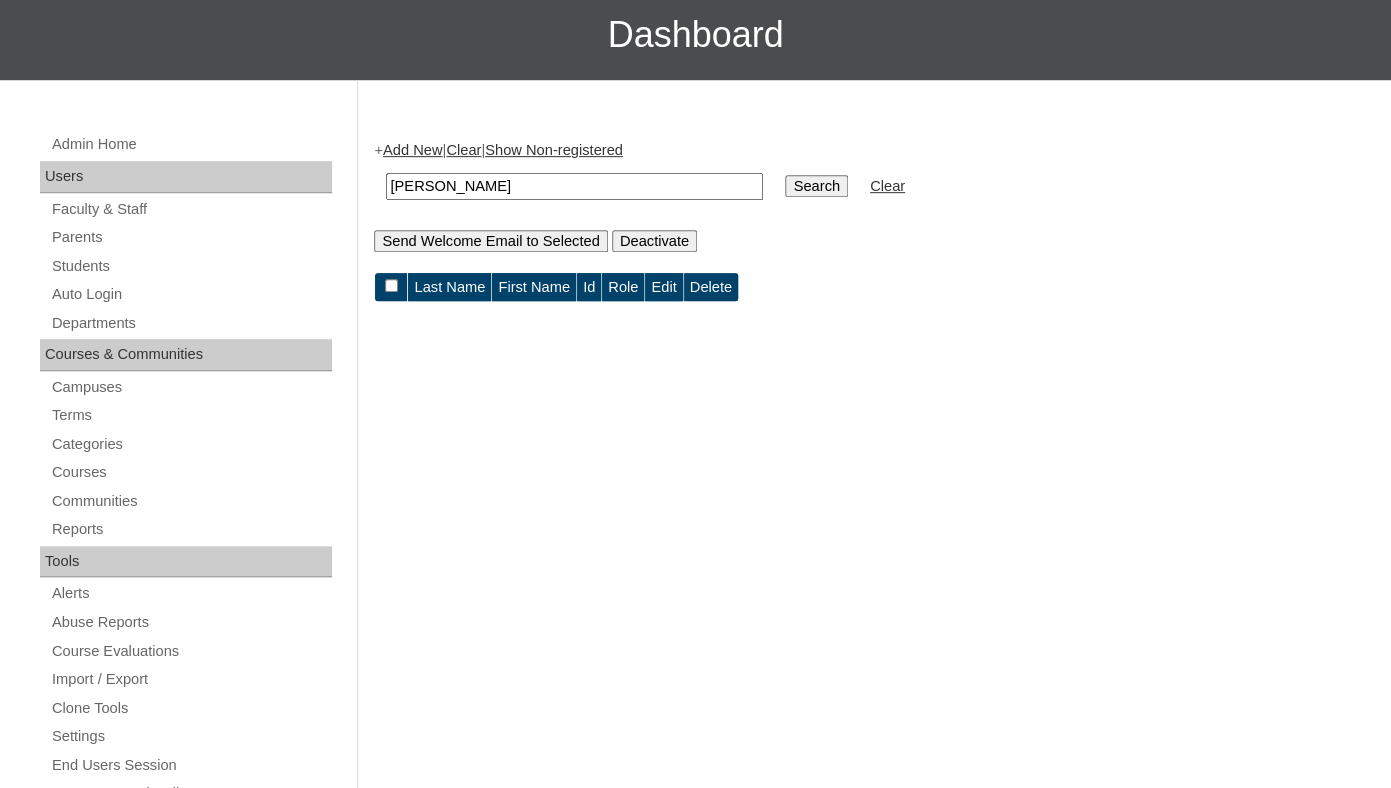 scroll, scrollTop: 289, scrollLeft: 0, axis: vertical 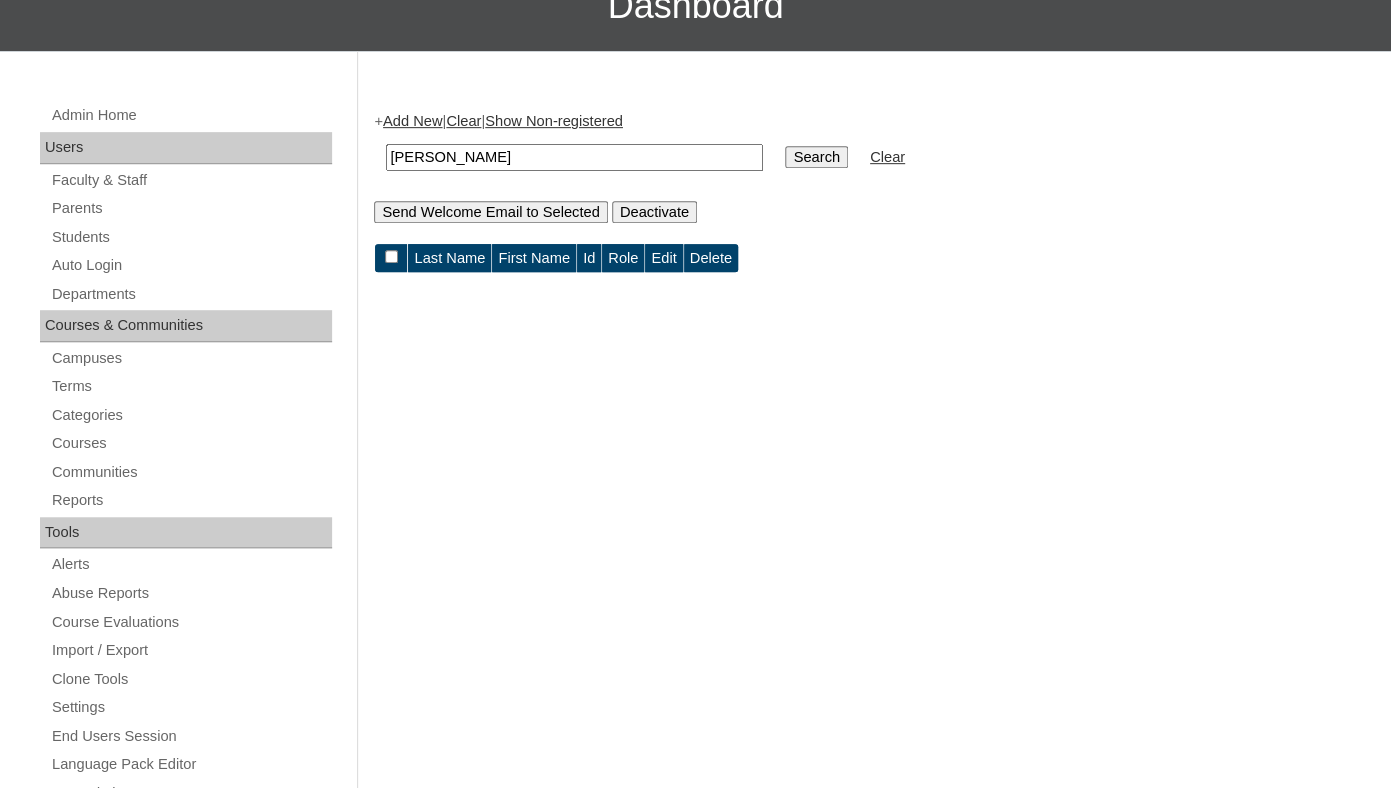 click on "Add New" at bounding box center [412, 121] 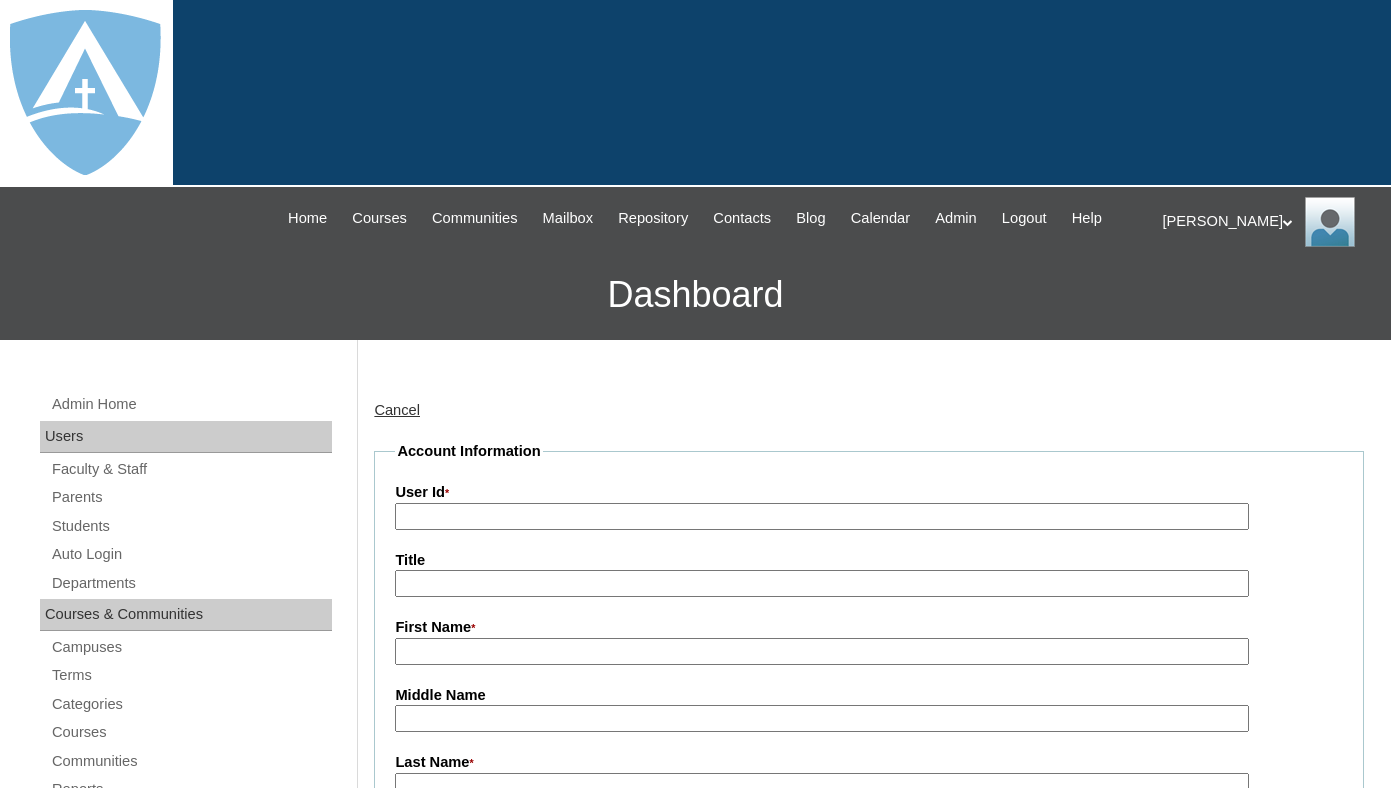 type on "tlambert" 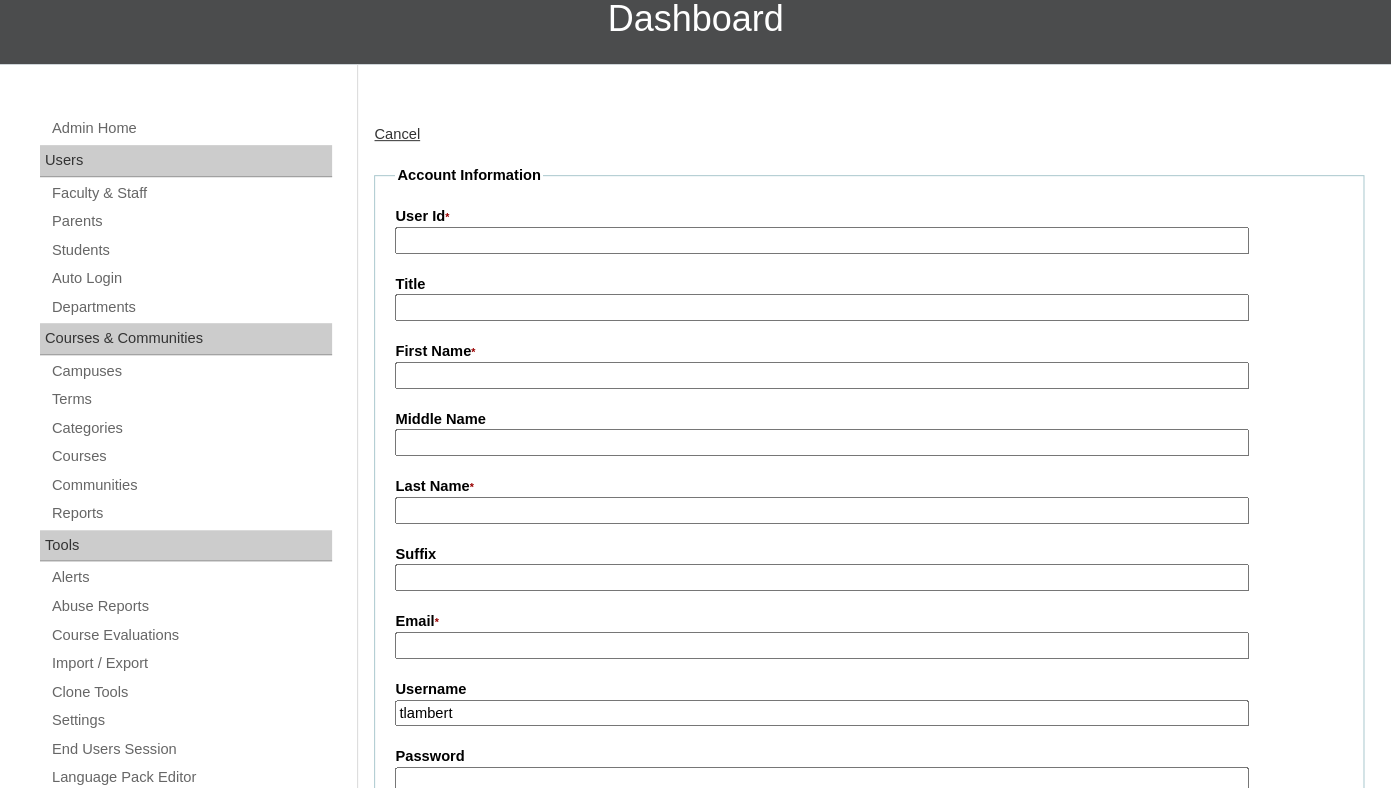 scroll, scrollTop: 0, scrollLeft: 0, axis: both 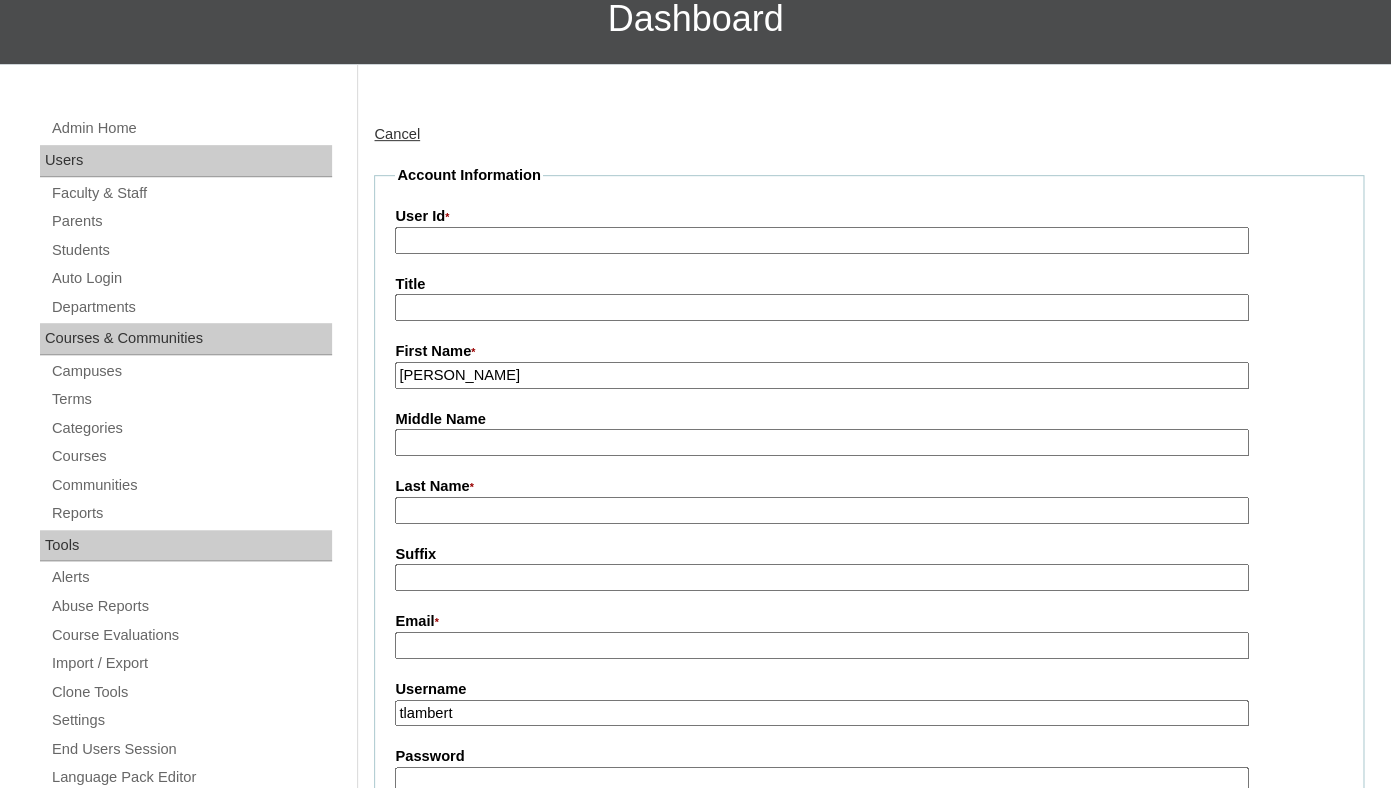 drag, startPoint x: 455, startPoint y: 397, endPoint x: 527, endPoint y: 397, distance: 72 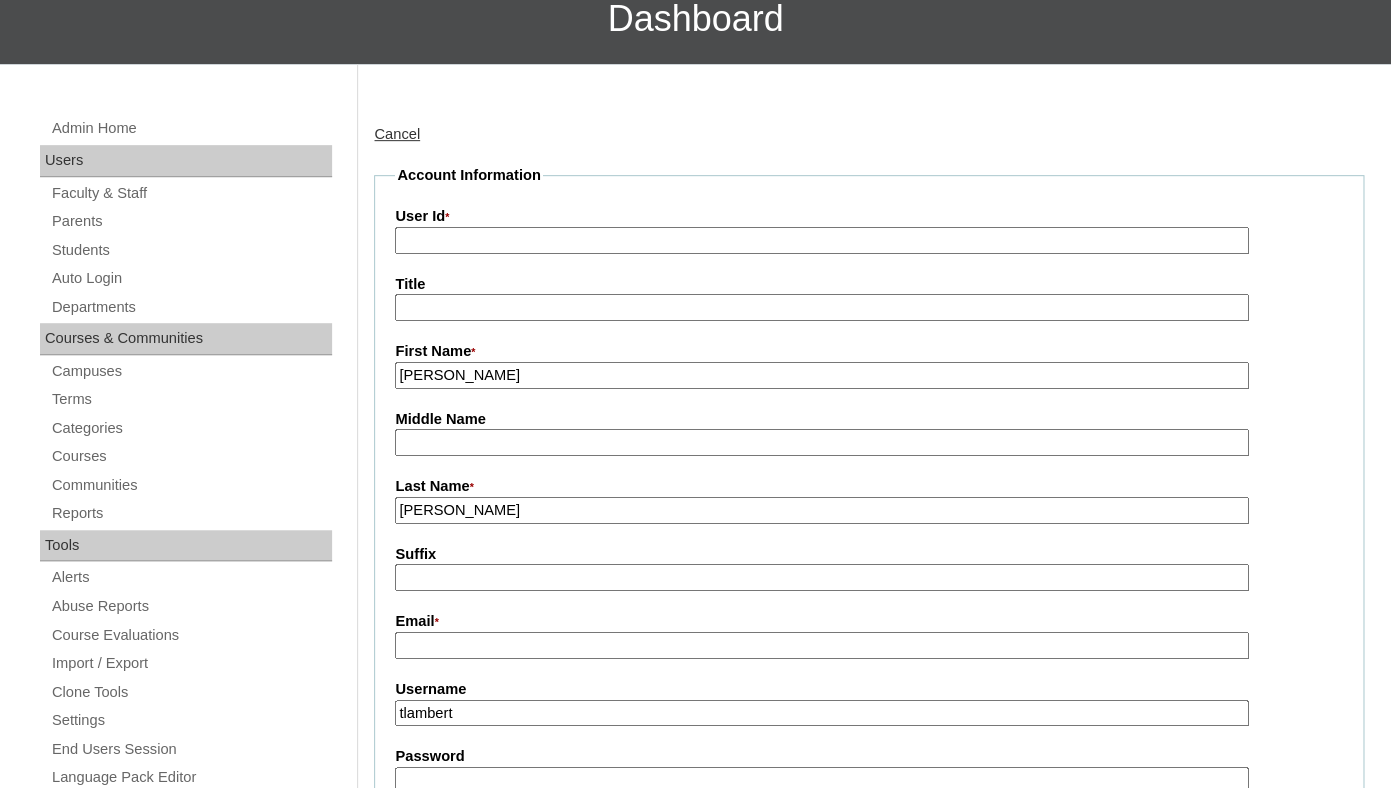 type on "Montano" 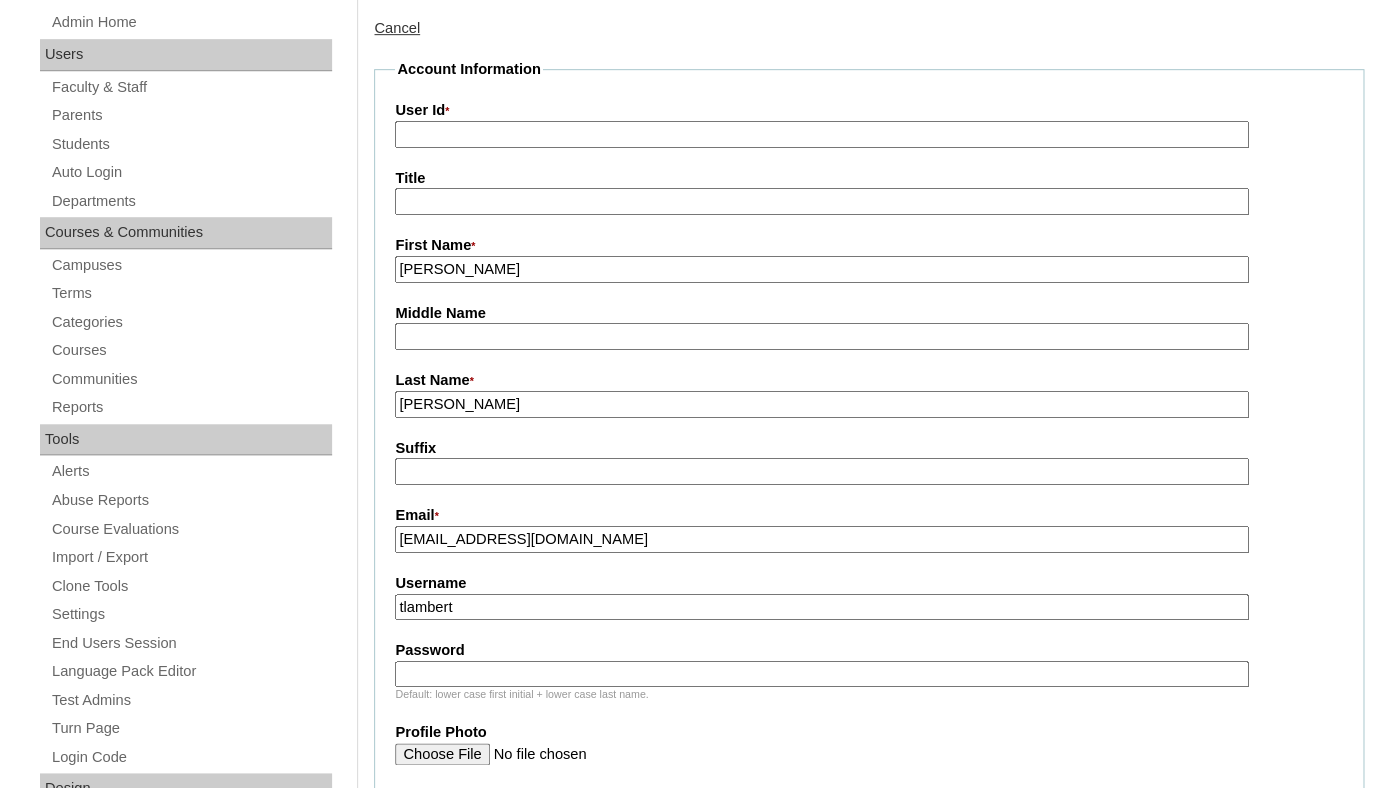 scroll, scrollTop: 391, scrollLeft: 0, axis: vertical 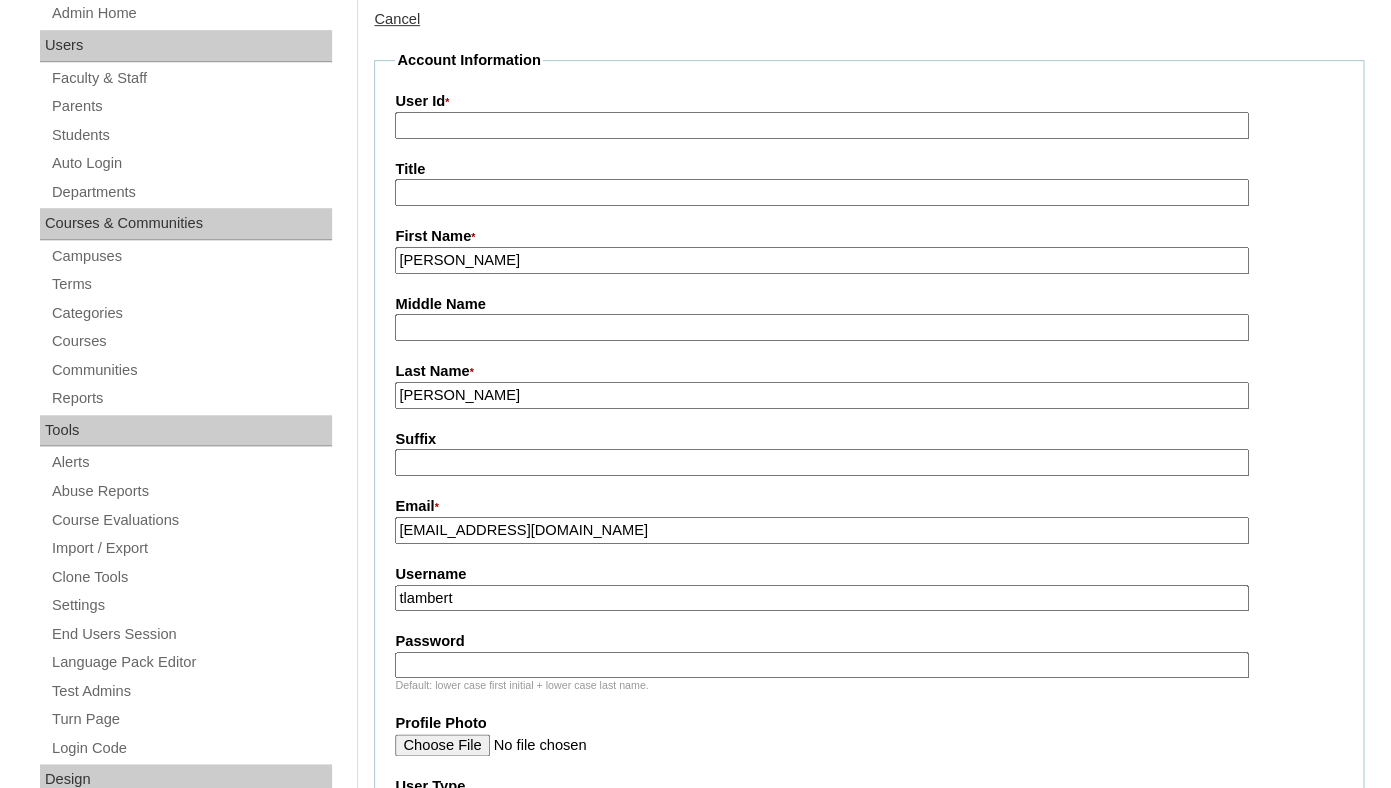 type on "teresamontano18@yahoo.com" 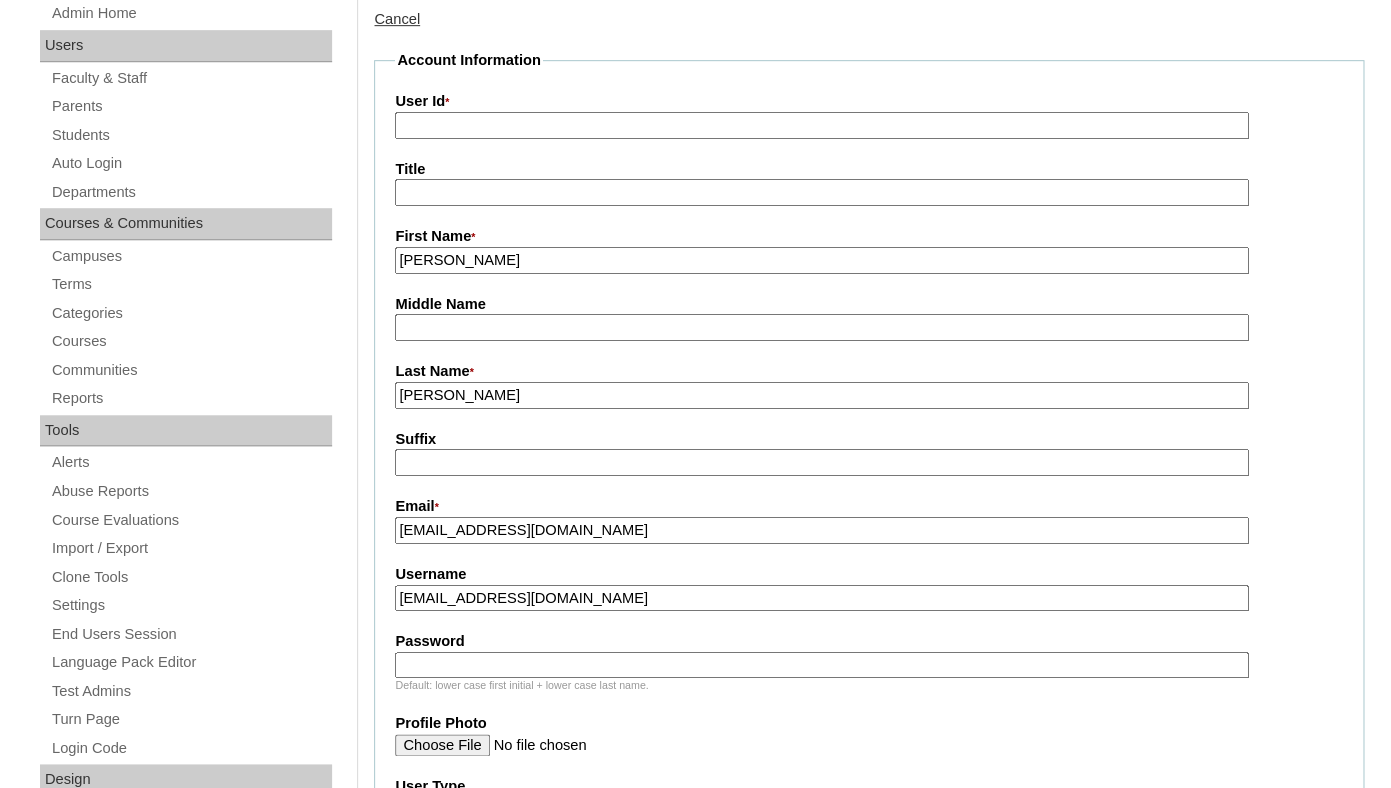 type on "teresamontano18@yahoo.com" 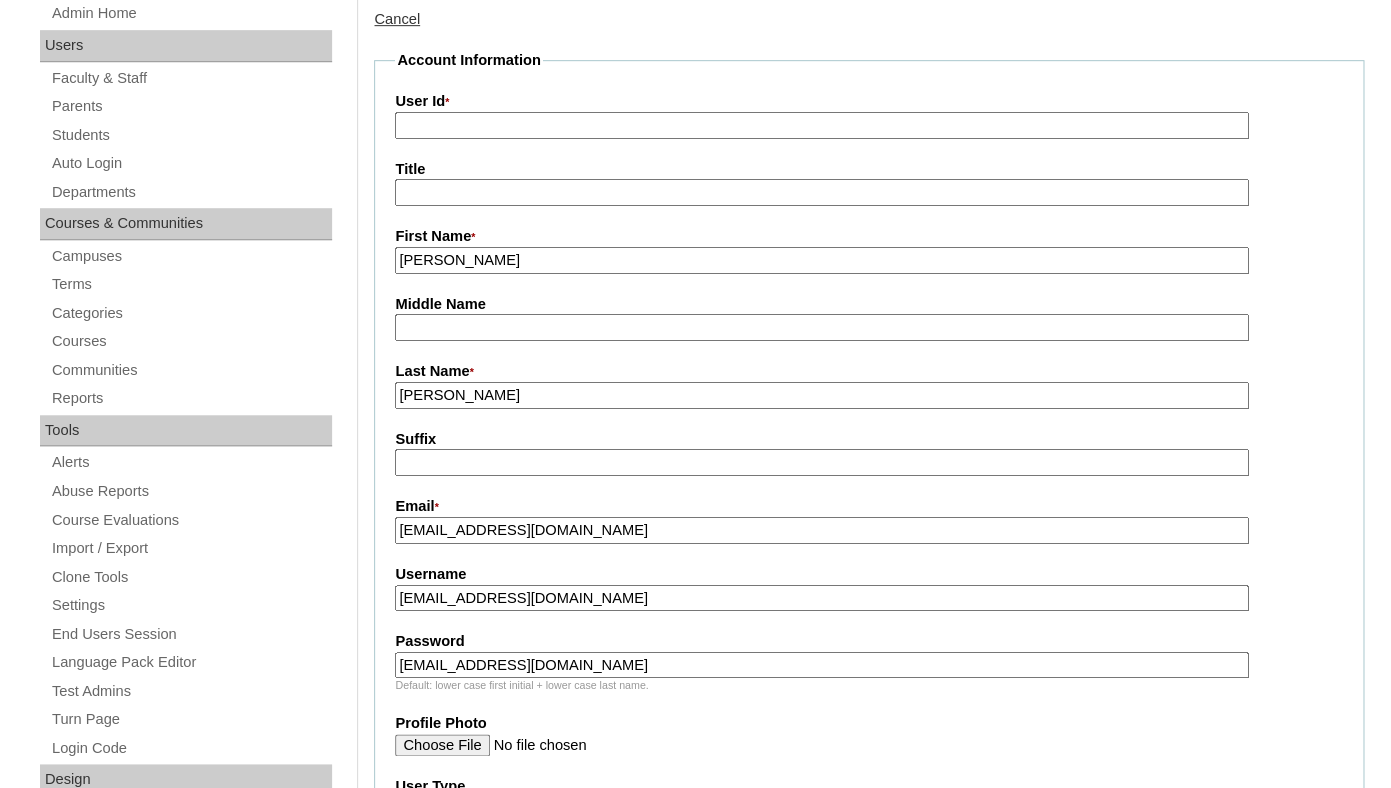 type on "teresamontano18@yahoo.com" 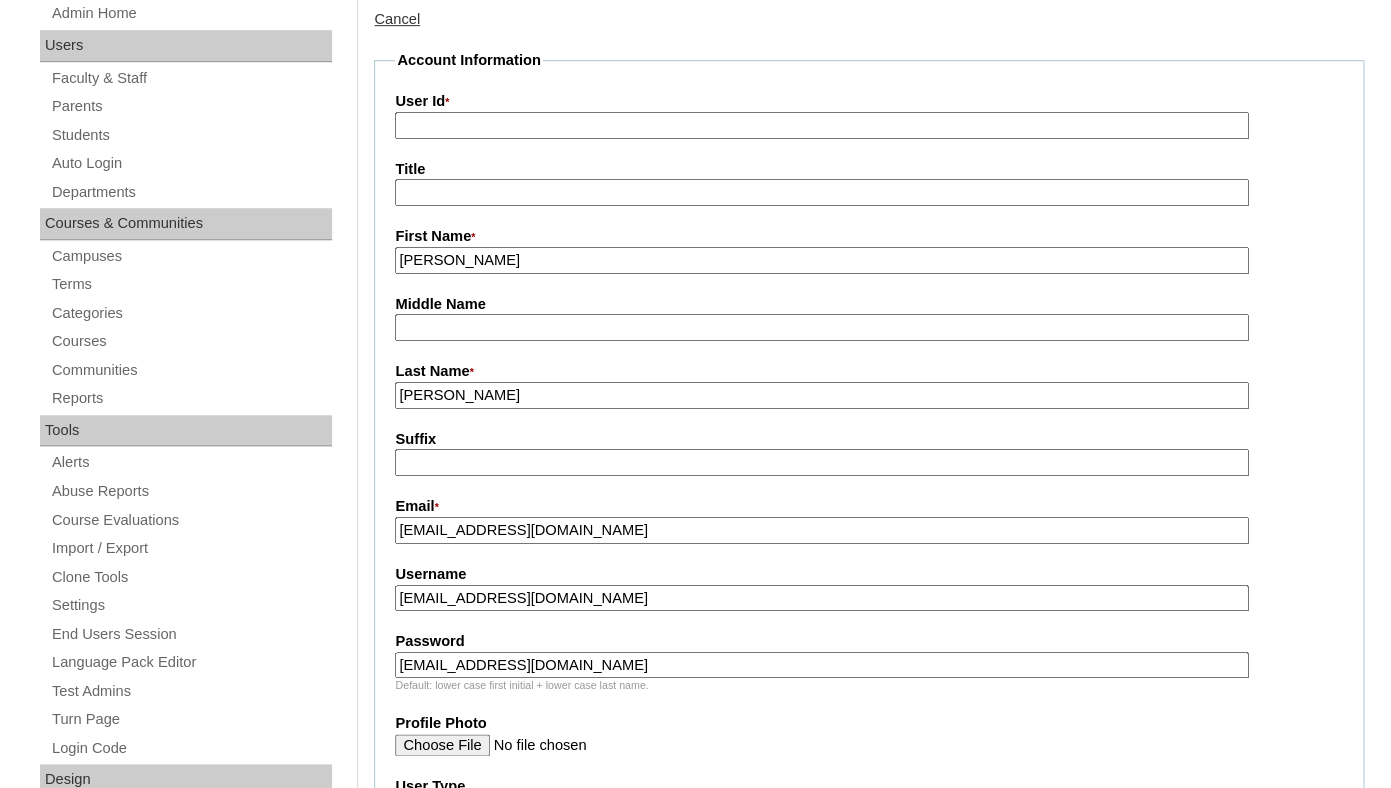 click on "User Id  *" at bounding box center (821, 125) 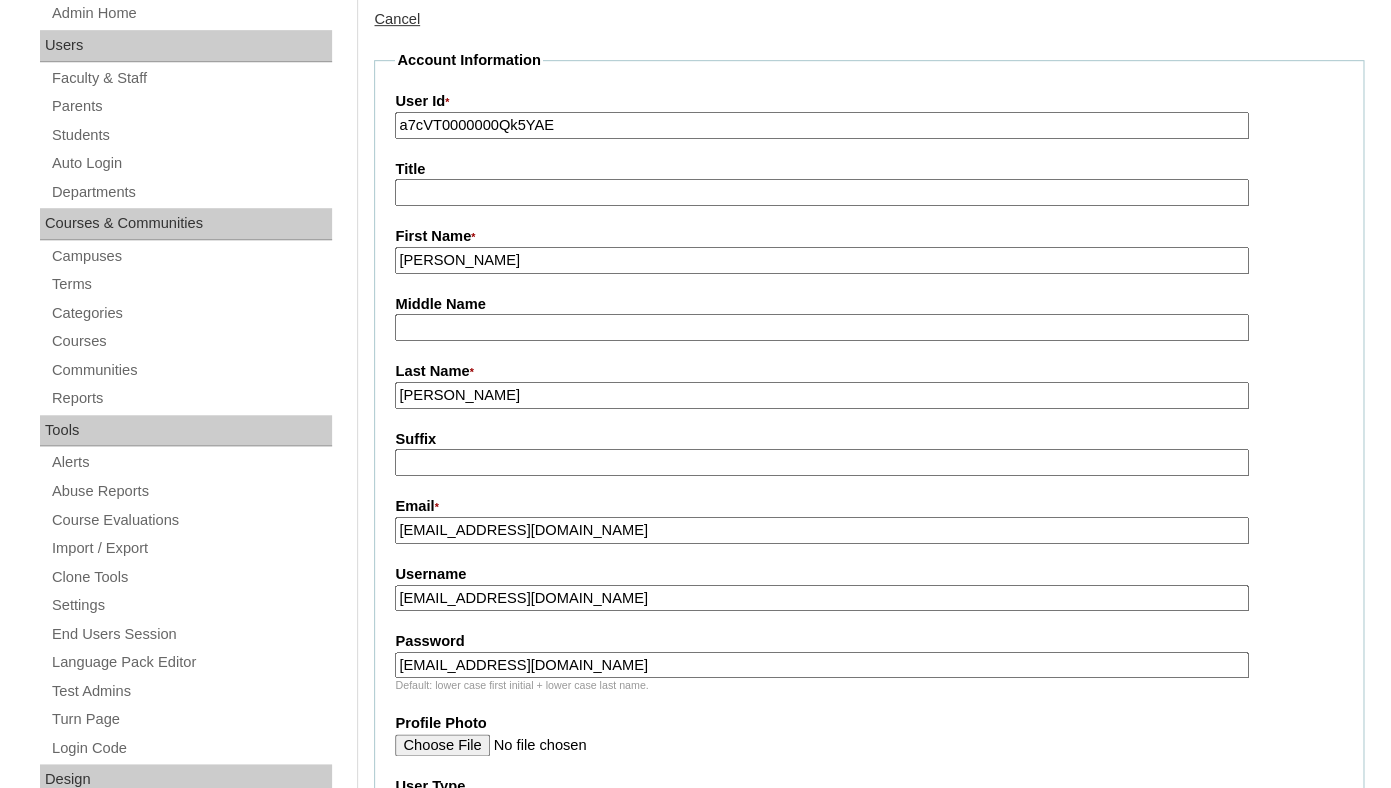 type on "a7cVT0000000Qk5YAE" 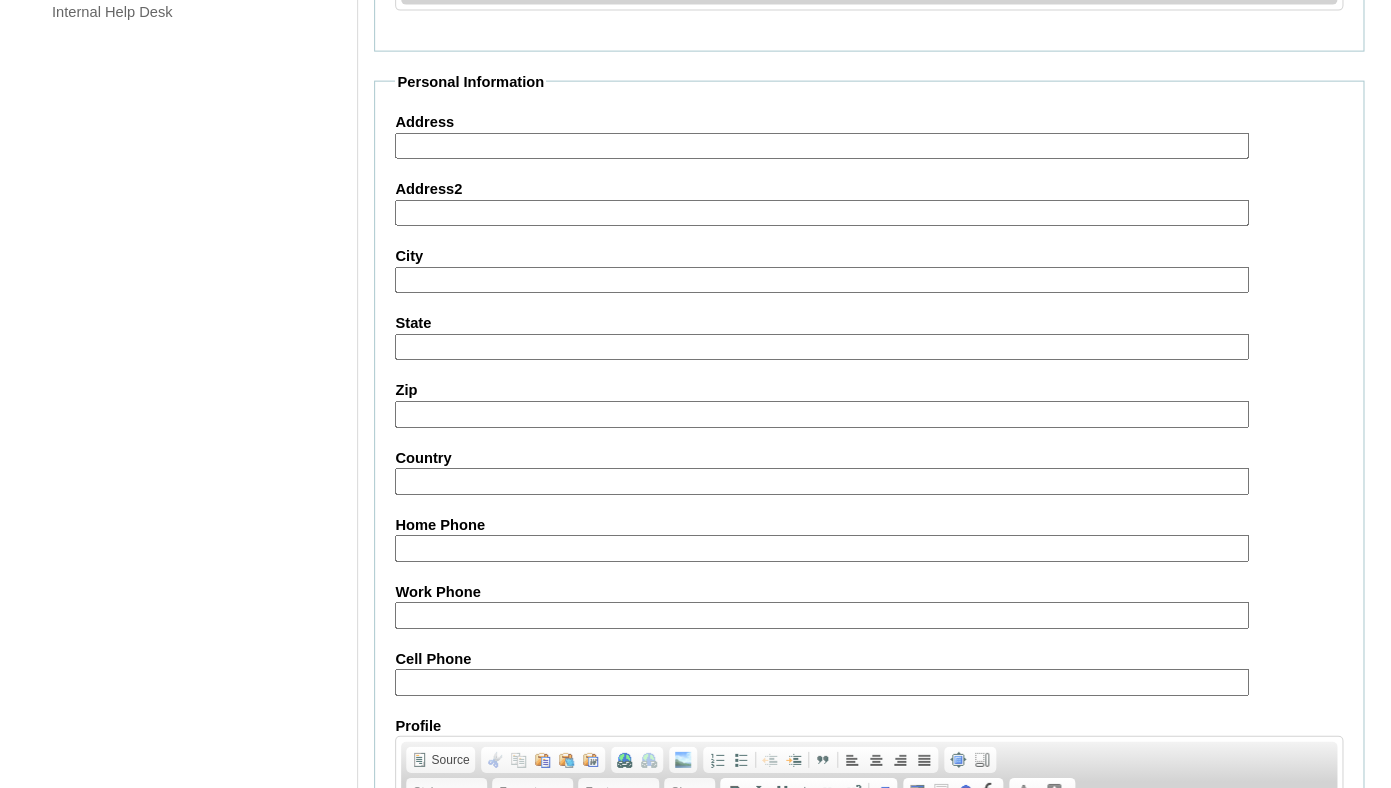scroll, scrollTop: 2055, scrollLeft: 0, axis: vertical 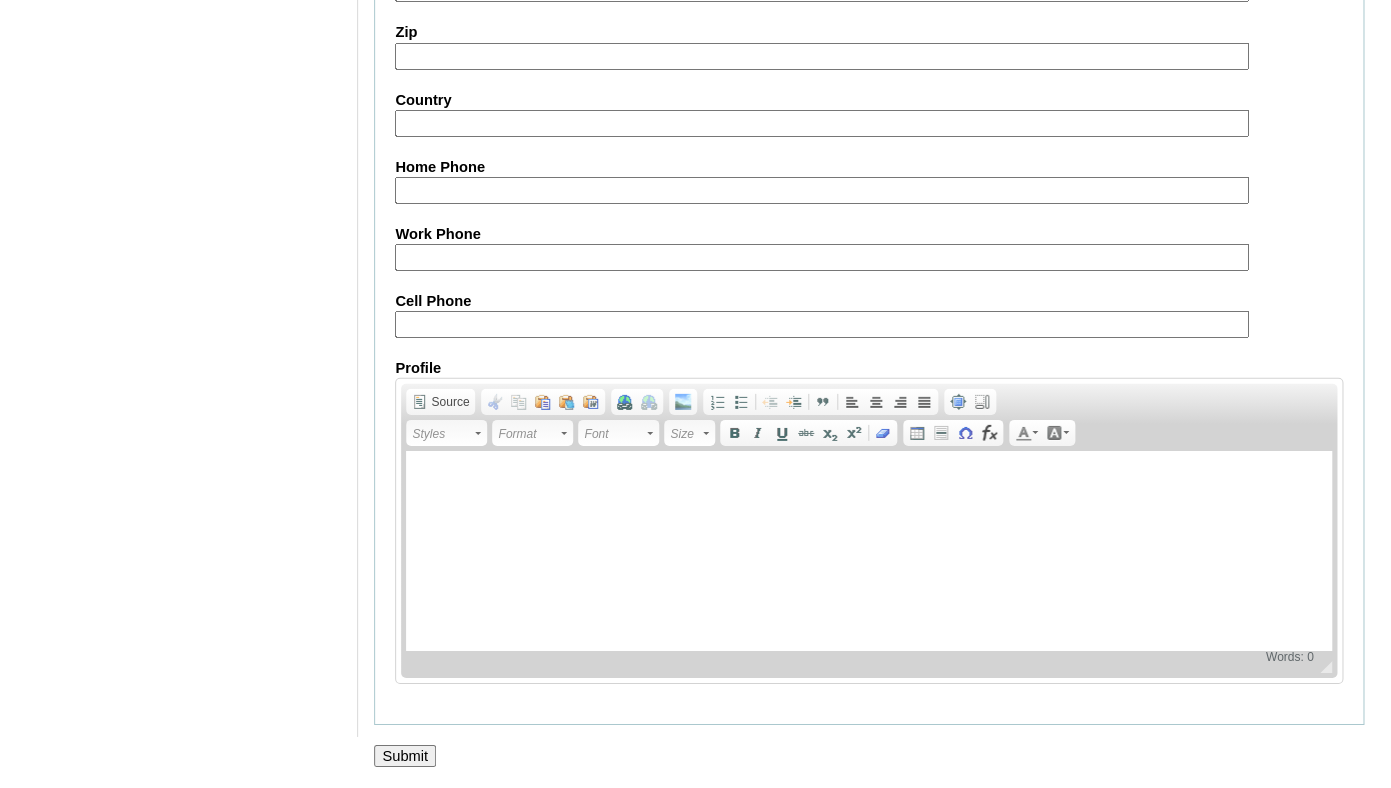 click on "Submit" at bounding box center [405, 756] 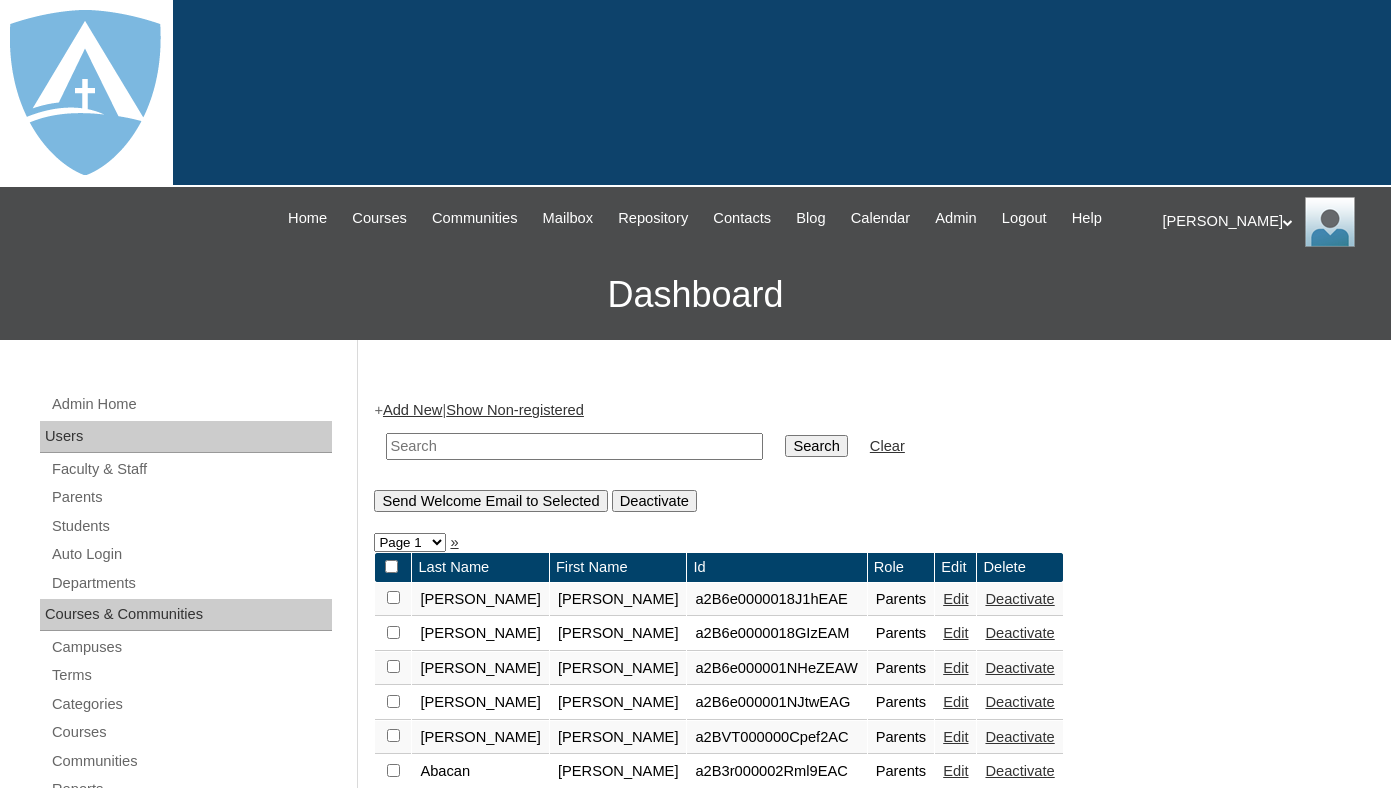 scroll, scrollTop: 0, scrollLeft: 0, axis: both 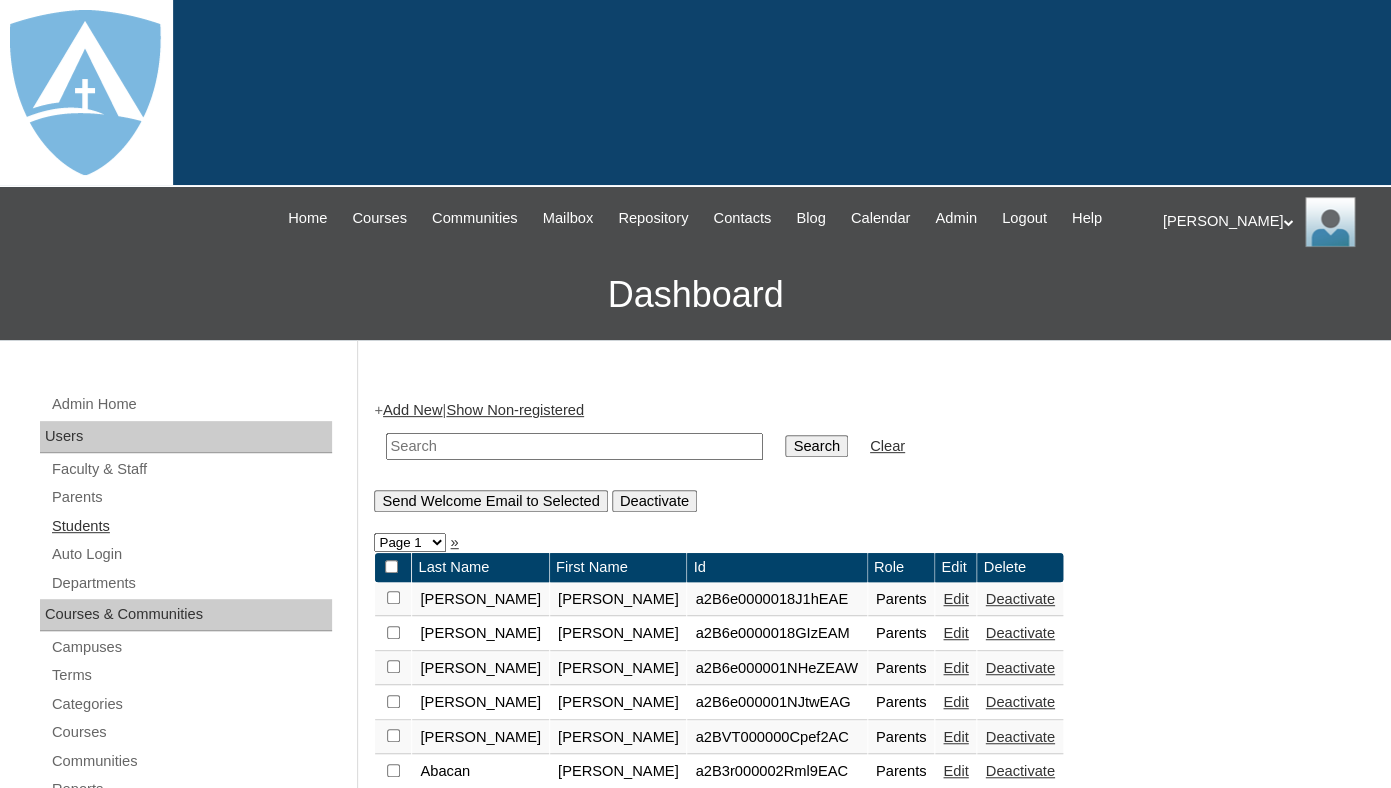 click on "Students" at bounding box center (191, 526) 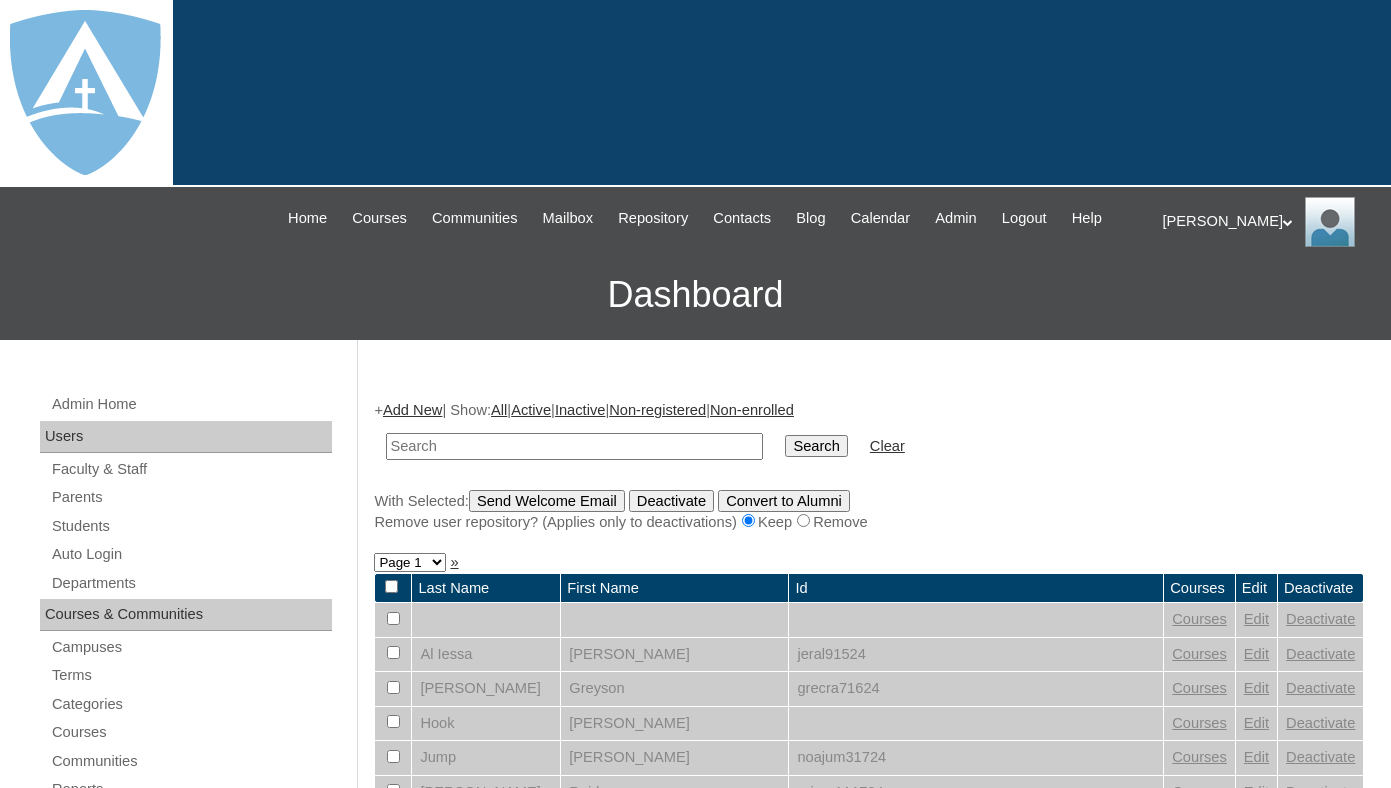 scroll, scrollTop: 0, scrollLeft: 0, axis: both 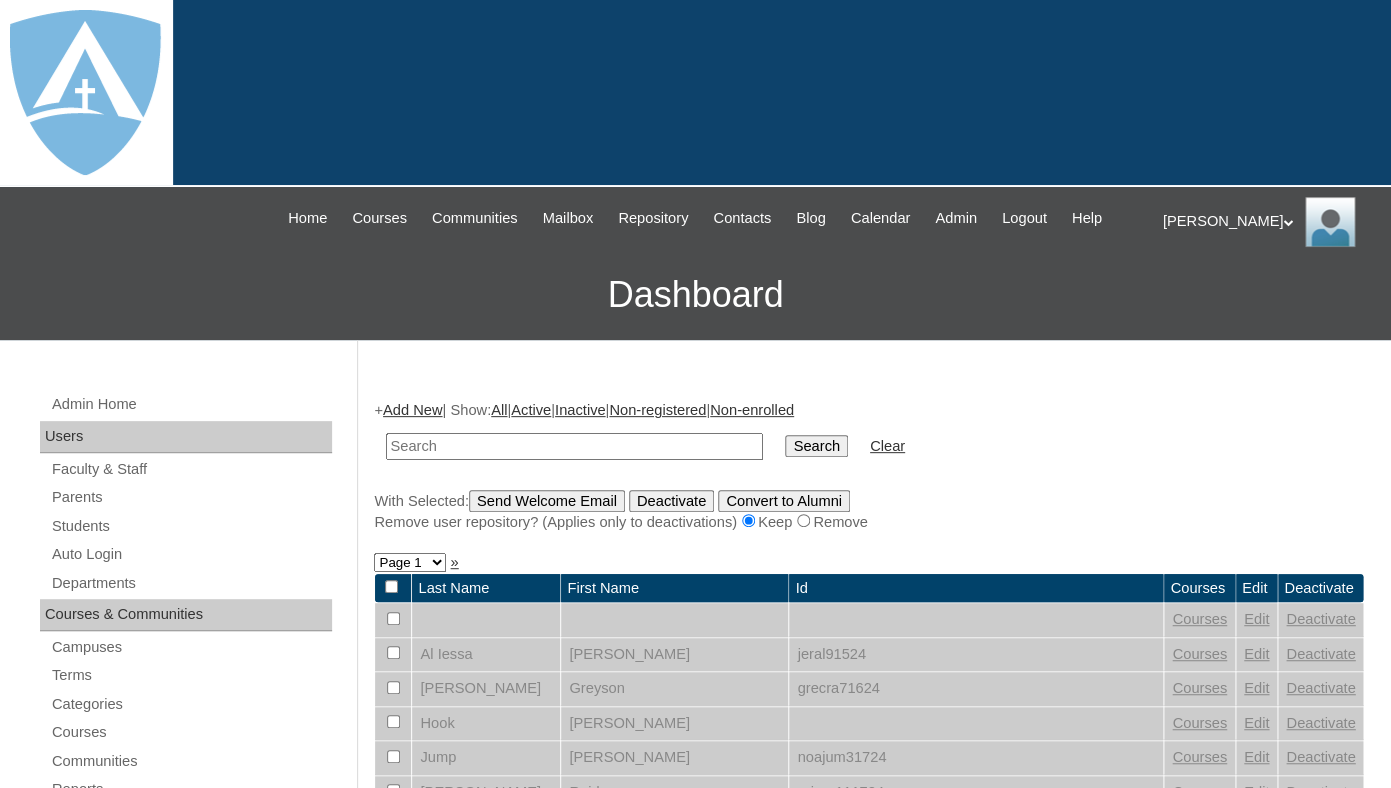 click on "Add New" at bounding box center [412, 410] 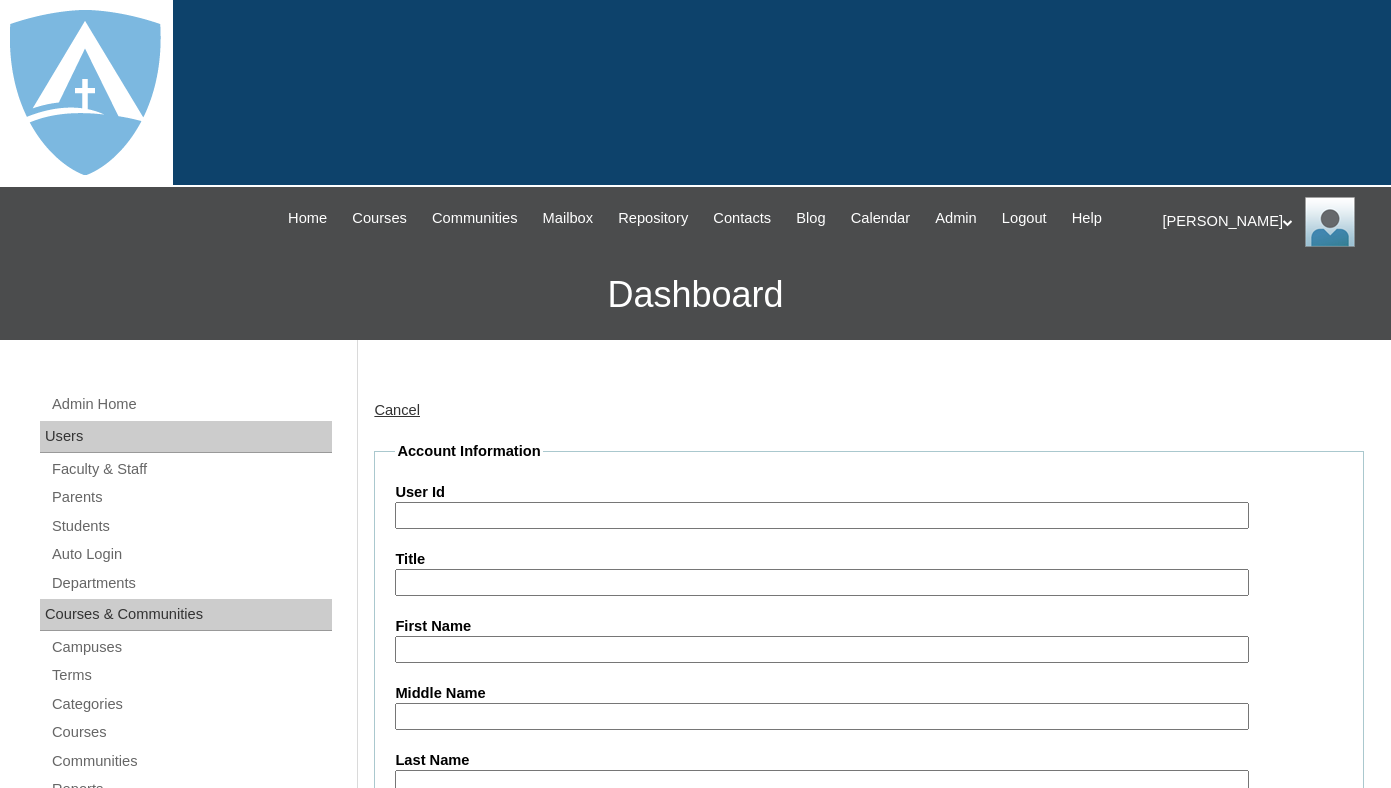type on "tlambert" 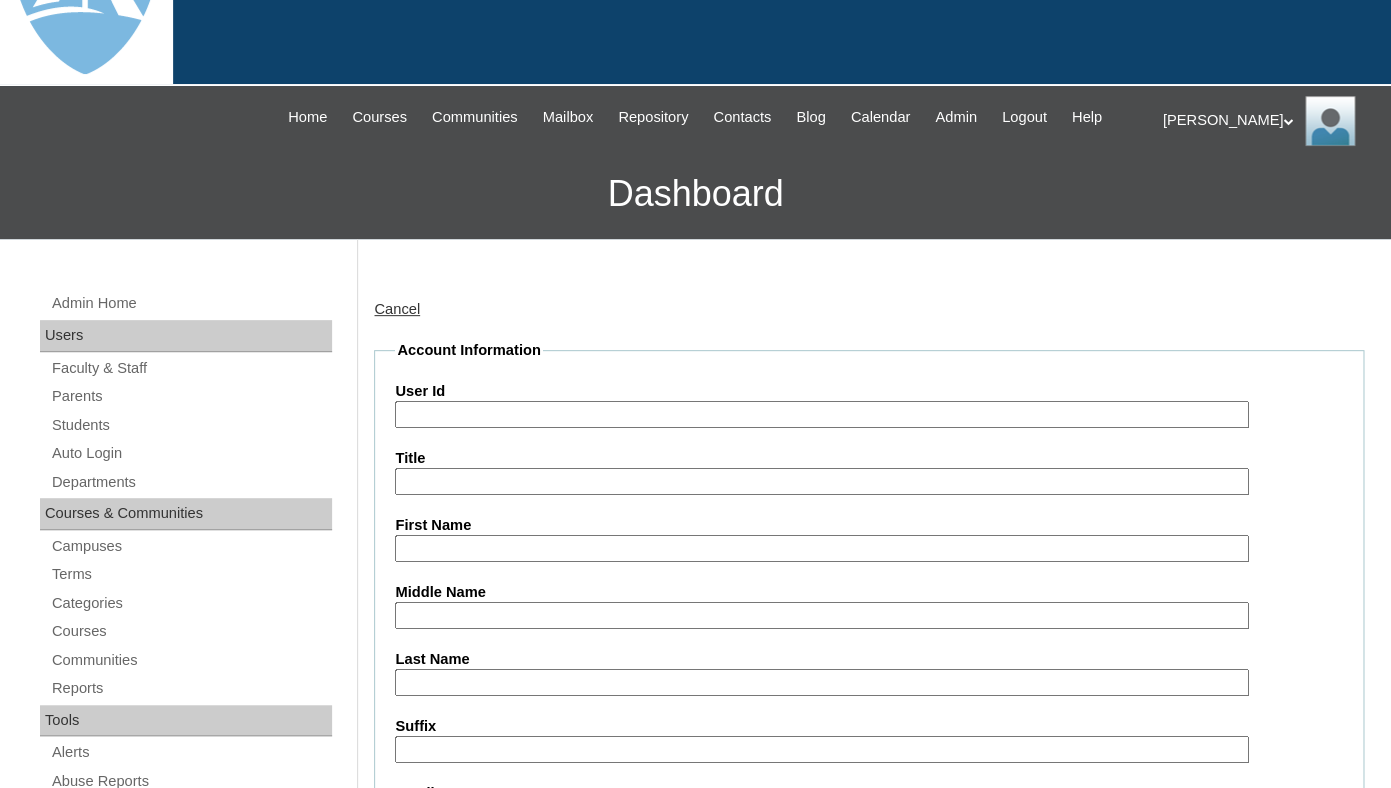 scroll, scrollTop: 194, scrollLeft: 0, axis: vertical 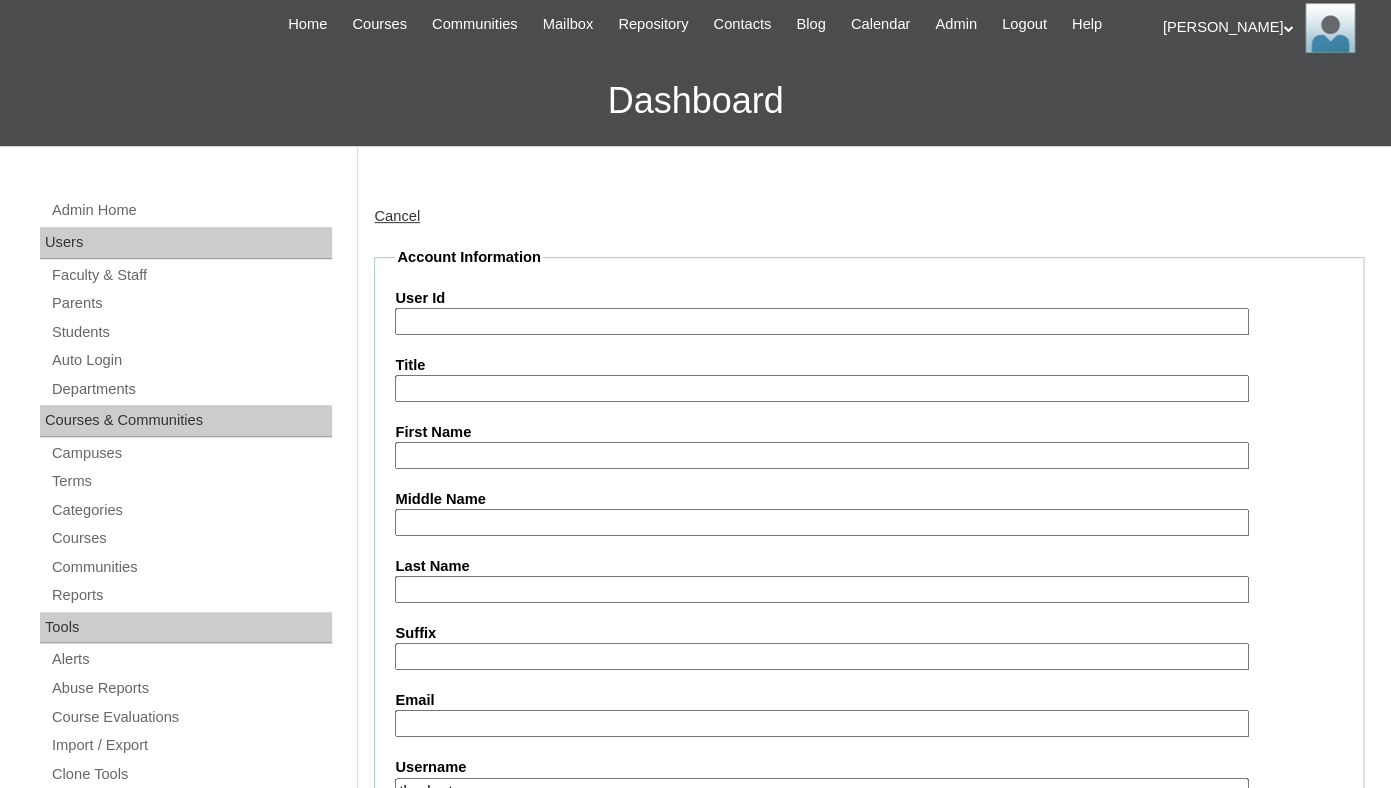click on "First Name" at bounding box center [821, 455] 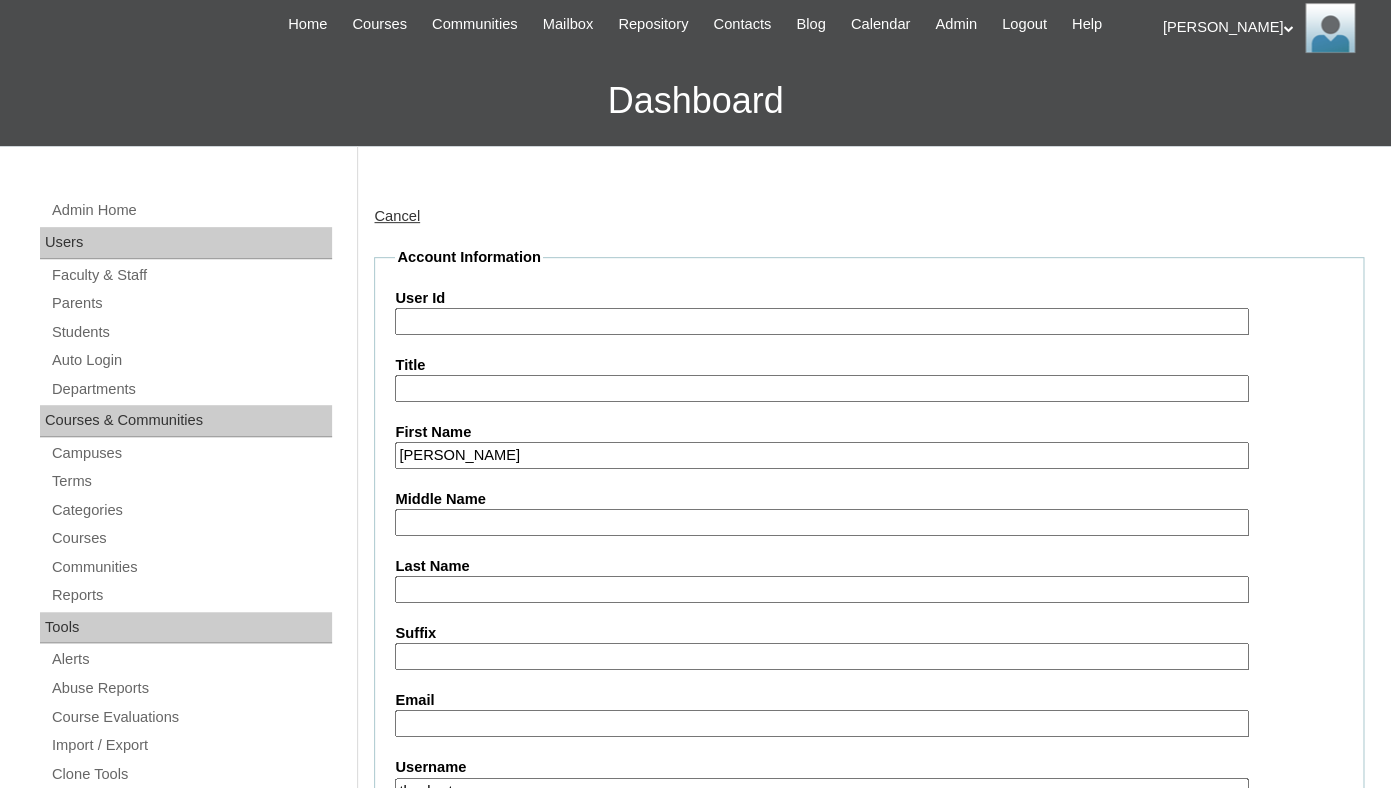 scroll, scrollTop: 0, scrollLeft: 0, axis: both 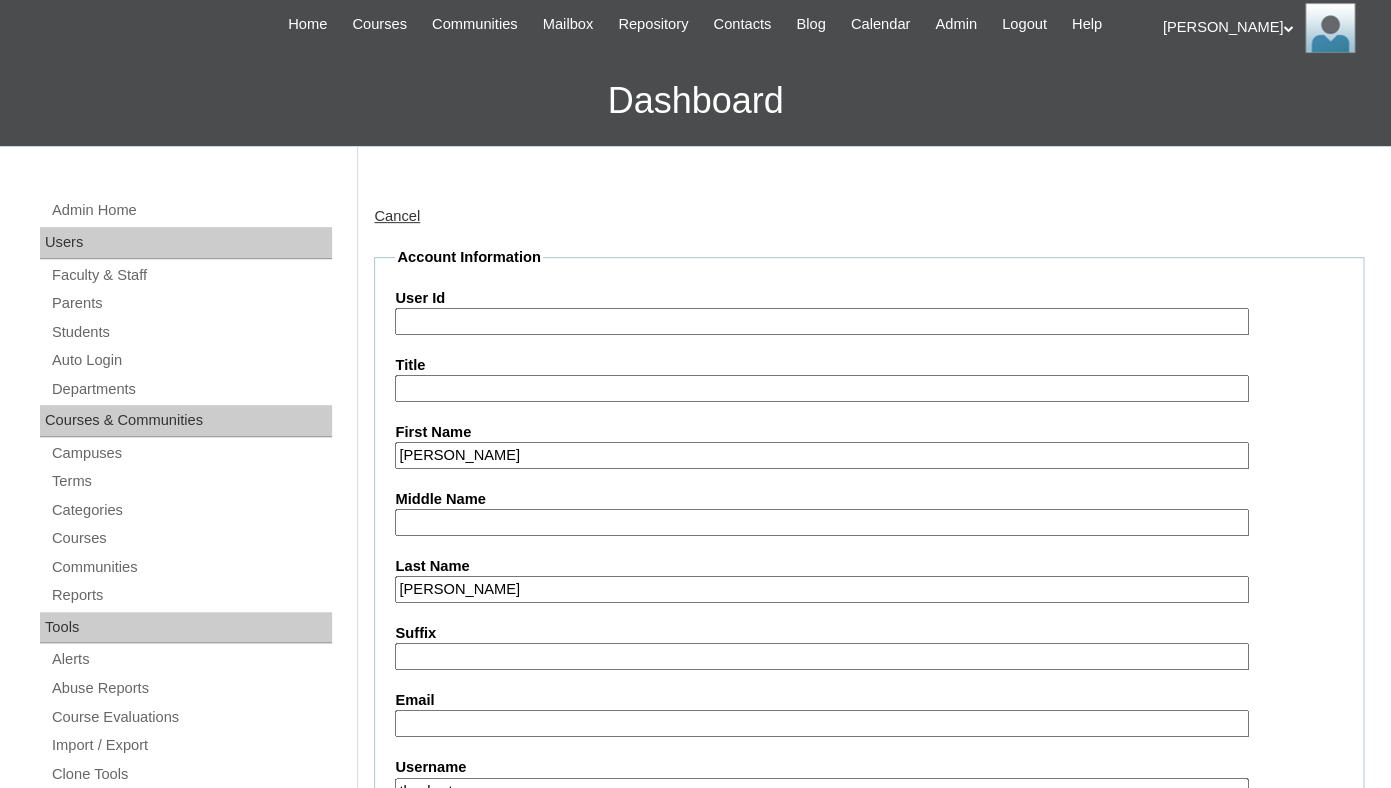 type on "Montano" 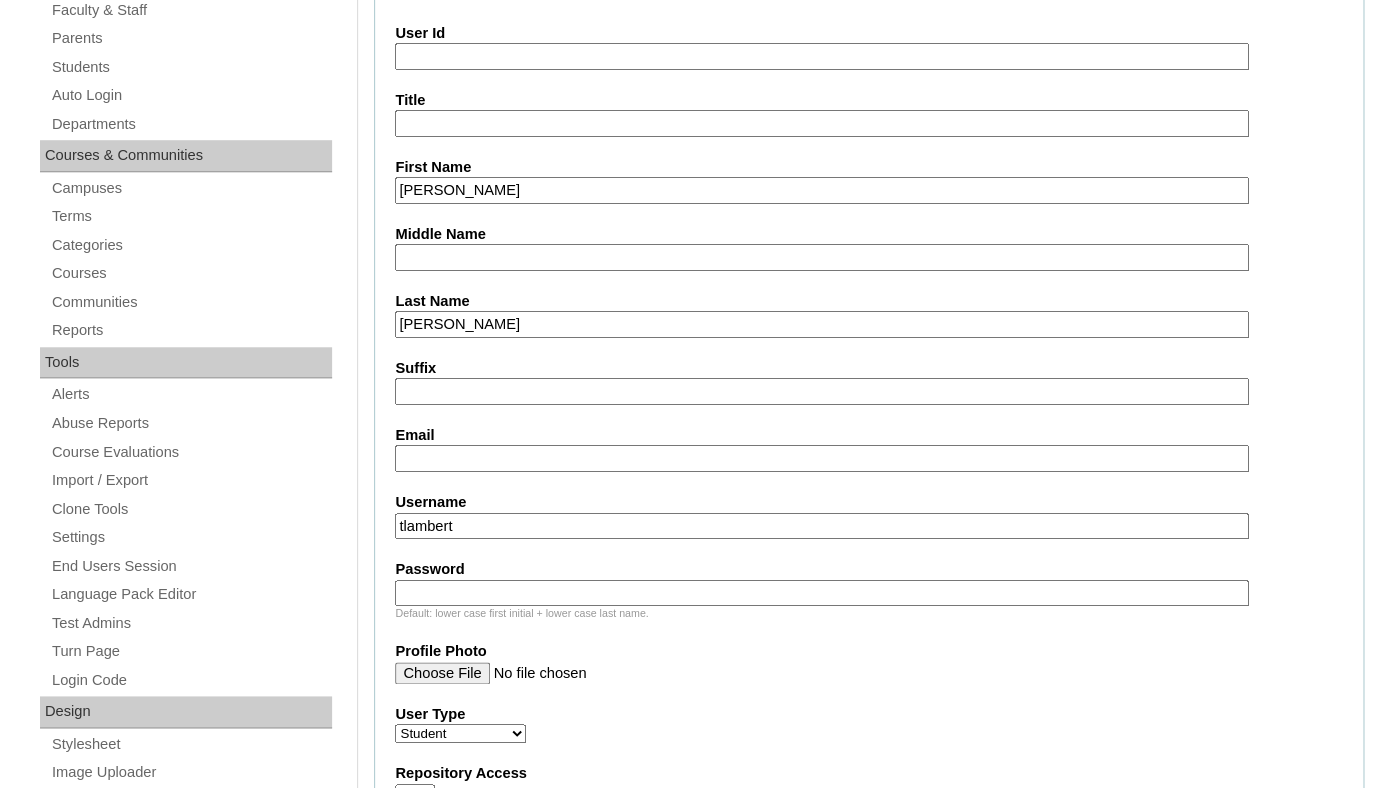 scroll, scrollTop: 462, scrollLeft: 0, axis: vertical 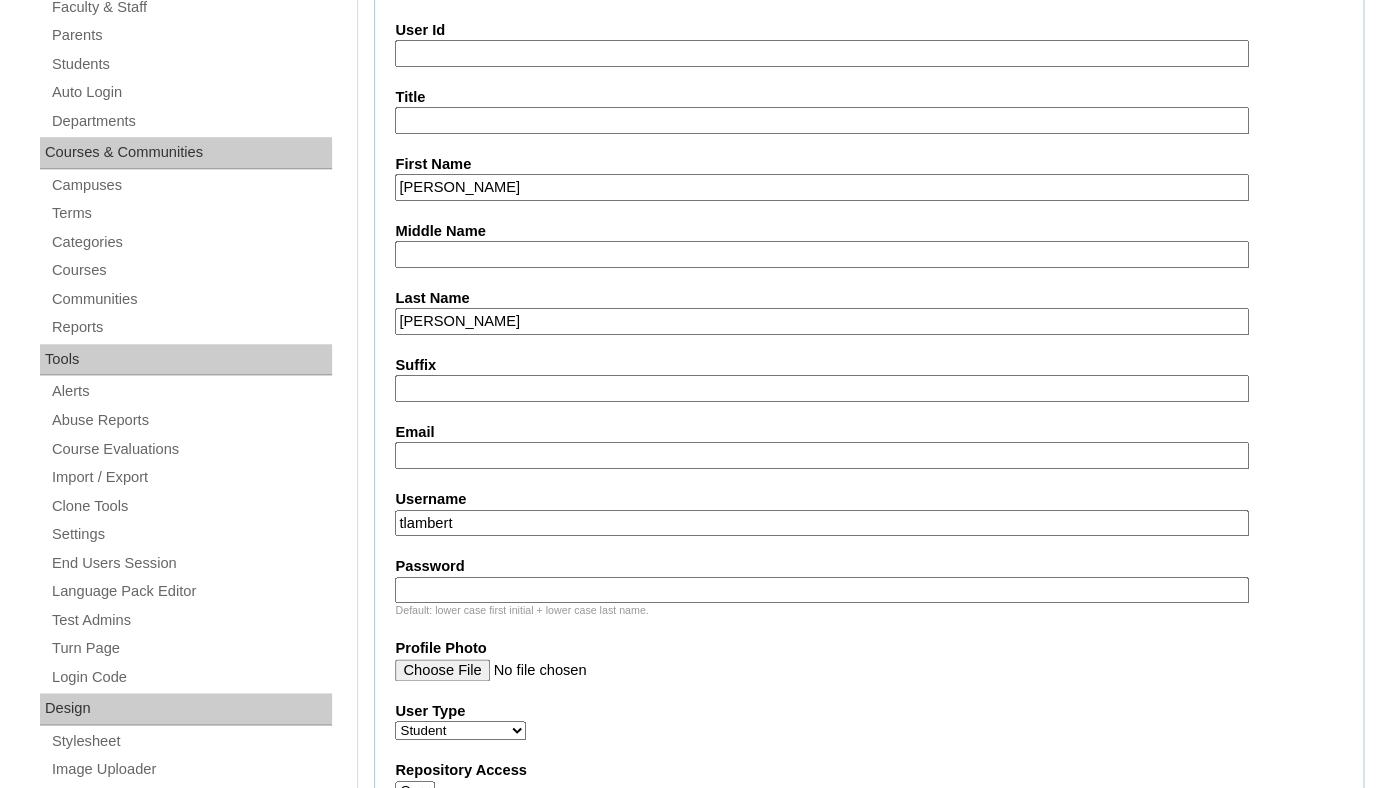 click on "Email" at bounding box center (821, 455) 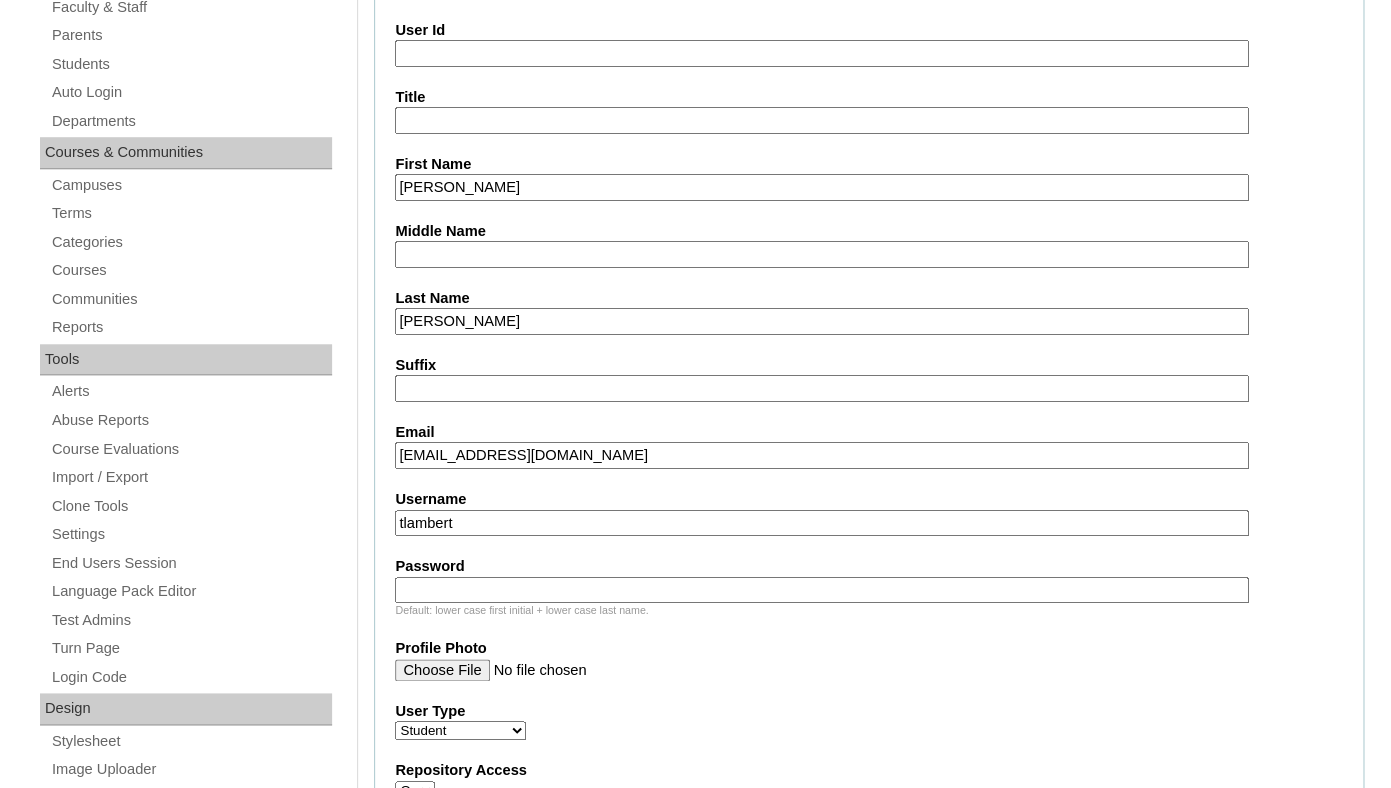 type on "teresamontano18@yahoo.com" 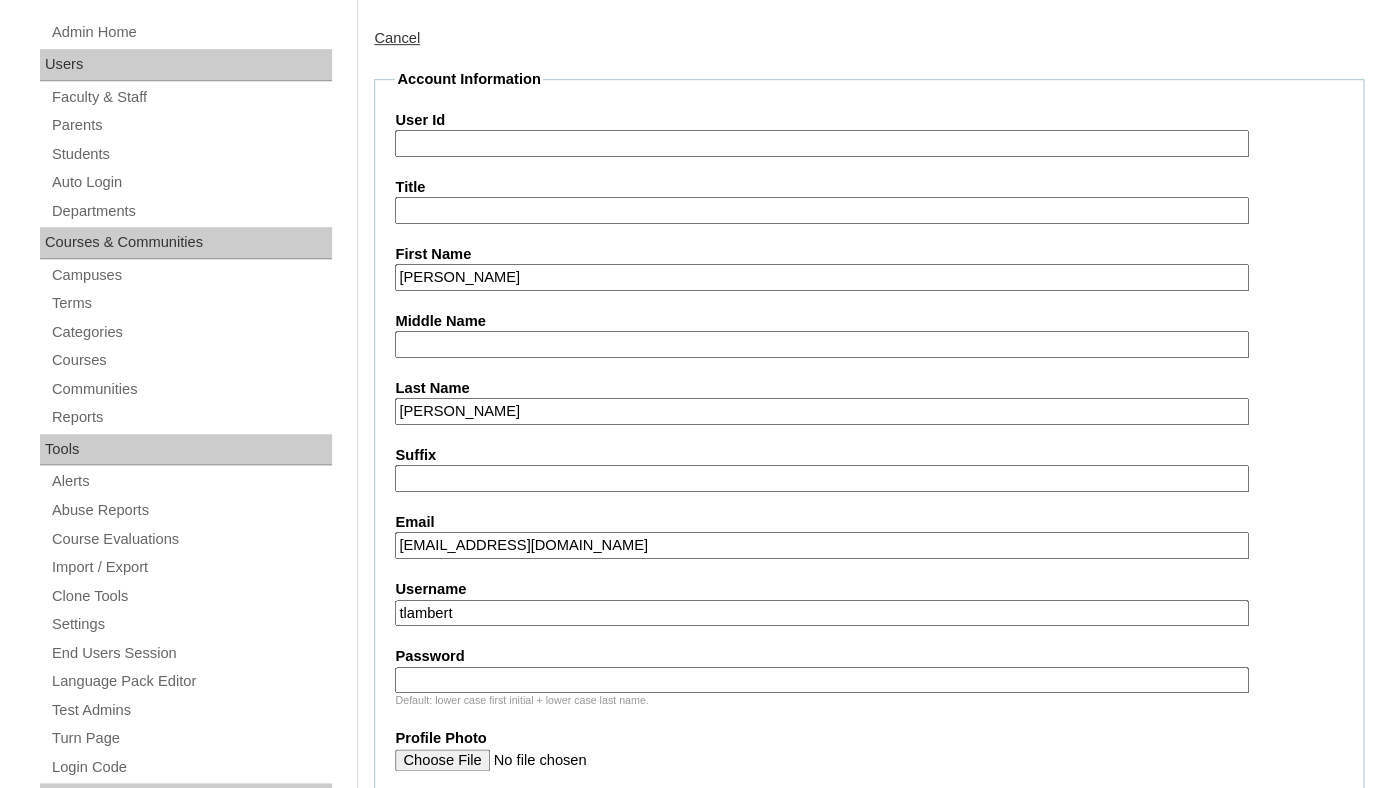 scroll, scrollTop: 371, scrollLeft: 0, axis: vertical 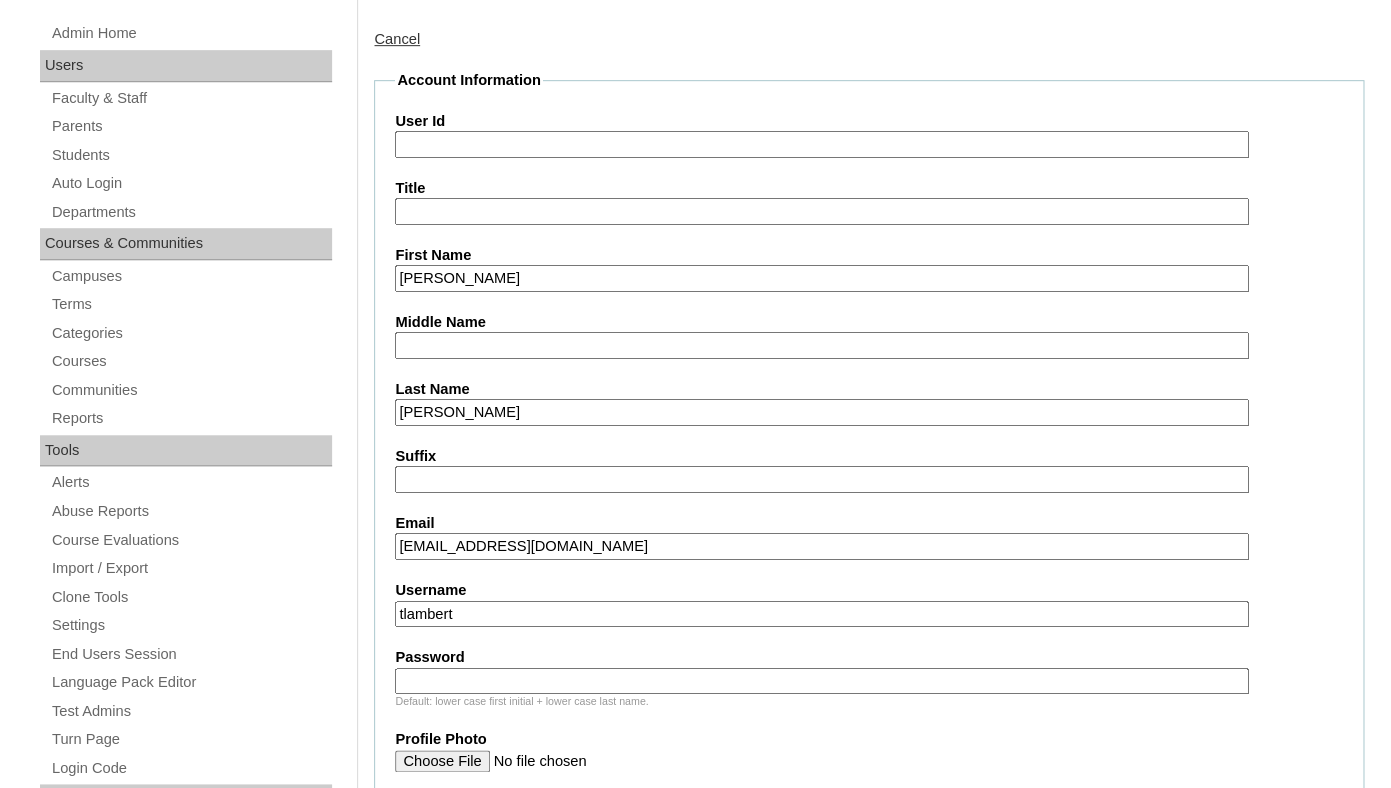 click on "User Id" at bounding box center [821, 144] 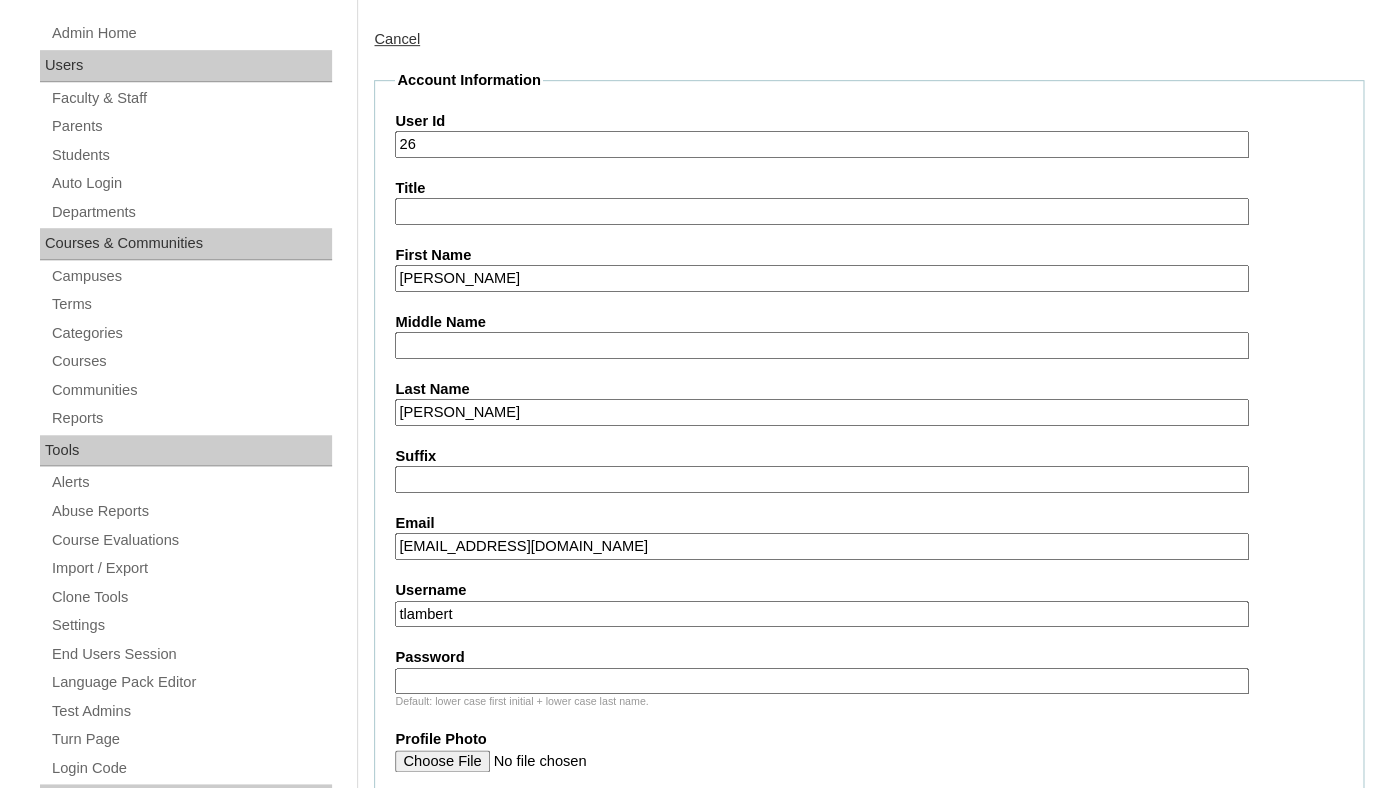 paste on "jeremiah.montano@enlightiumstudent.com" 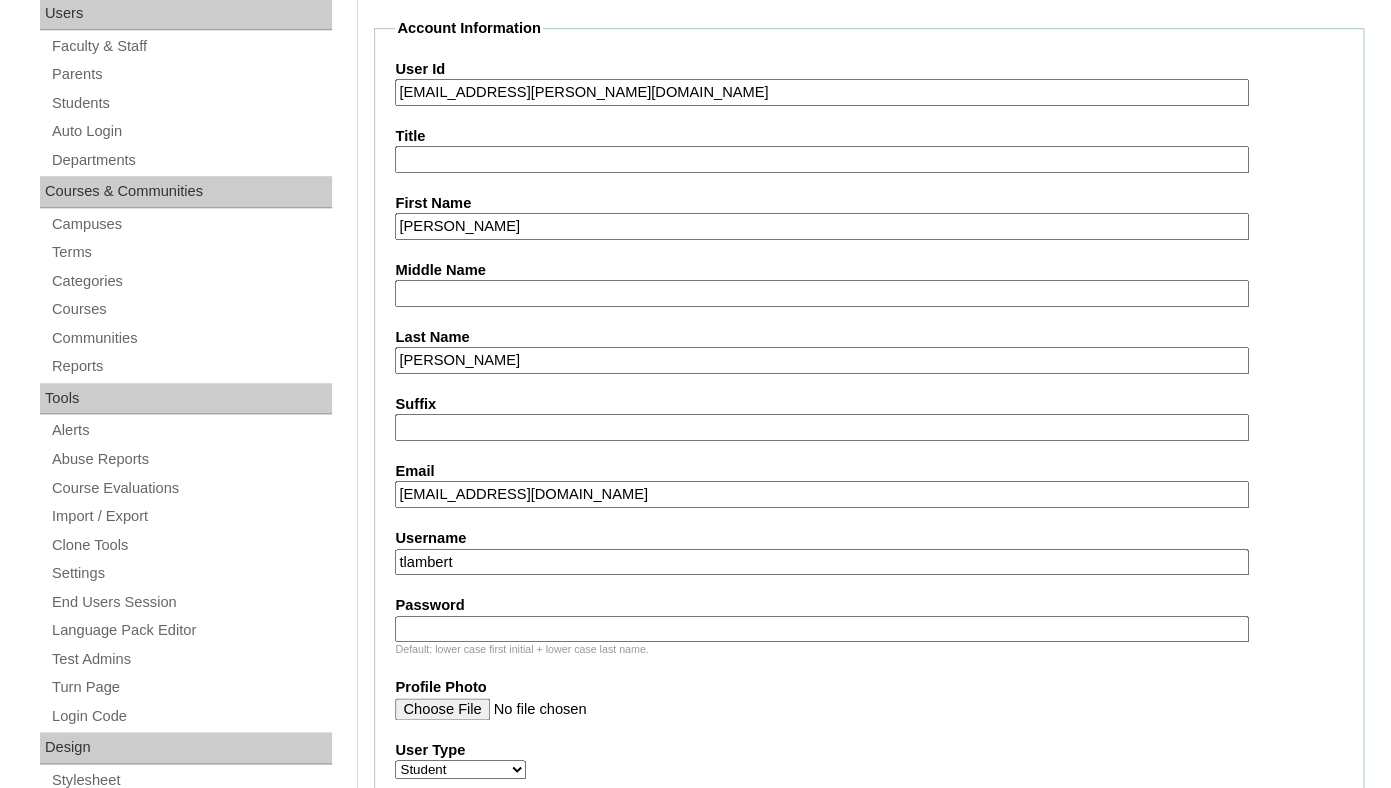scroll, scrollTop: 580, scrollLeft: 0, axis: vertical 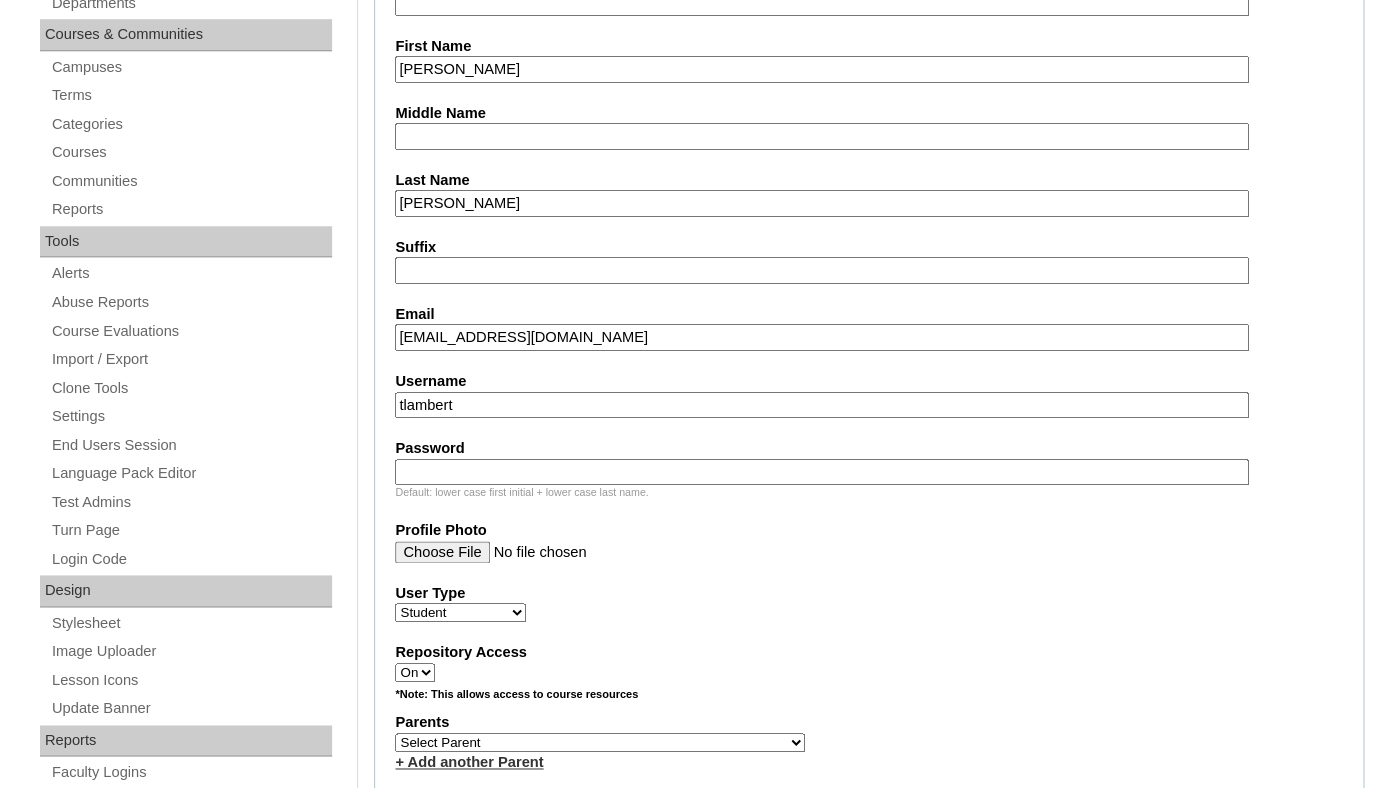 type on "26jeremiah.montano@enlightiumstudent.com" 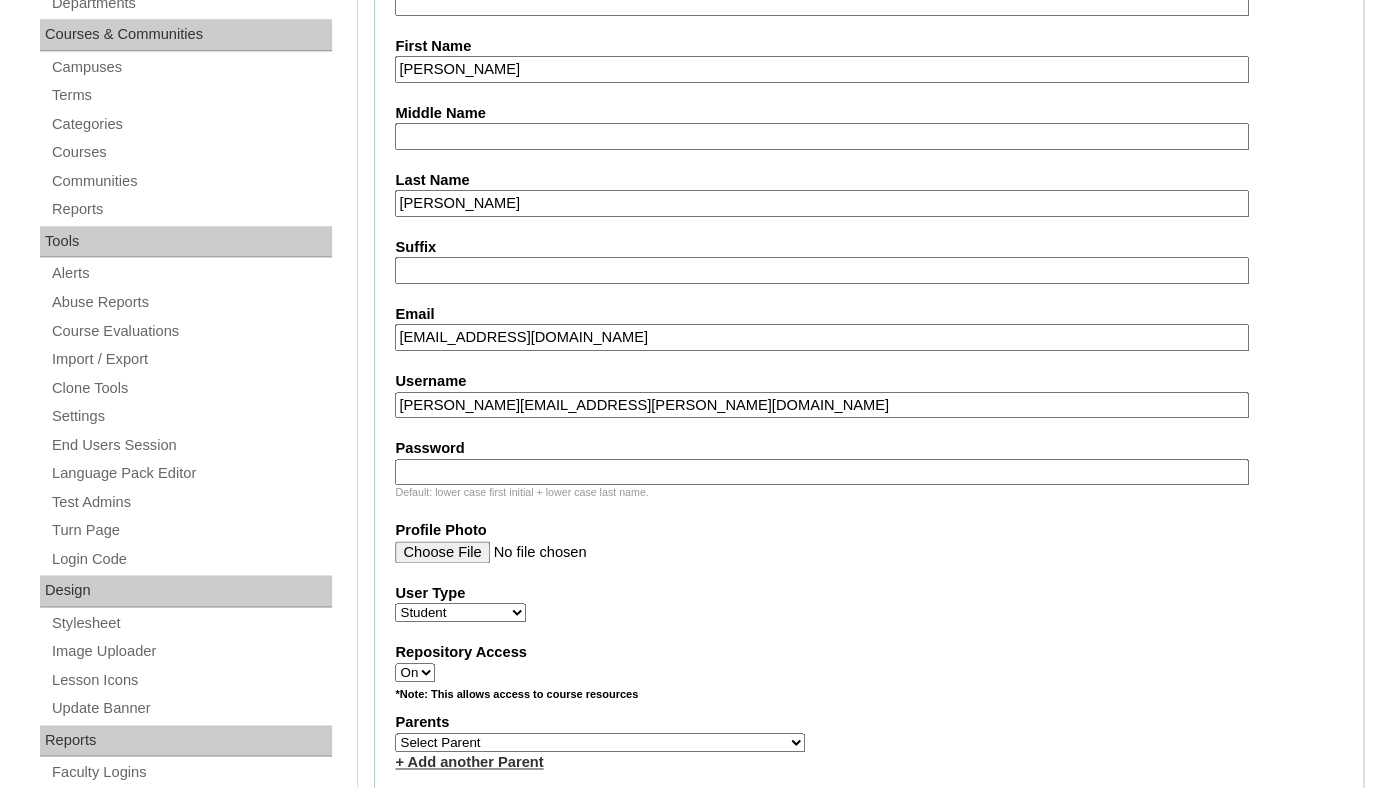 type on "jeremiah.montano@enlightiumstudent.com" 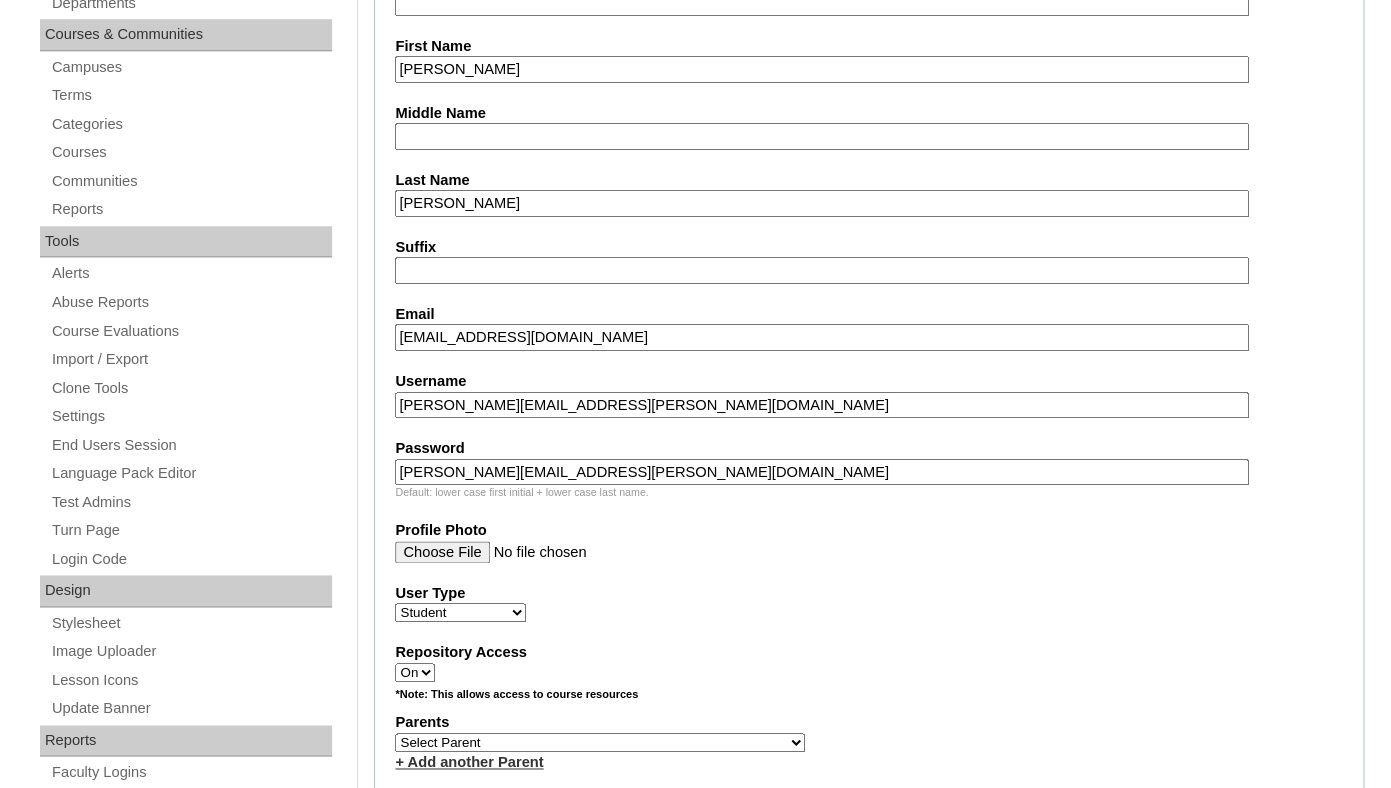type on "jeremiah.montano@enlightiumstudent.com" 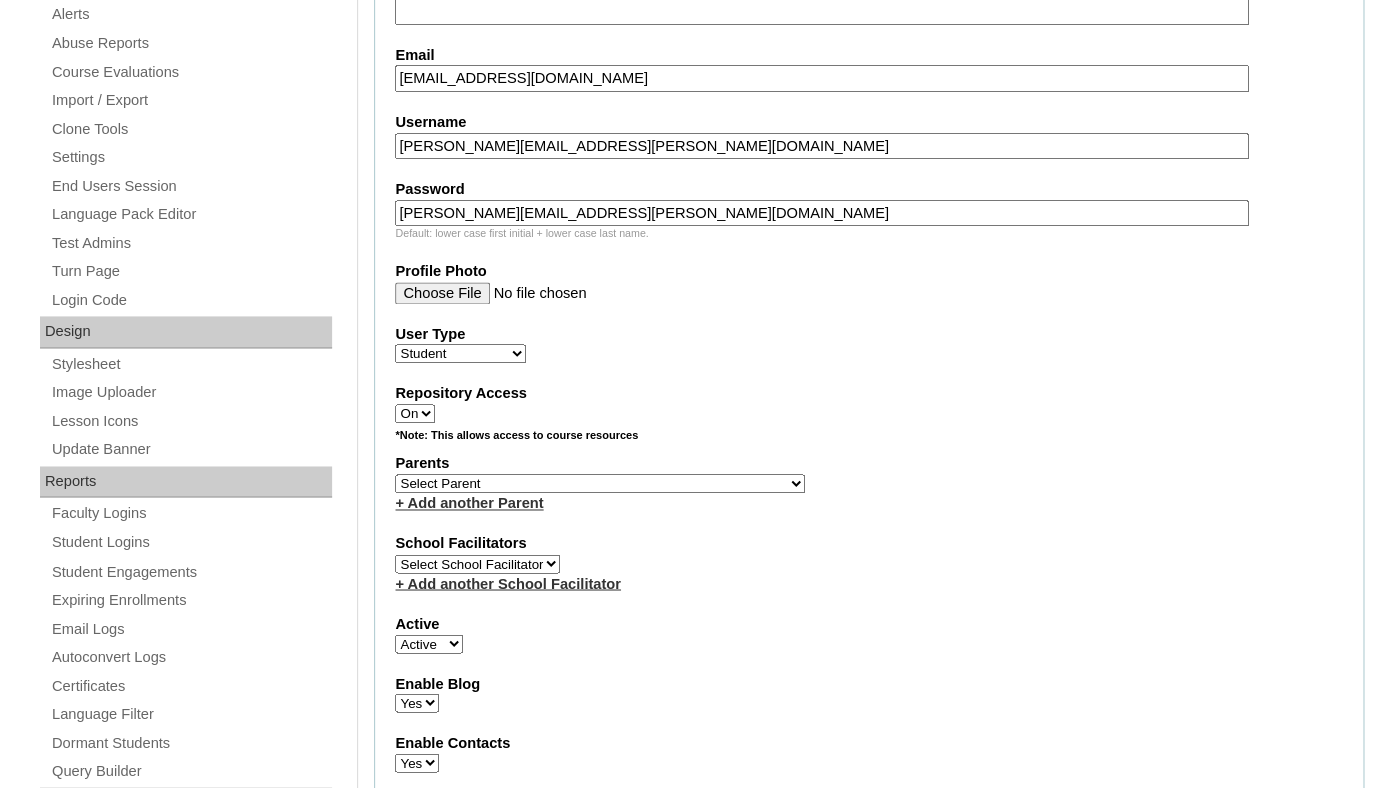 scroll, scrollTop: 848, scrollLeft: 0, axis: vertical 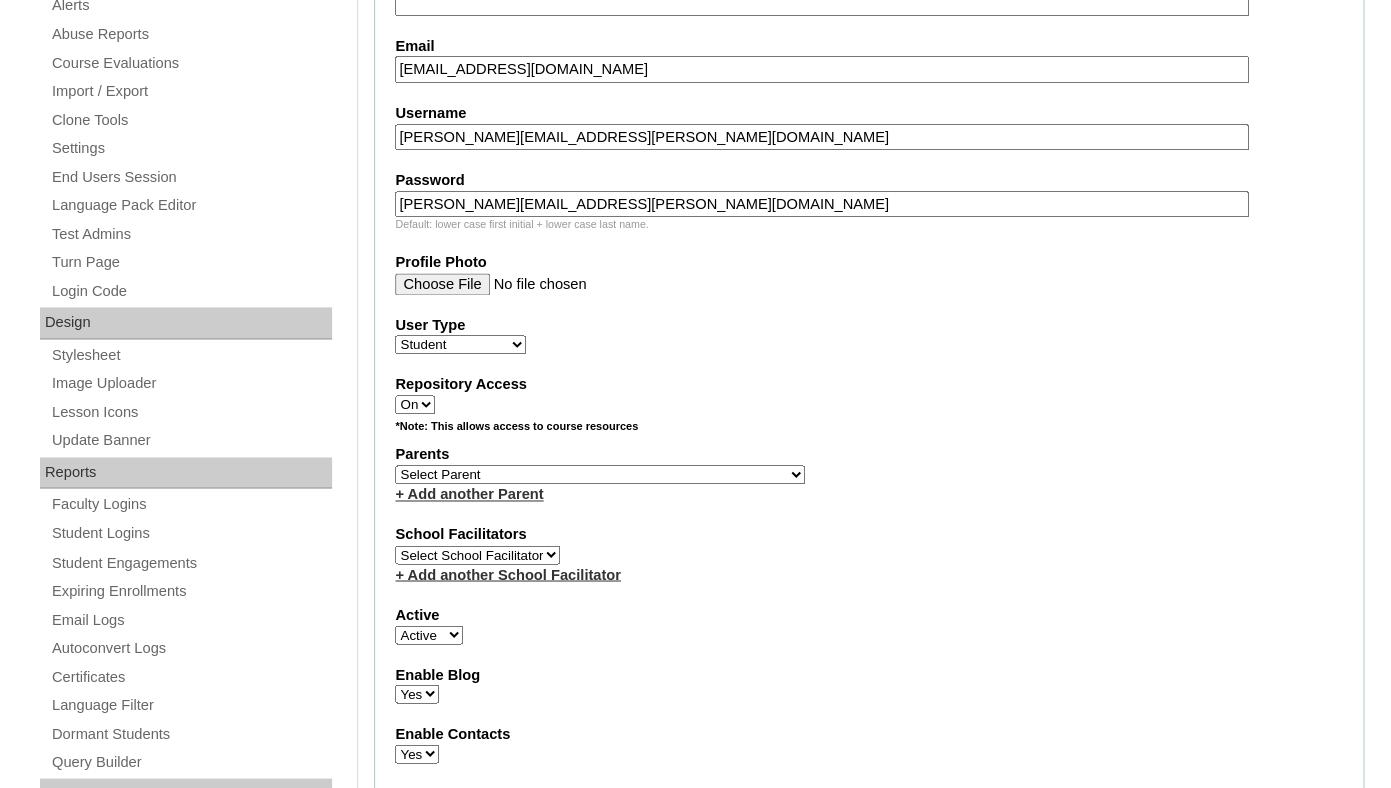click on "Select Parent
Garcia, Rosa
Labourdette, Jessica
Nicholson, Nicky
Valentin , Natisha
Velazquez , Darlene
Abacan, Esther Joy
Abankwa, Rita
Abelson, Erika
Acuna, Anessa
Adamczyk, Holly
Adams, Tiffany
Aguas, Glenn
Agustin, Benjamin
Akintunde, Sade
Ako-Mbo, Dr. Leslie
Ako-Mbo, Dr. Leslie
Al Iessa, Rebeca
Alamillo, Mariah
Alejo, Azia
Allen, Kelly
Allen, Kendric
Allen, Morgan
Almasan, Kristen
Alonso, Joane
Alvarado, Alexis
Alvarado, Jannet
Alvarez, Marcela
Amador, Miguel
Amador, Sharon
Ambion, Alvin
Anderson, Maryann
Angell, Dustin
Anthony , Terrance
April , Stone
Araneta-Rodriguez, Rica
Arceo, Anthony
Ardashahi, Rameil
Argueta, Casandra
Arguijo, Robyn
Arias, Liliana
Armada, Shadieh
Ashdown, Caitlin
Atkins, Lynn
Atkinson, Sarah
Attoye, Oluwafunmilayo
Avanes, Adrineh
Awadalla, Dina
Ayala, Rebecca
Ayala-Rivera, Michelle
Babiy, Liel
Baby, Fnu Bineethu
Bachmann, Kalee" at bounding box center [600, 474] 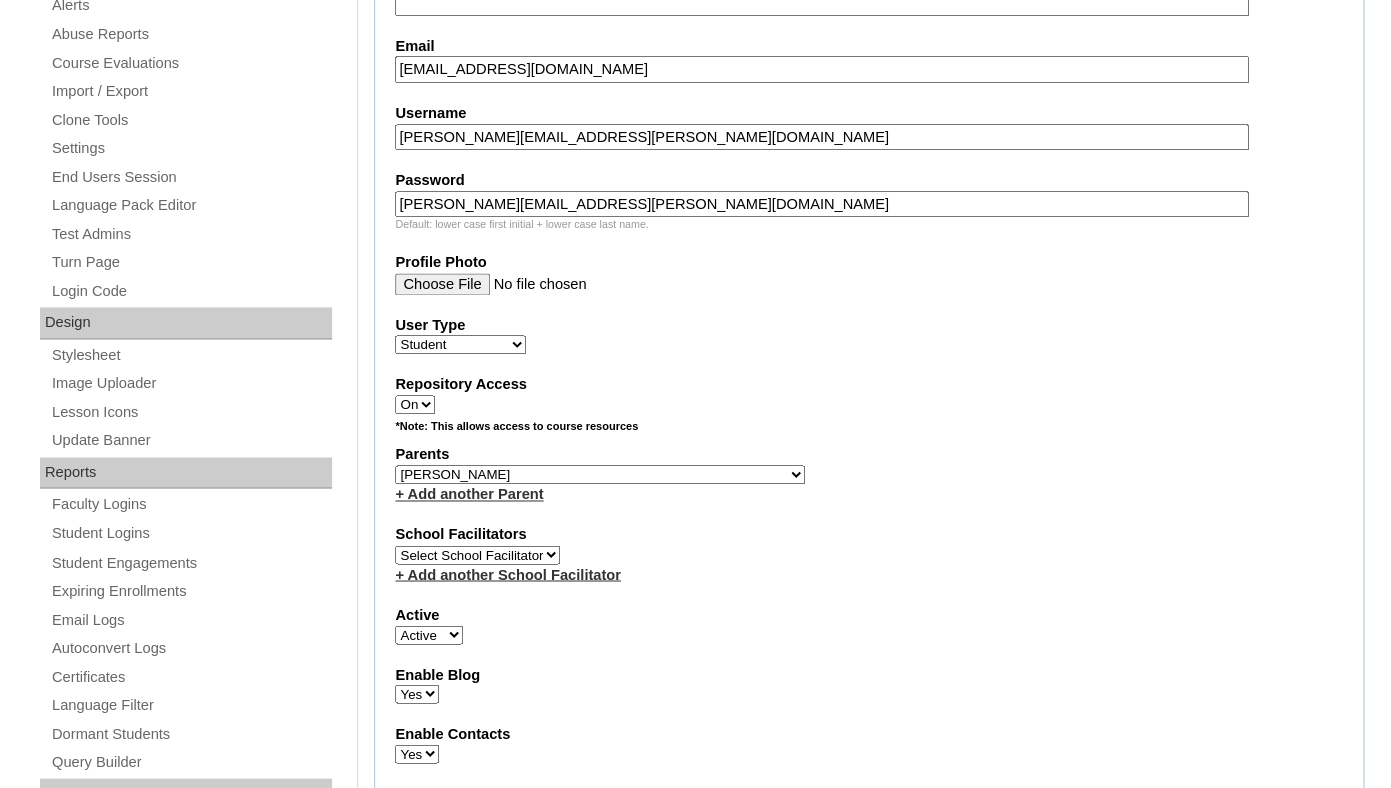 click on "Montano, Teresa" at bounding box center [0, 0] 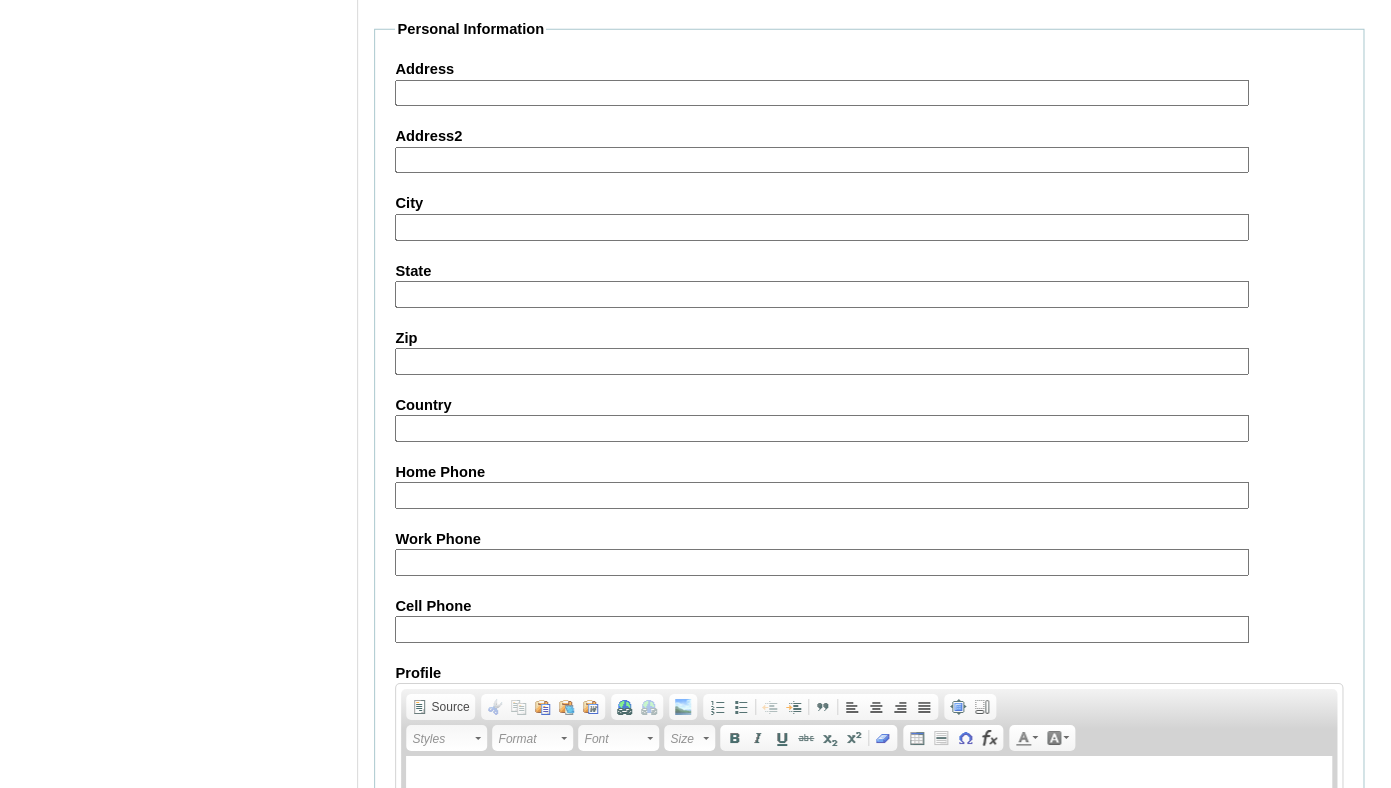 scroll, scrollTop: 2413, scrollLeft: 0, axis: vertical 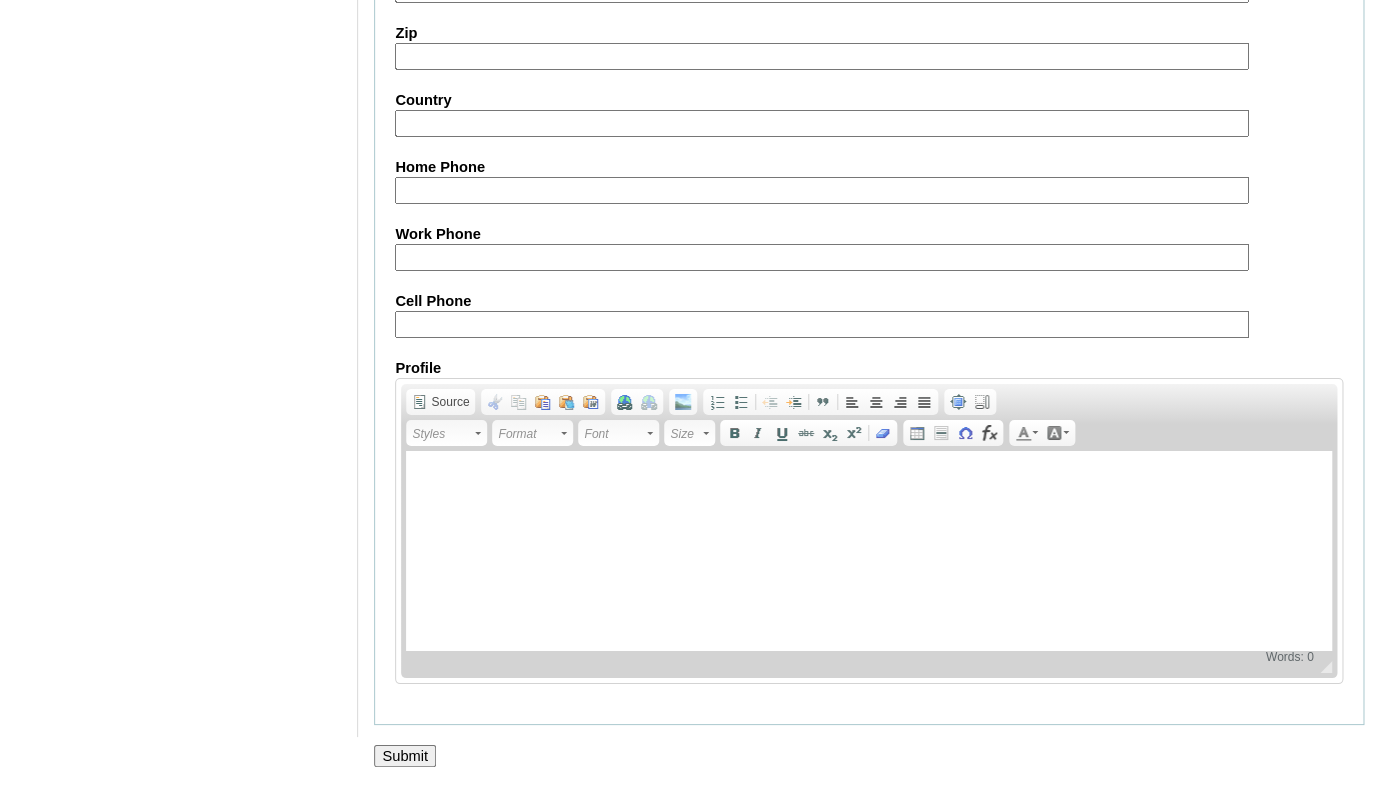 click on "Submit" at bounding box center (405, 756) 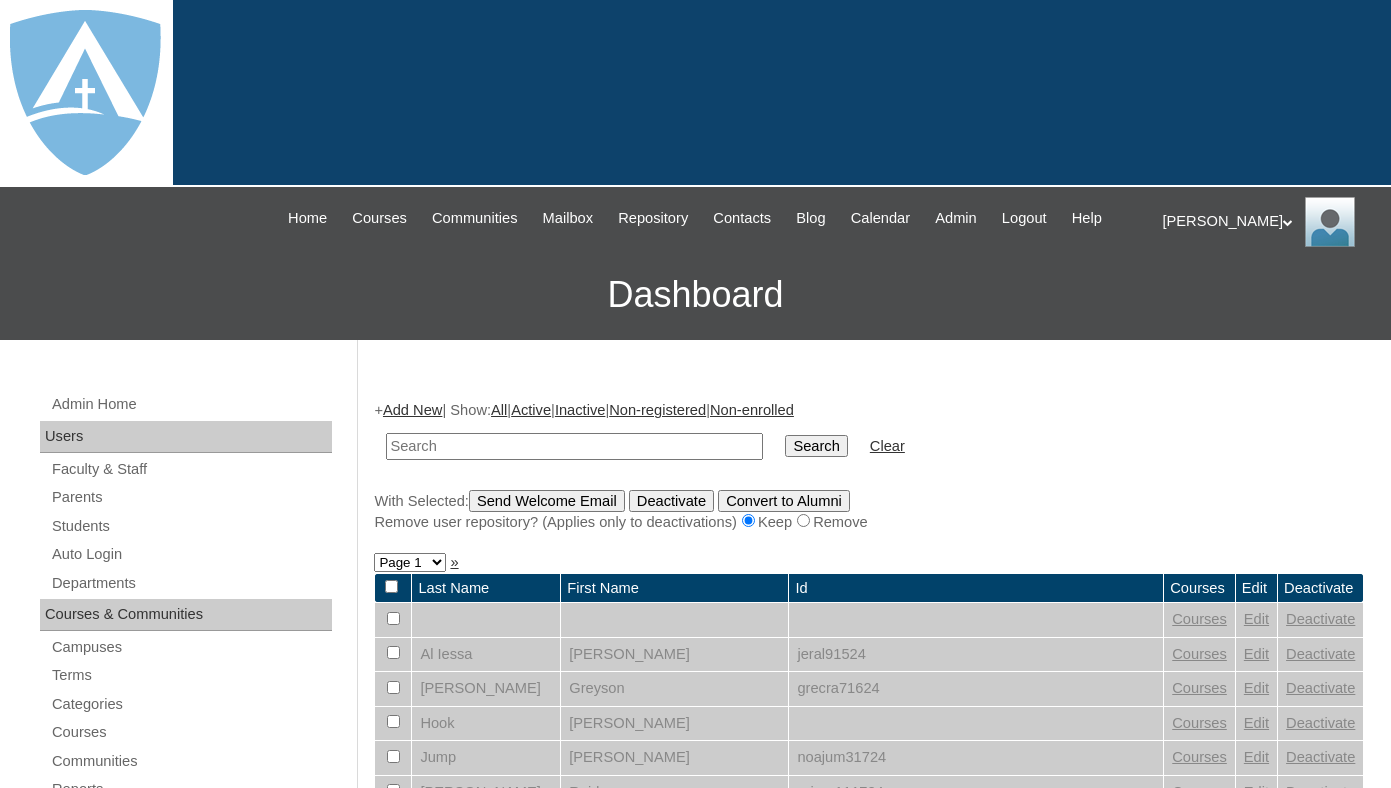 scroll, scrollTop: 0, scrollLeft: 0, axis: both 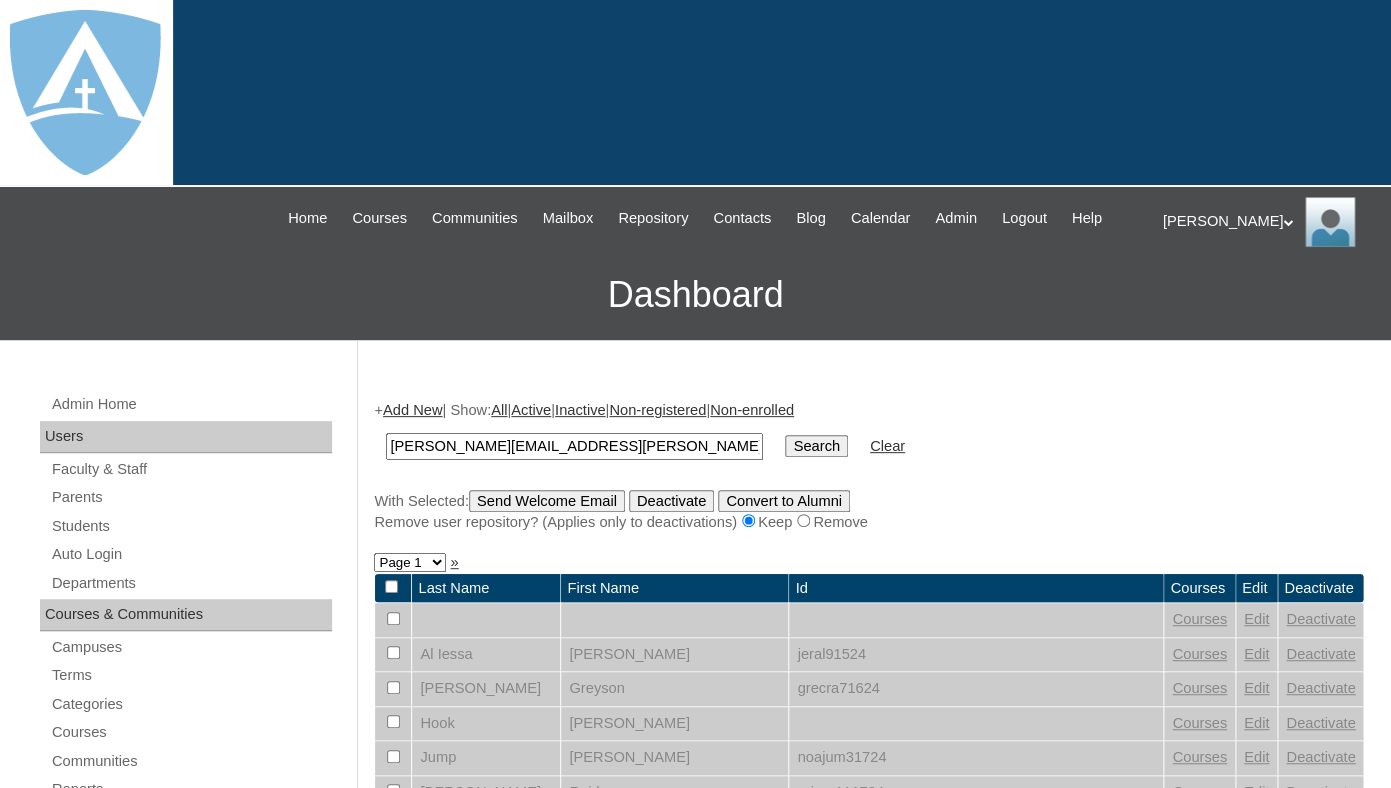 type on "[PERSON_NAME][EMAIL_ADDRESS][PERSON_NAME][DOMAIN_NAME]" 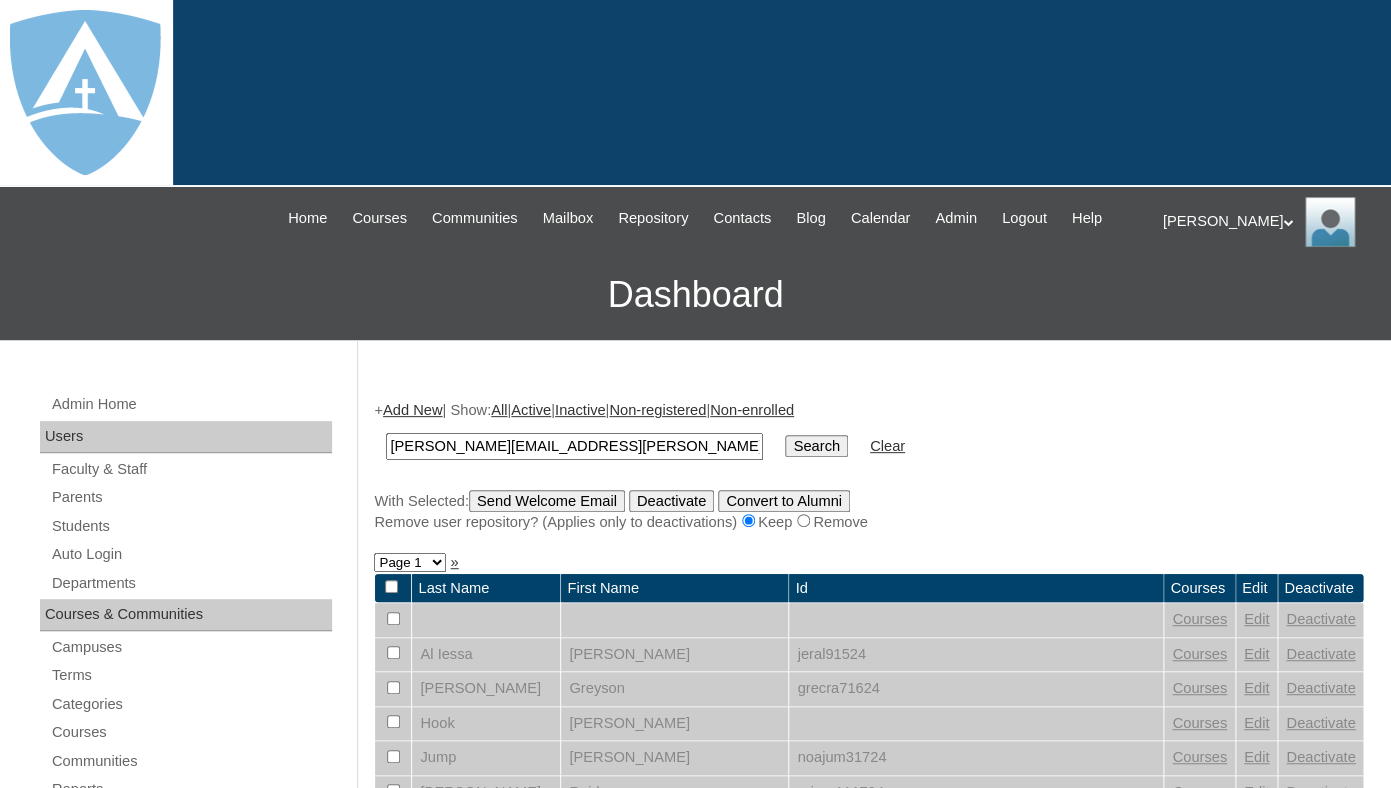 click on "Search" at bounding box center (816, 446) 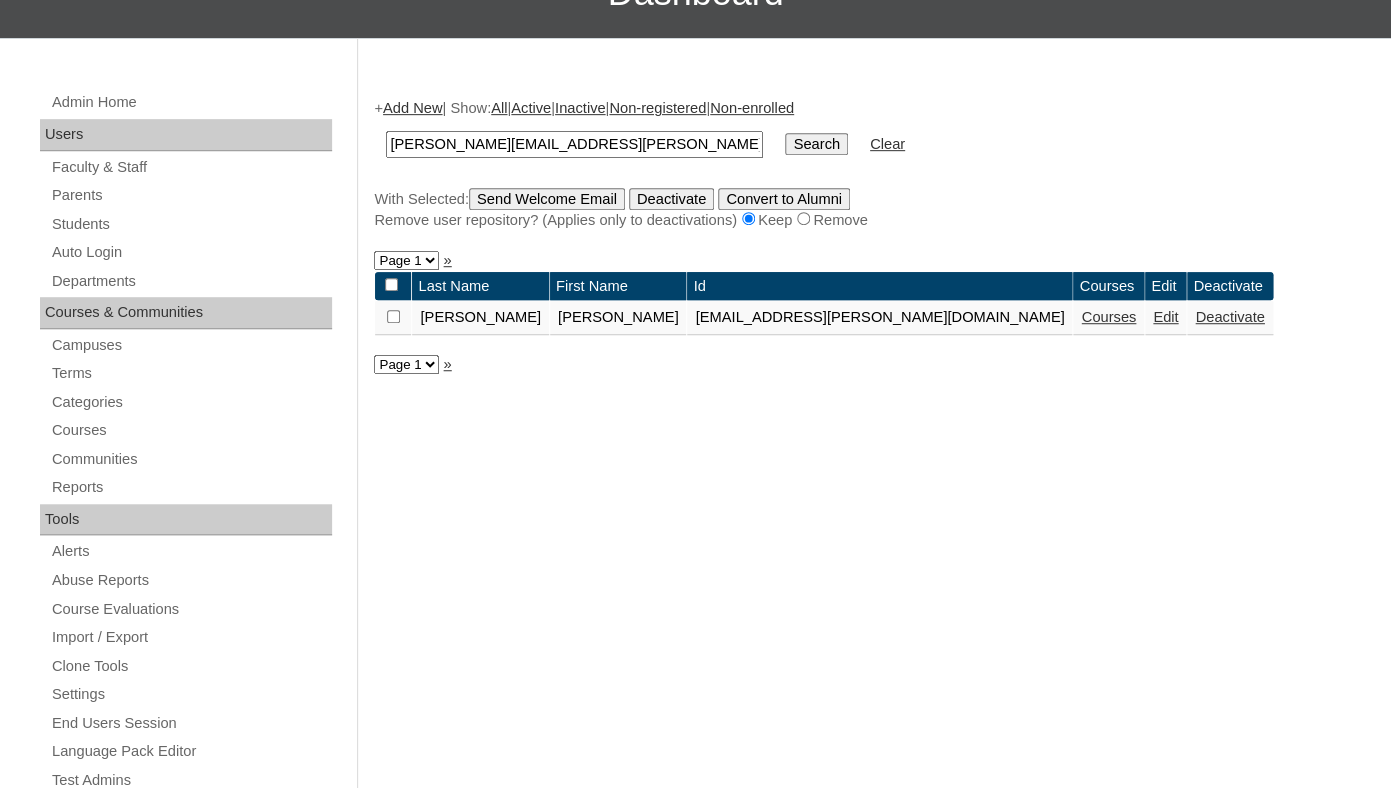 scroll, scrollTop: 338, scrollLeft: 0, axis: vertical 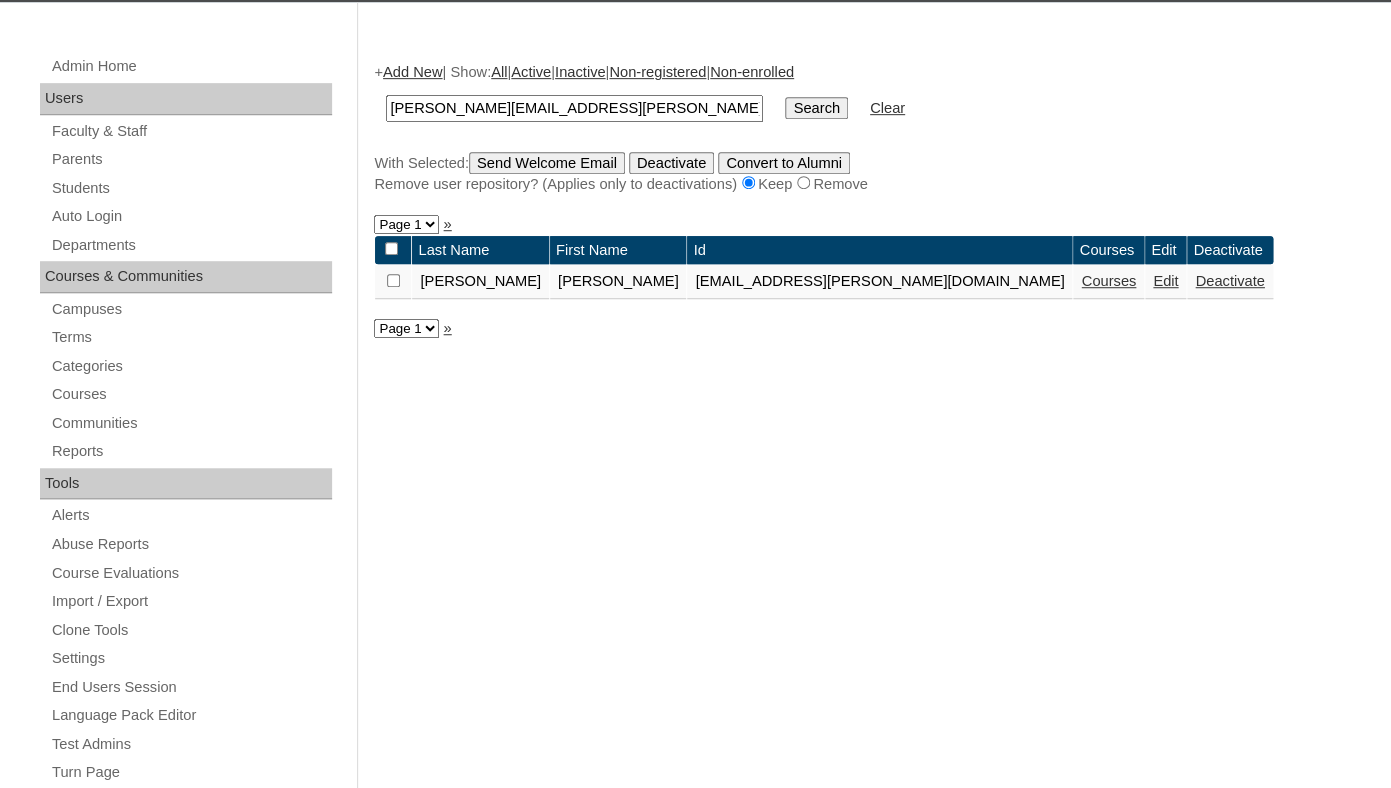 click on "Courses" at bounding box center (1108, 281) 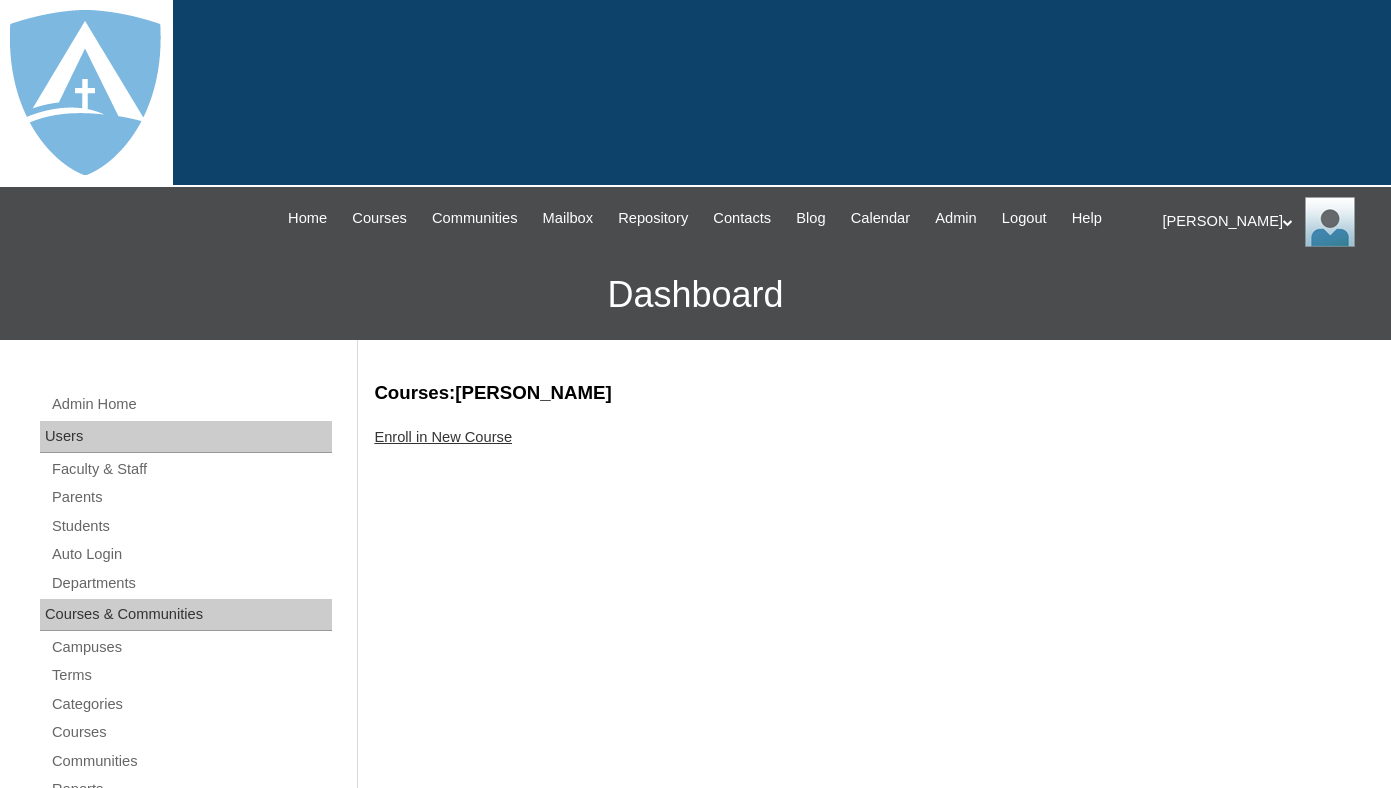 scroll, scrollTop: 0, scrollLeft: 0, axis: both 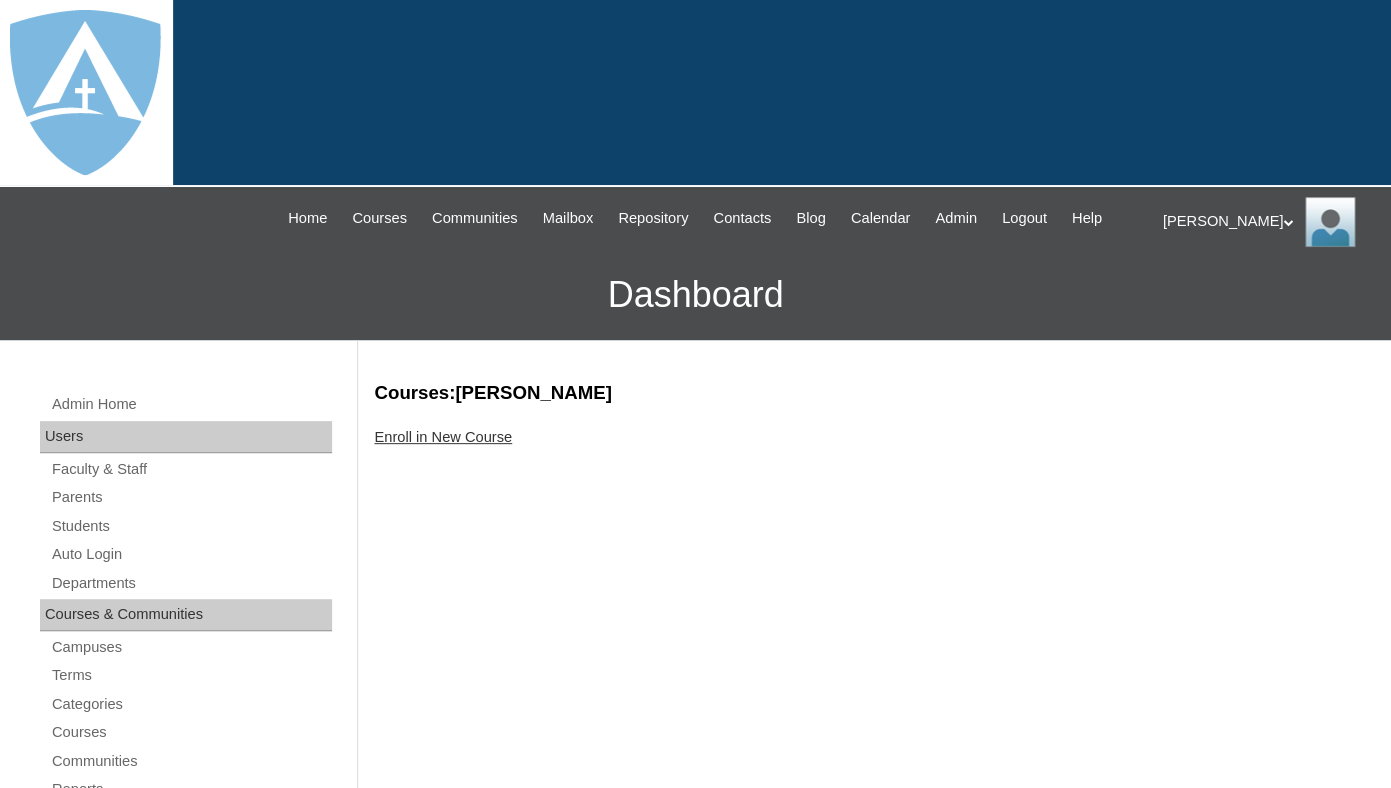 click on "Enroll in New Course" at bounding box center (443, 437) 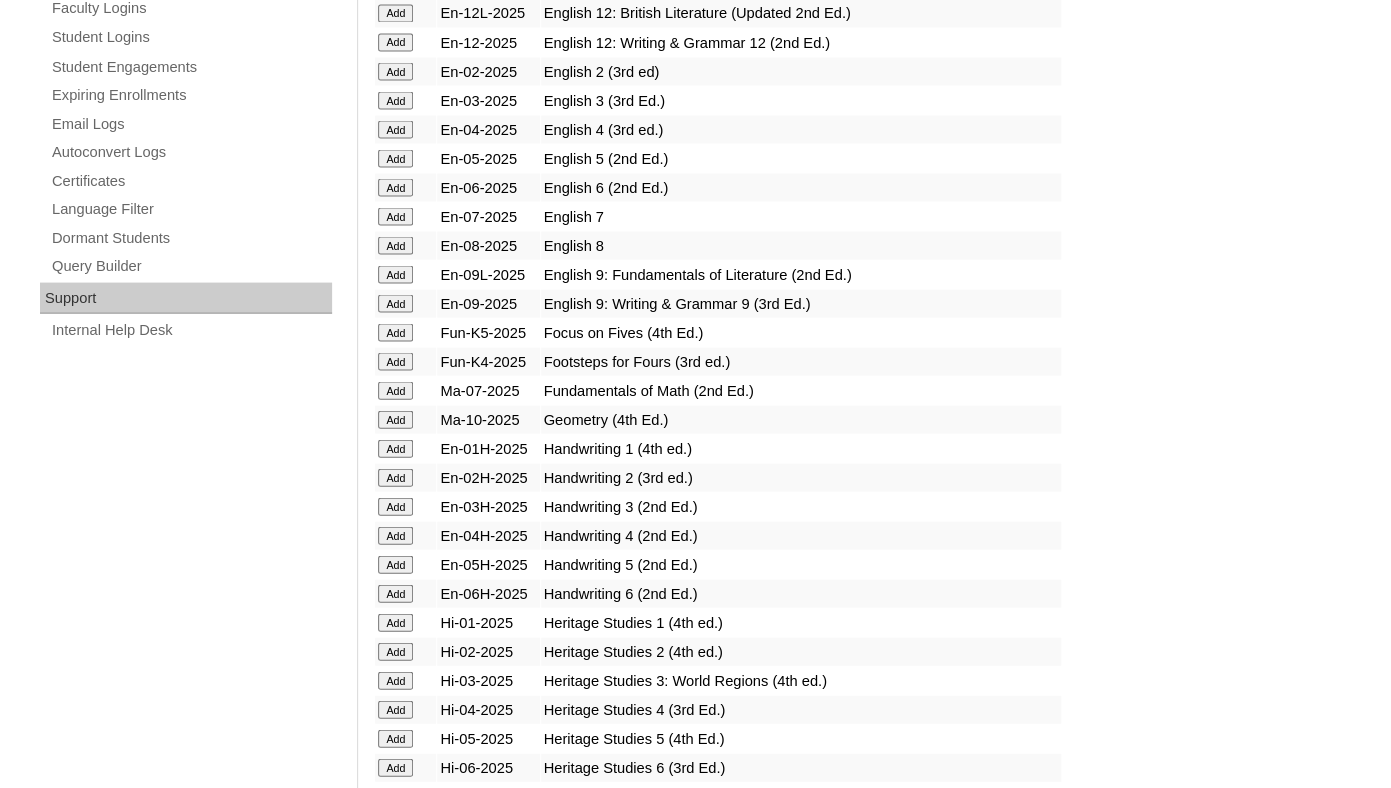 scroll, scrollTop: 1446, scrollLeft: 0, axis: vertical 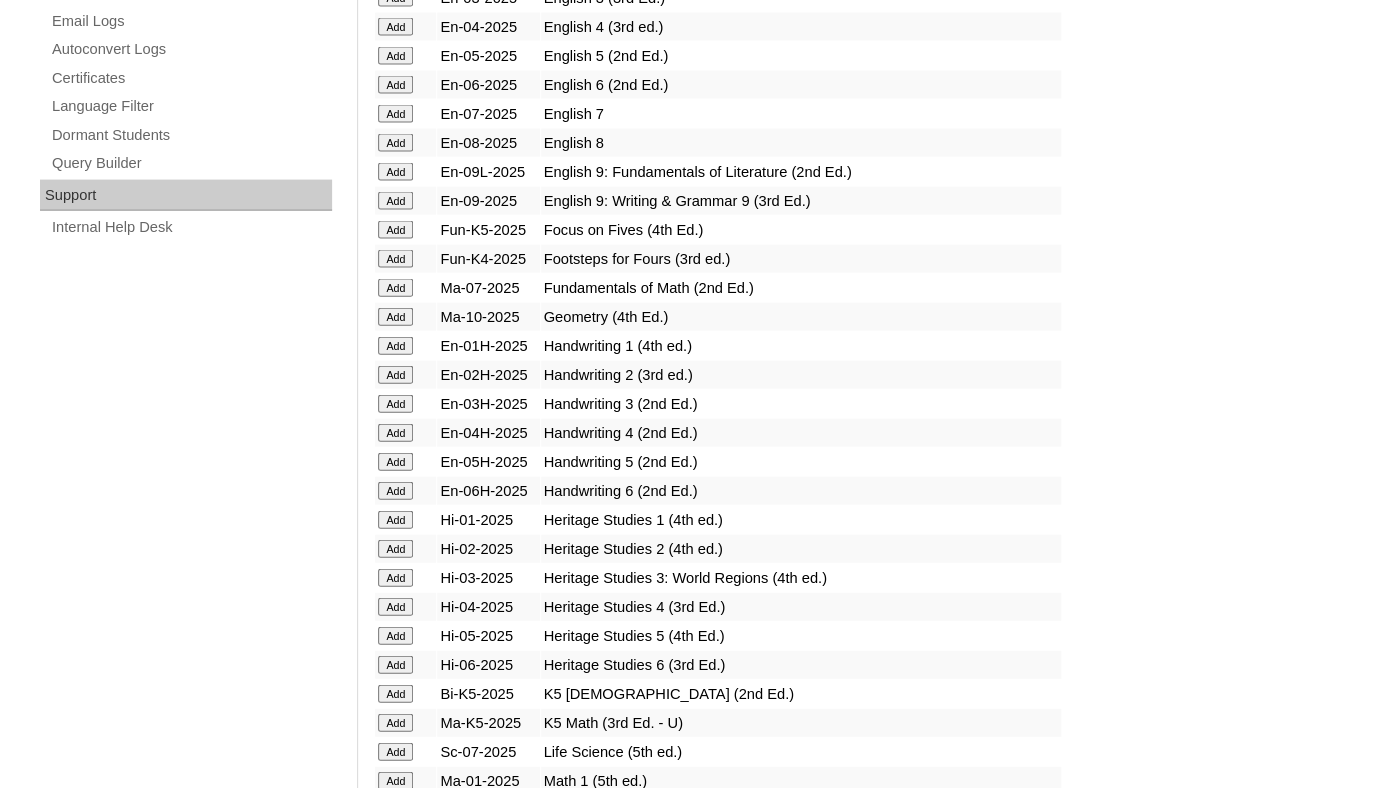 click on "Add" at bounding box center (395, -959) 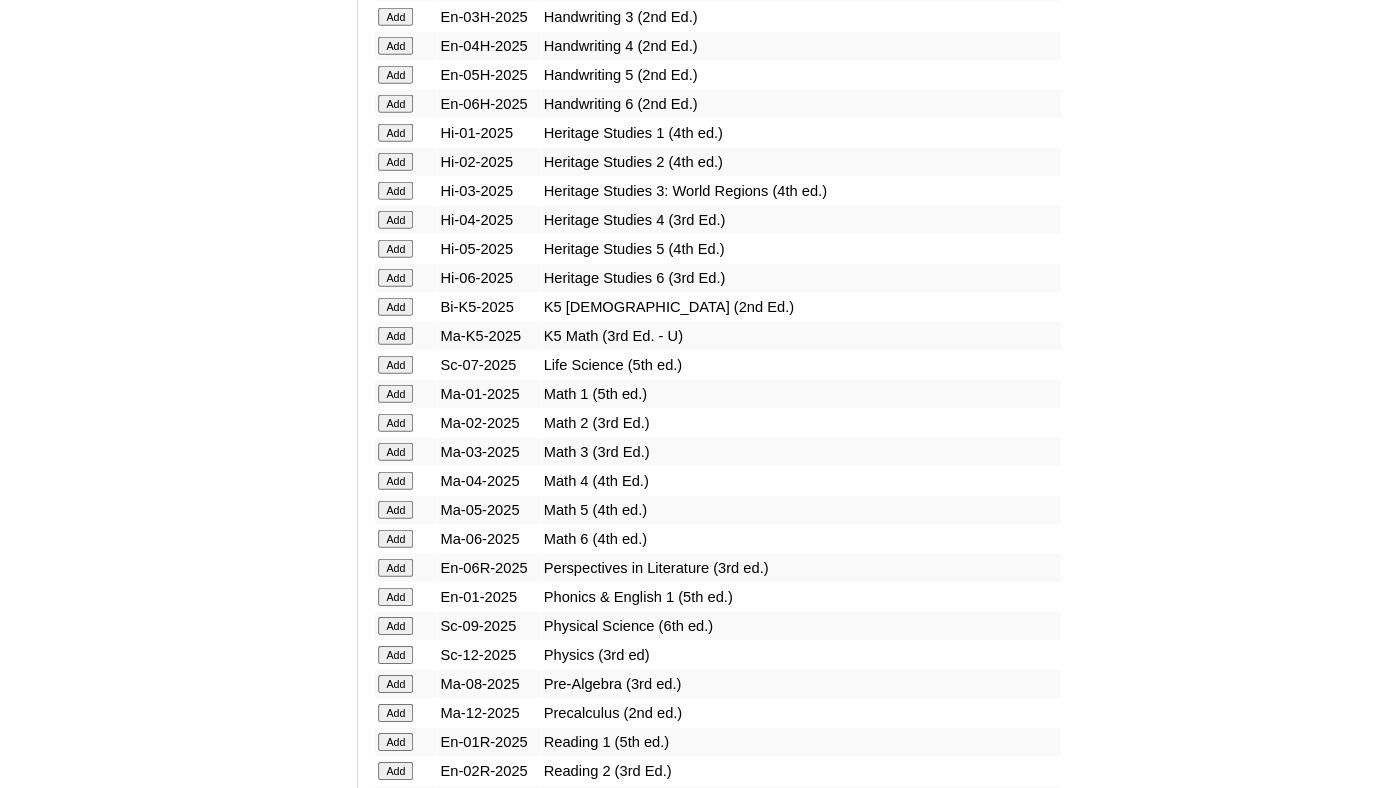 scroll, scrollTop: 1886, scrollLeft: 0, axis: vertical 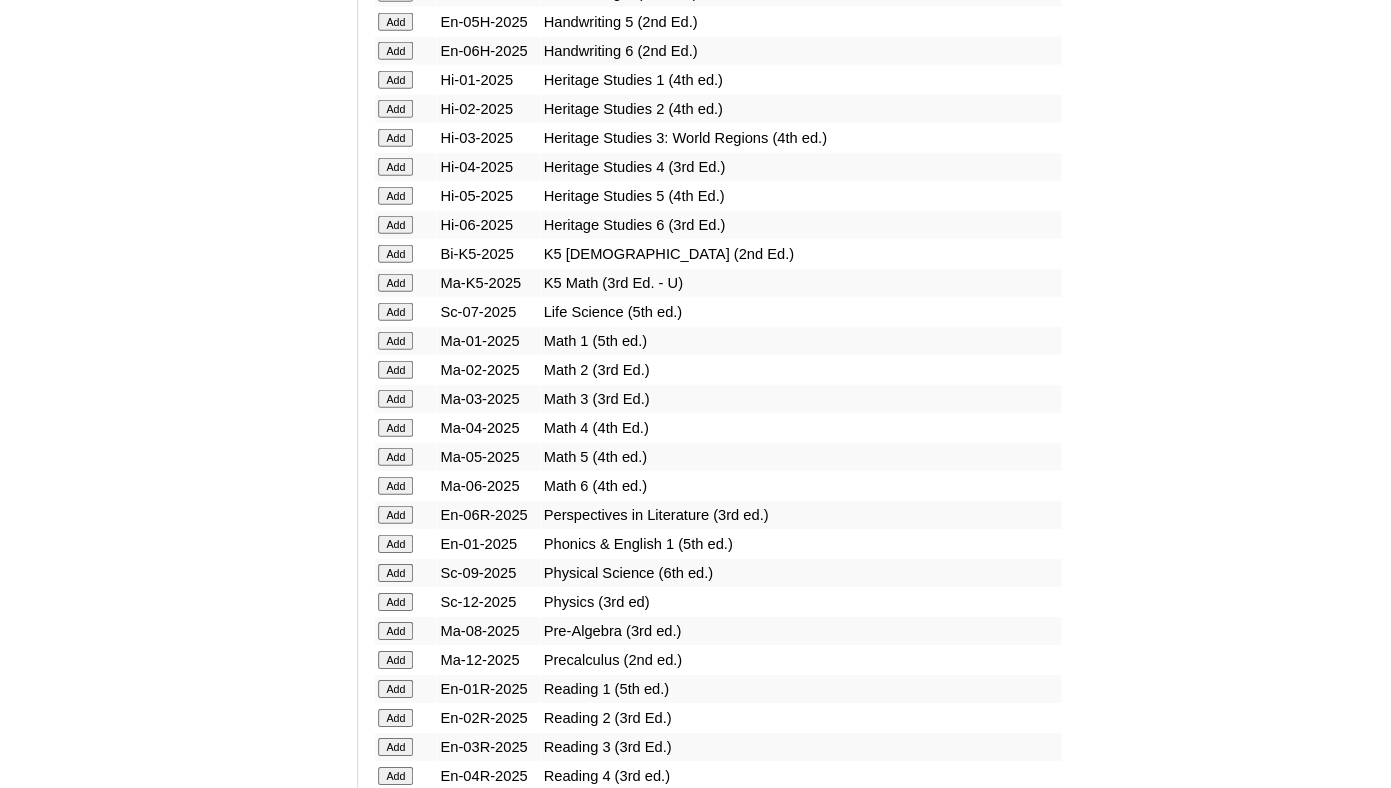 click on "Add" at bounding box center (395, -1399) 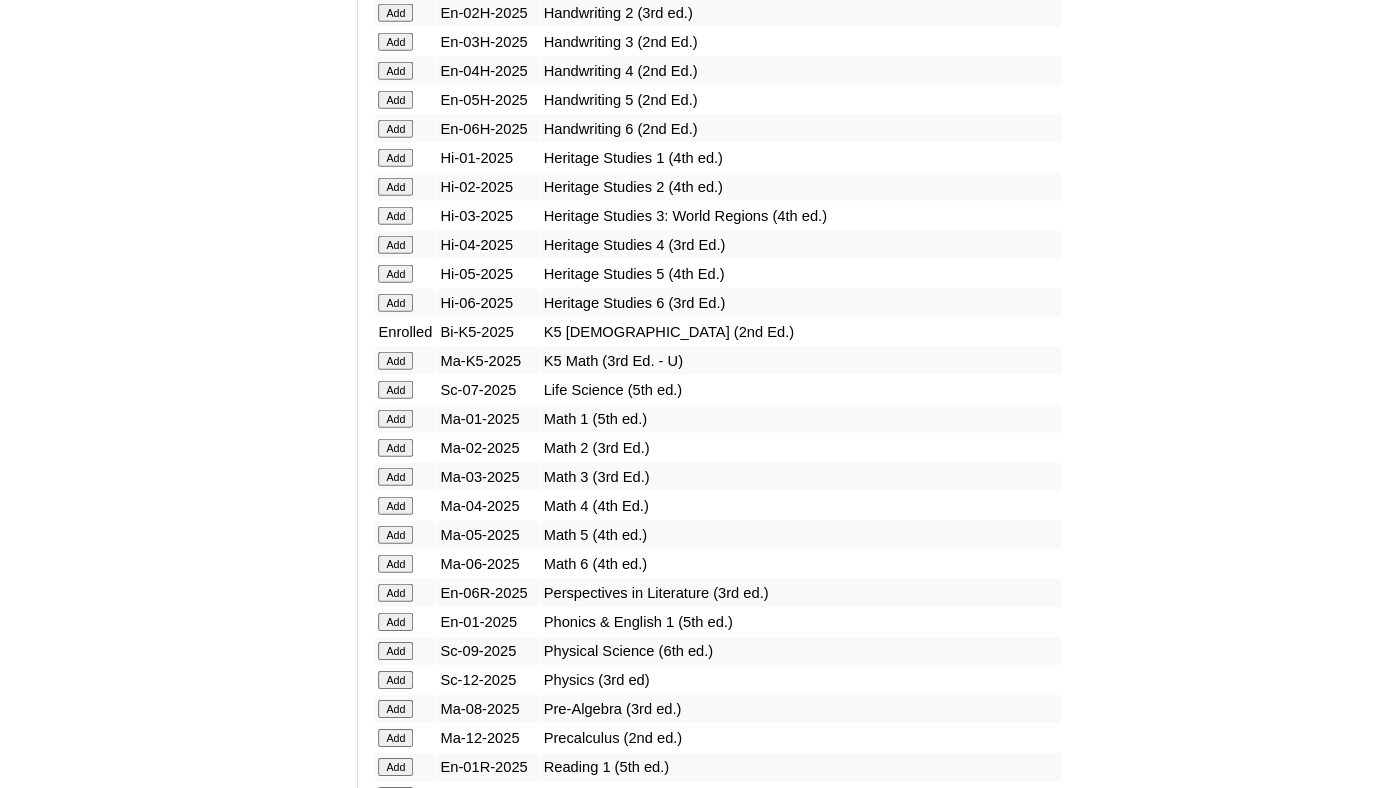 scroll, scrollTop: 1940, scrollLeft: 0, axis: vertical 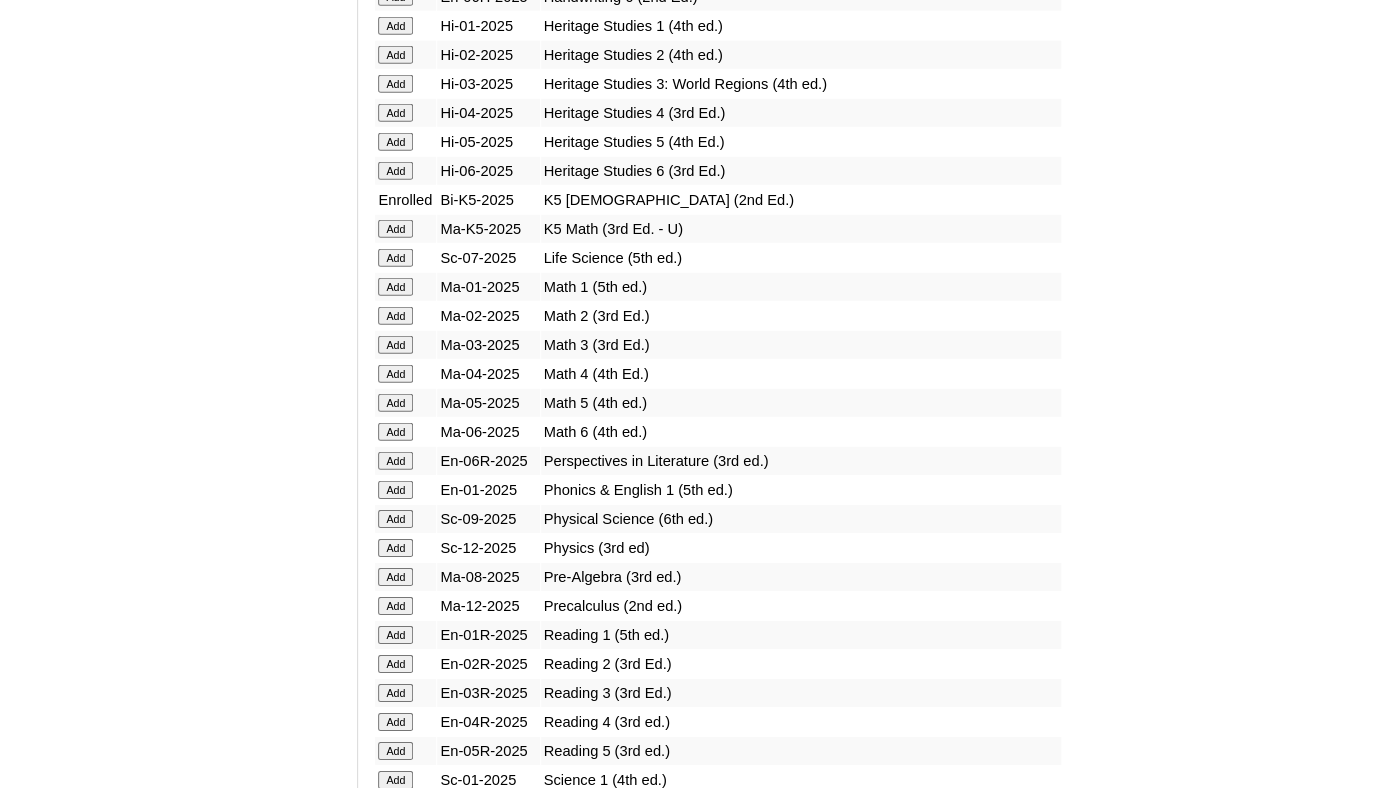 click on "Add" at bounding box center [395, -1453] 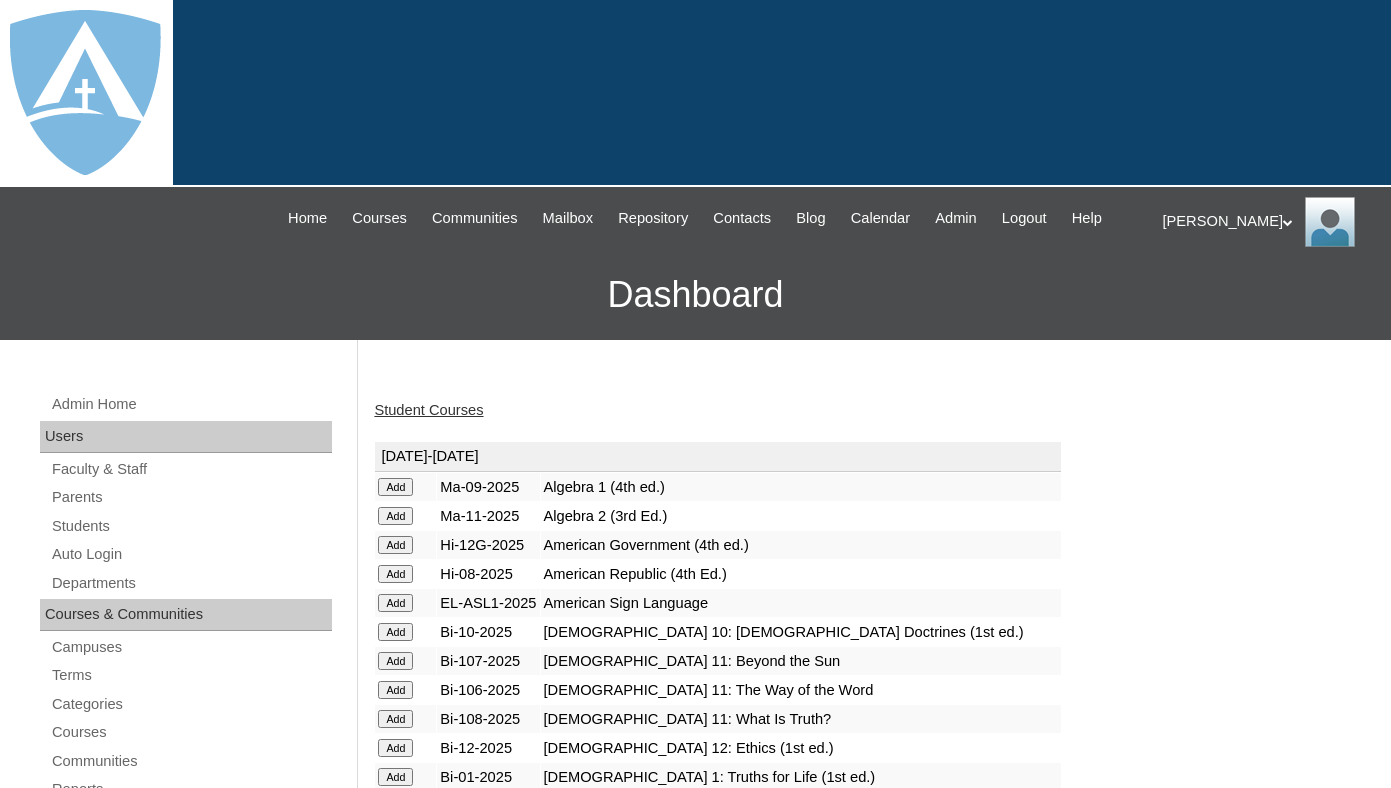 scroll, scrollTop: 0, scrollLeft: 0, axis: both 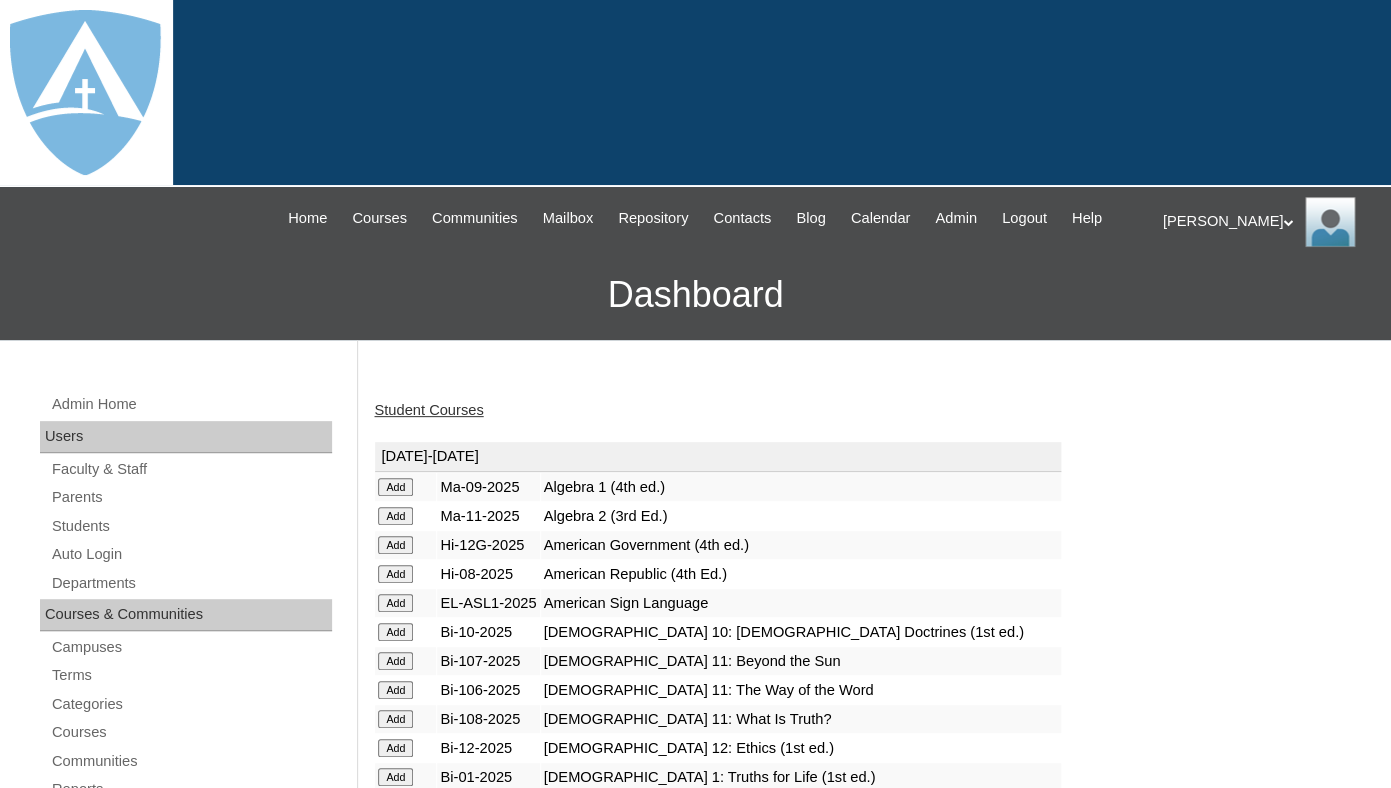click on "Student Courses" at bounding box center (428, 410) 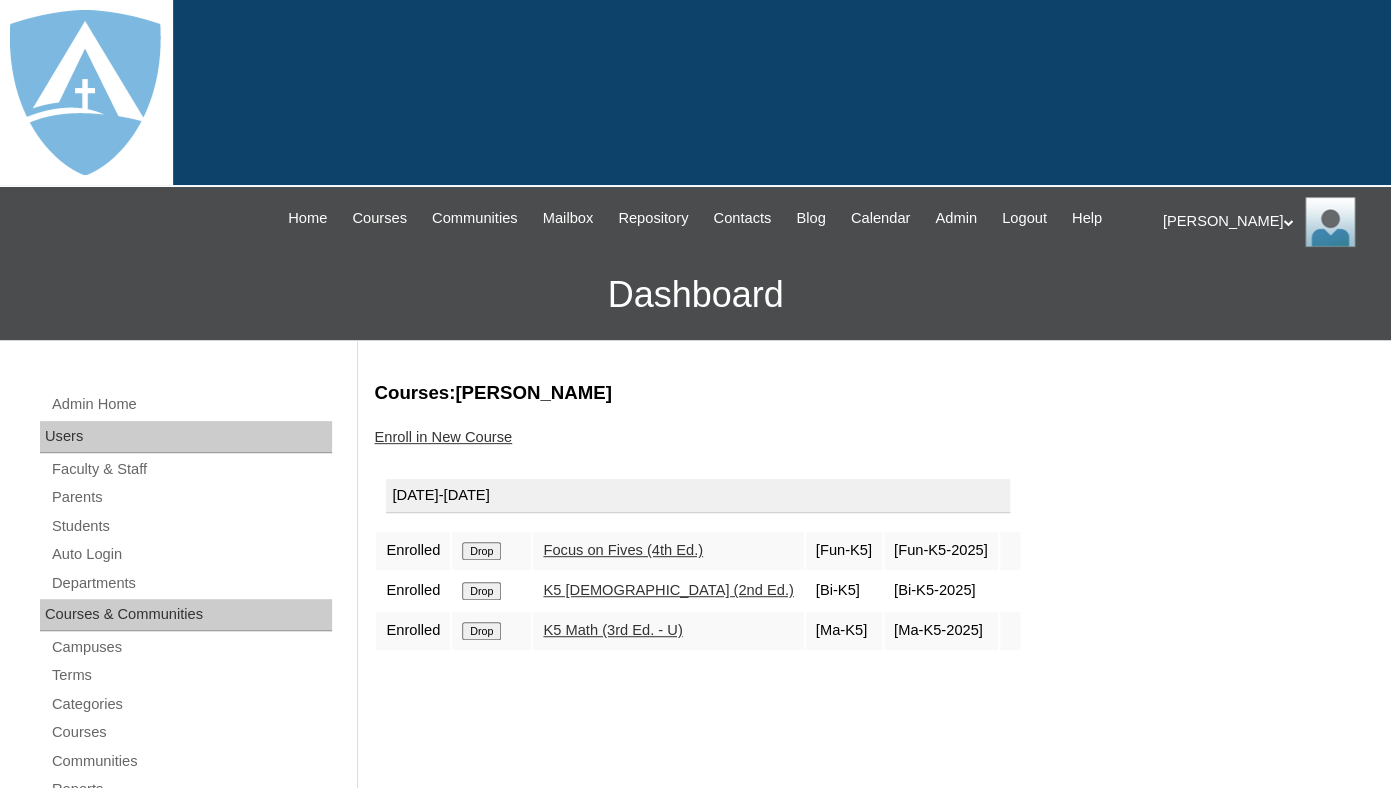 scroll, scrollTop: 24, scrollLeft: 0, axis: vertical 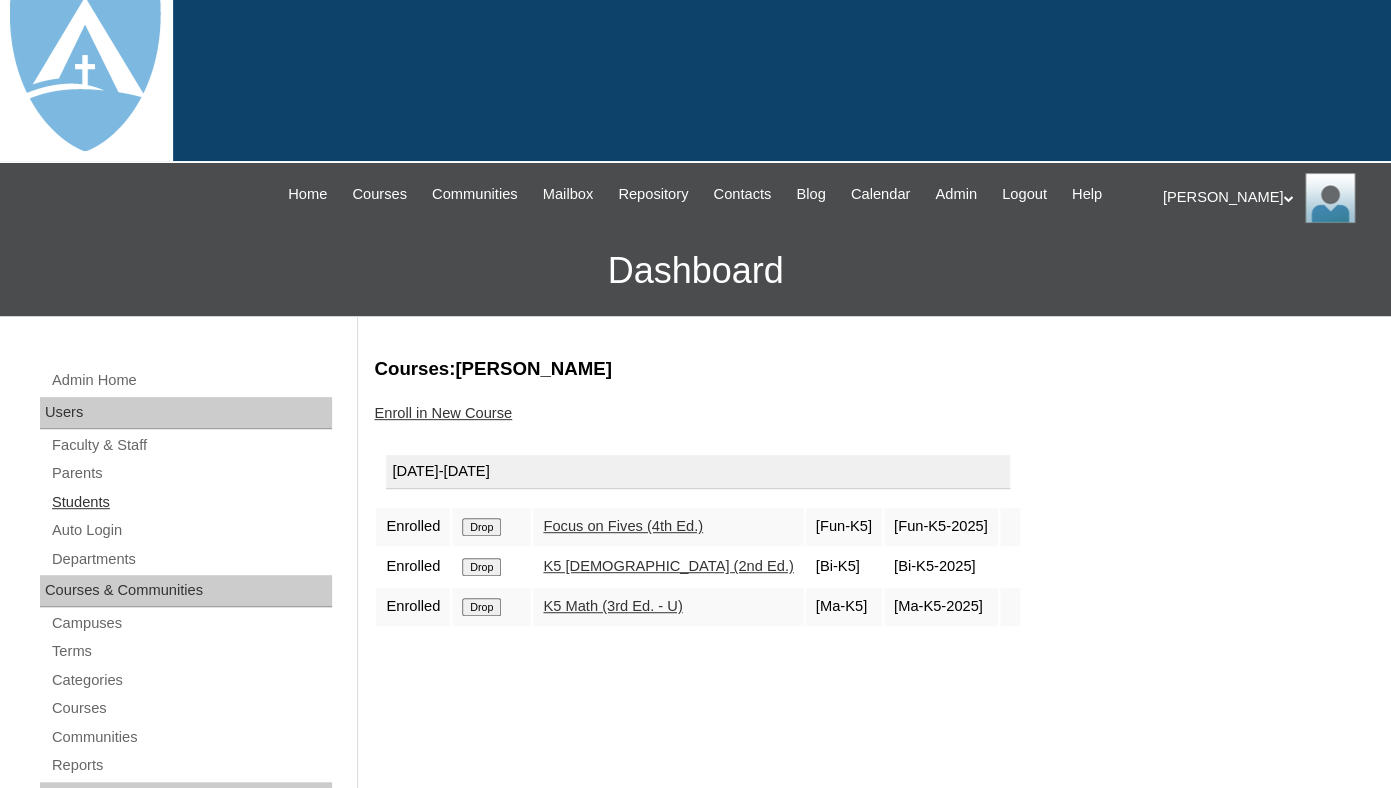 click on "Students" at bounding box center [191, 502] 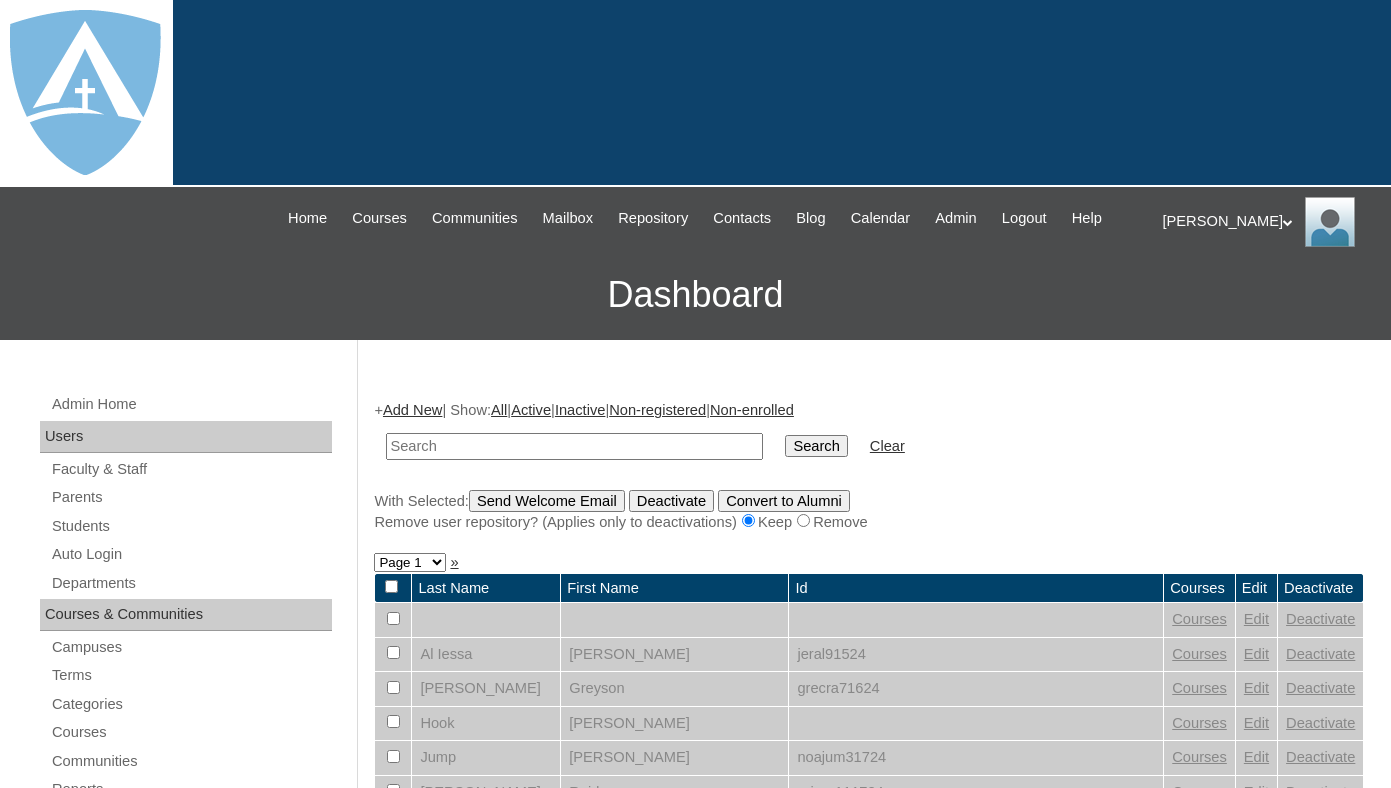 scroll, scrollTop: 0, scrollLeft: 0, axis: both 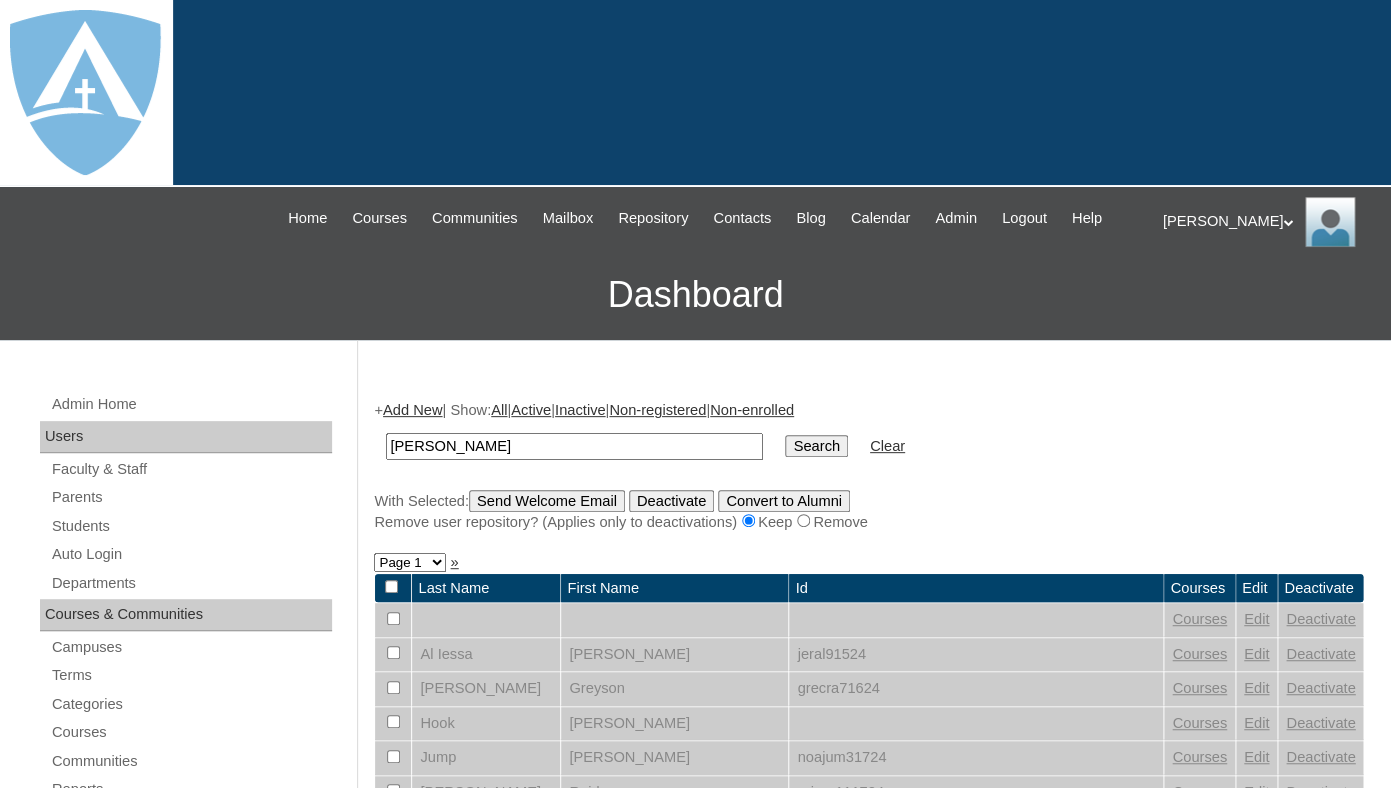 drag, startPoint x: 432, startPoint y: 463, endPoint x: 373, endPoint y: 460, distance: 59.07622 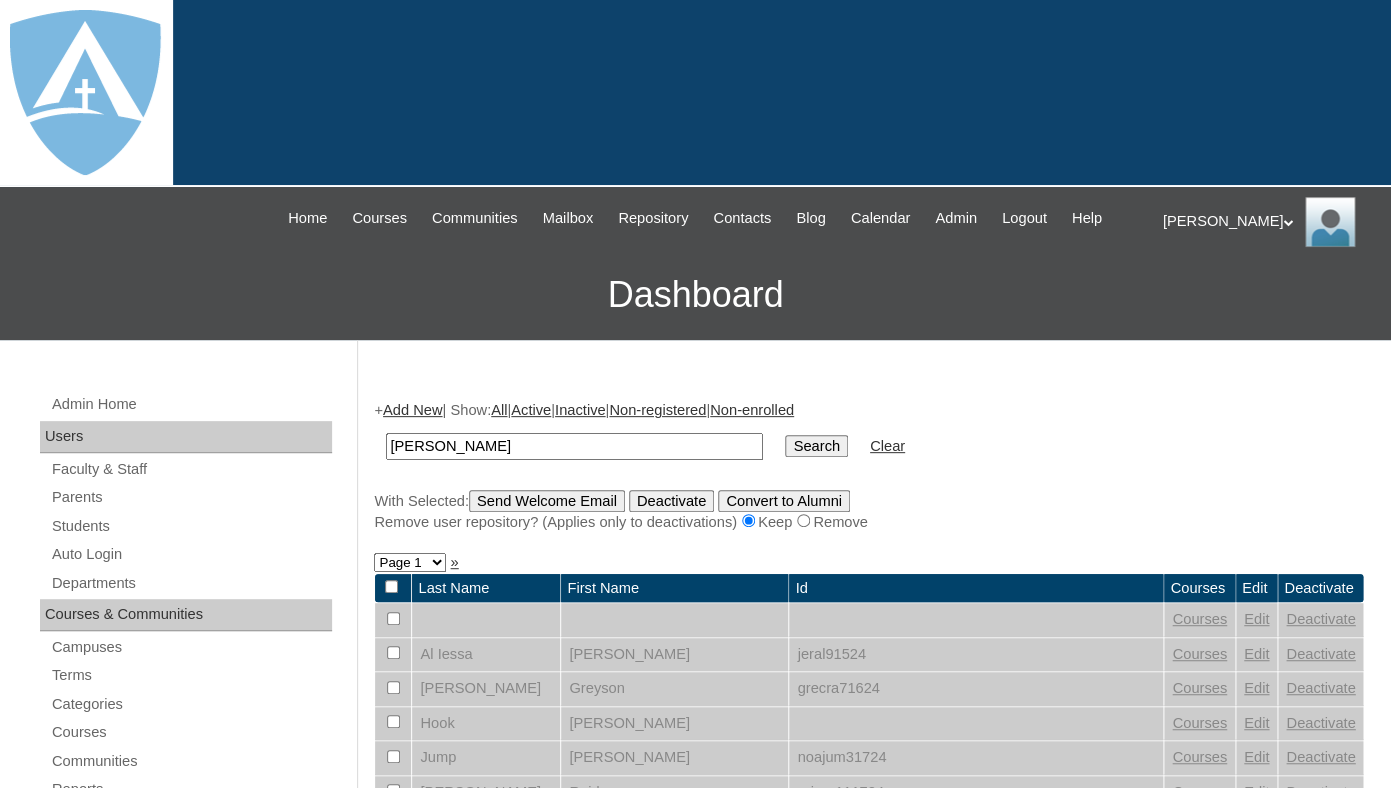 type on "[PERSON_NAME]" 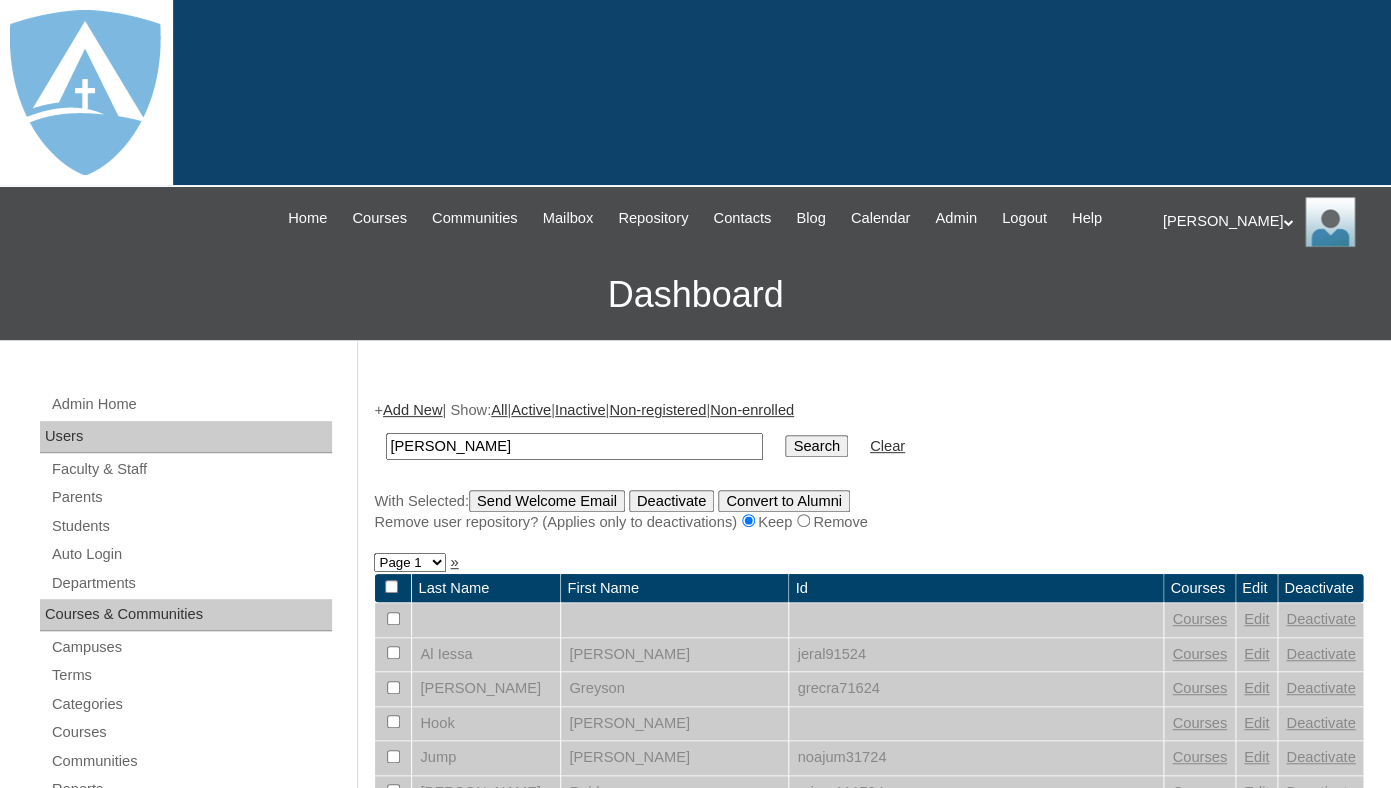 click on "Search" at bounding box center [816, 446] 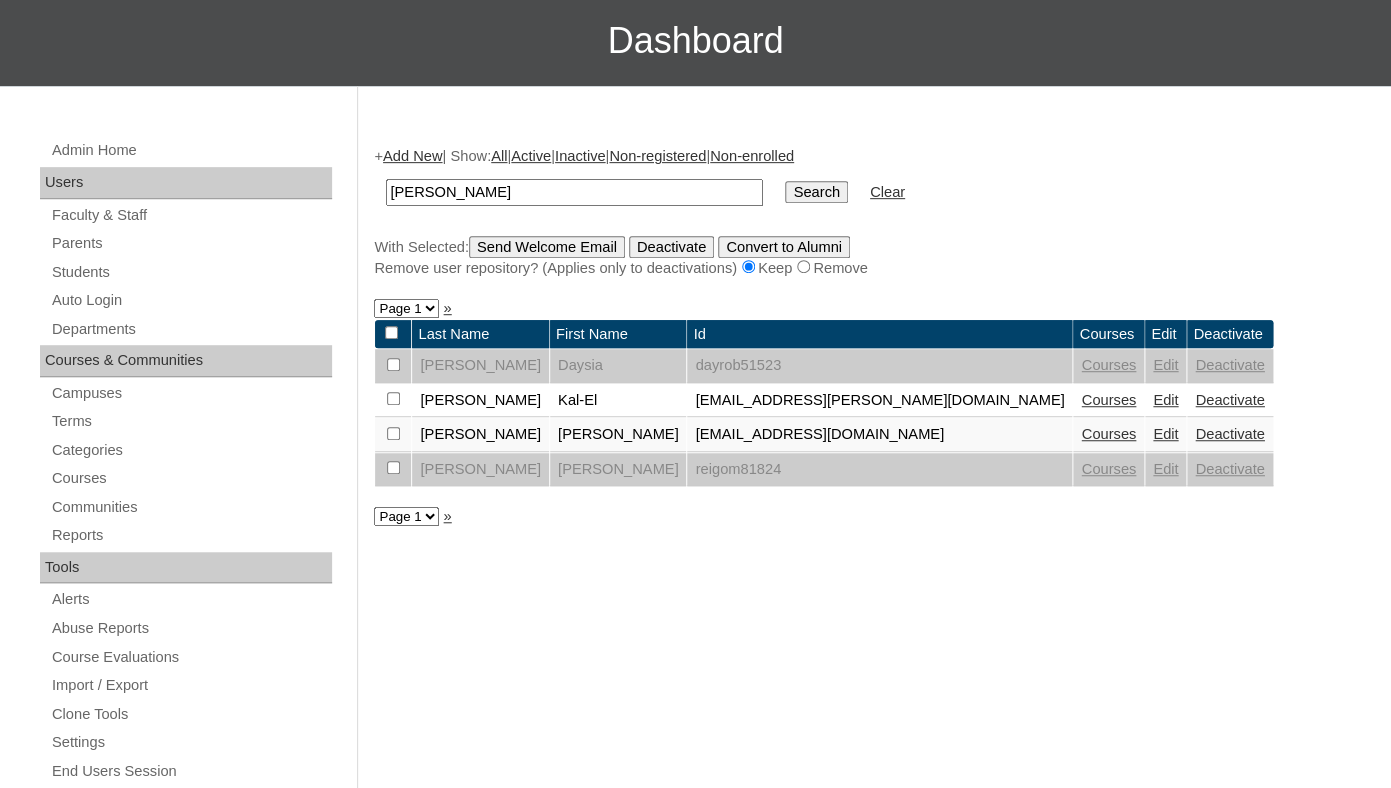 scroll, scrollTop: 255, scrollLeft: 0, axis: vertical 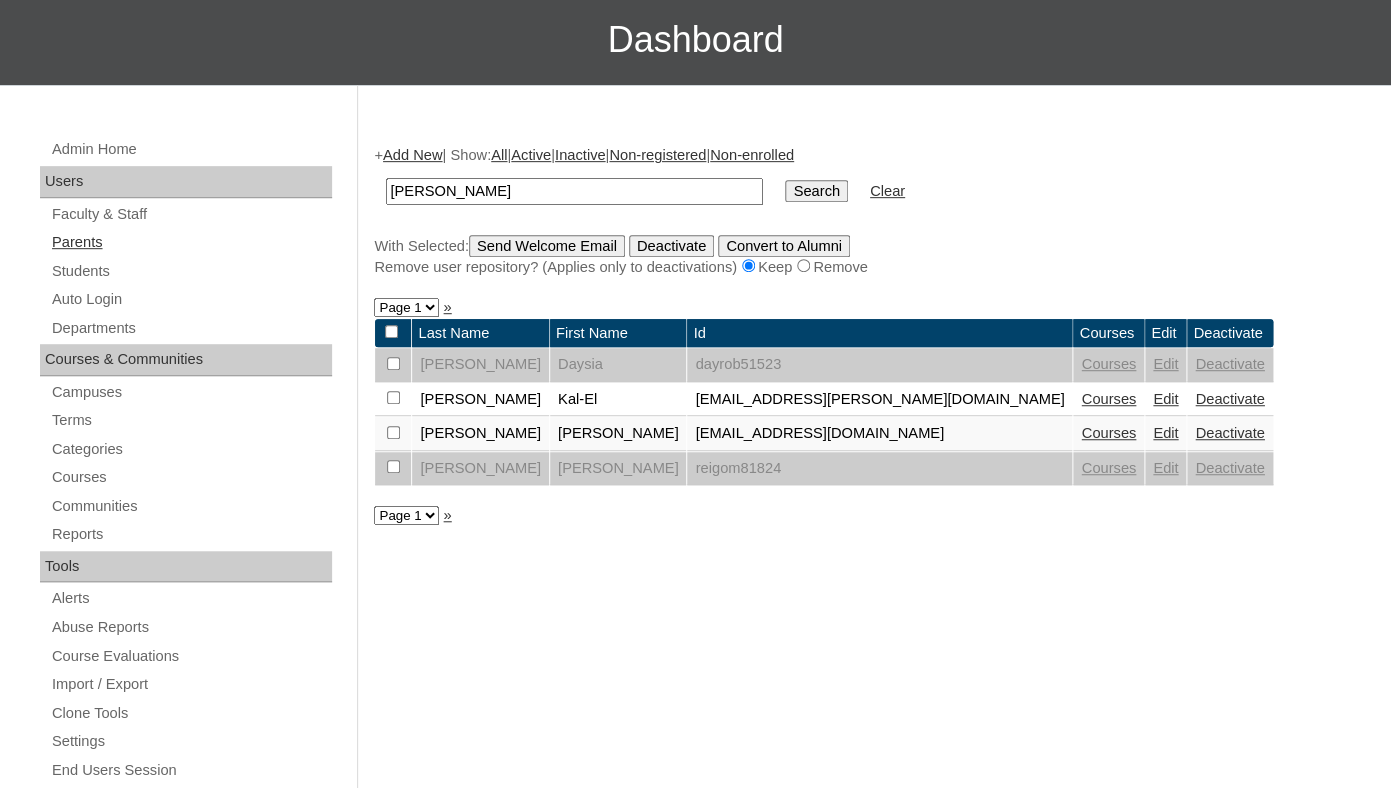 click on "Parents" at bounding box center (191, 242) 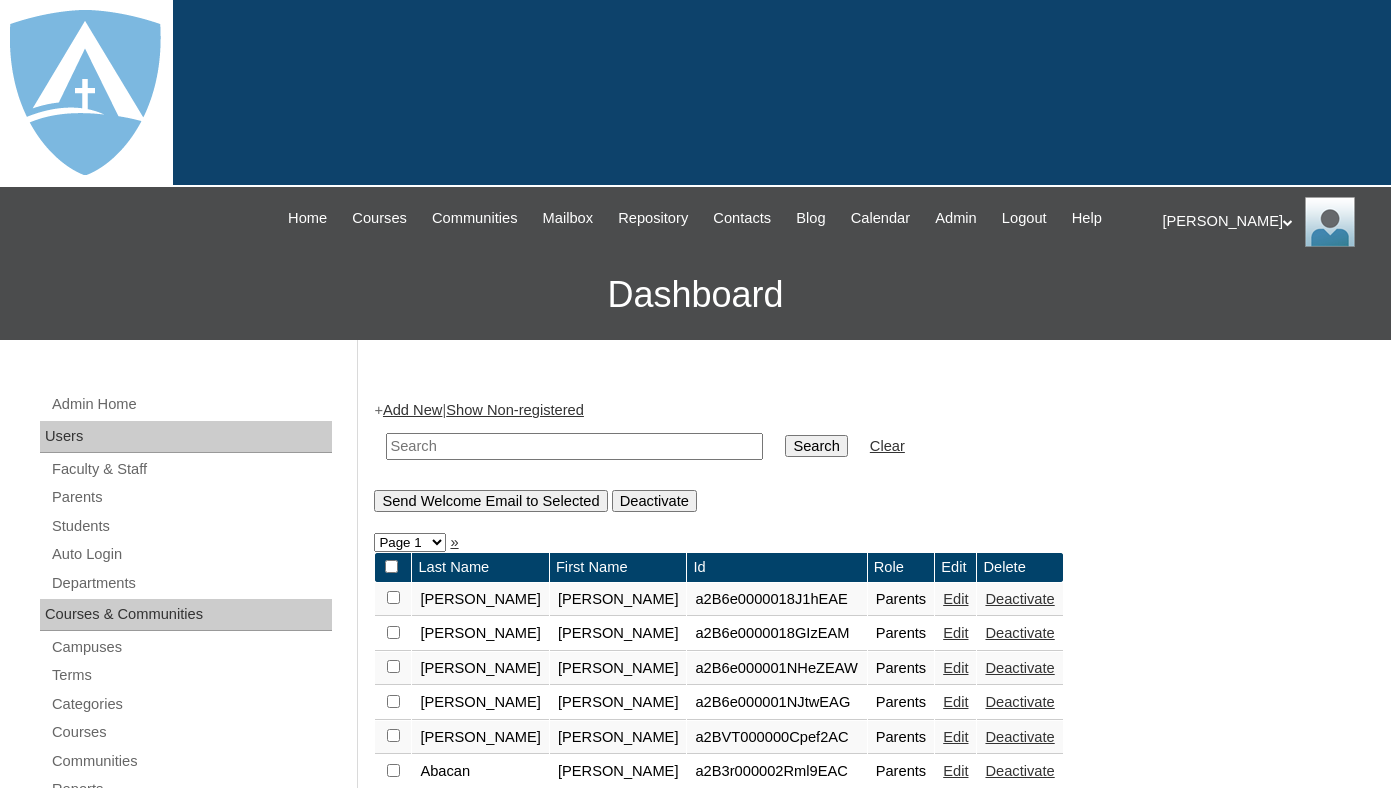 scroll, scrollTop: 0, scrollLeft: 0, axis: both 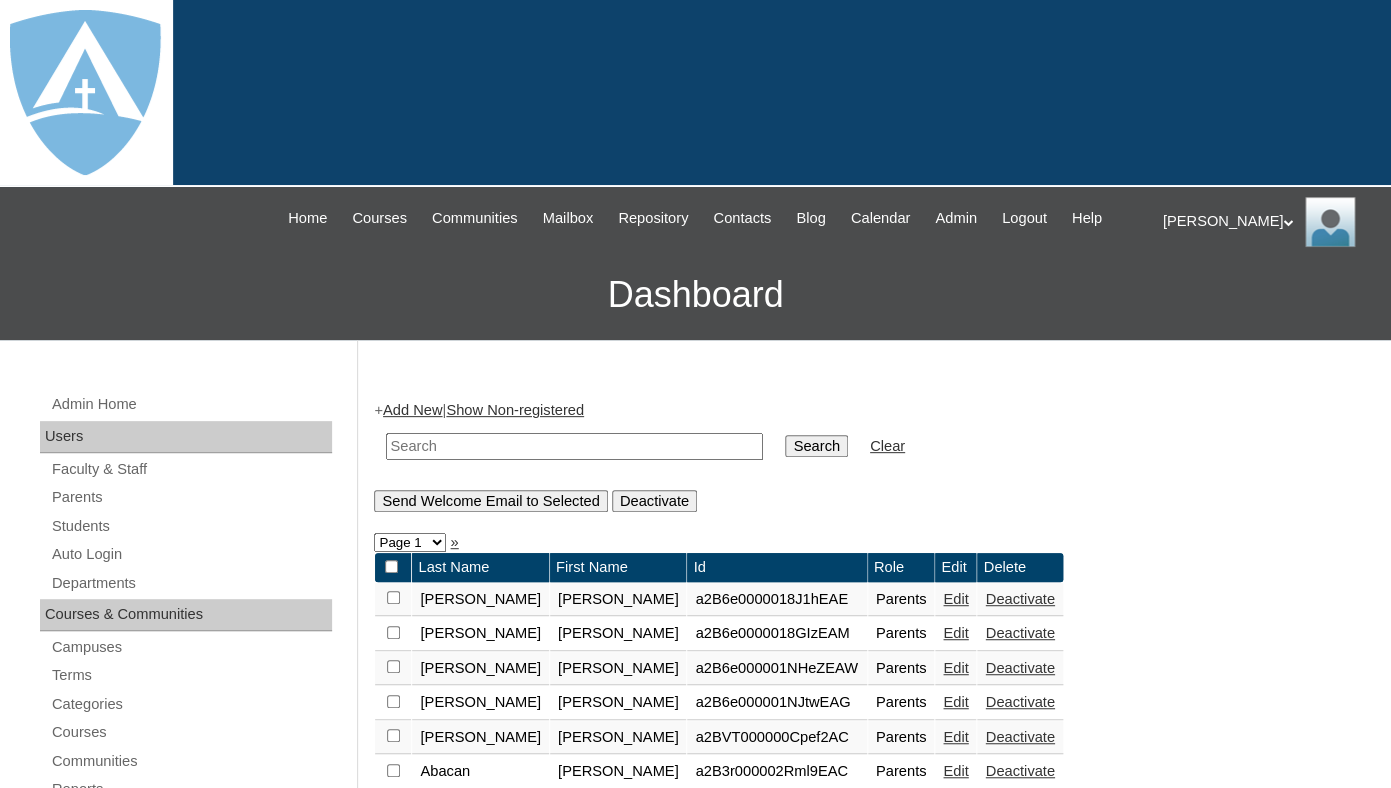 click on "Add New" at bounding box center (412, 410) 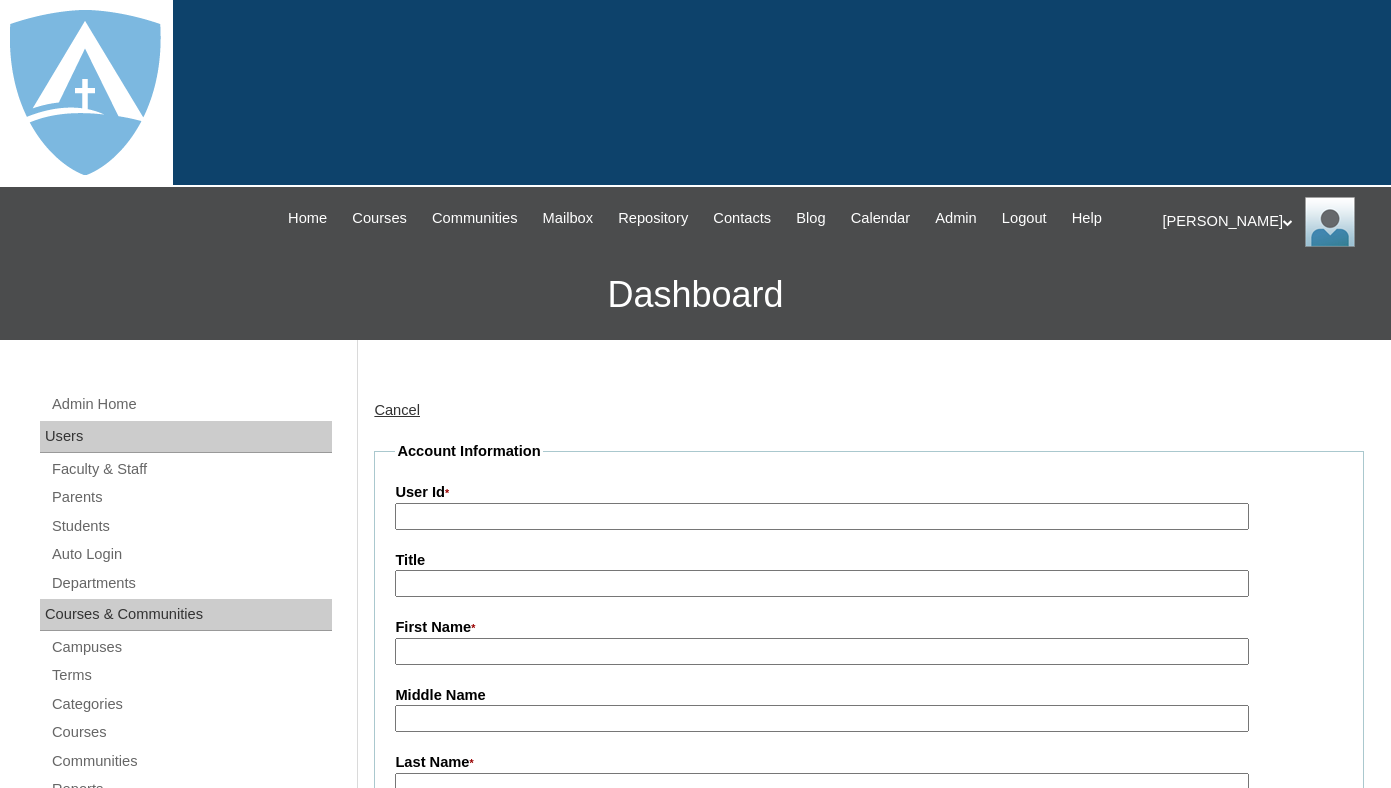 scroll, scrollTop: 0, scrollLeft: 0, axis: both 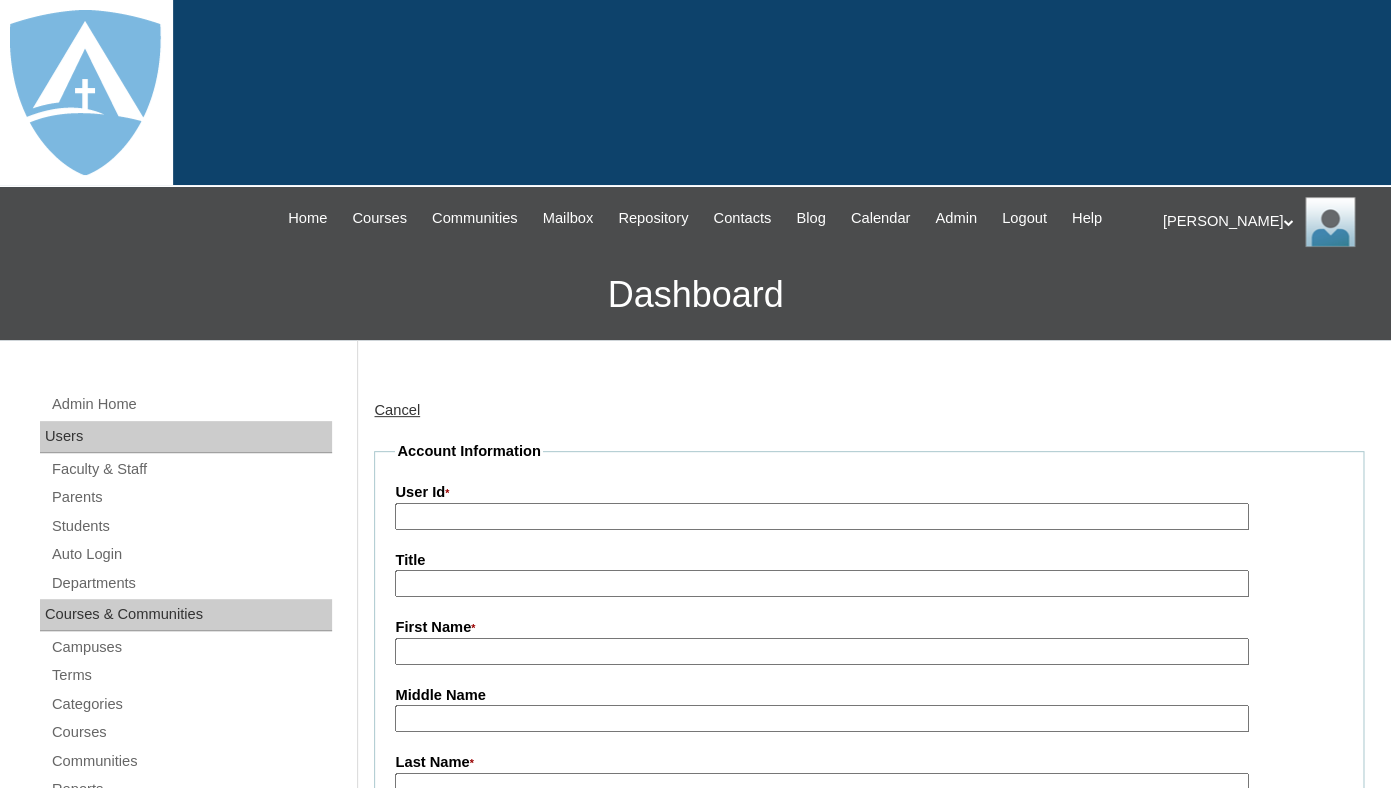type on "tlambert" 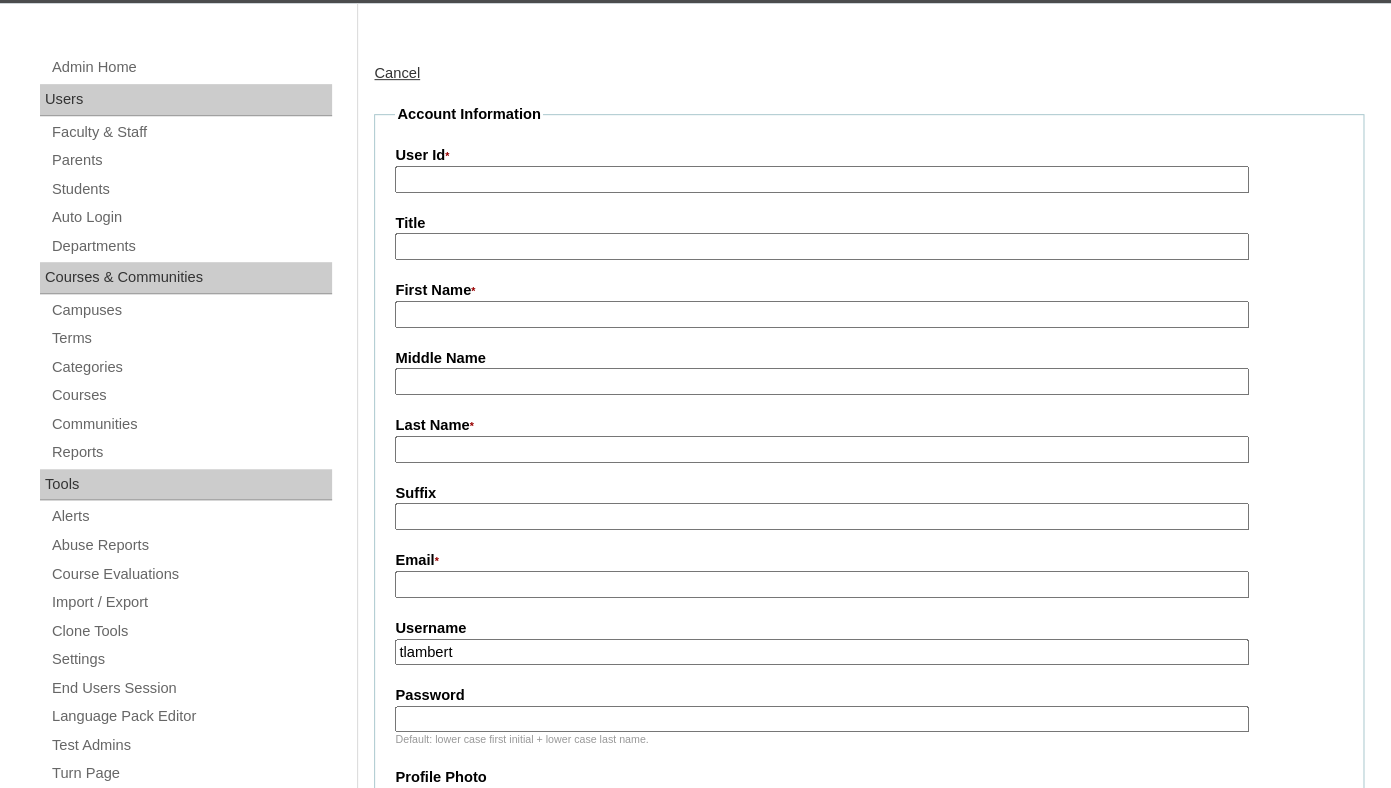 scroll, scrollTop: 509, scrollLeft: 0, axis: vertical 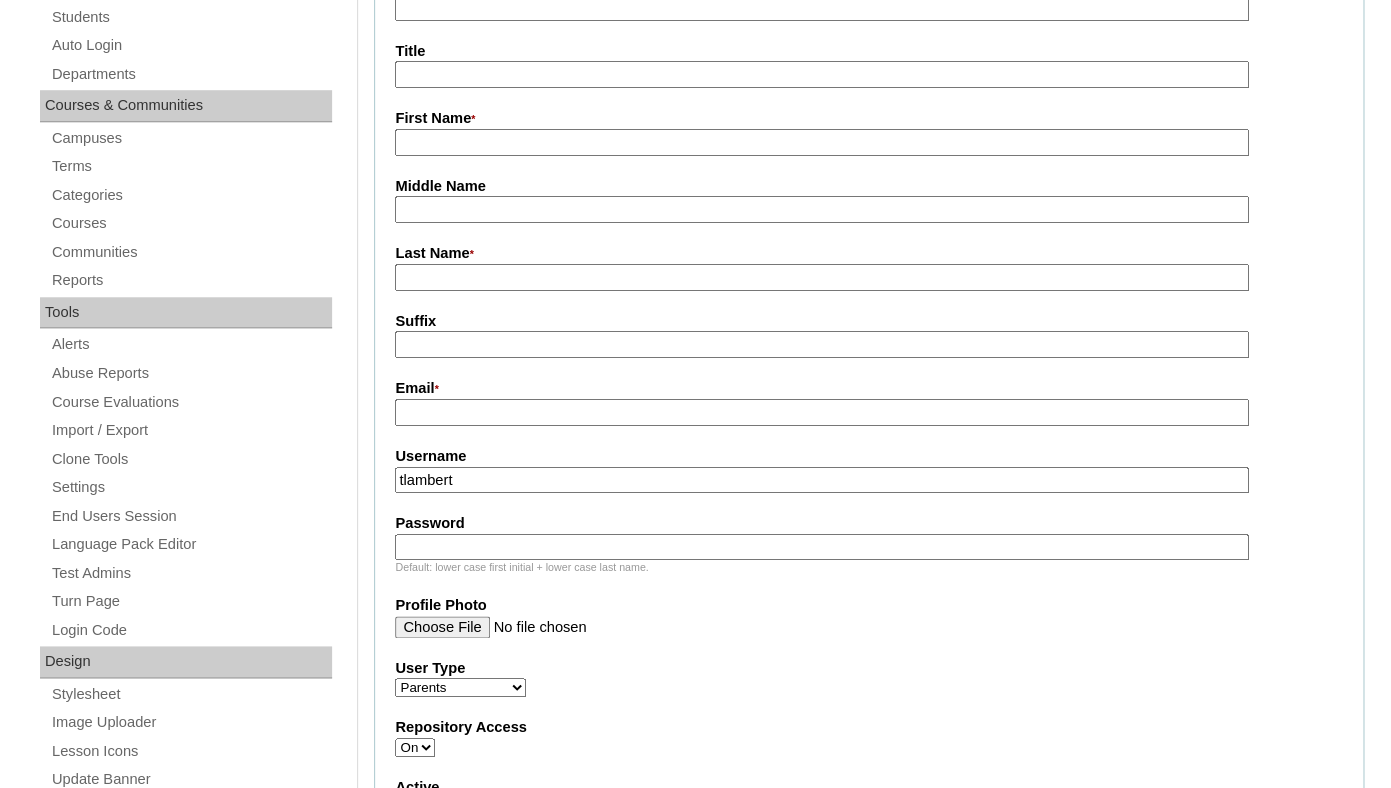 click on "First Name  *" at bounding box center [821, 142] 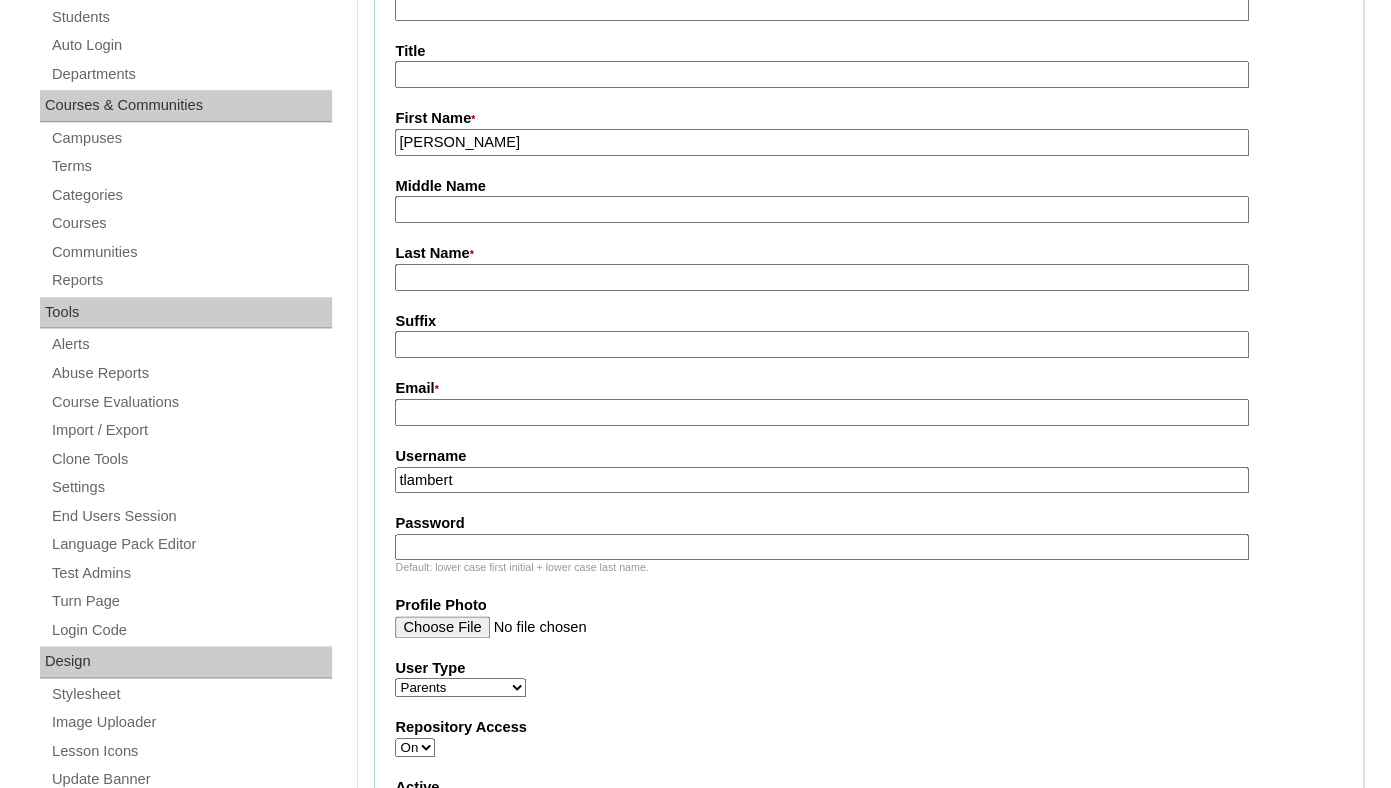 drag, startPoint x: 483, startPoint y: 163, endPoint x: 550, endPoint y: 166, distance: 67.06713 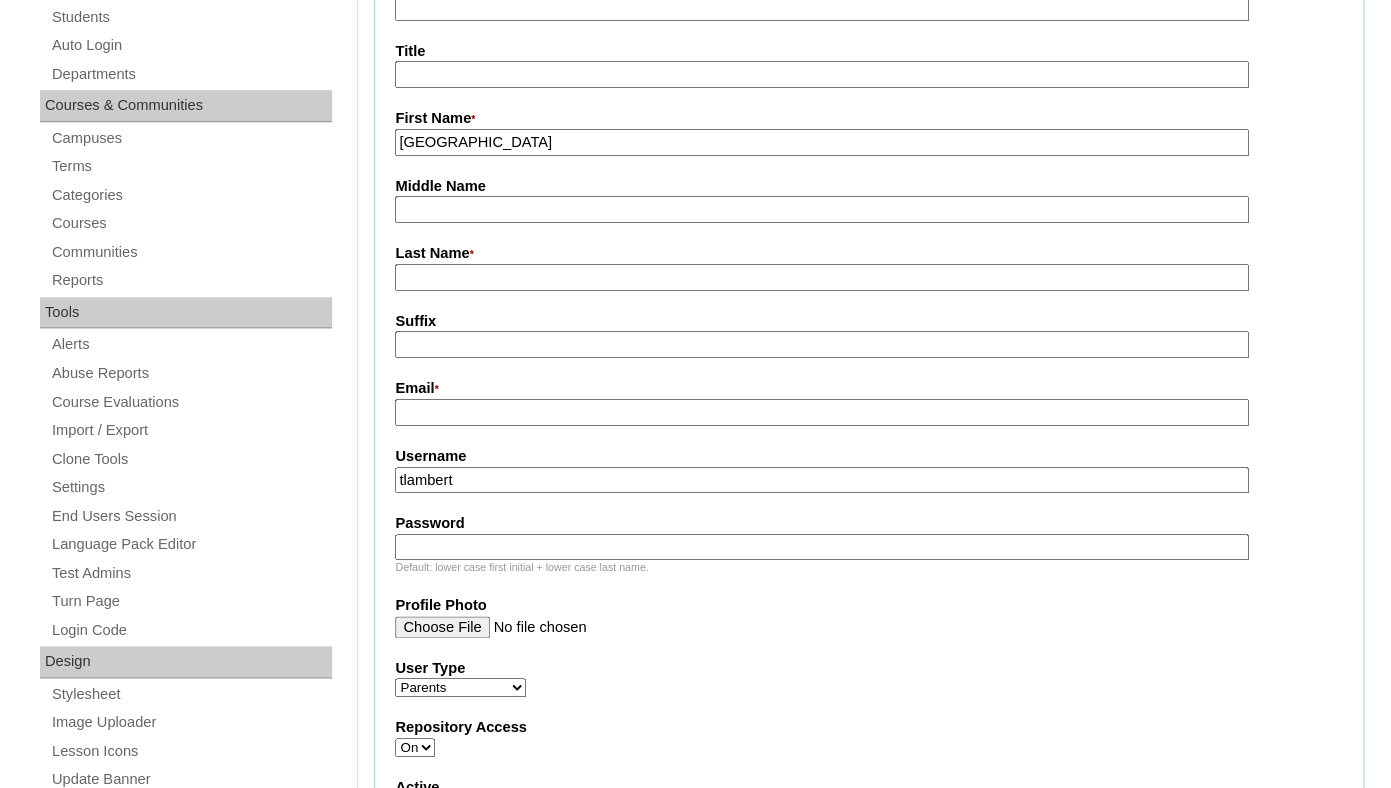 type on "Alexandria" 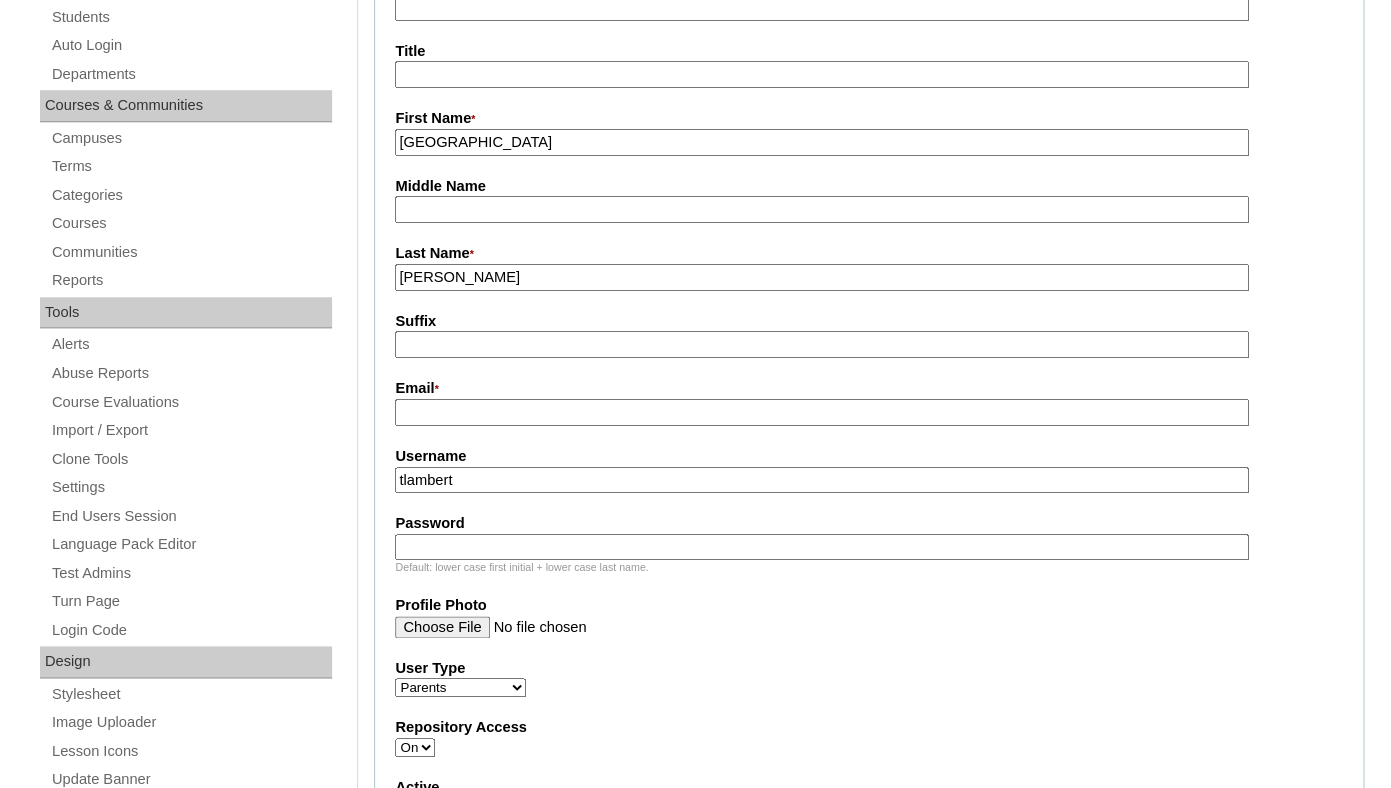 type on "[PERSON_NAME]" 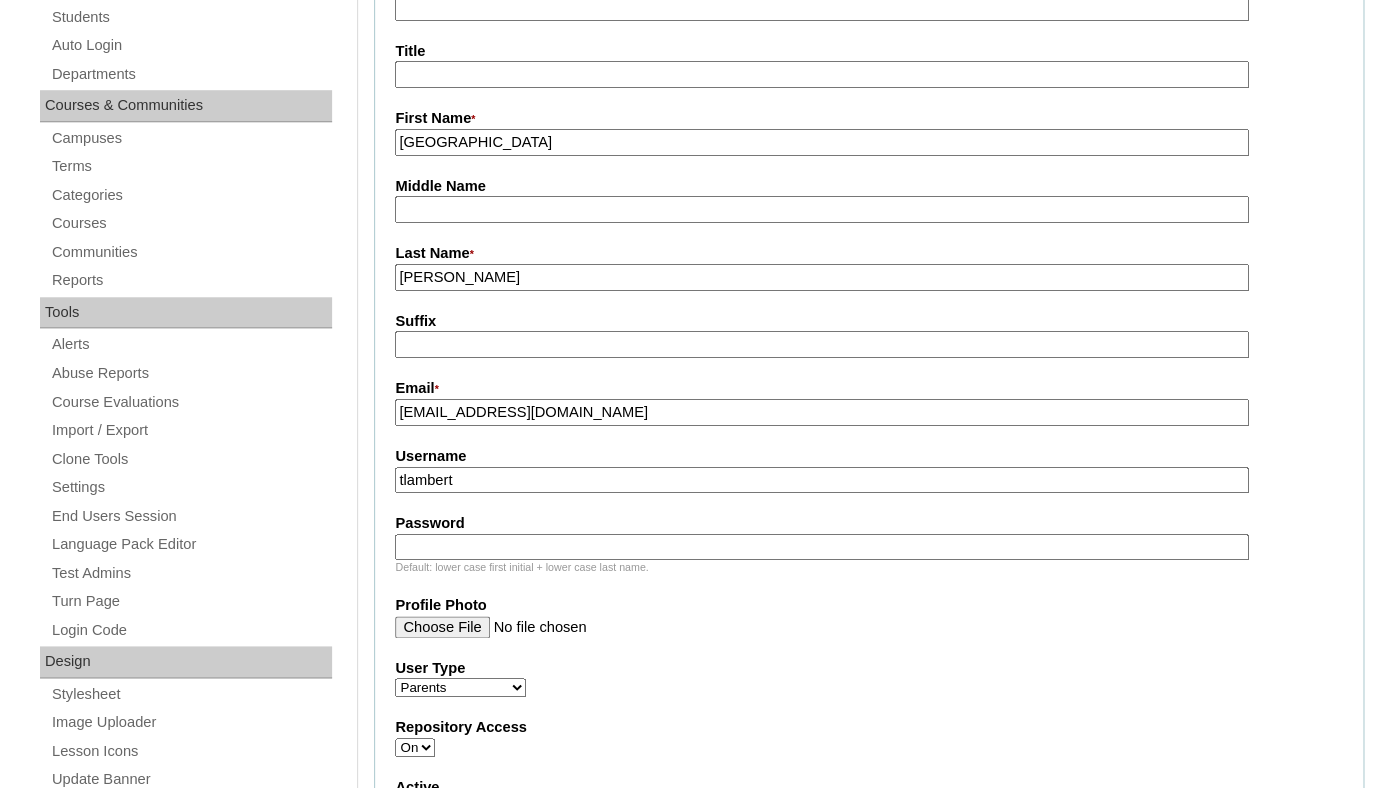type on "alexandriarrobinson@gmail.com" 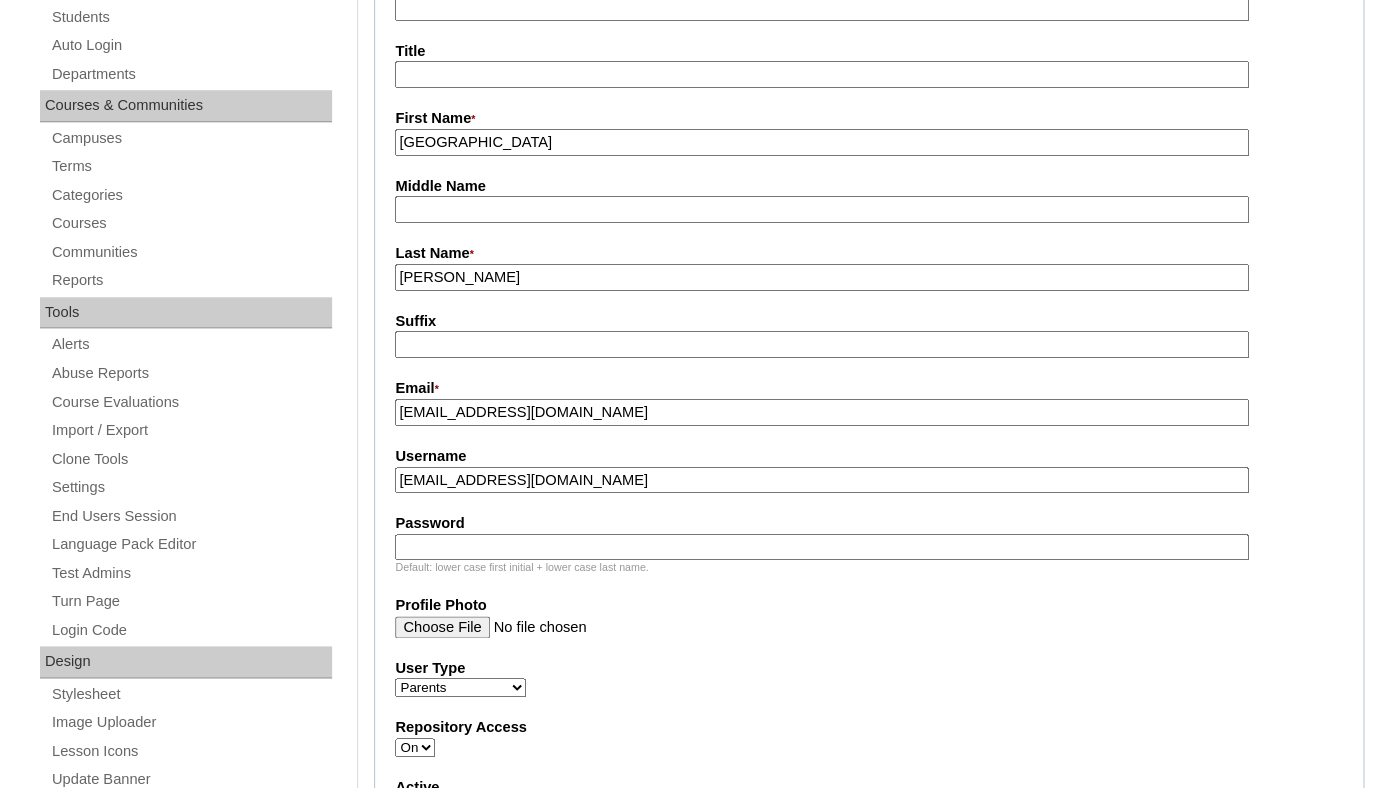 type on "alexandriarrobinson@gmail.com" 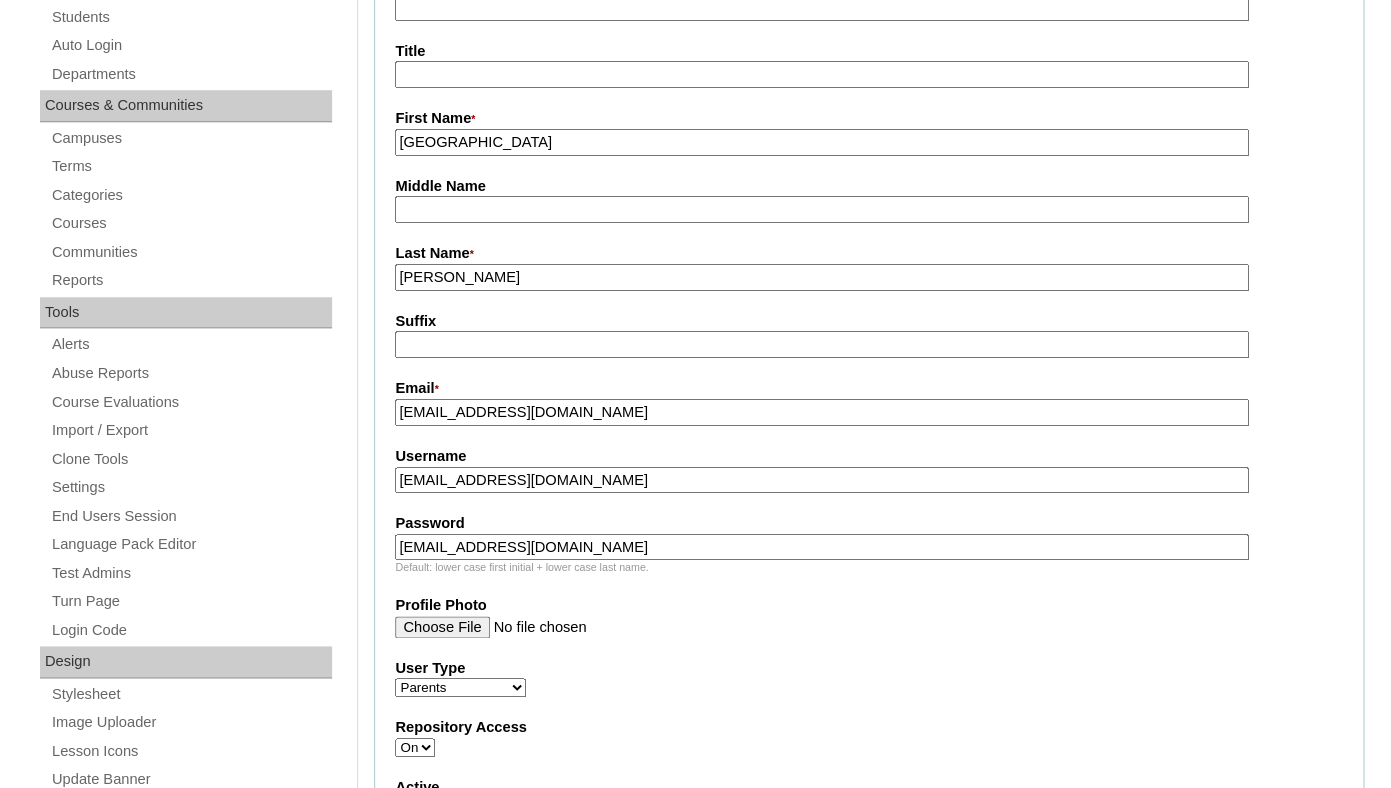 type on "alexandriarrobinson@gmail.com" 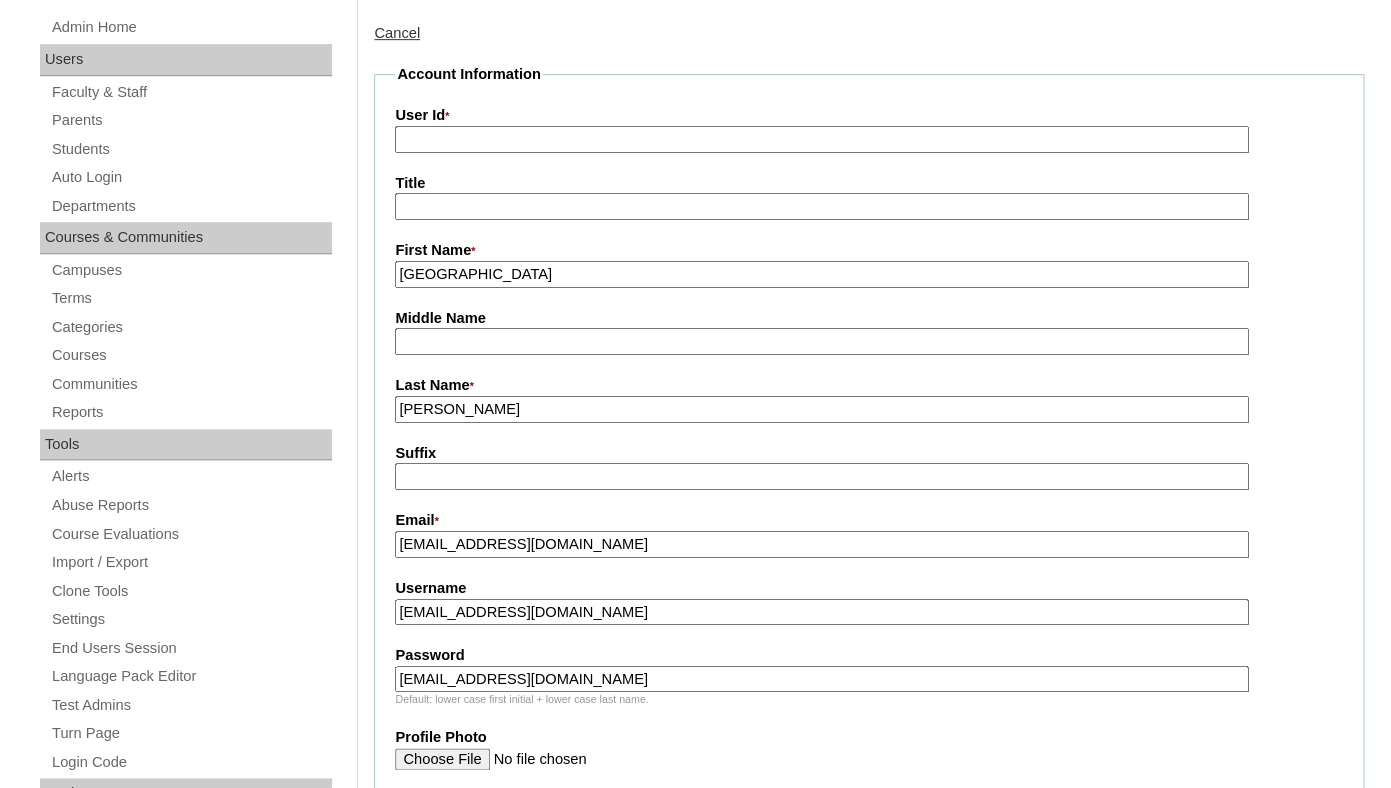 scroll, scrollTop: 353, scrollLeft: 0, axis: vertical 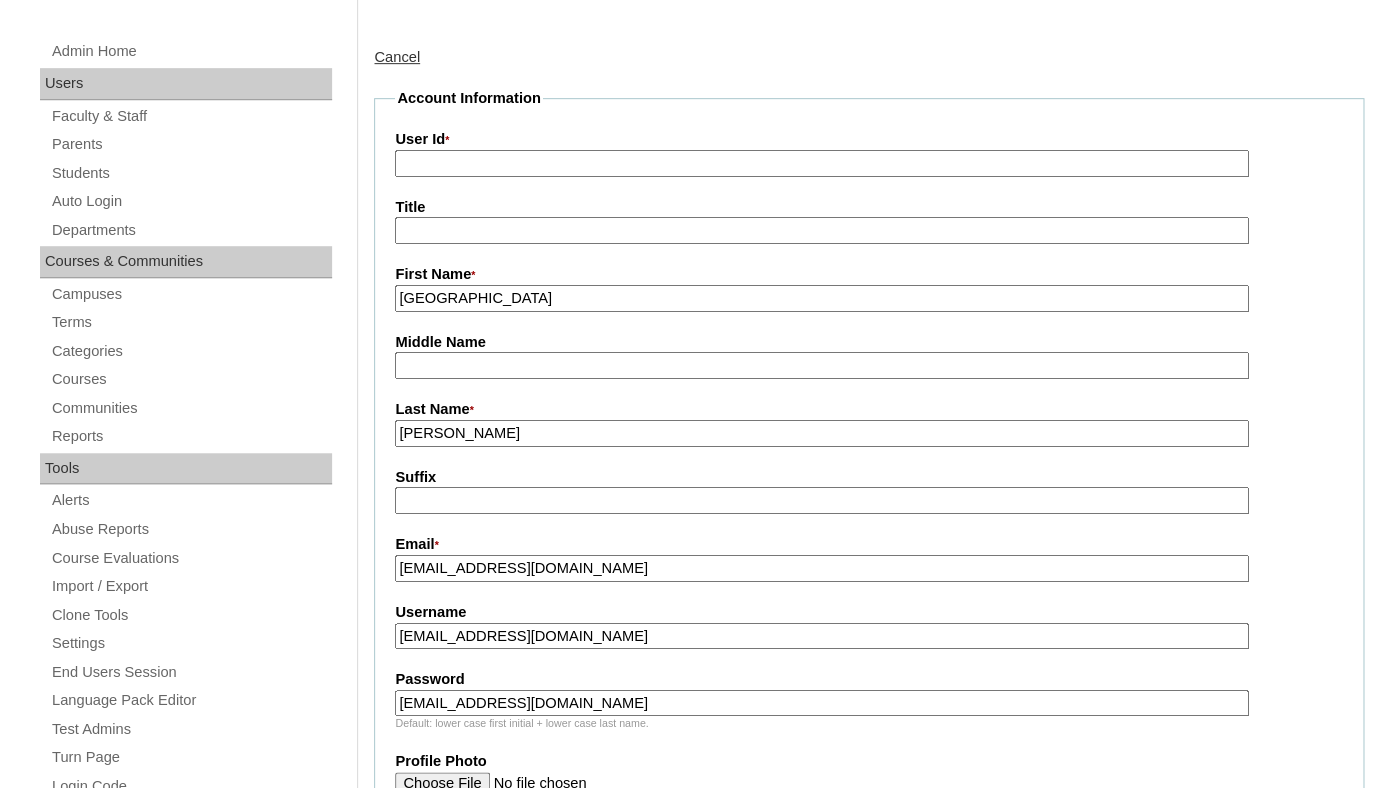 click on "User Id  *" at bounding box center [821, 163] 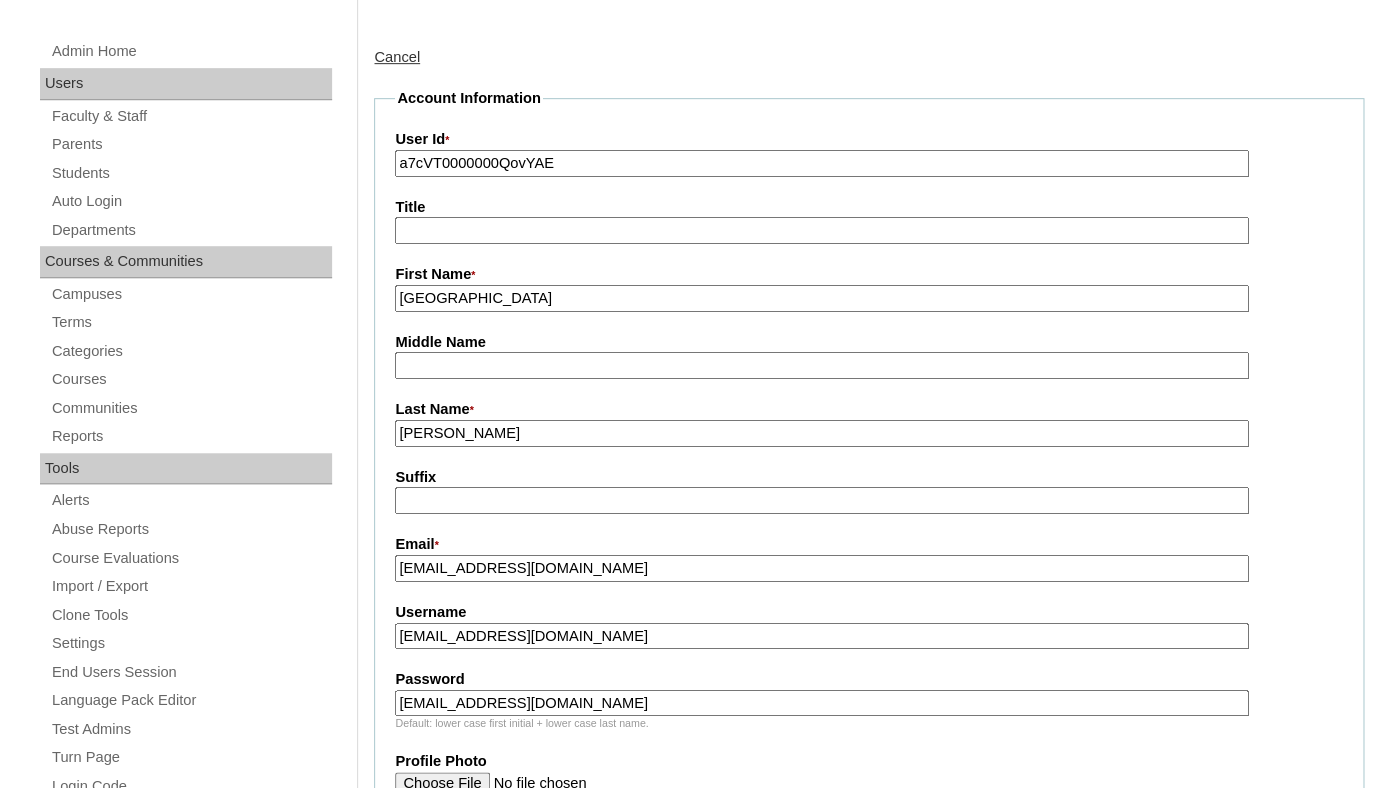 type on "a7cVT0000000QovYAE" 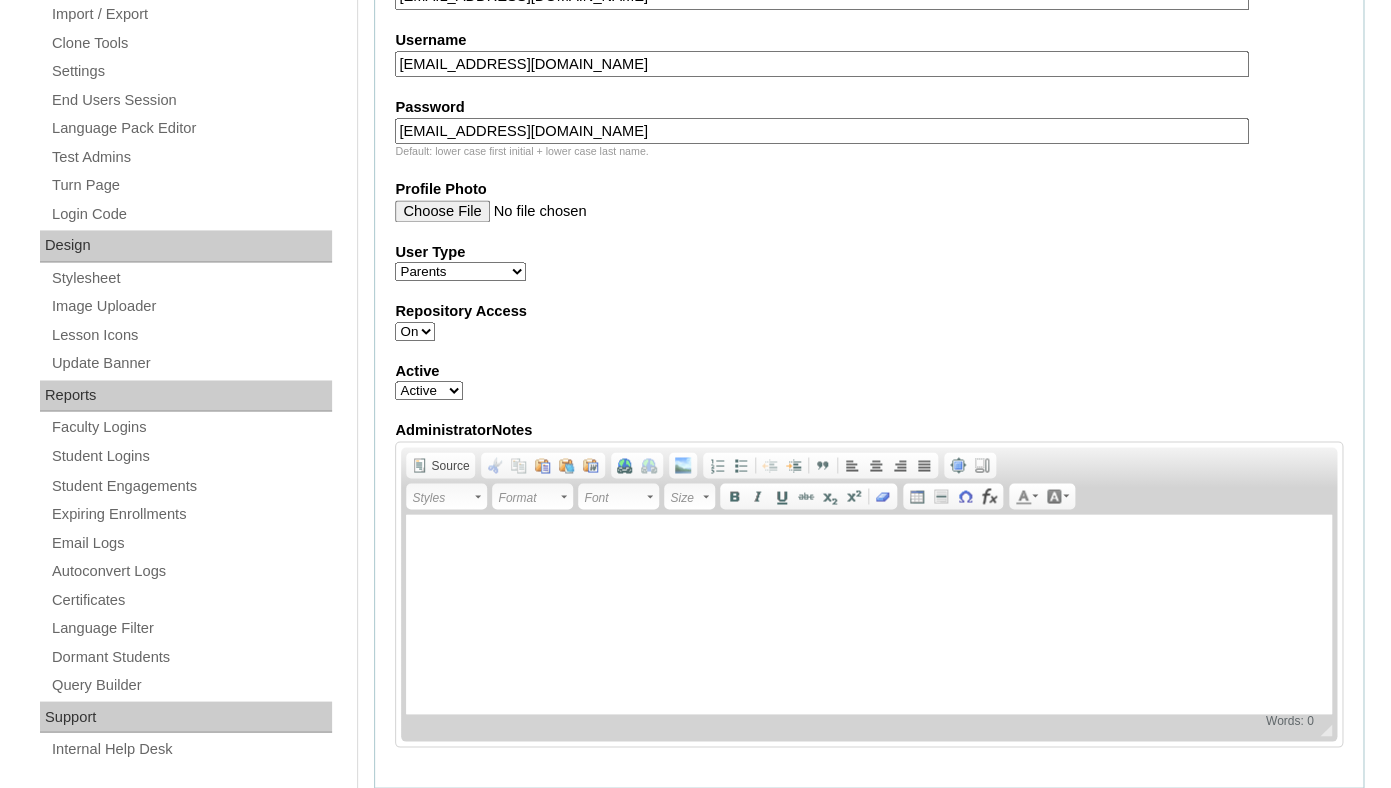 scroll, scrollTop: 2055, scrollLeft: 0, axis: vertical 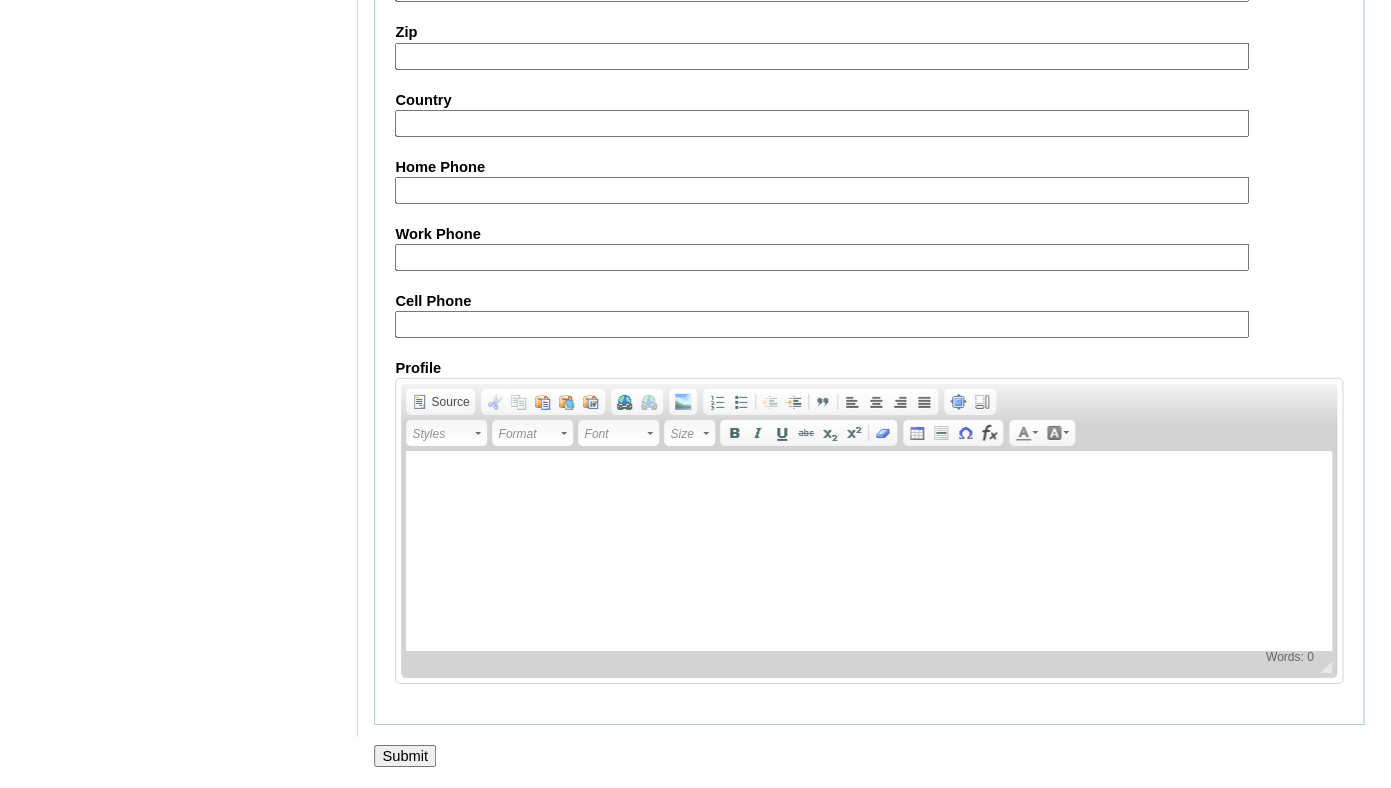 click on "Submit" at bounding box center (405, 756) 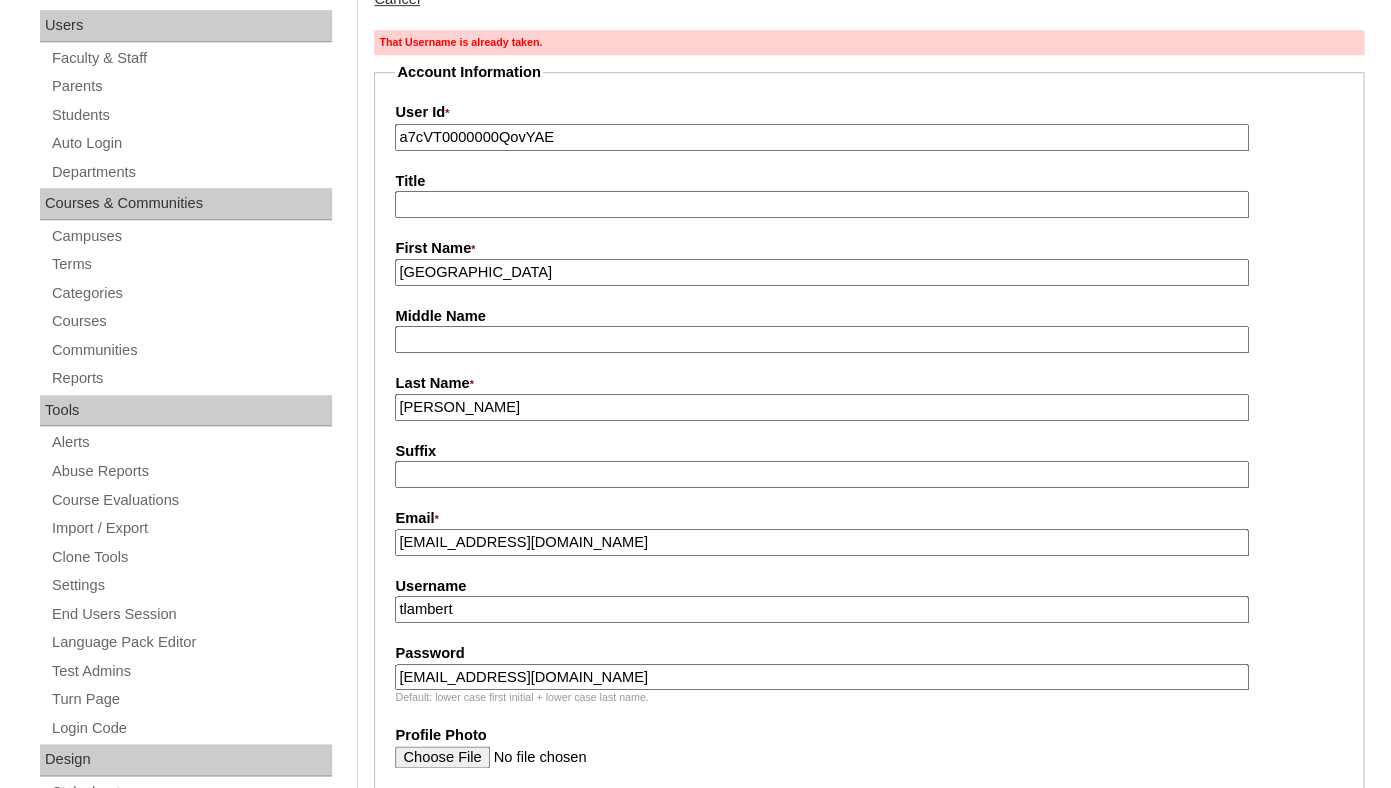 scroll, scrollTop: 454, scrollLeft: 0, axis: vertical 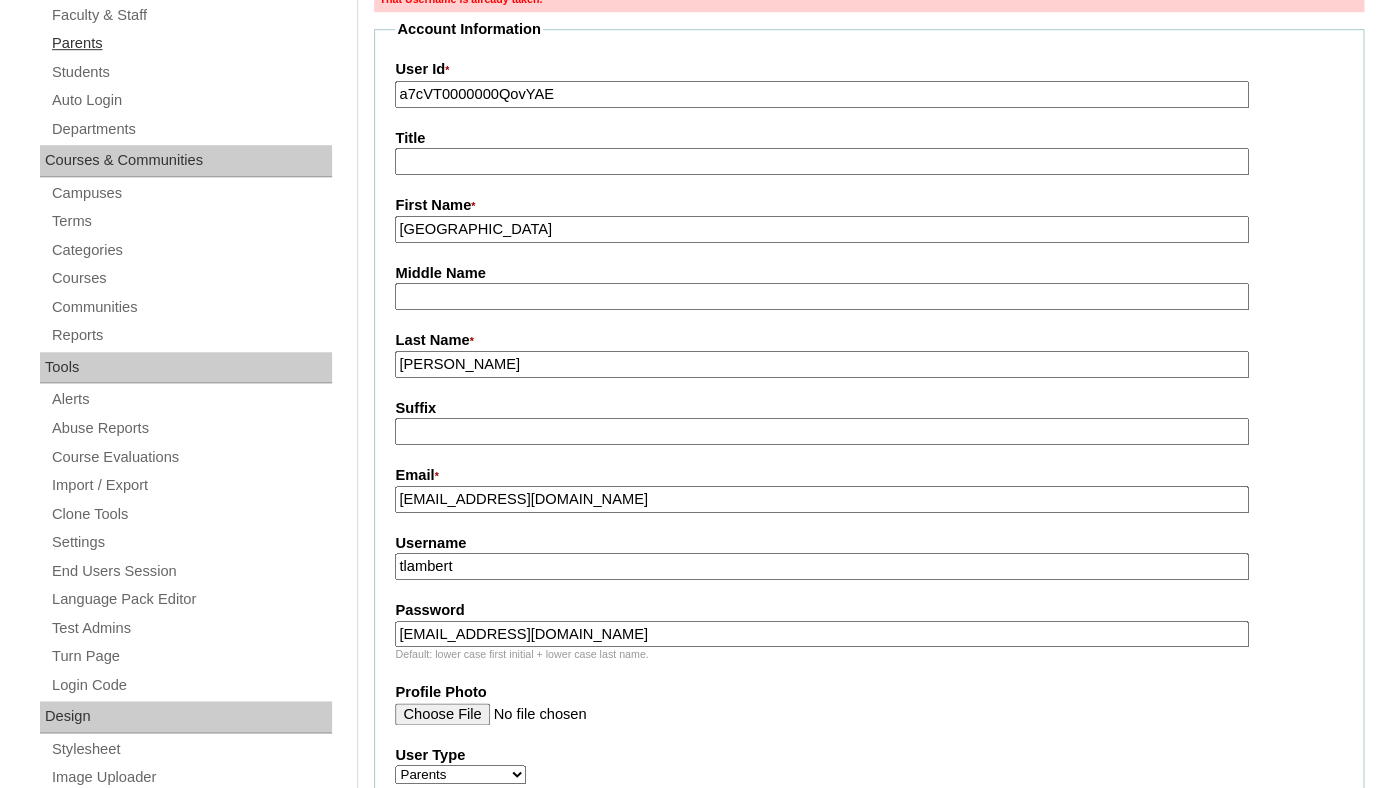 click on "Parents" at bounding box center (191, 43) 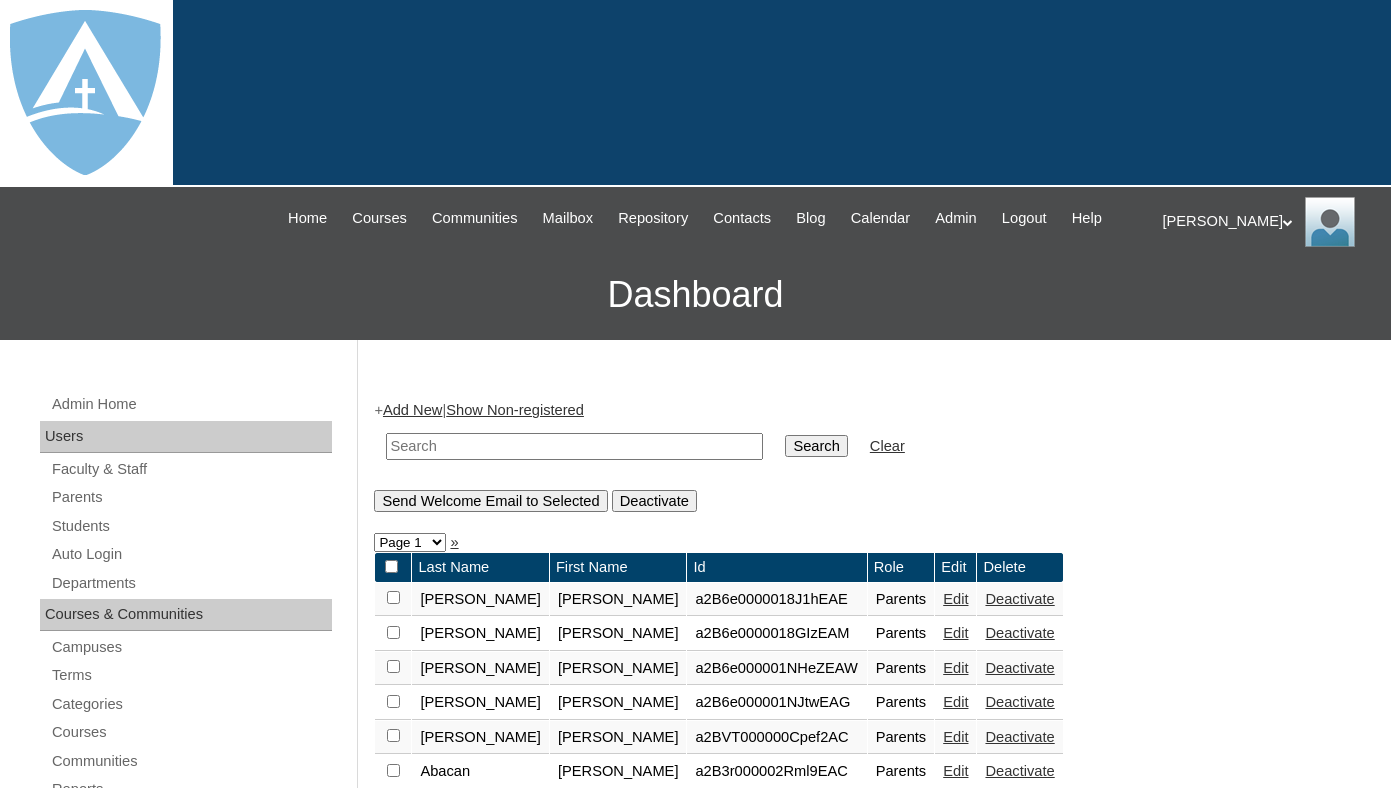 scroll, scrollTop: 0, scrollLeft: 0, axis: both 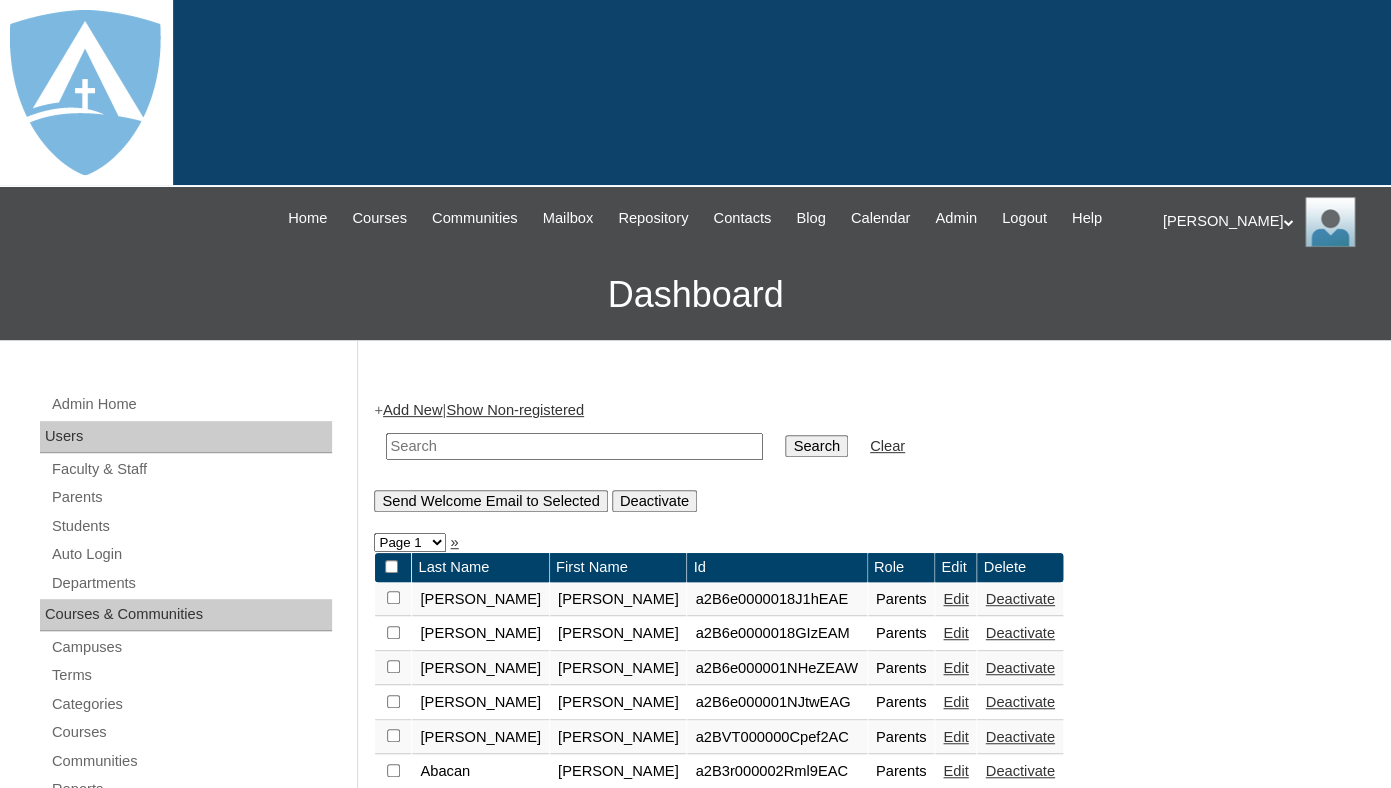click at bounding box center (574, 446) 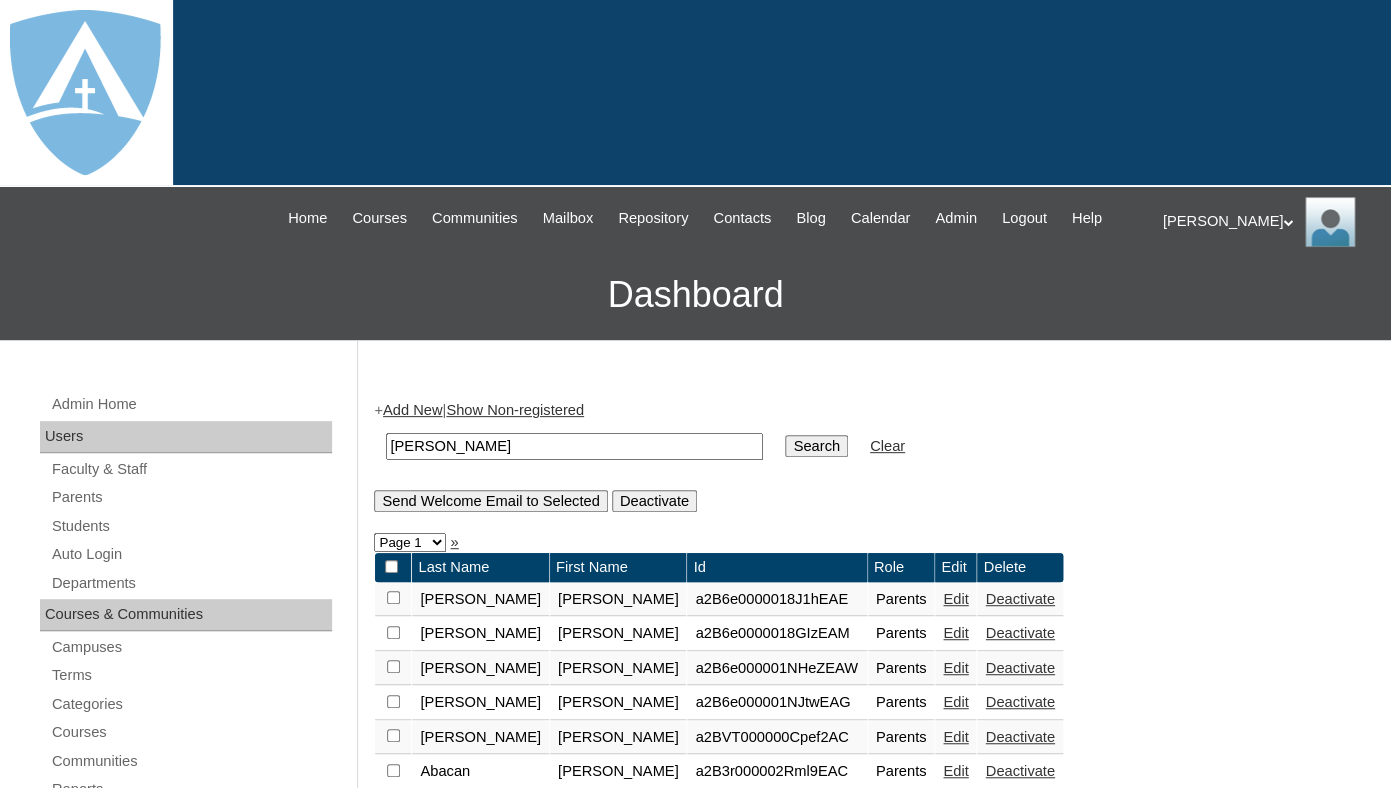 type on "[PERSON_NAME]" 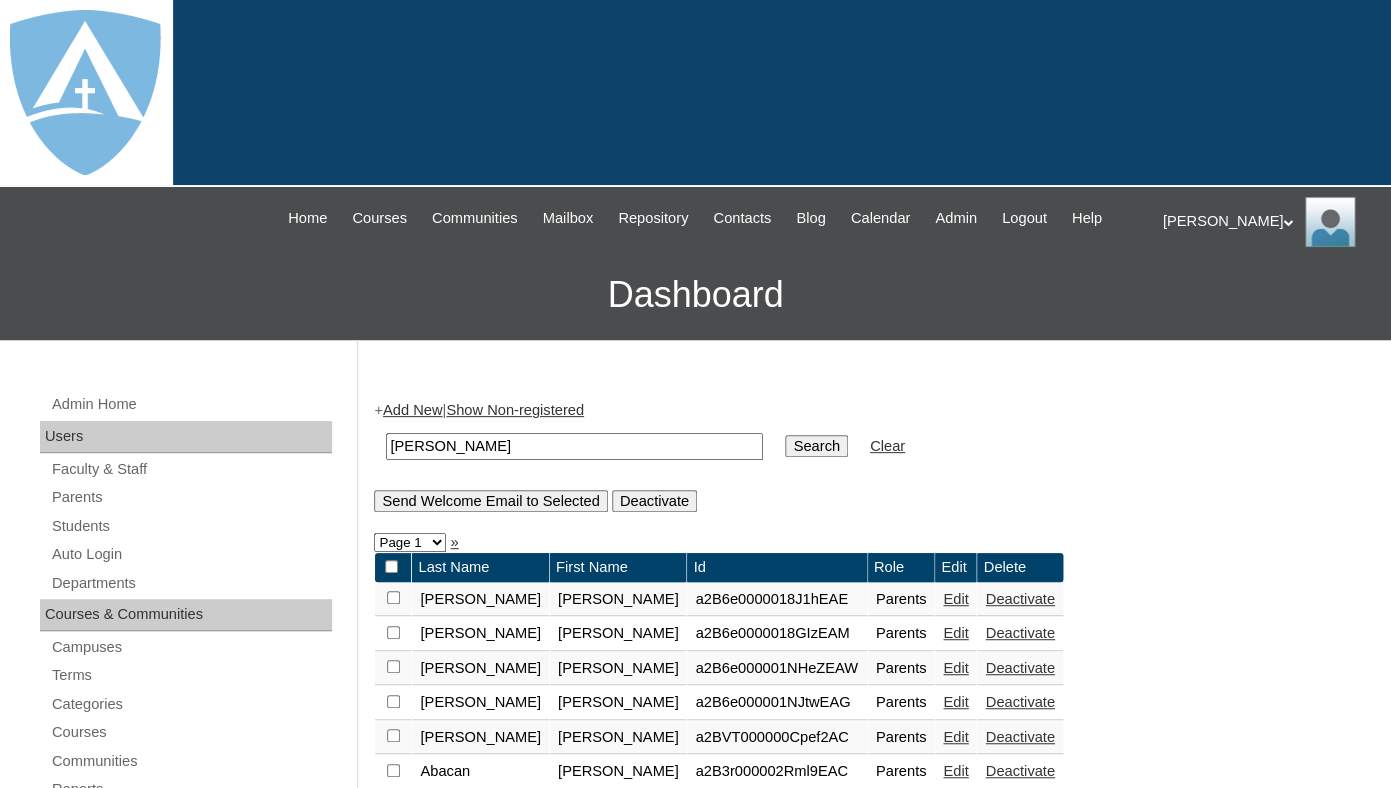 click on "Search" at bounding box center [816, 446] 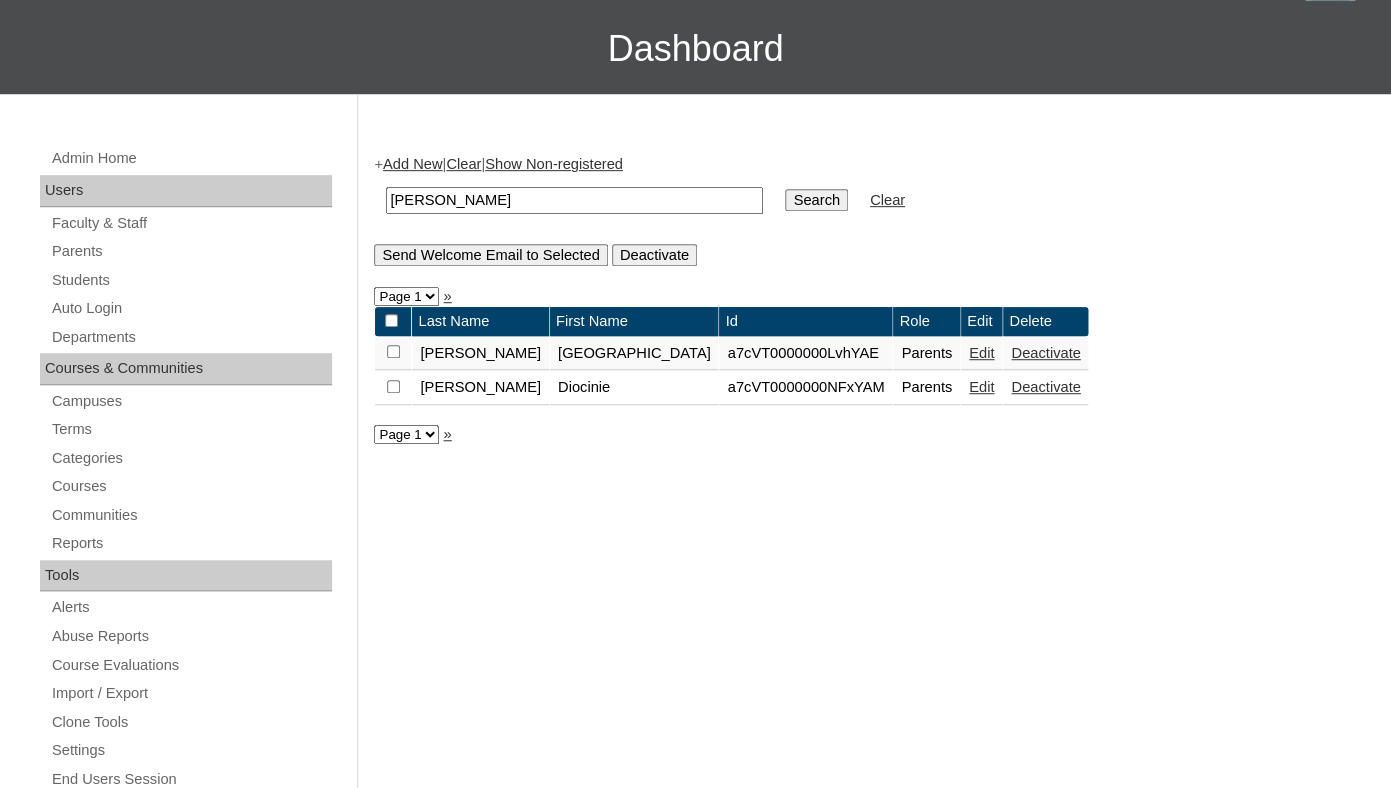 scroll, scrollTop: 252, scrollLeft: 0, axis: vertical 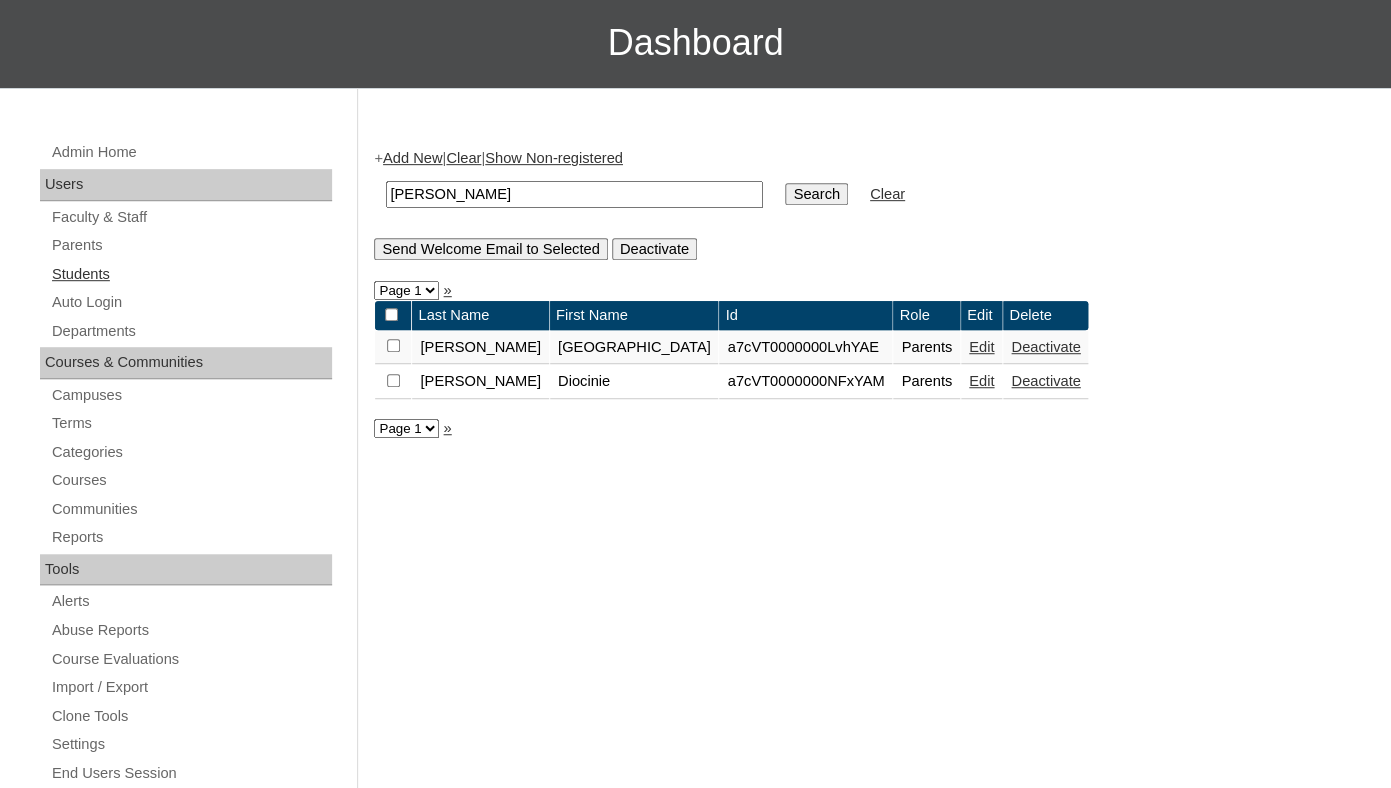 click on "Students" at bounding box center (191, 274) 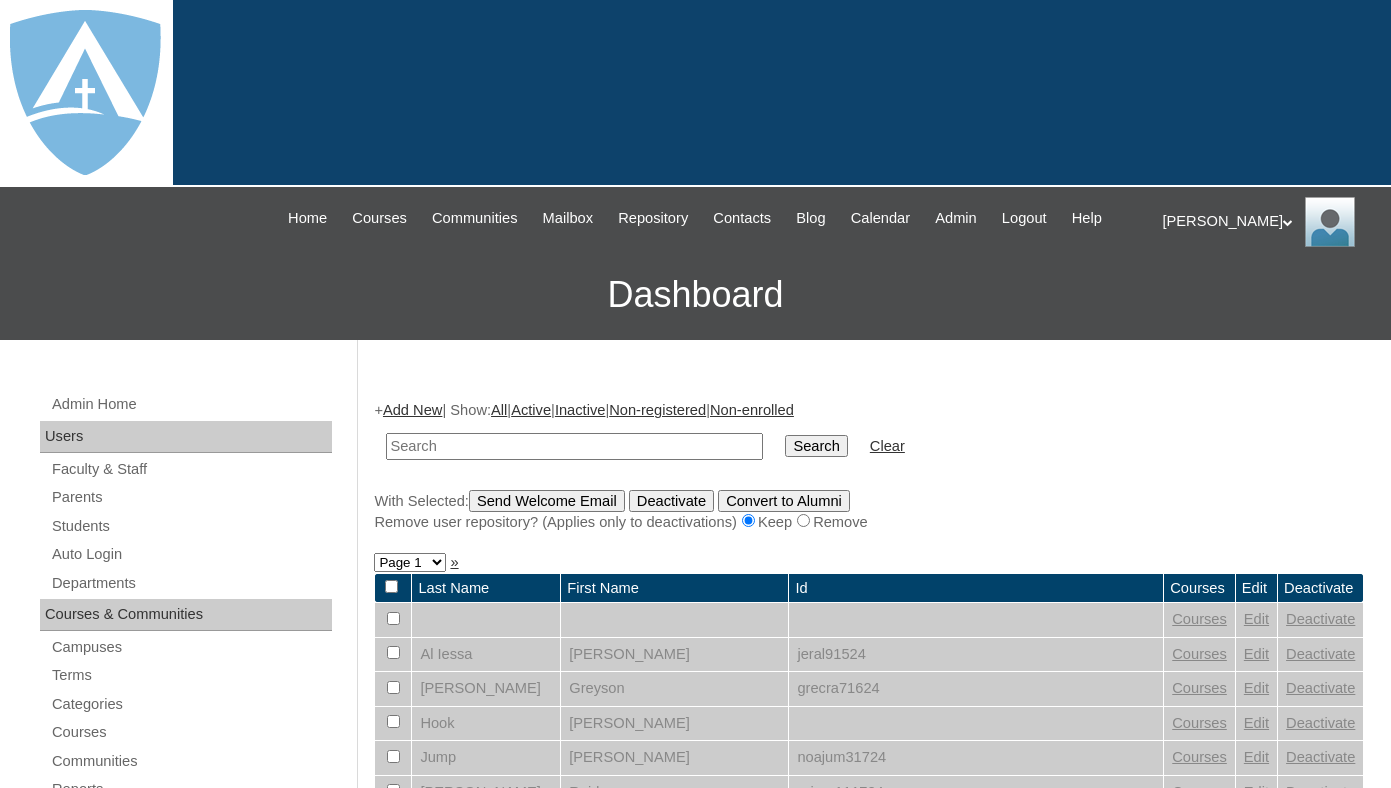 scroll, scrollTop: 0, scrollLeft: 0, axis: both 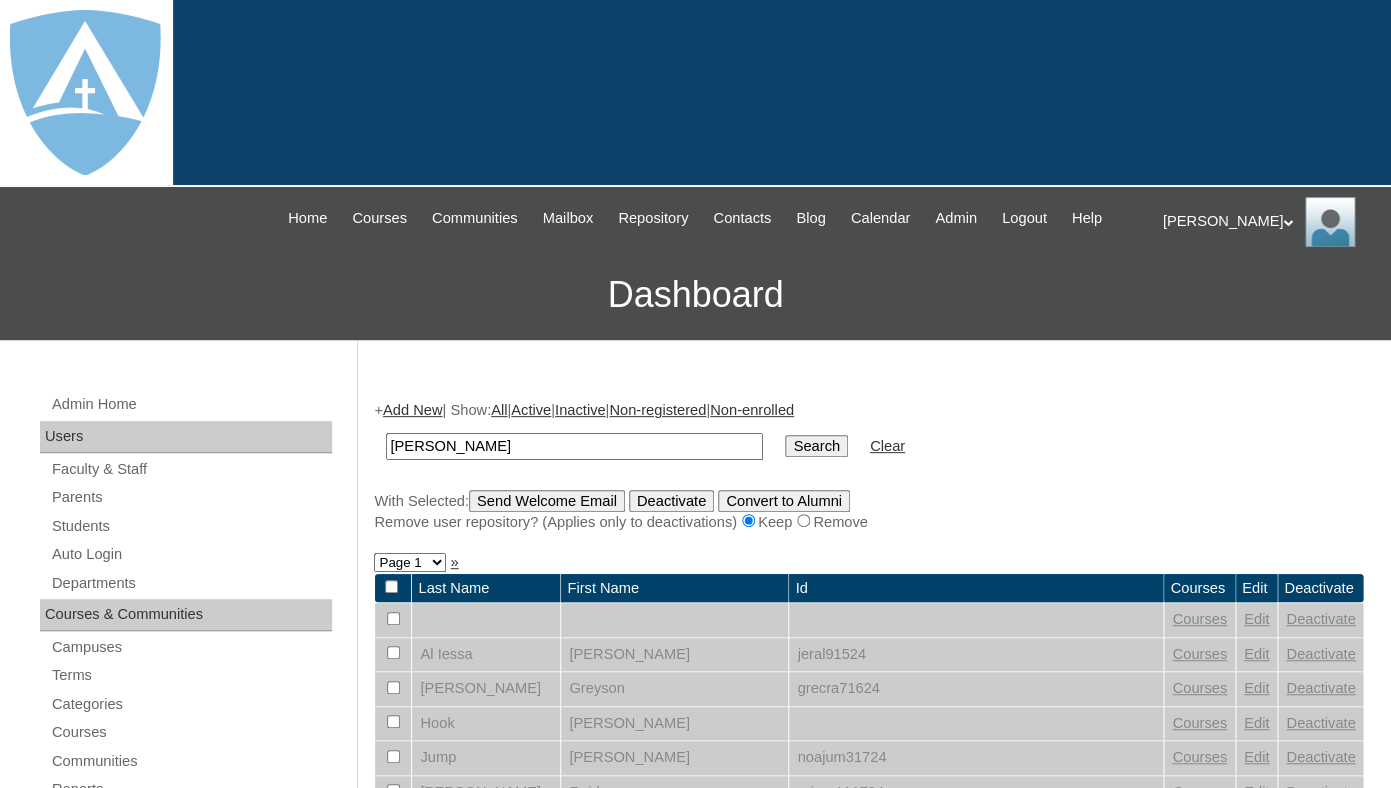 drag, startPoint x: 432, startPoint y: 463, endPoint x: 343, endPoint y: 463, distance: 89 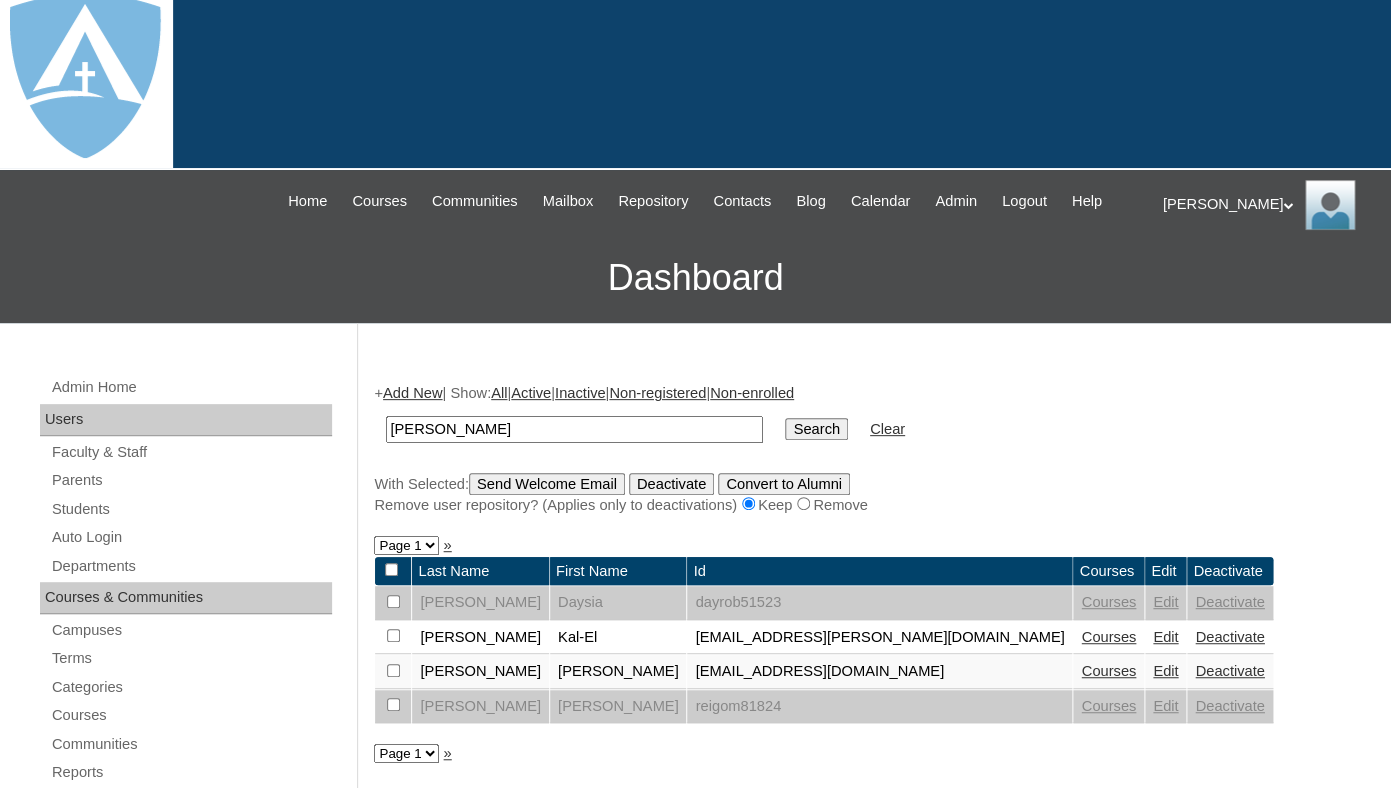 scroll, scrollTop: 81, scrollLeft: 0, axis: vertical 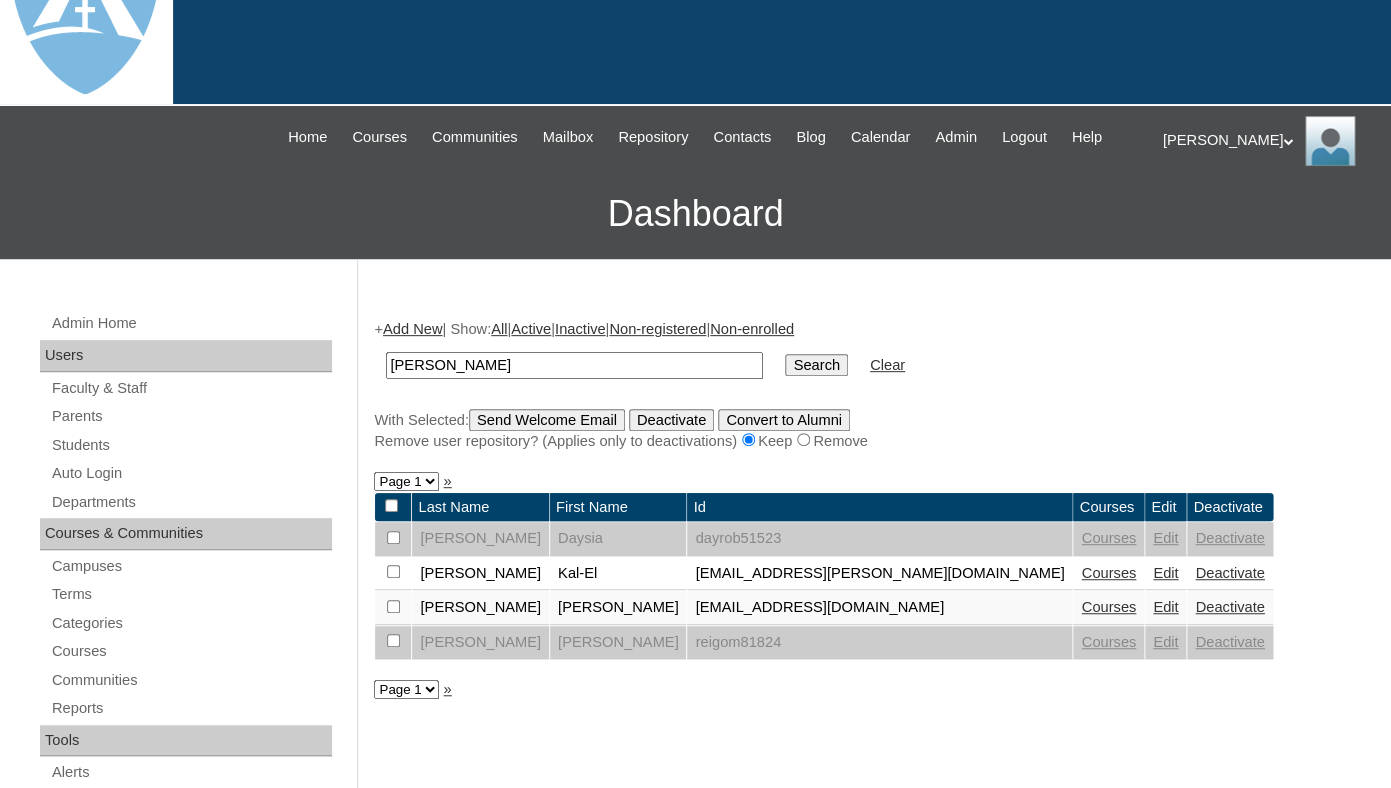 click on "Add New" at bounding box center [412, 329] 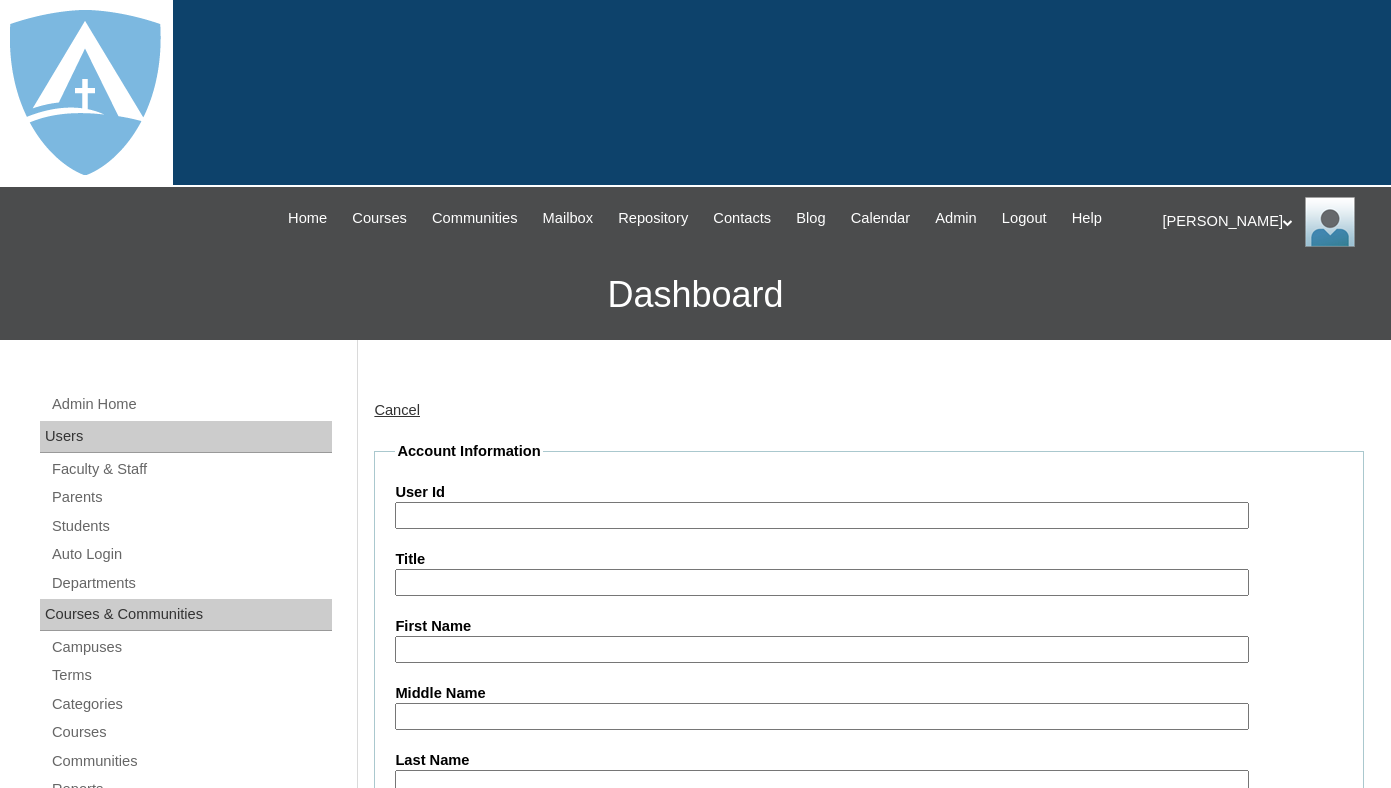 type on "tlambert" 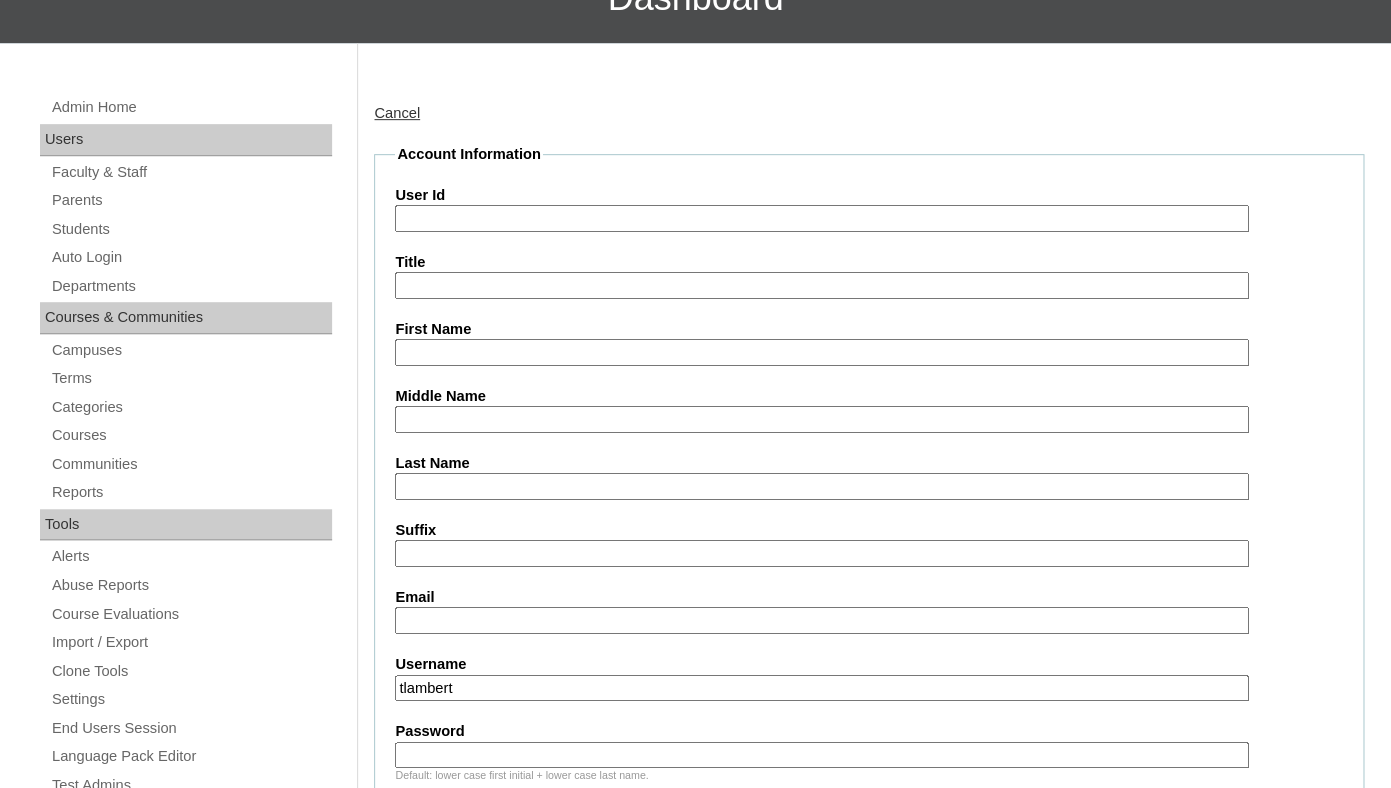 scroll, scrollTop: 0, scrollLeft: 0, axis: both 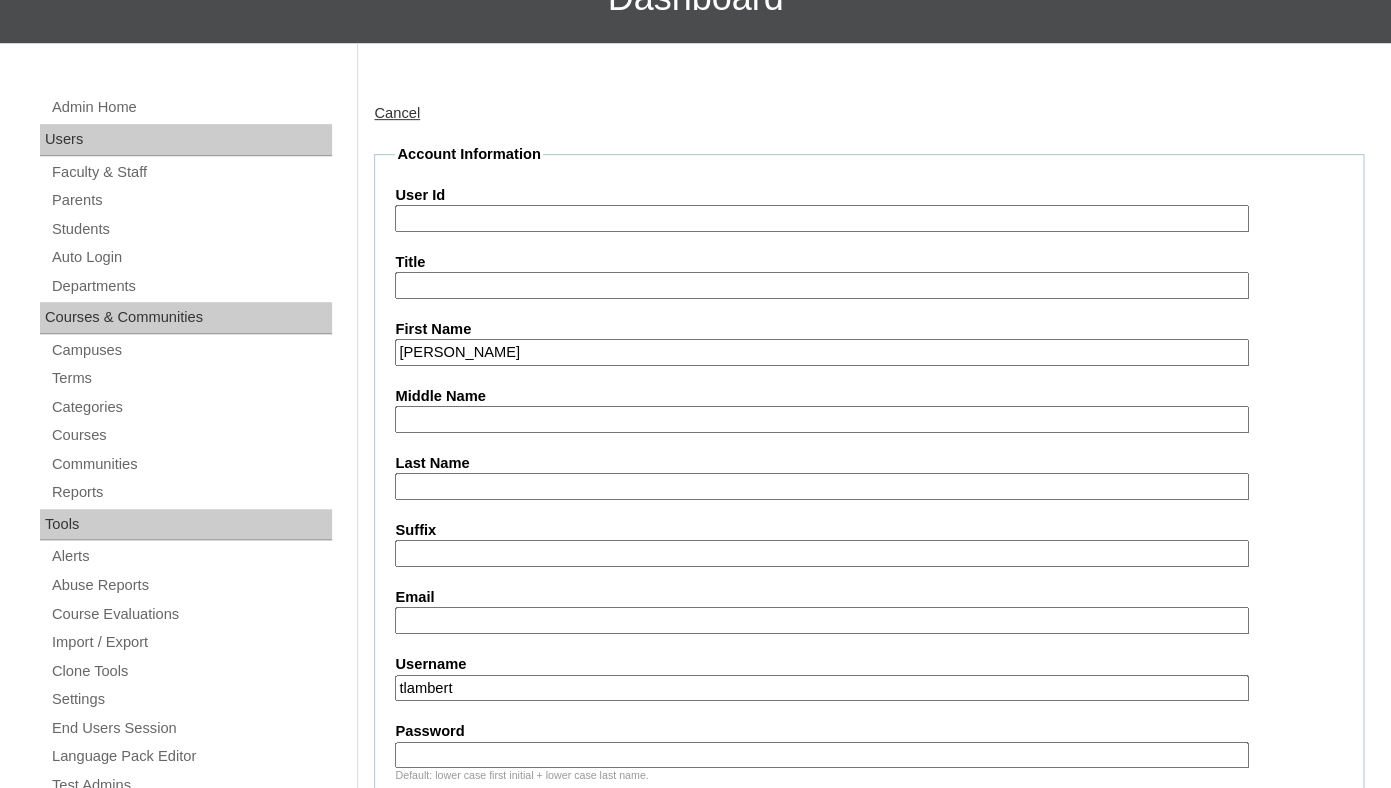 drag, startPoint x: 440, startPoint y: 370, endPoint x: 531, endPoint y: 368, distance: 91.02197 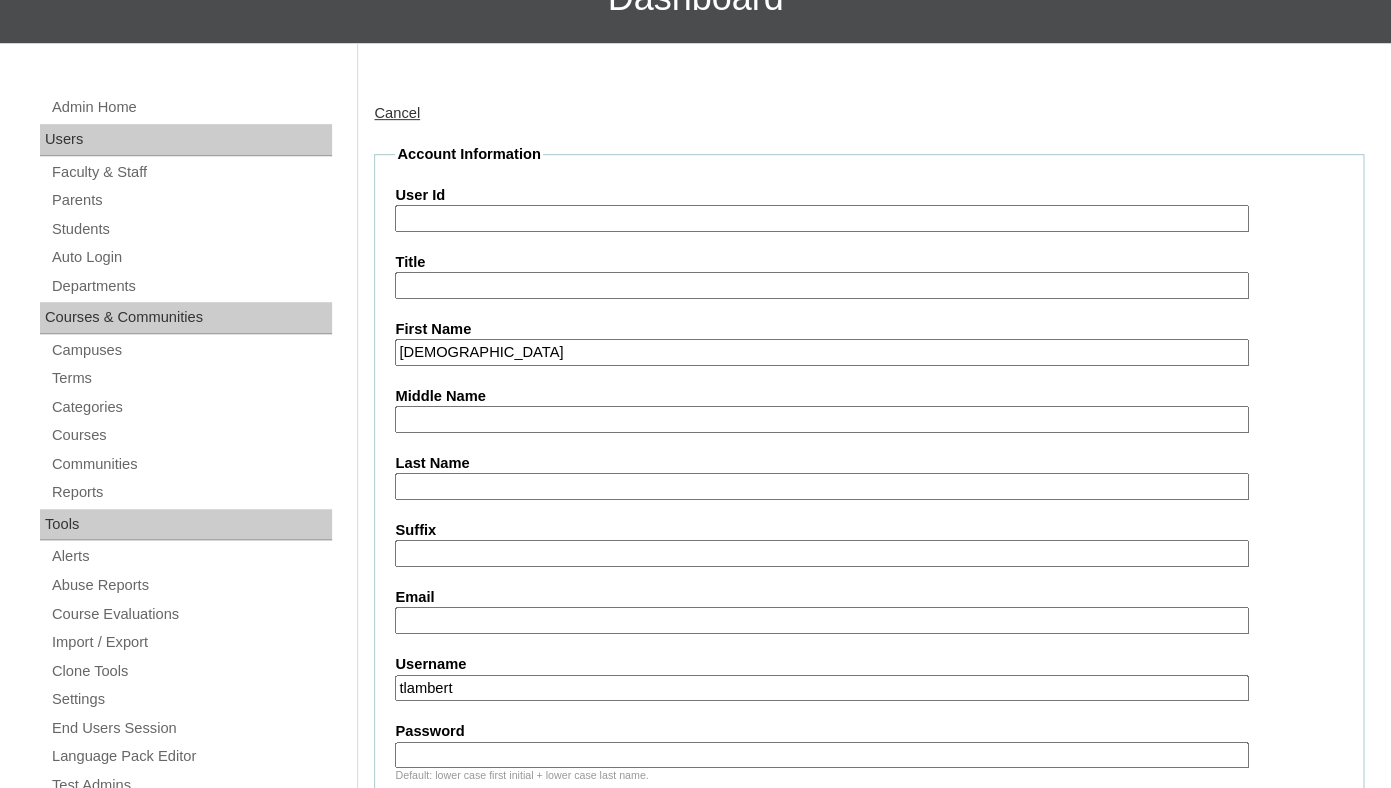 type on "Zeus" 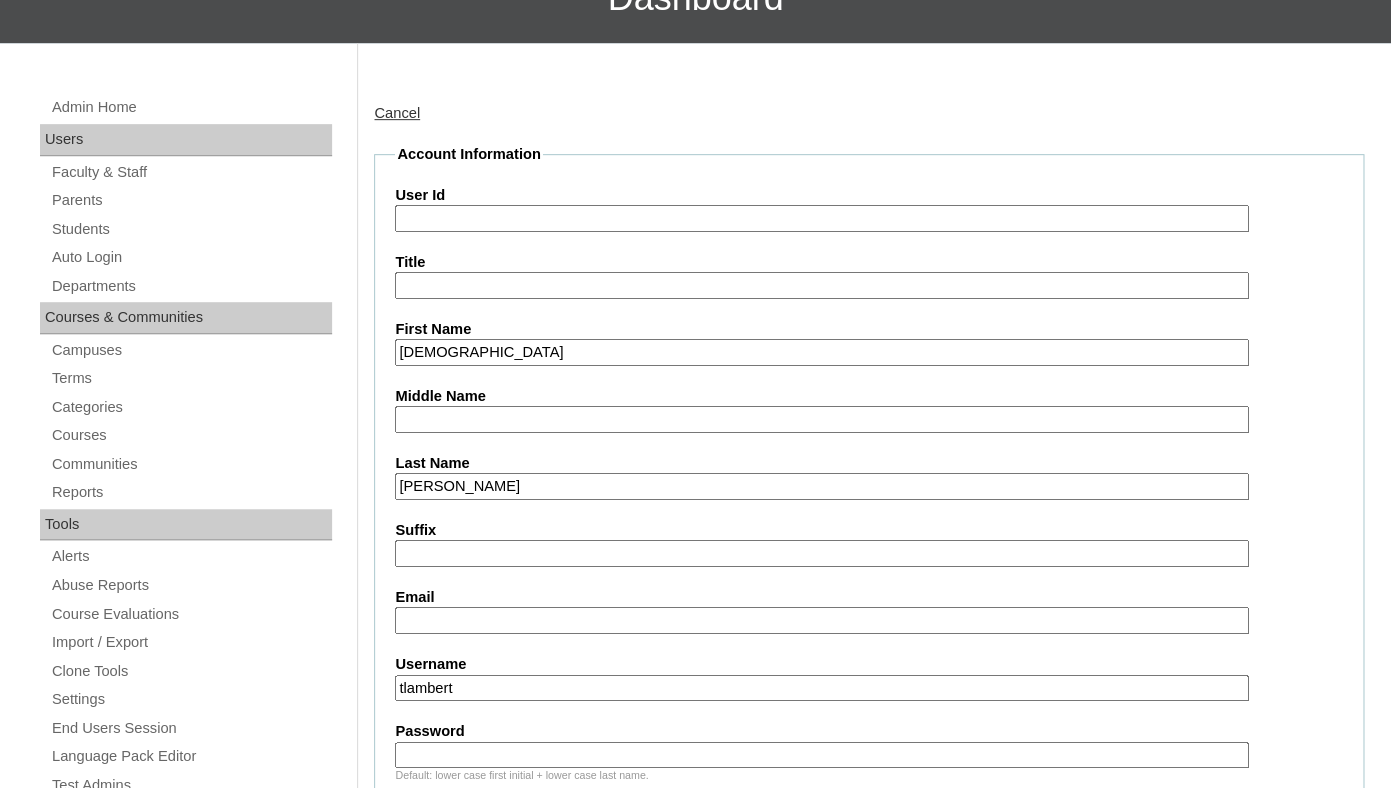 type on "Robinson" 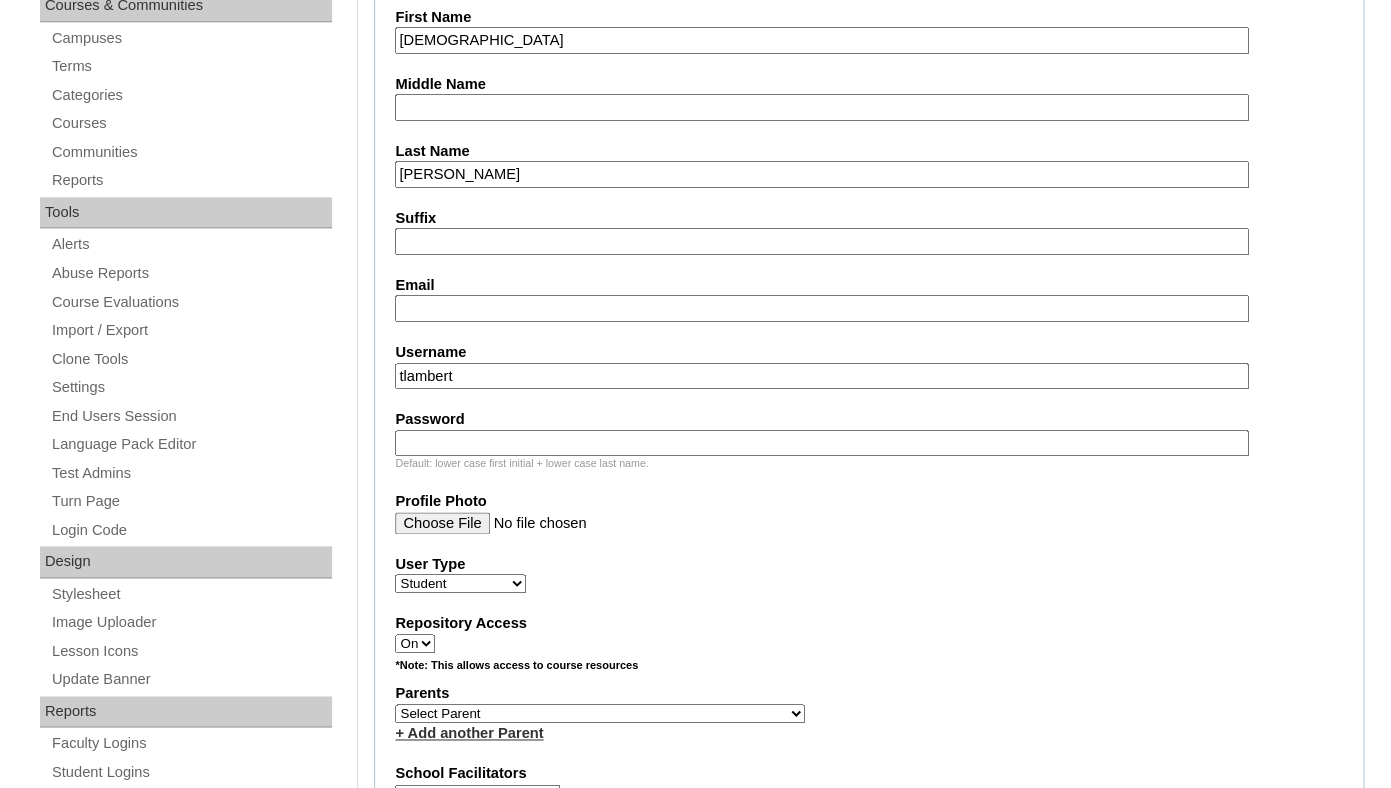 scroll, scrollTop: 610, scrollLeft: 0, axis: vertical 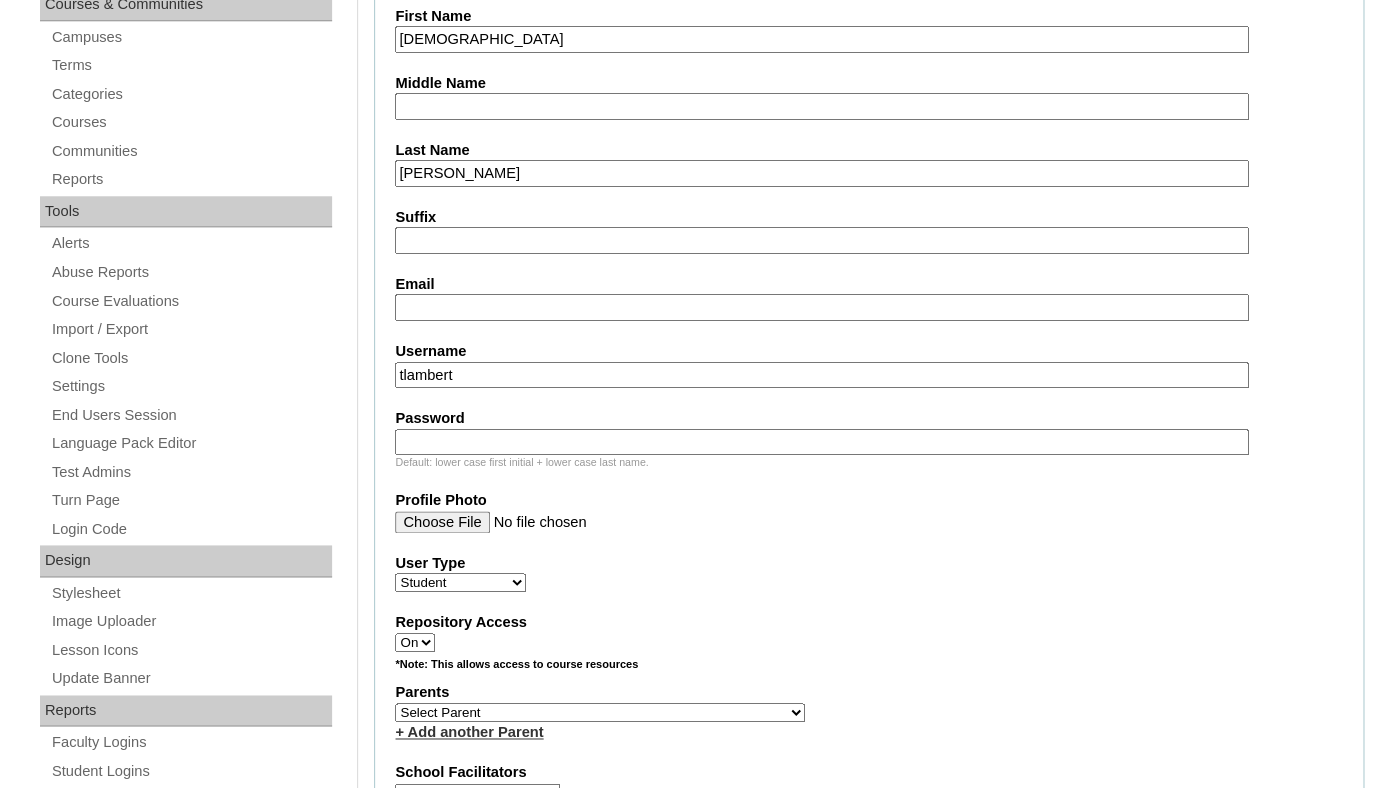 click on "Email" at bounding box center (821, 307) 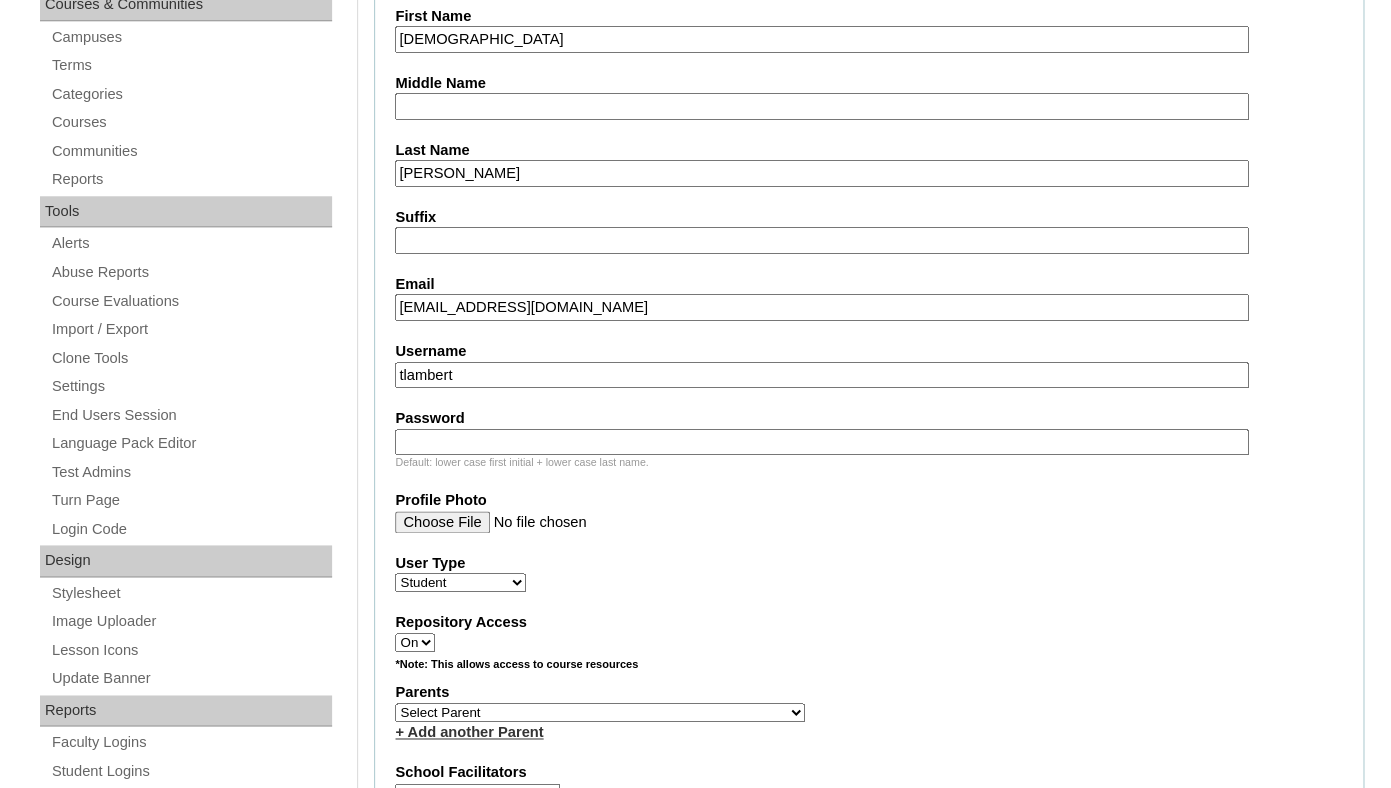 type on "alexandriarrobinson@gmail.com" 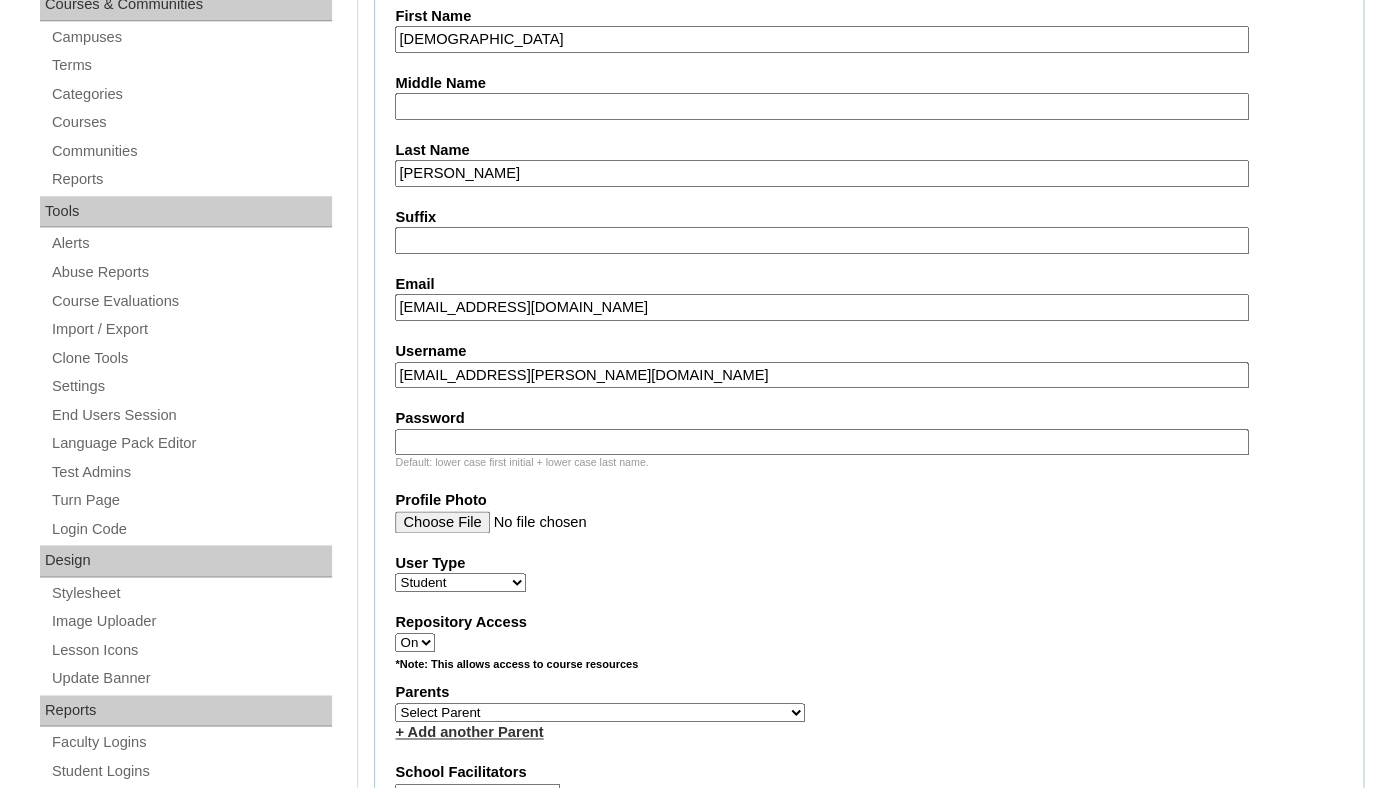 type on "zeus.robinson@enlightiumstudent.com" 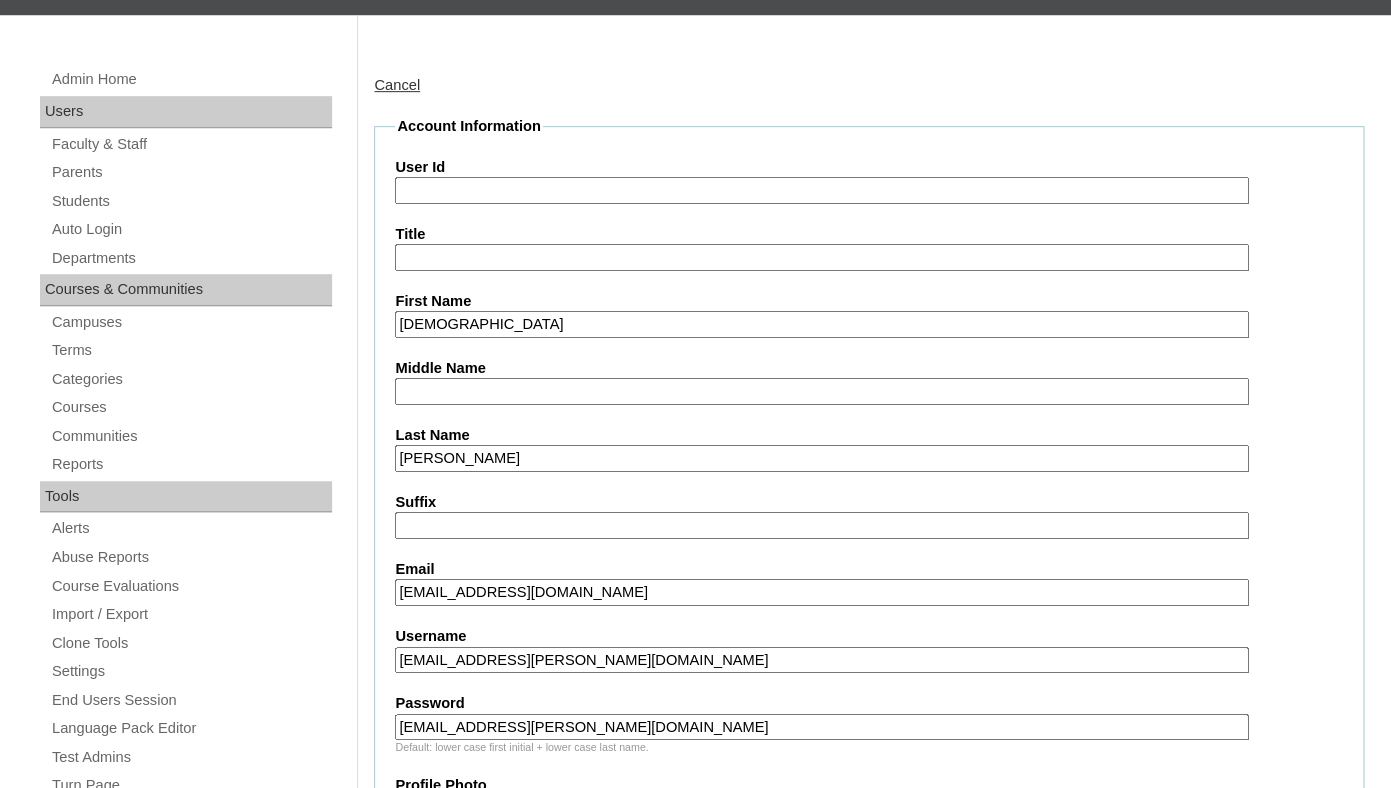 scroll, scrollTop: 321, scrollLeft: 0, axis: vertical 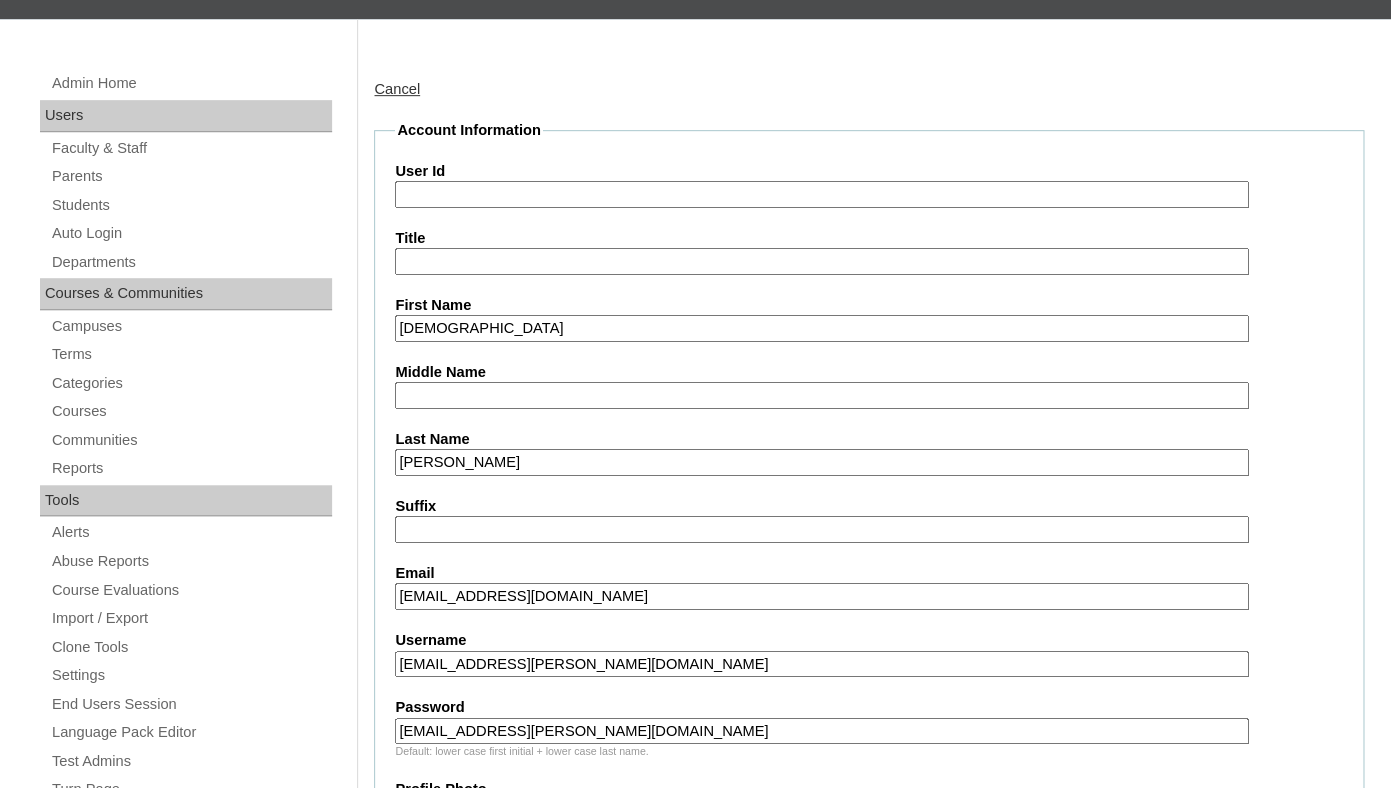 type on "zeus.robinson@enlightiumstudent.com" 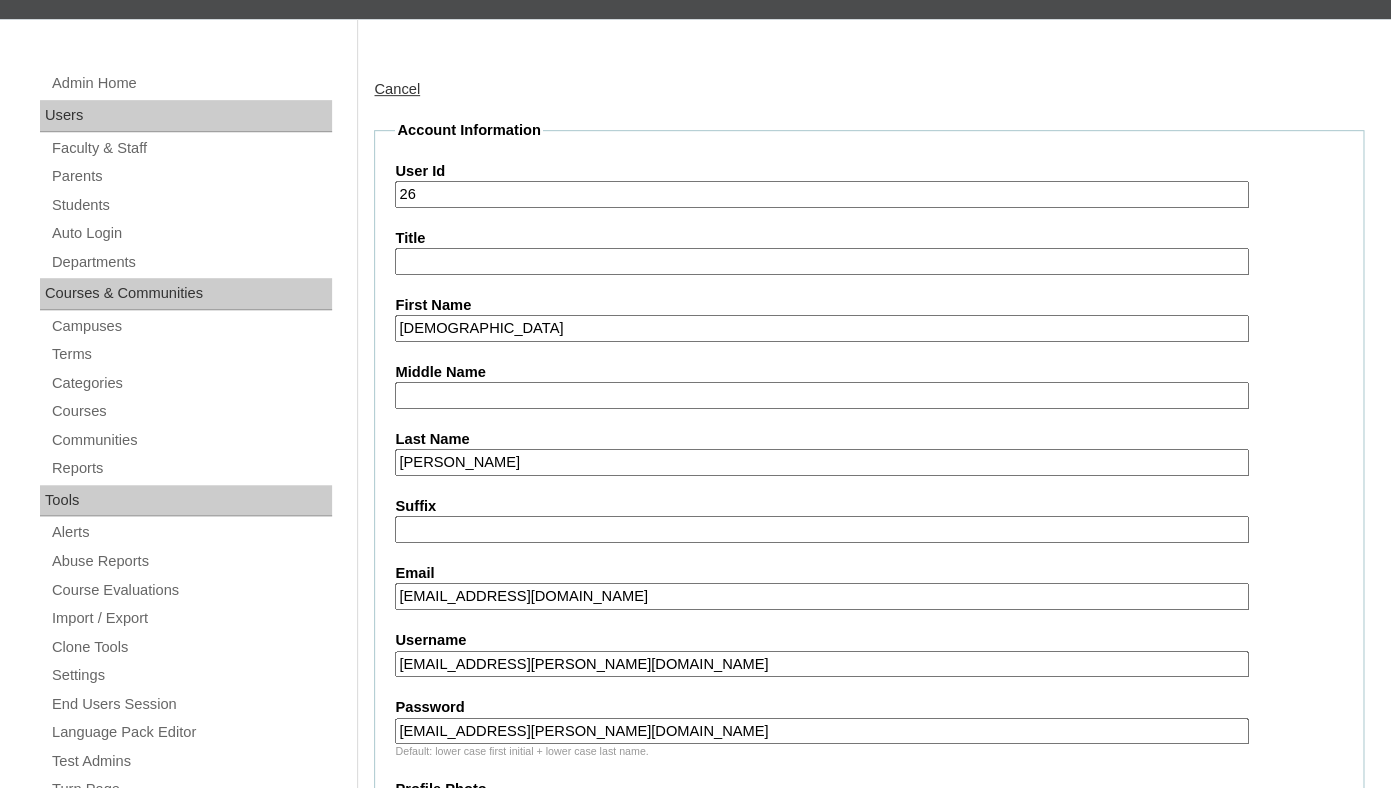 paste on "zeus.robinson@enlightiumstudent.com" 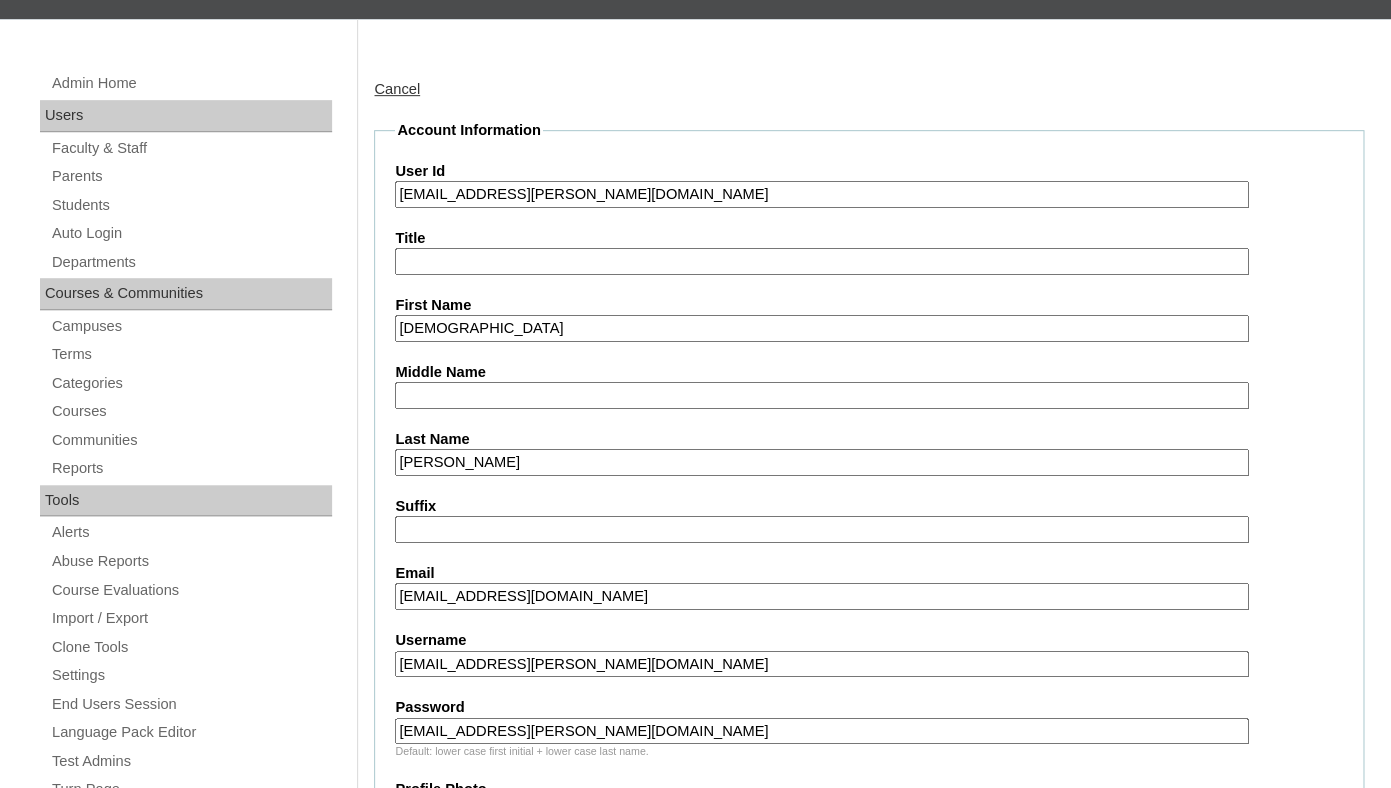 type on "26zeus.robinson@enlightiumstudent.com" 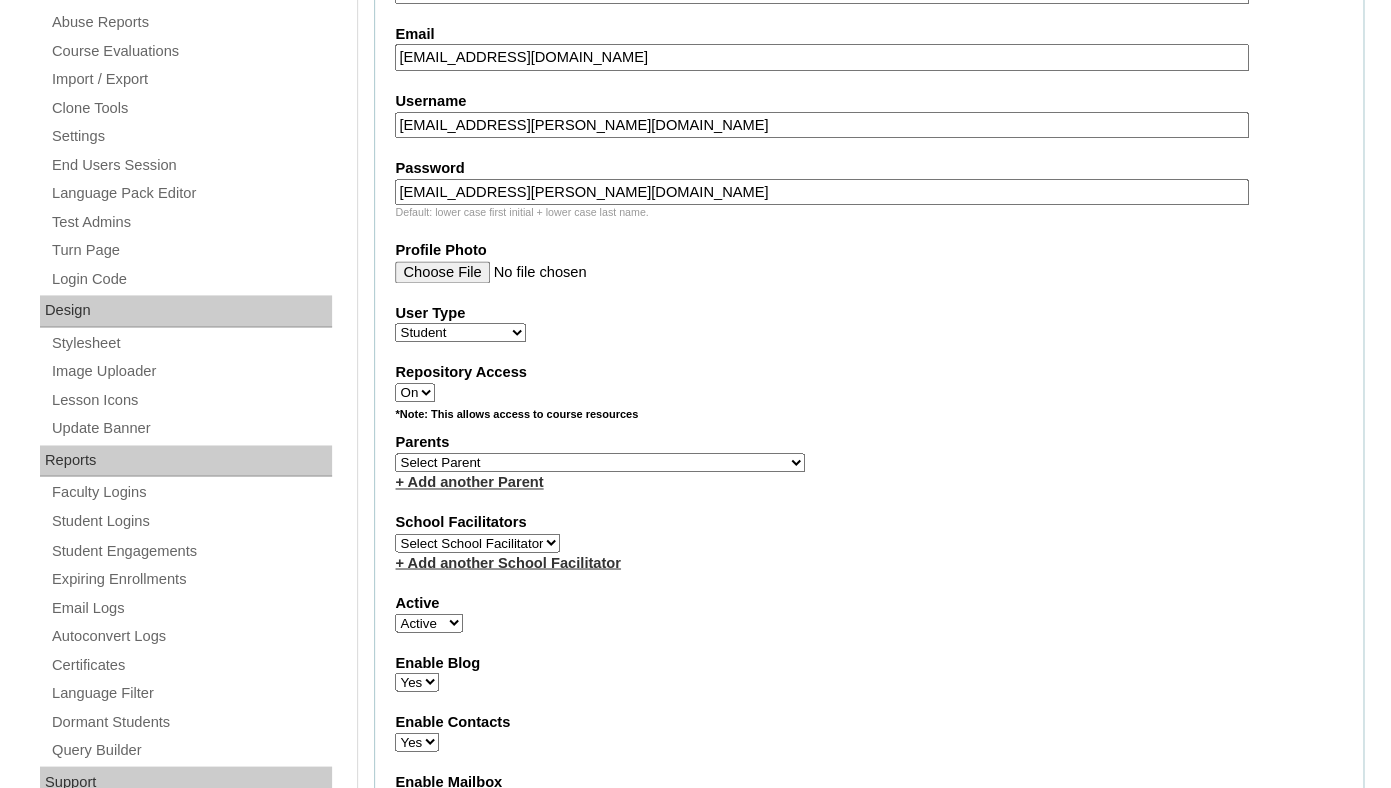 scroll, scrollTop: 866, scrollLeft: 0, axis: vertical 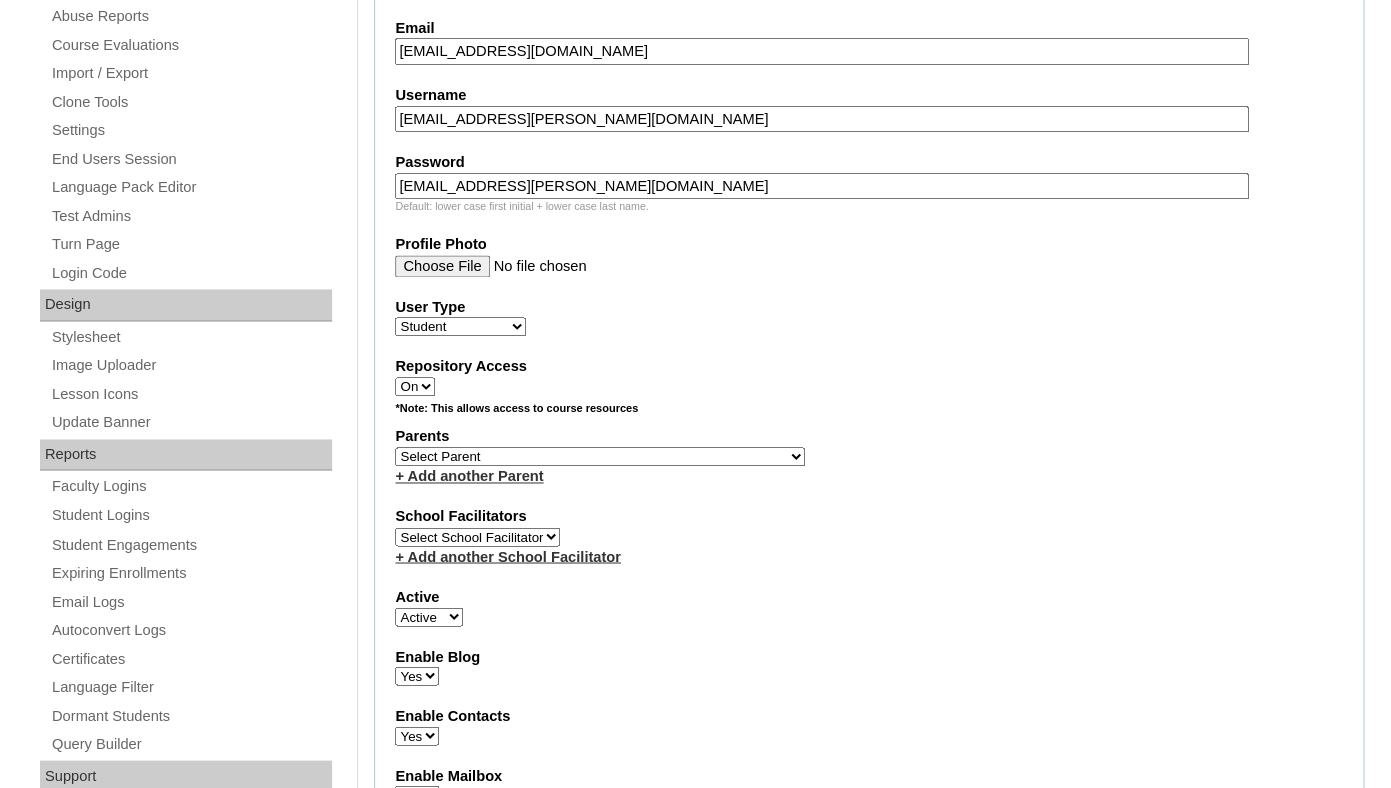 click on "Select Parent
Garcia, Rosa
Labourdette, Jessica
Nicholson, Nicky
Valentin , Natisha
Velazquez , Darlene
Abacan, Esther Joy
Abankwa, Rita
Abelson, Erika
Acuna, Anessa
Adamczyk, Holly
Adams, Tiffany
Aguas, Glenn
Agustin, Benjamin
Akintunde, Sade
Ako-Mbo, Dr. Leslie
Ako-Mbo, Dr. Leslie
Al Iessa, Rebeca
Alamillo, Mariah
Alejo, Azia
Allen, Kelly
Allen, Kendric
Allen, Morgan
Almasan, Kristen
Alonso, Joane
Alvarado, Alexis
Alvarado, Jannet
Alvarez, Marcela
Amador, Miguel
Amador, Sharon
Ambion, Alvin
Anderson, Maryann
Angell, Dustin
Anthony , Terrance
April , Stone
Araneta-Rodriguez, Rica
Arceo, Anthony
Ardashahi, Rameil
Argueta, Casandra
Arguijo, Robyn
Arias, Liliana
Armada, Shadieh
Ashdown, Caitlin
Atkins, Lynn
Atkinson, Sarah
Attoye, Oluwafunmilayo
Avanes, Adrineh
Awadalla, Dina
Ayala, Rebecca
Ayala-Rivera, Michelle
Babiy, Liel
Baby, Fnu Bineethu
Bachmann, Kalee" at bounding box center [600, 456] 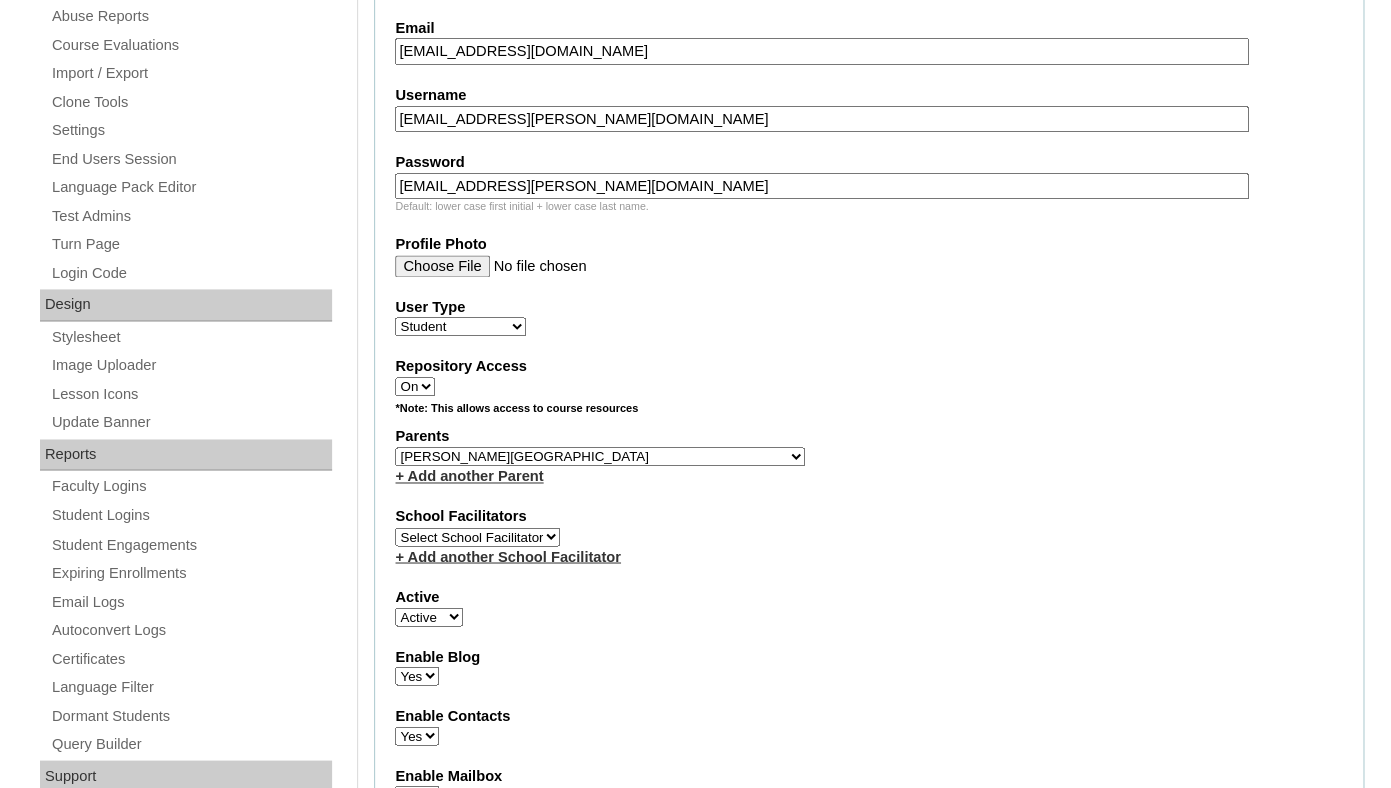 click on "Robinson, Alexandria" at bounding box center [0, 0] 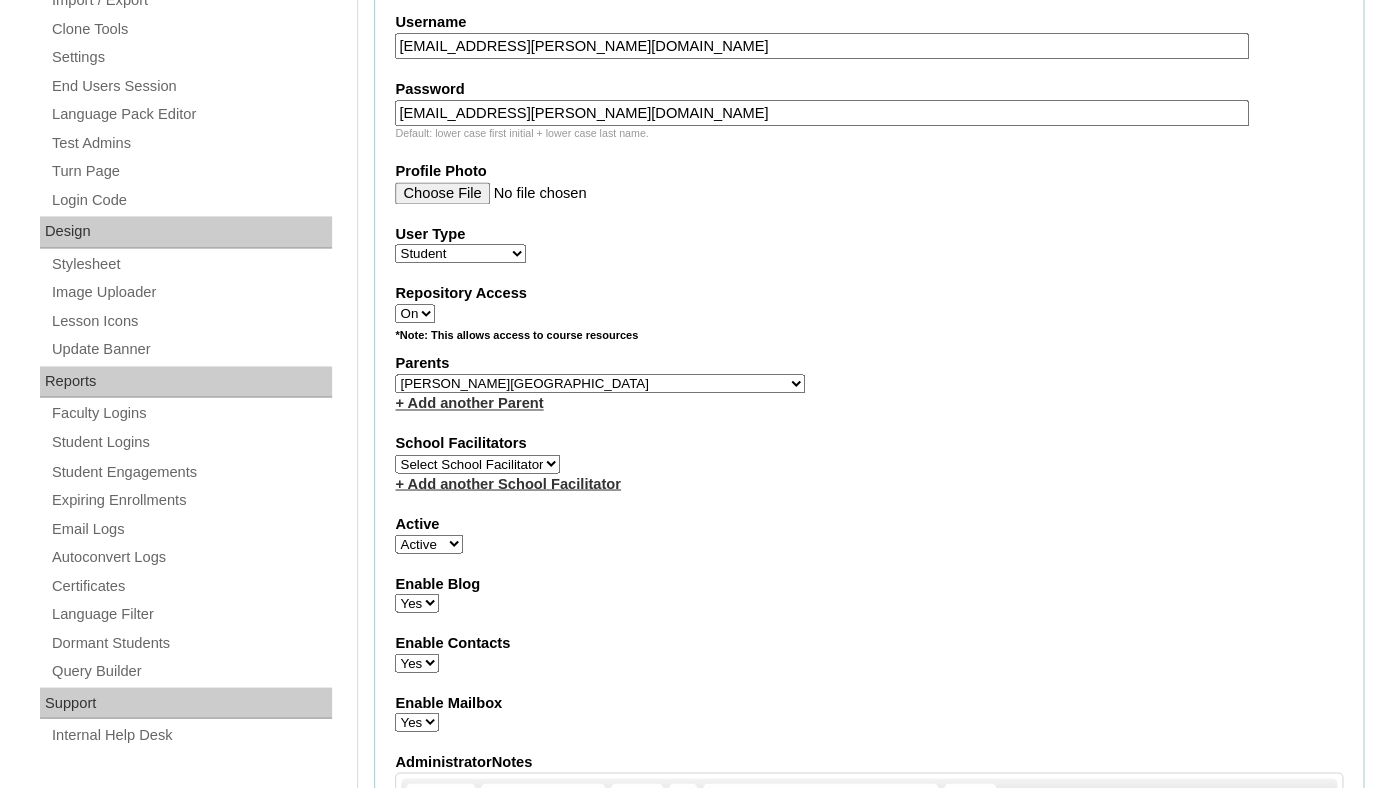 scroll, scrollTop: 2413, scrollLeft: 0, axis: vertical 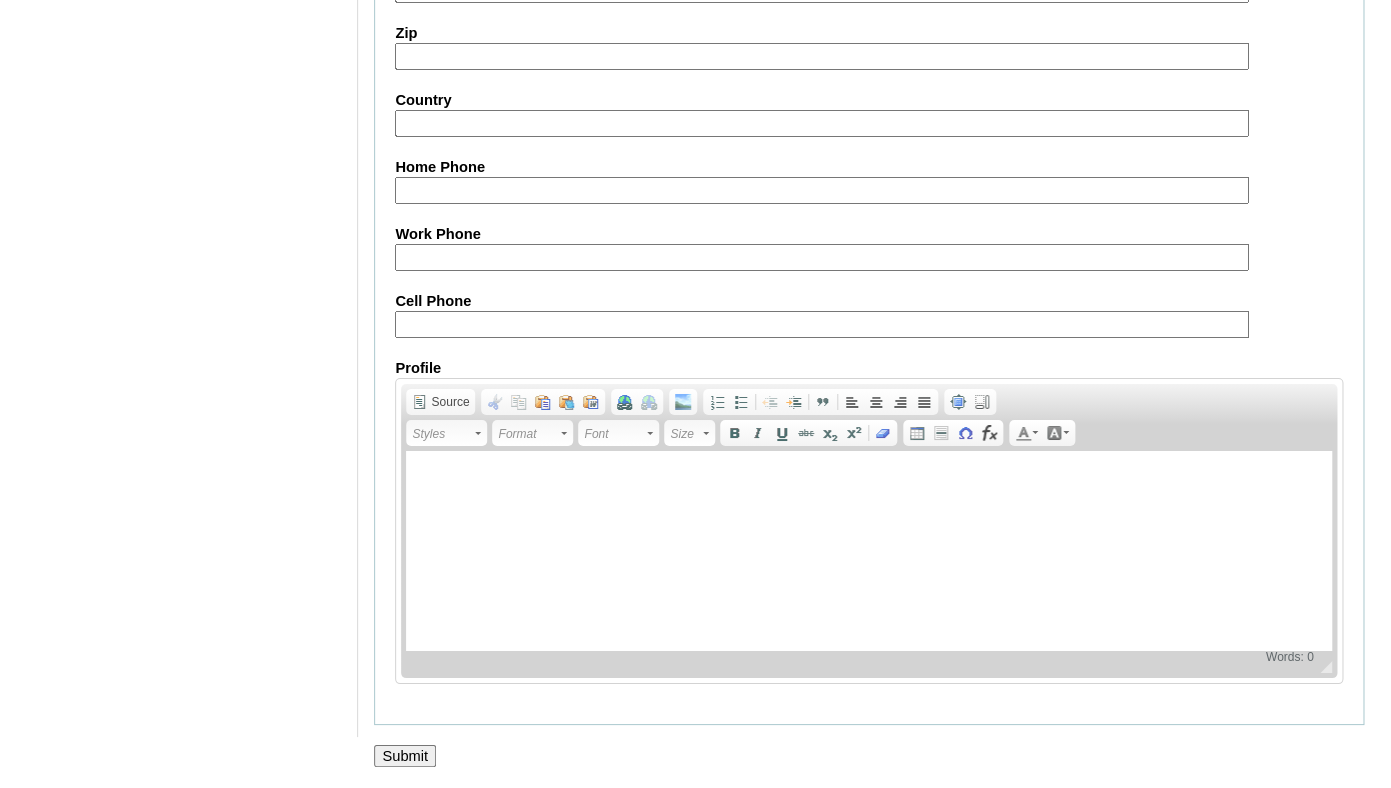 click on "Submit" at bounding box center [405, 756] 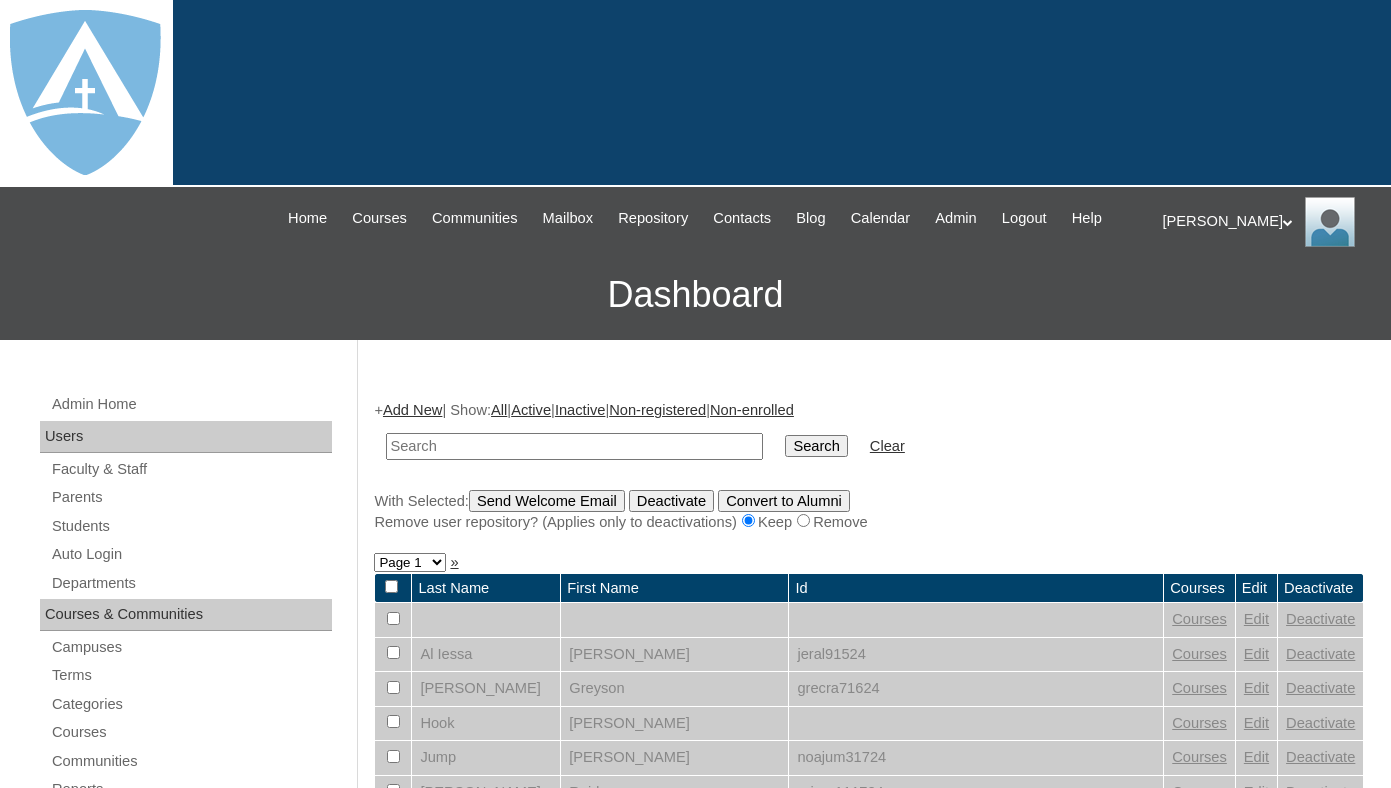 scroll, scrollTop: 0, scrollLeft: 0, axis: both 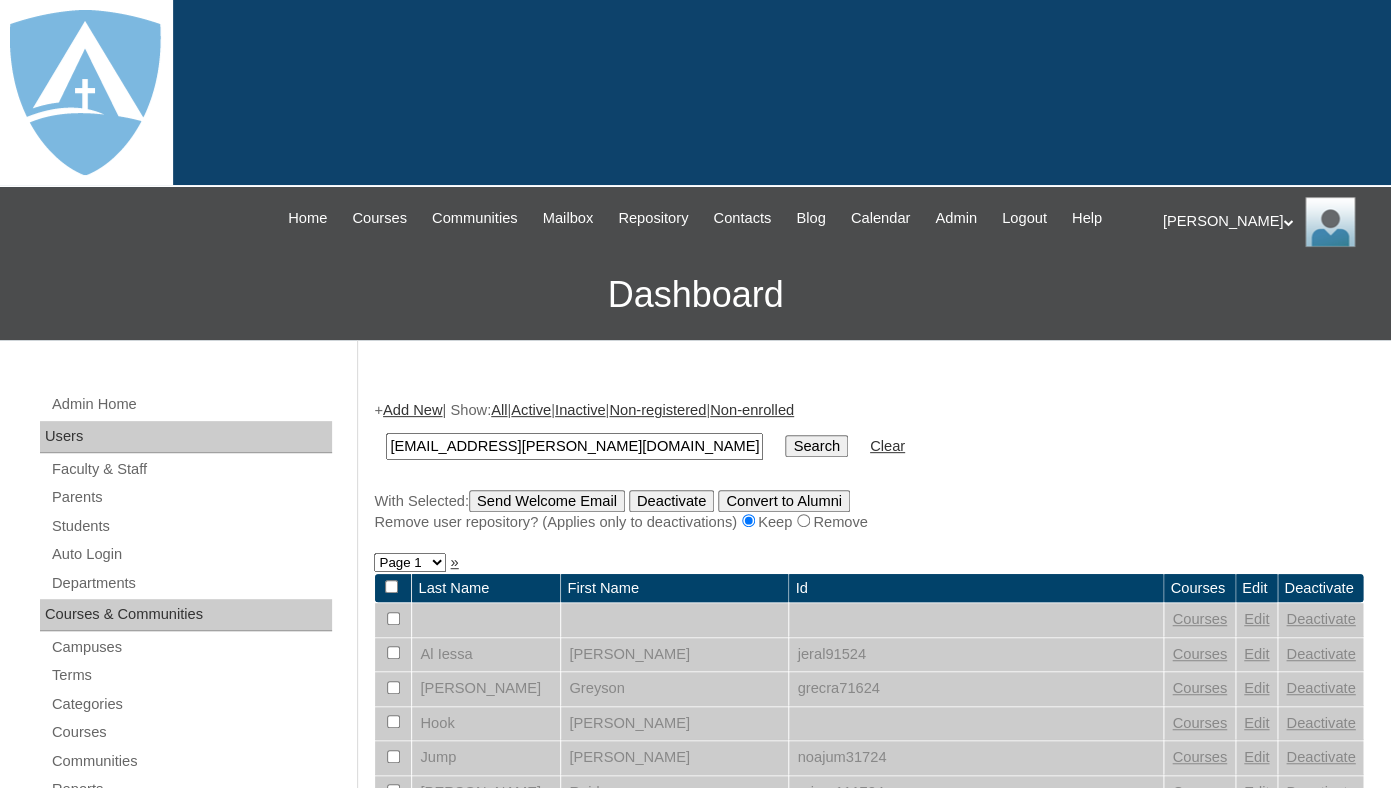 type on "[EMAIL_ADDRESS][PERSON_NAME][DOMAIN_NAME]" 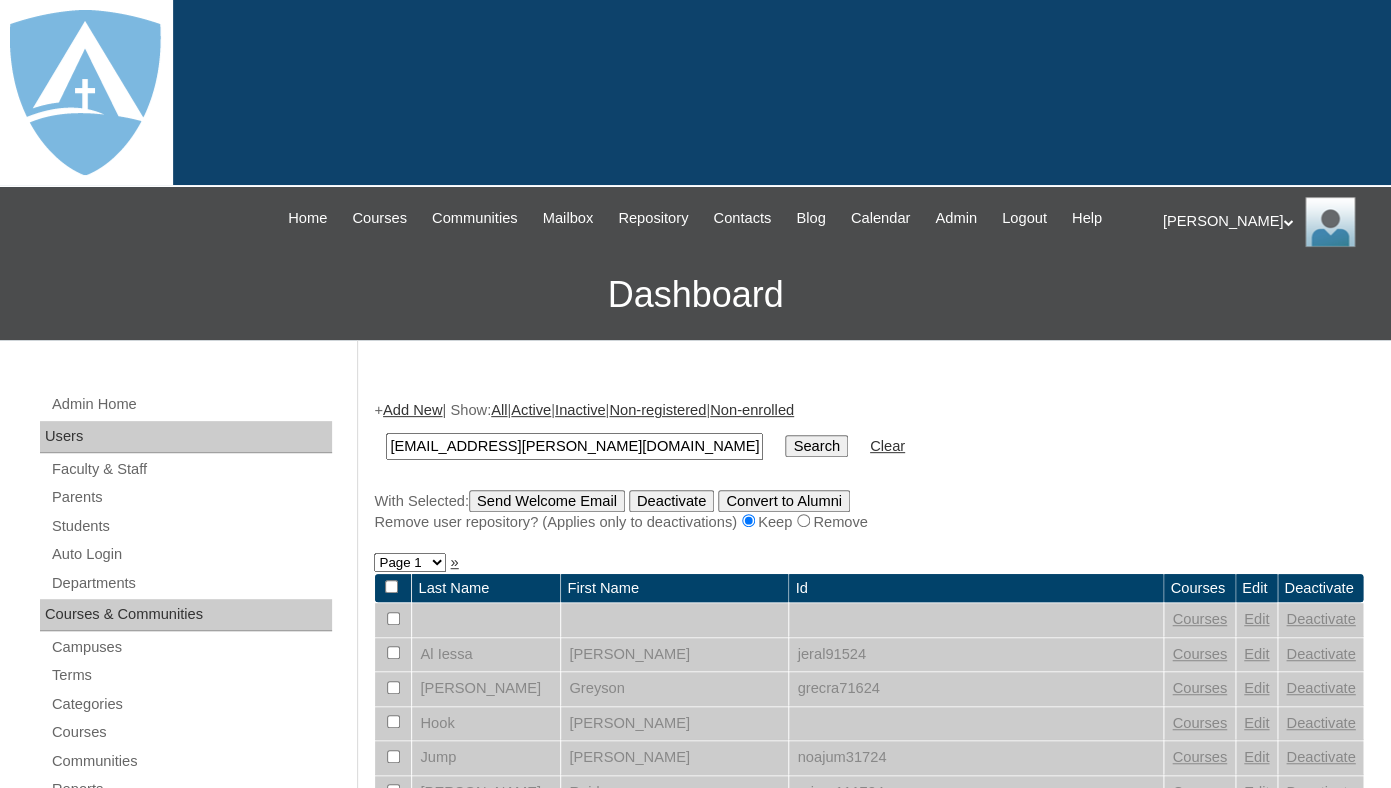 click on "Search" at bounding box center [816, 446] 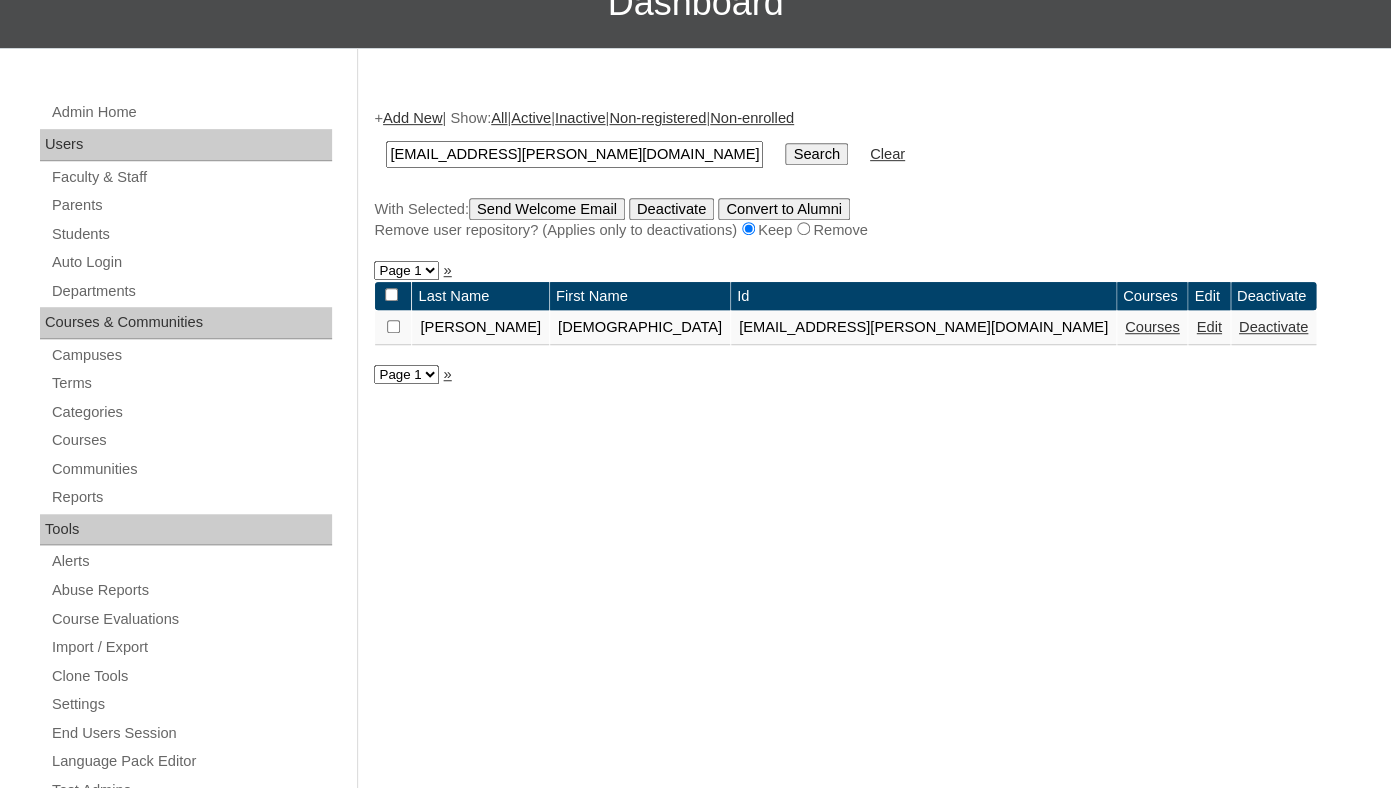 scroll, scrollTop: 294, scrollLeft: 0, axis: vertical 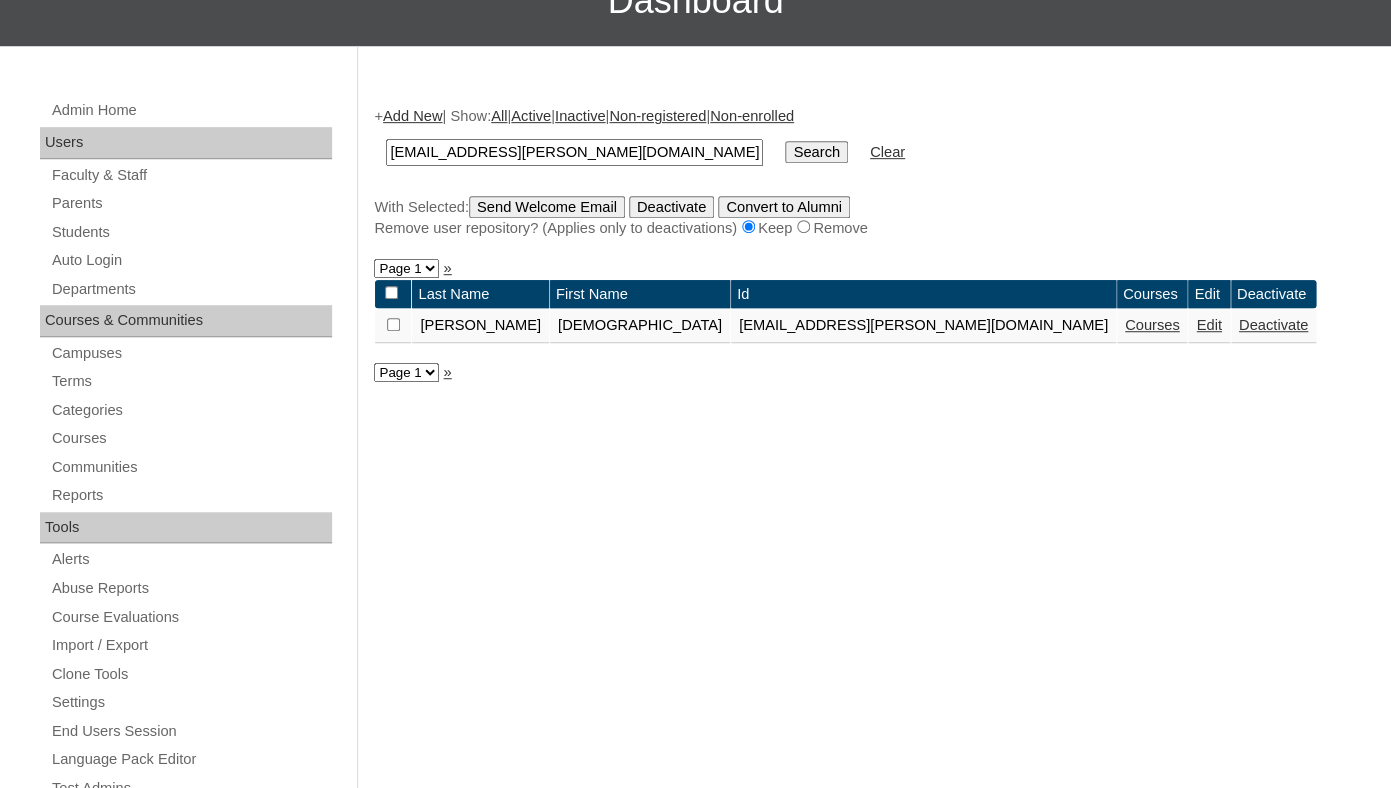 click on "Courses" at bounding box center [1152, 325] 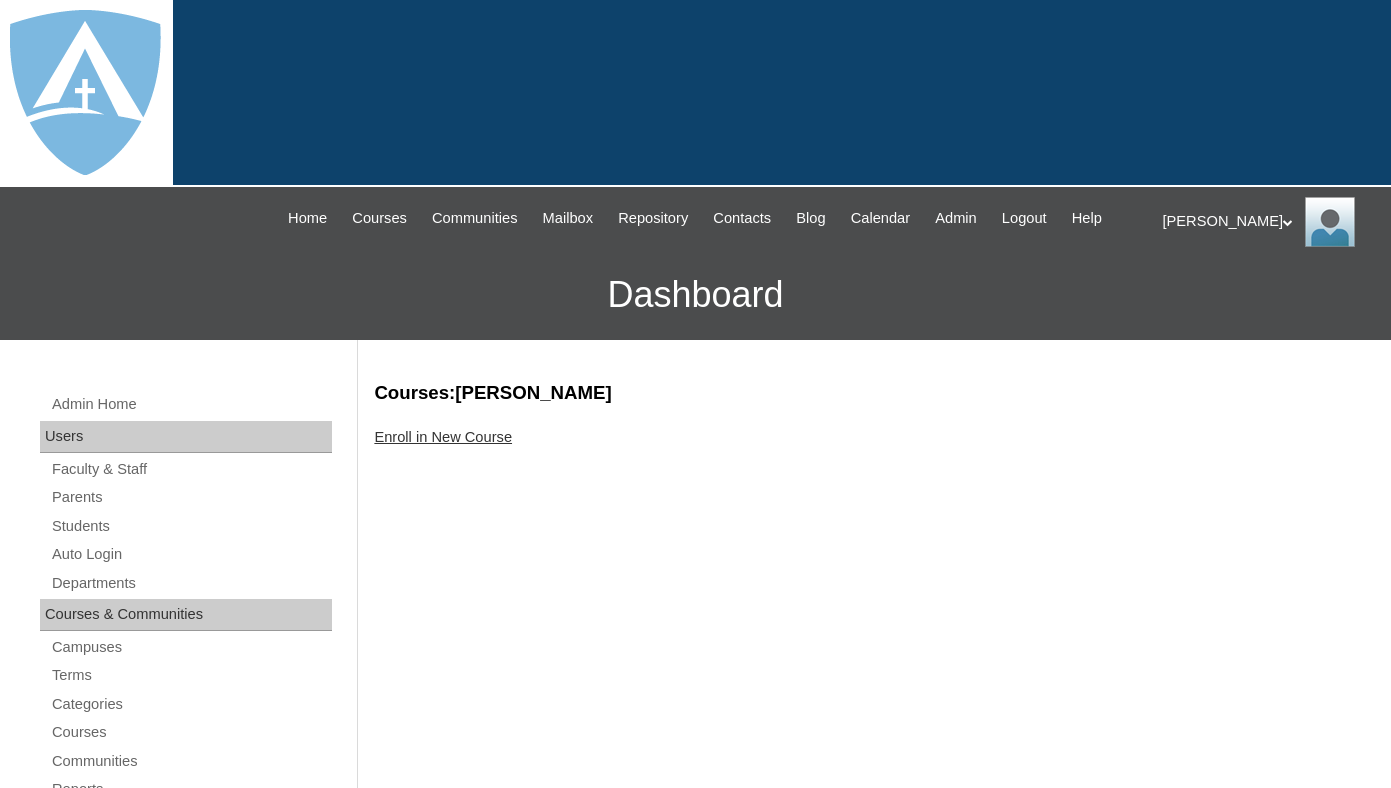 scroll, scrollTop: 0, scrollLeft: 0, axis: both 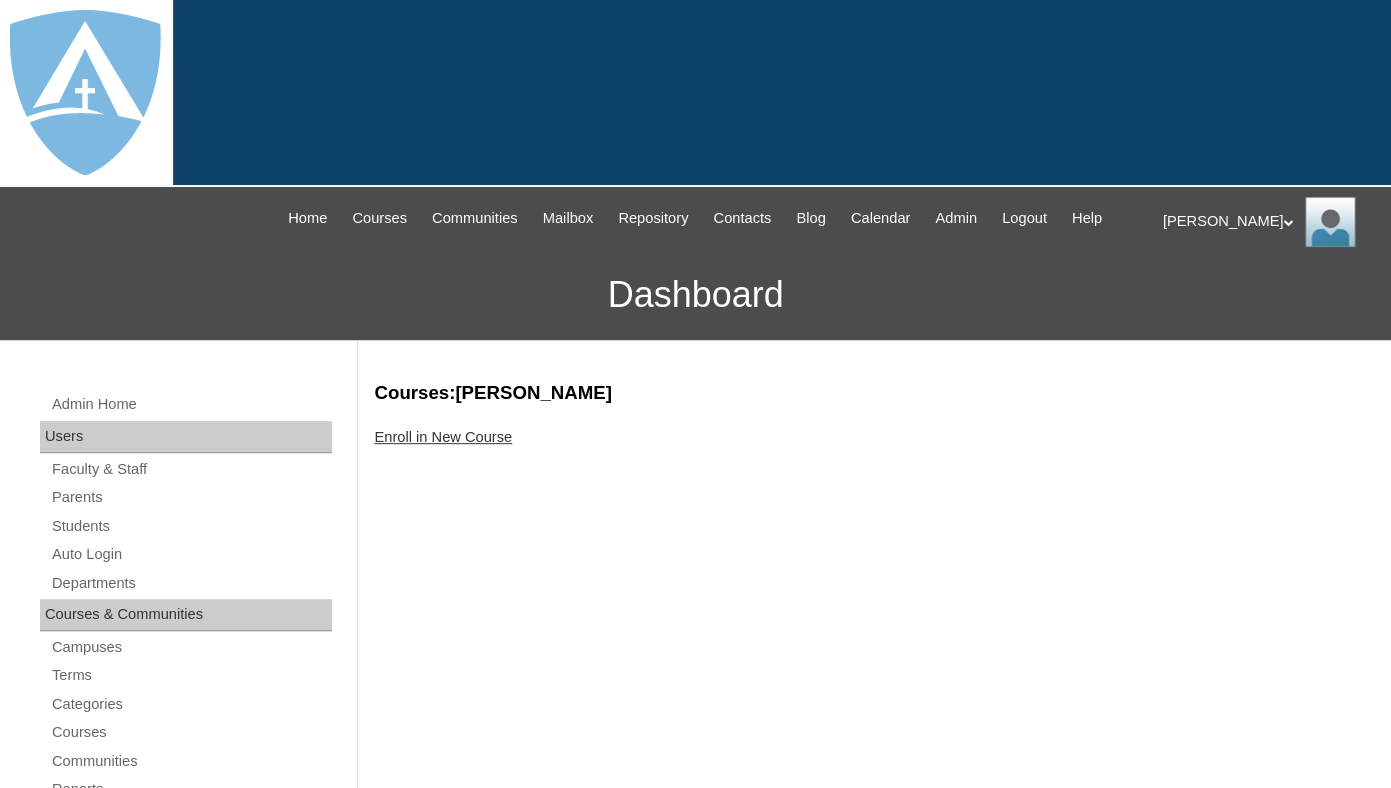 click on "Enroll in New Course" at bounding box center (443, 437) 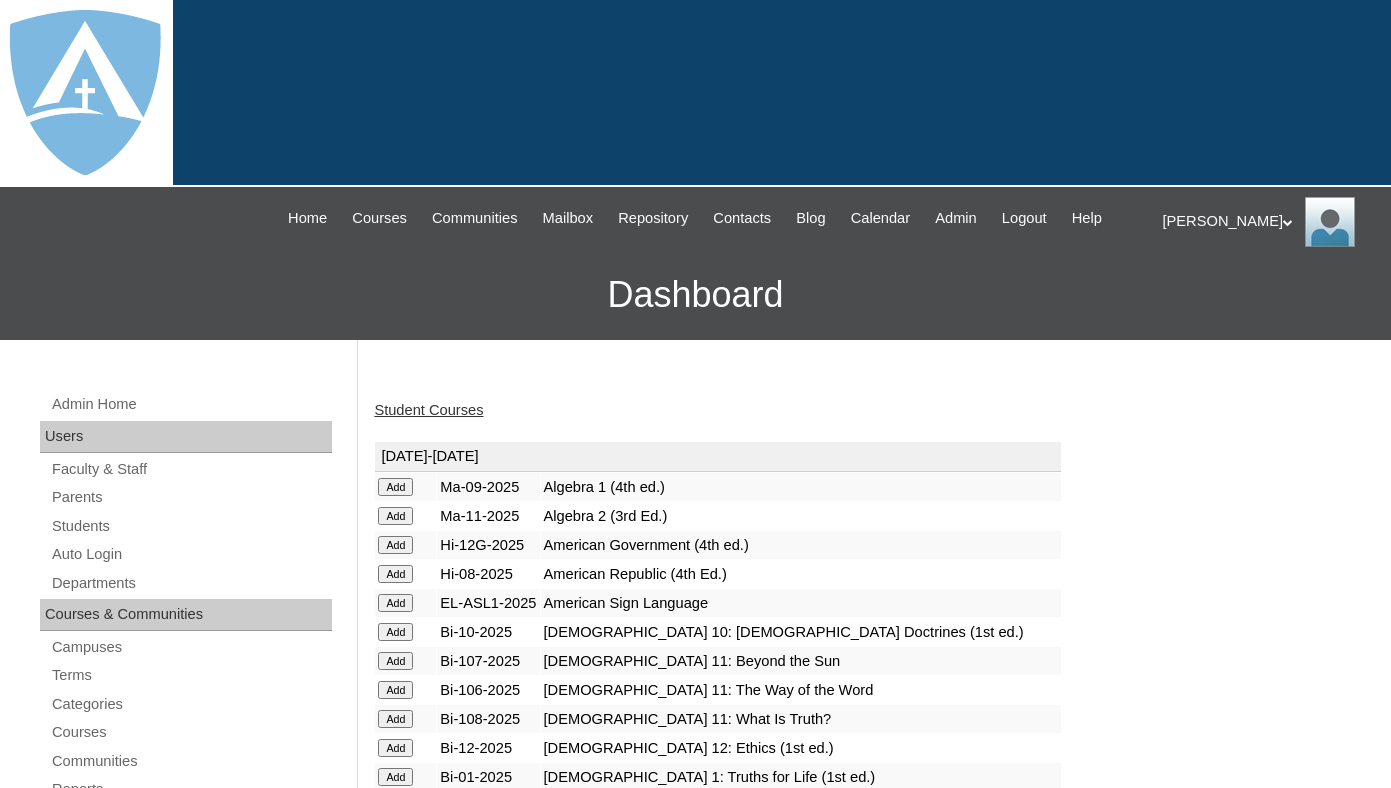 scroll, scrollTop: 0, scrollLeft: 0, axis: both 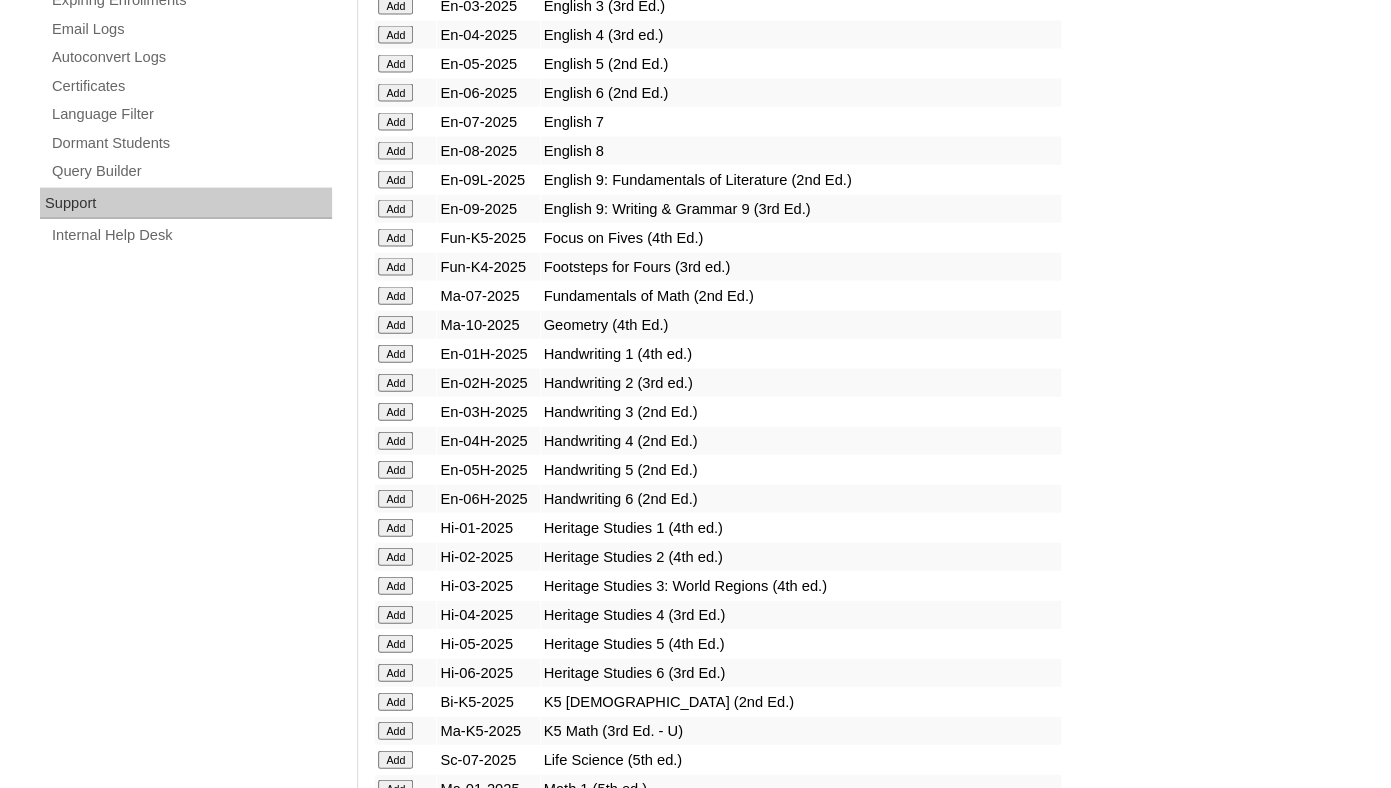 click on "Add" at bounding box center (395, -951) 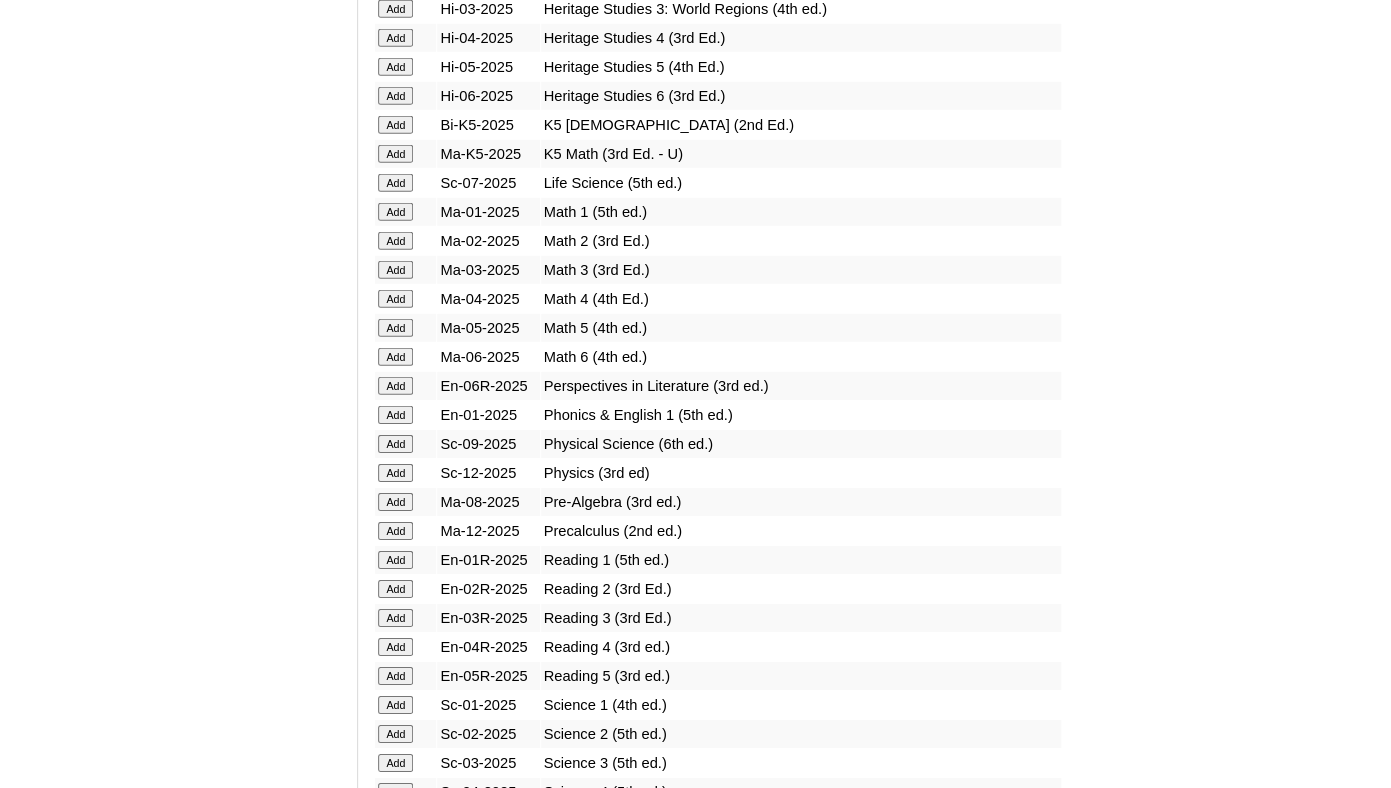 scroll, scrollTop: 2046, scrollLeft: 0, axis: vertical 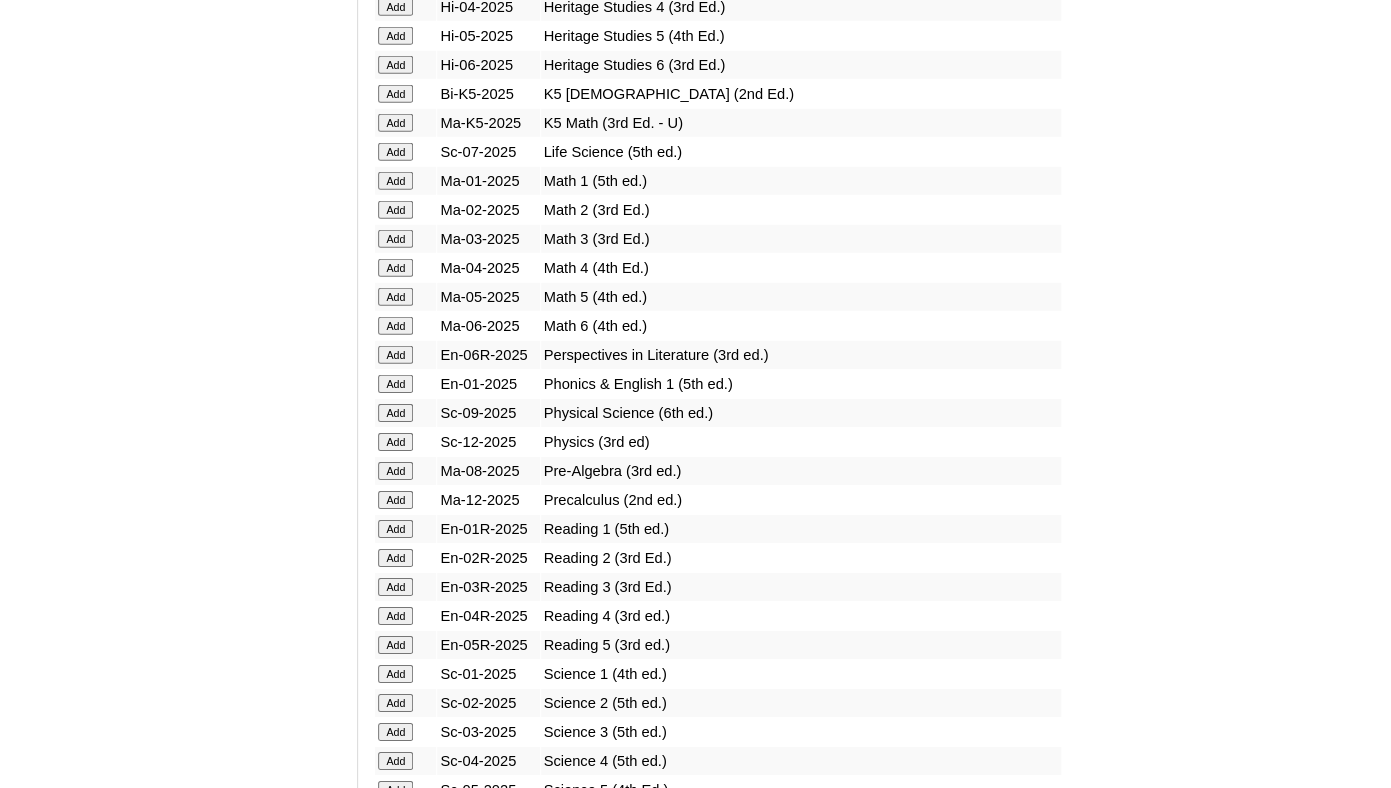 click on "Add" at bounding box center (395, -1559) 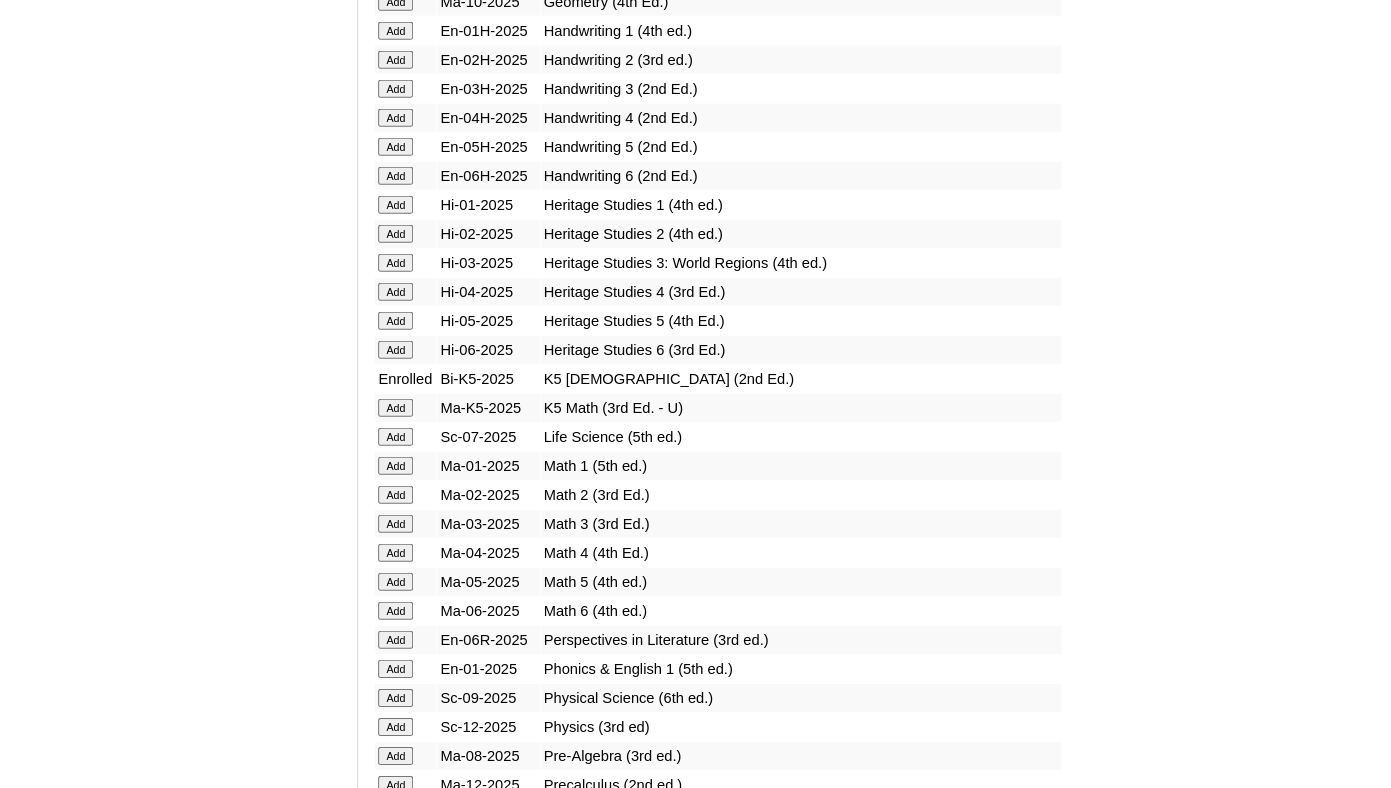 scroll, scrollTop: 1763, scrollLeft: 0, axis: vertical 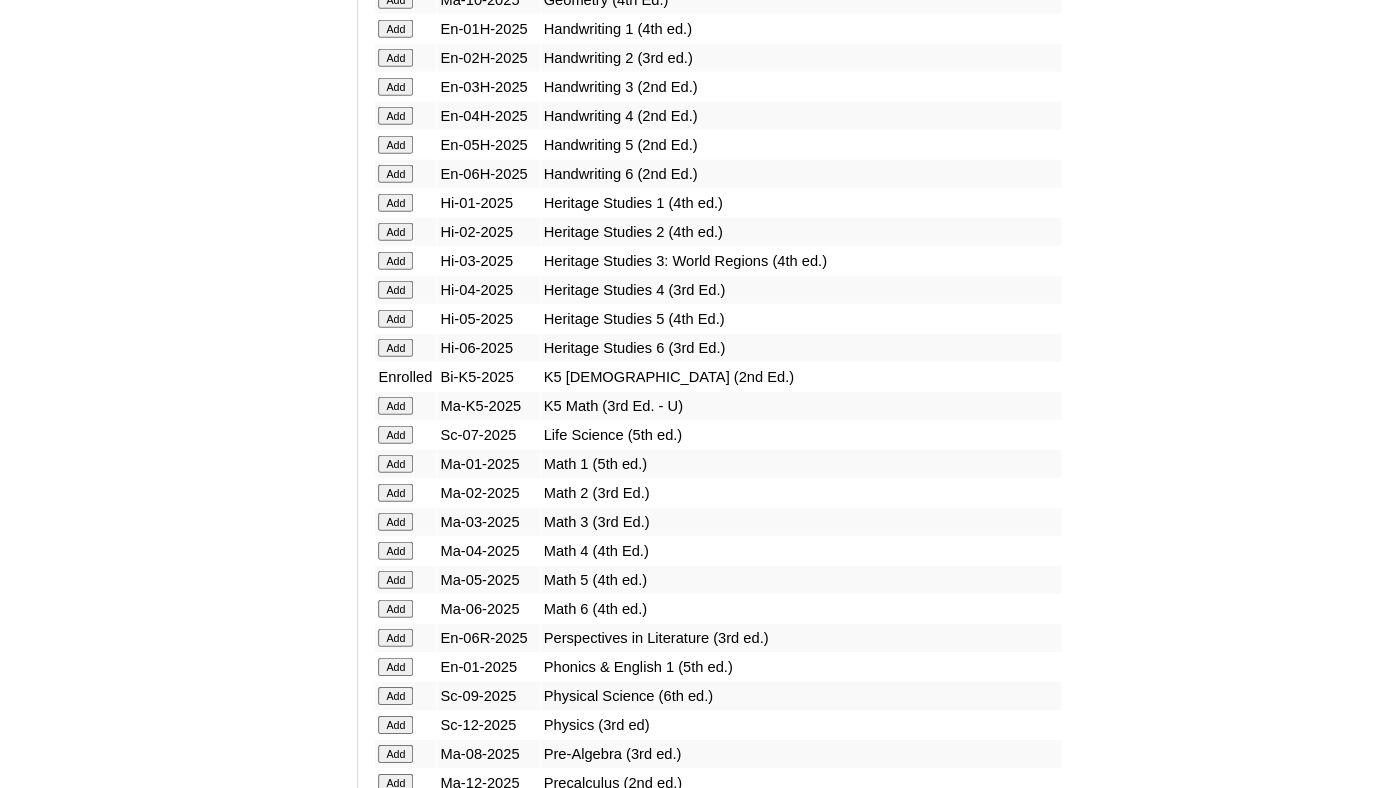click on "Add" at bounding box center (395, -1276) 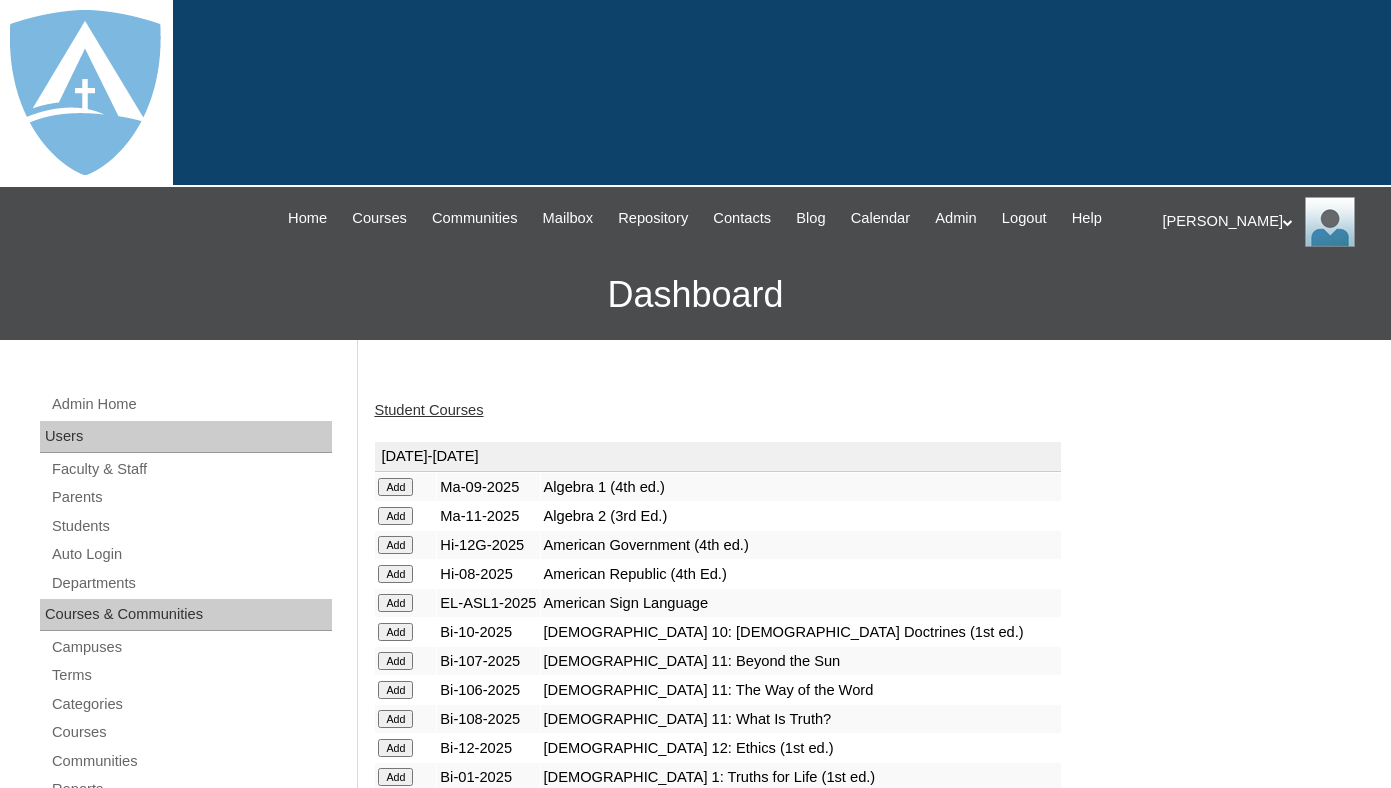 scroll, scrollTop: 0, scrollLeft: 0, axis: both 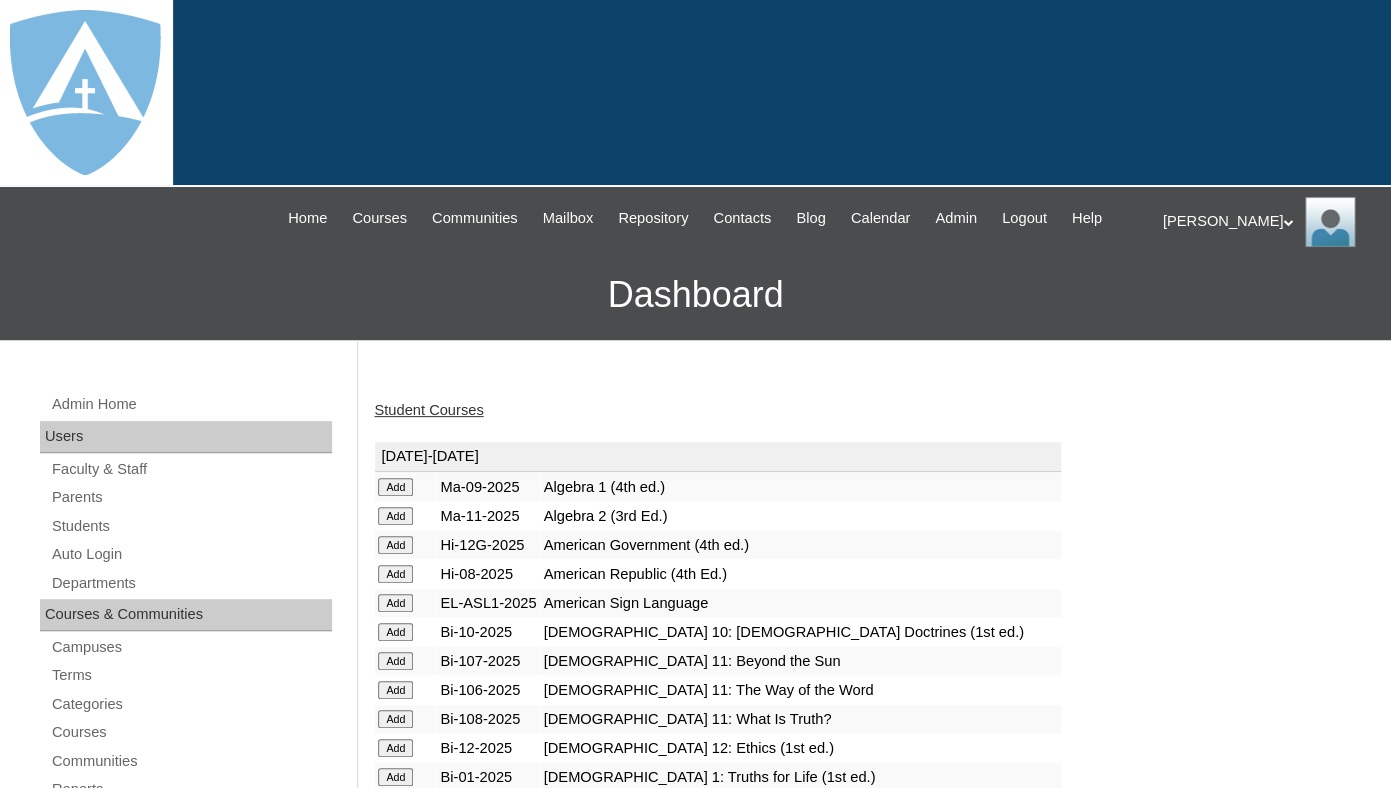 click on "Student Courses" at bounding box center [428, 410] 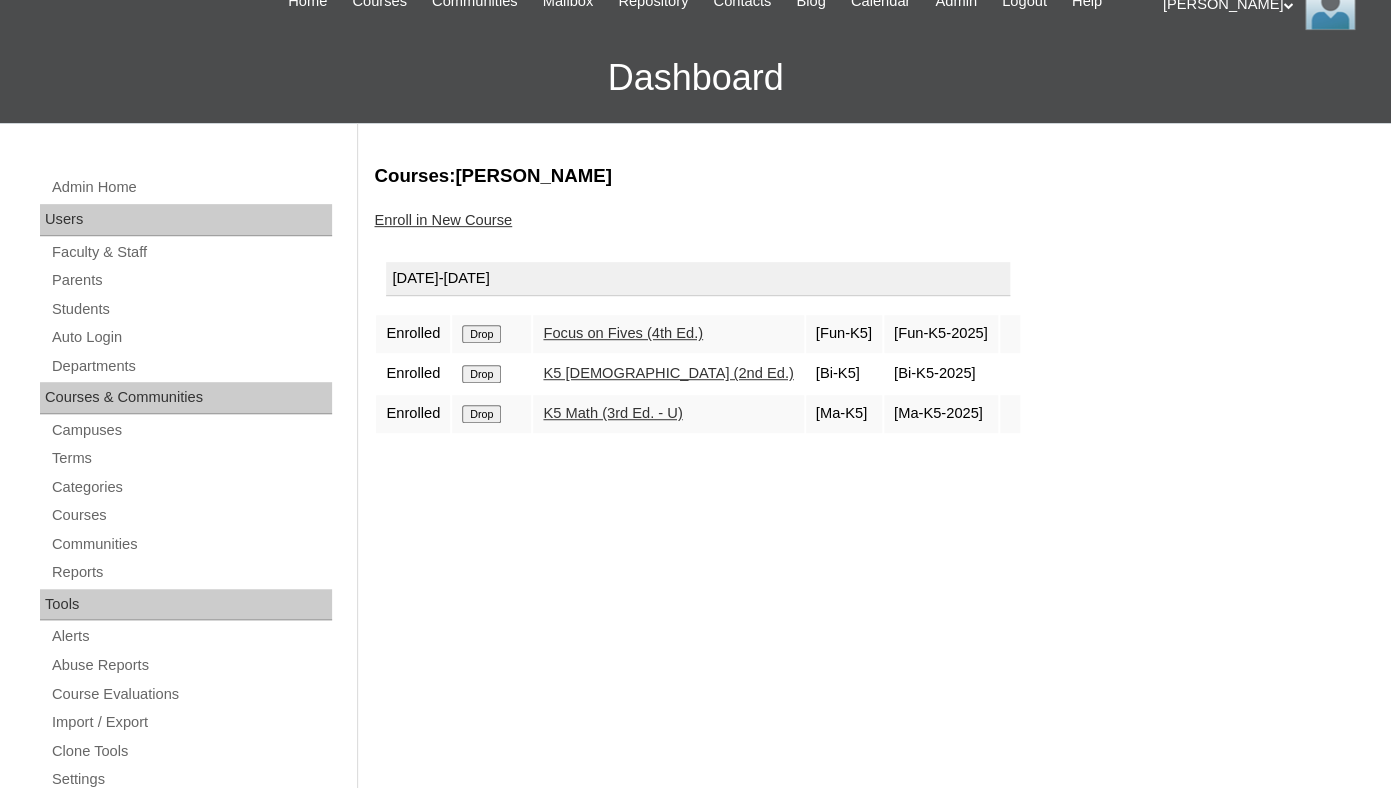 scroll, scrollTop: 218, scrollLeft: 0, axis: vertical 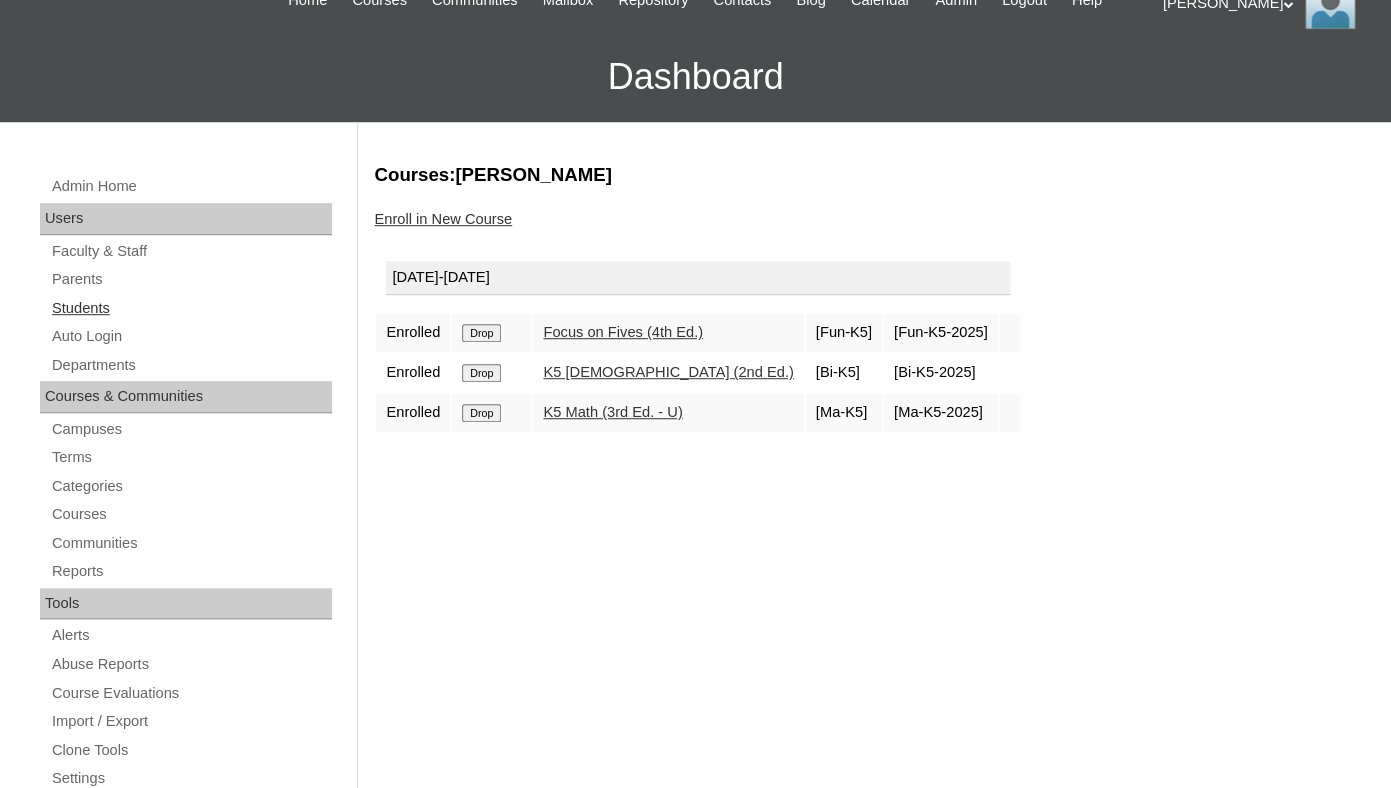 click on "Students" at bounding box center (191, 308) 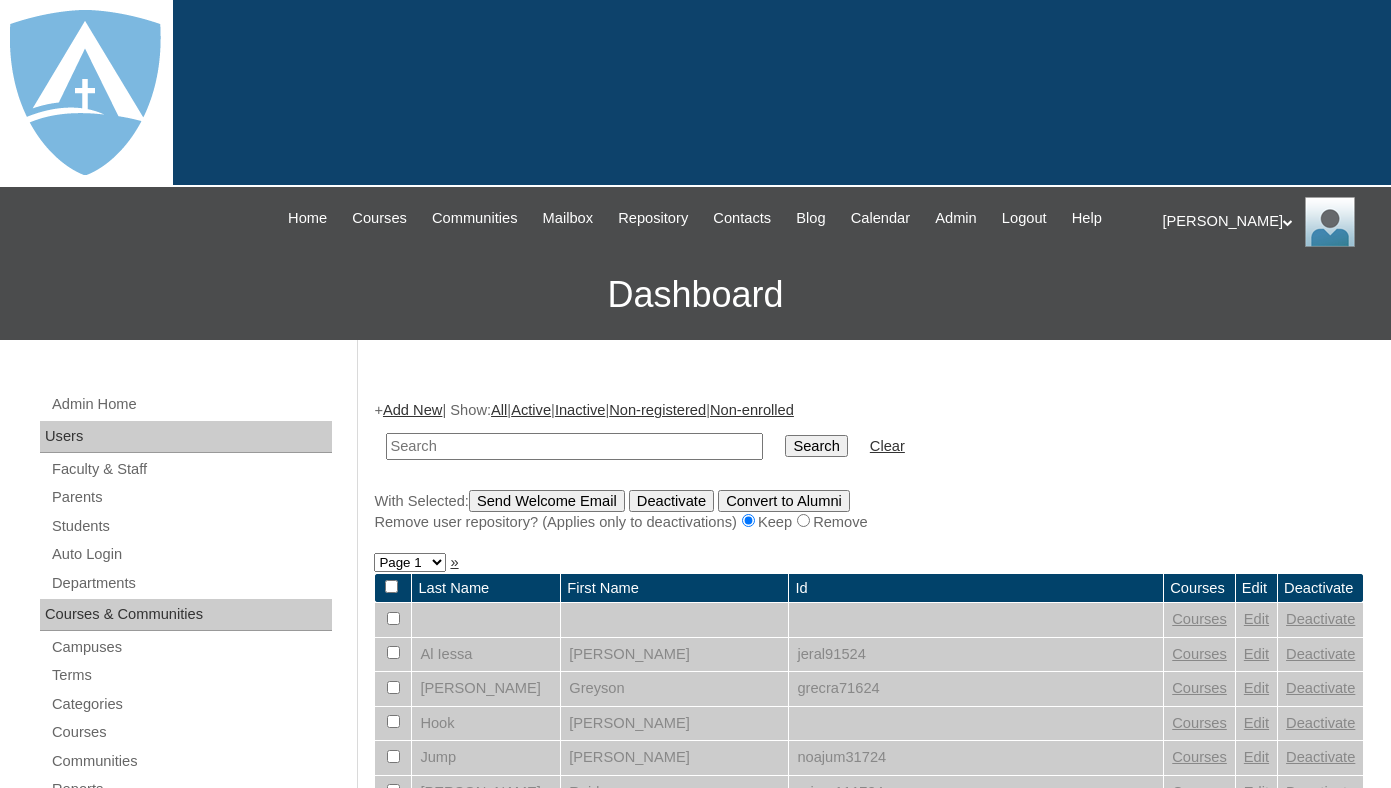 scroll, scrollTop: 0, scrollLeft: 0, axis: both 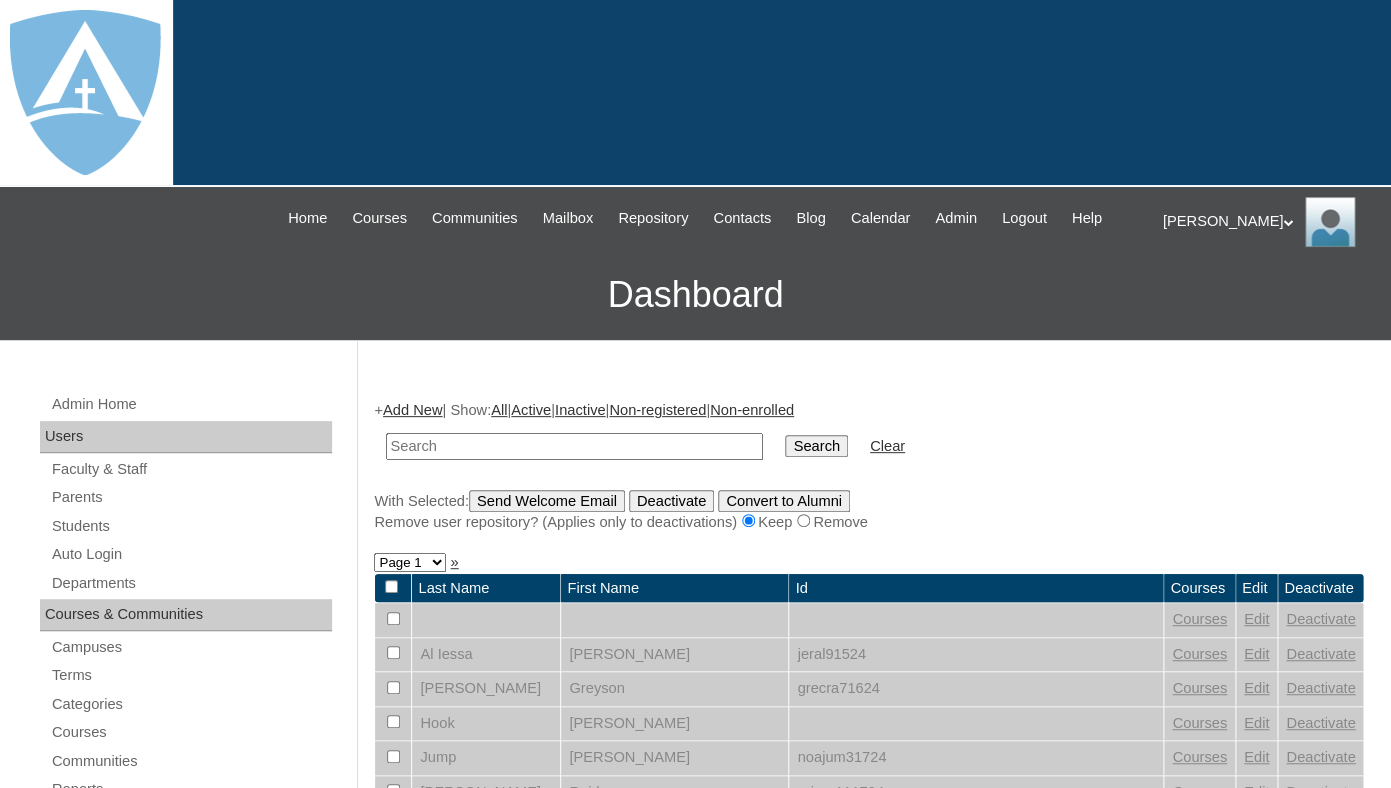 click at bounding box center [574, 446] 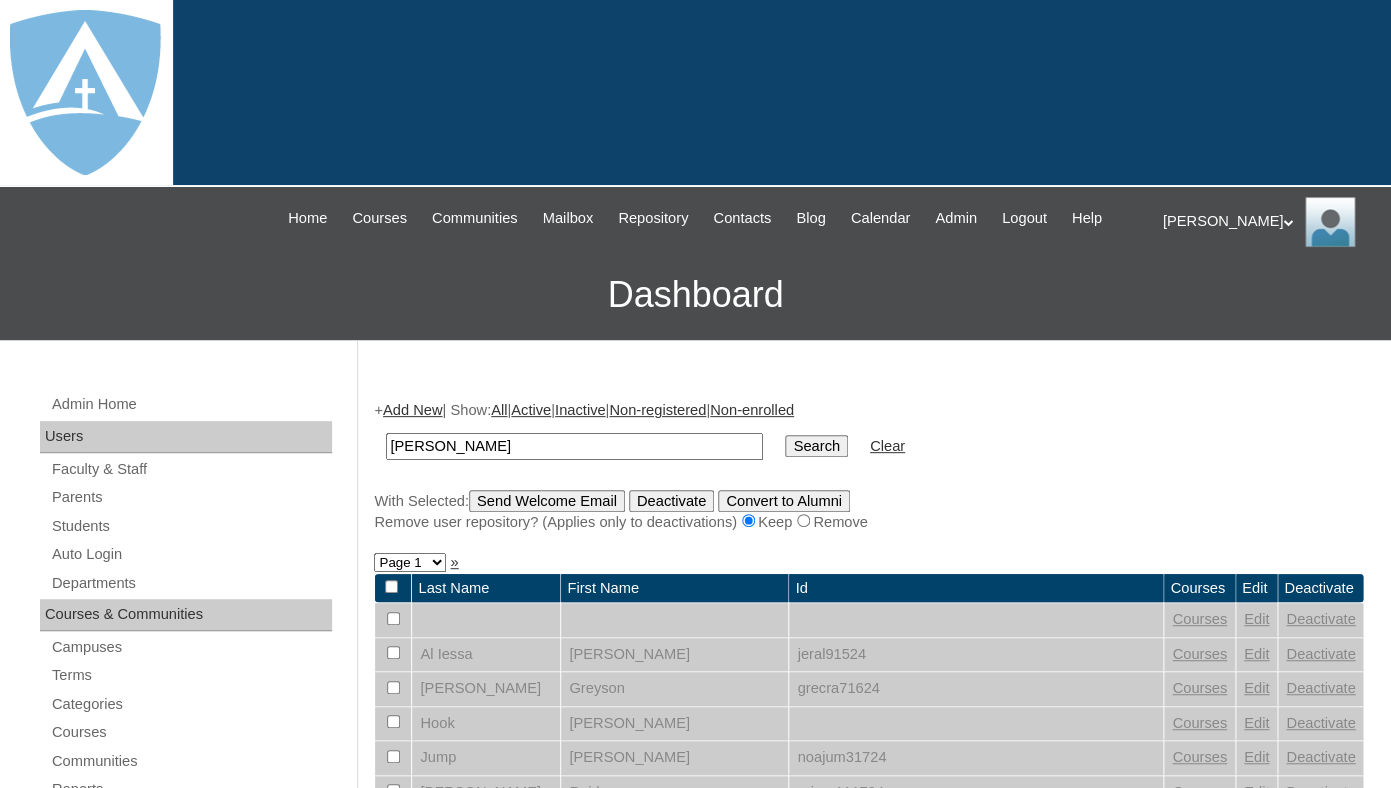 click on "[PERSON_NAME]" at bounding box center [574, 446] 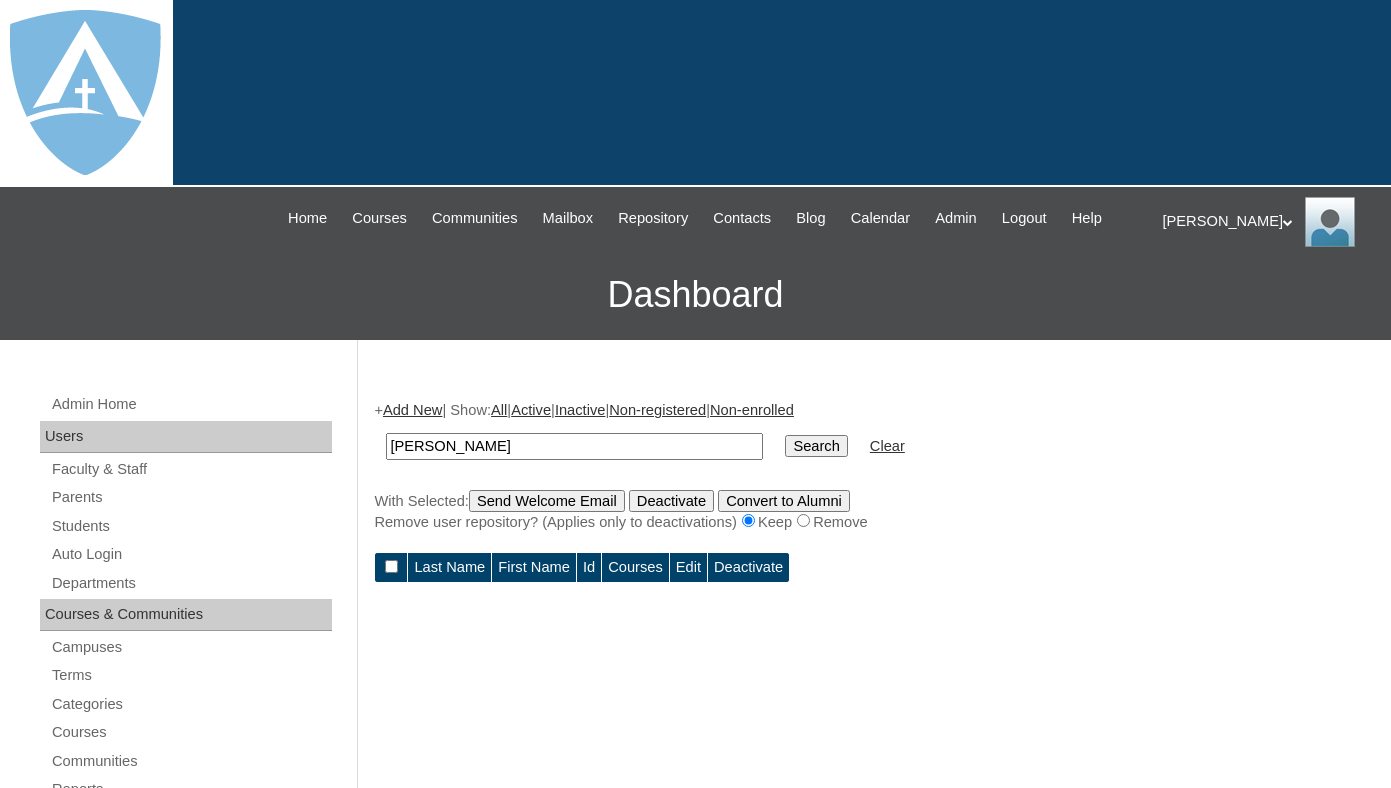 scroll, scrollTop: 0, scrollLeft: 0, axis: both 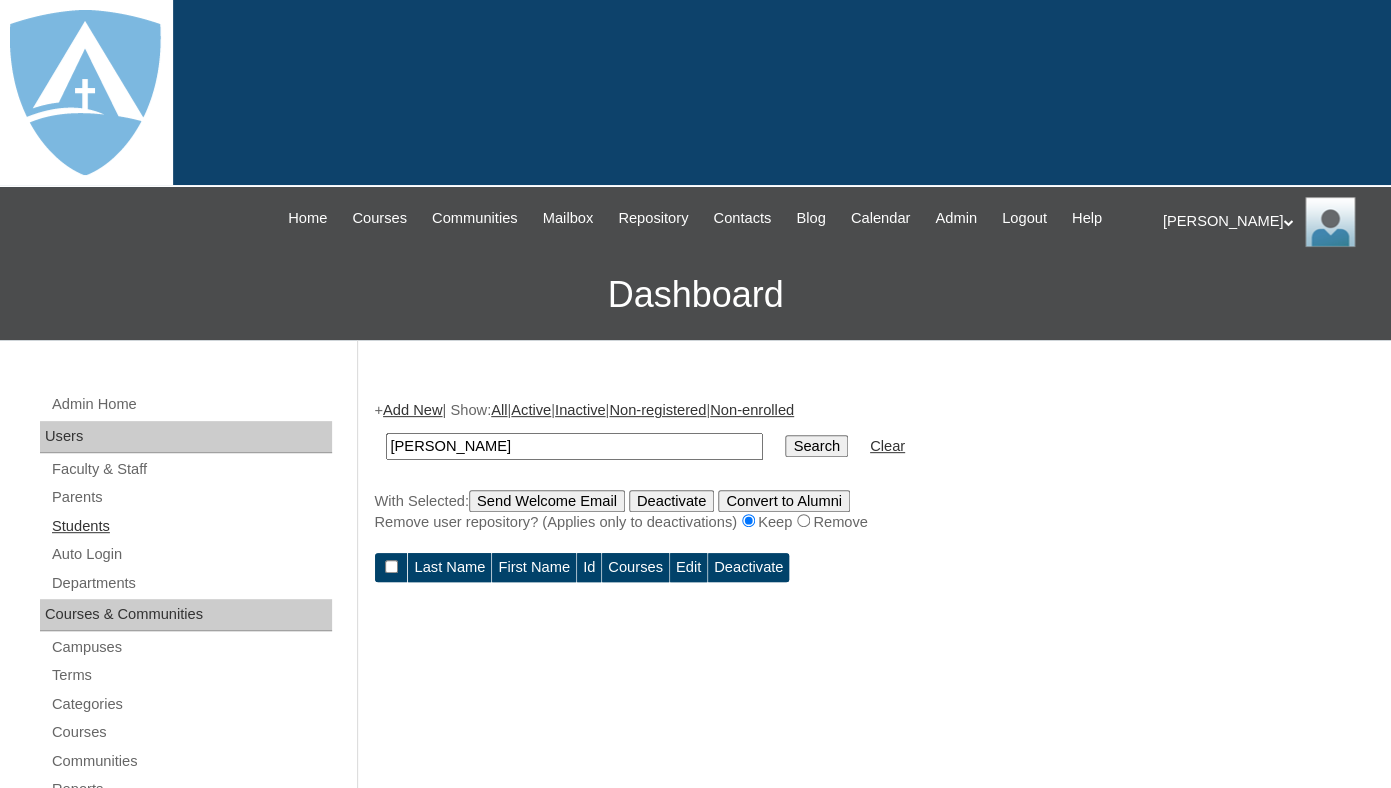 click on "Students" at bounding box center (191, 526) 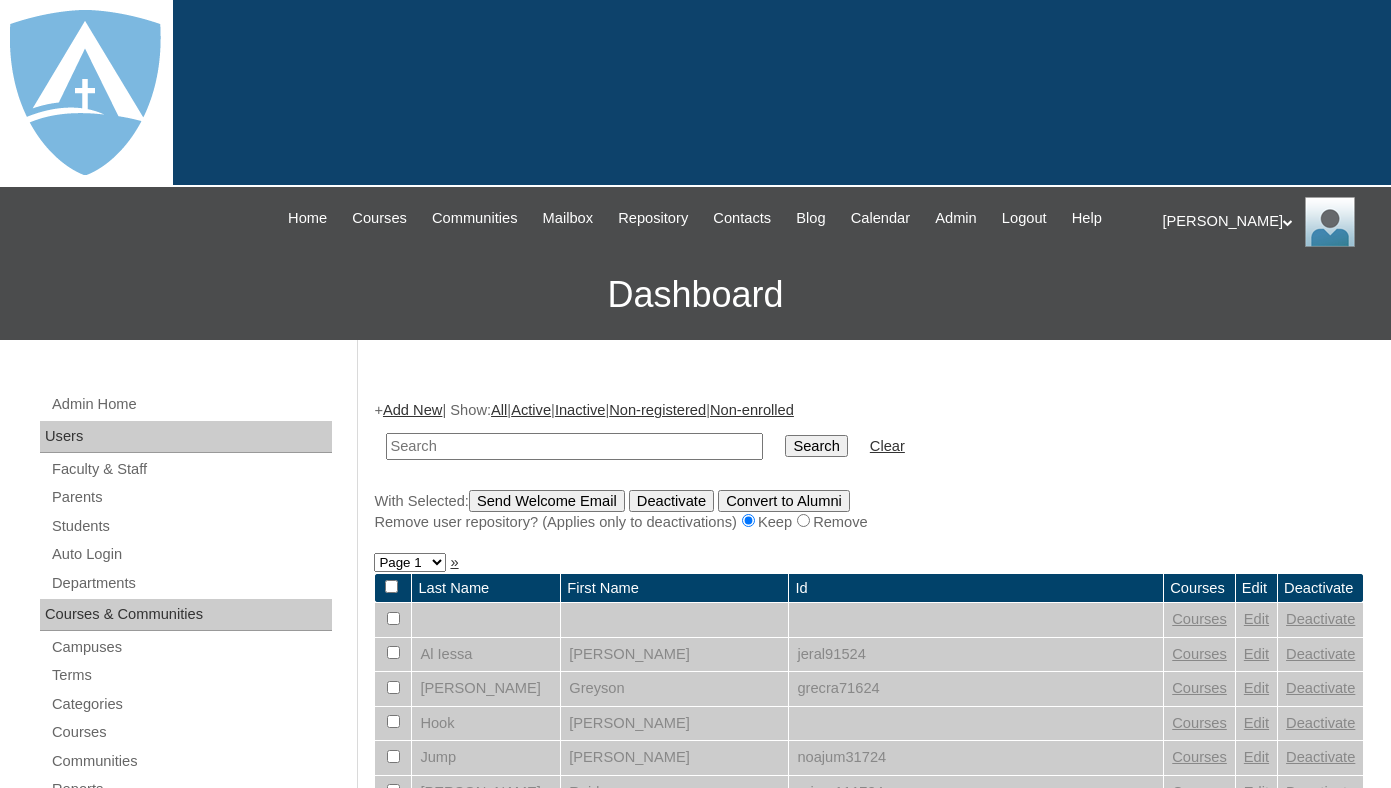 scroll, scrollTop: 0, scrollLeft: 0, axis: both 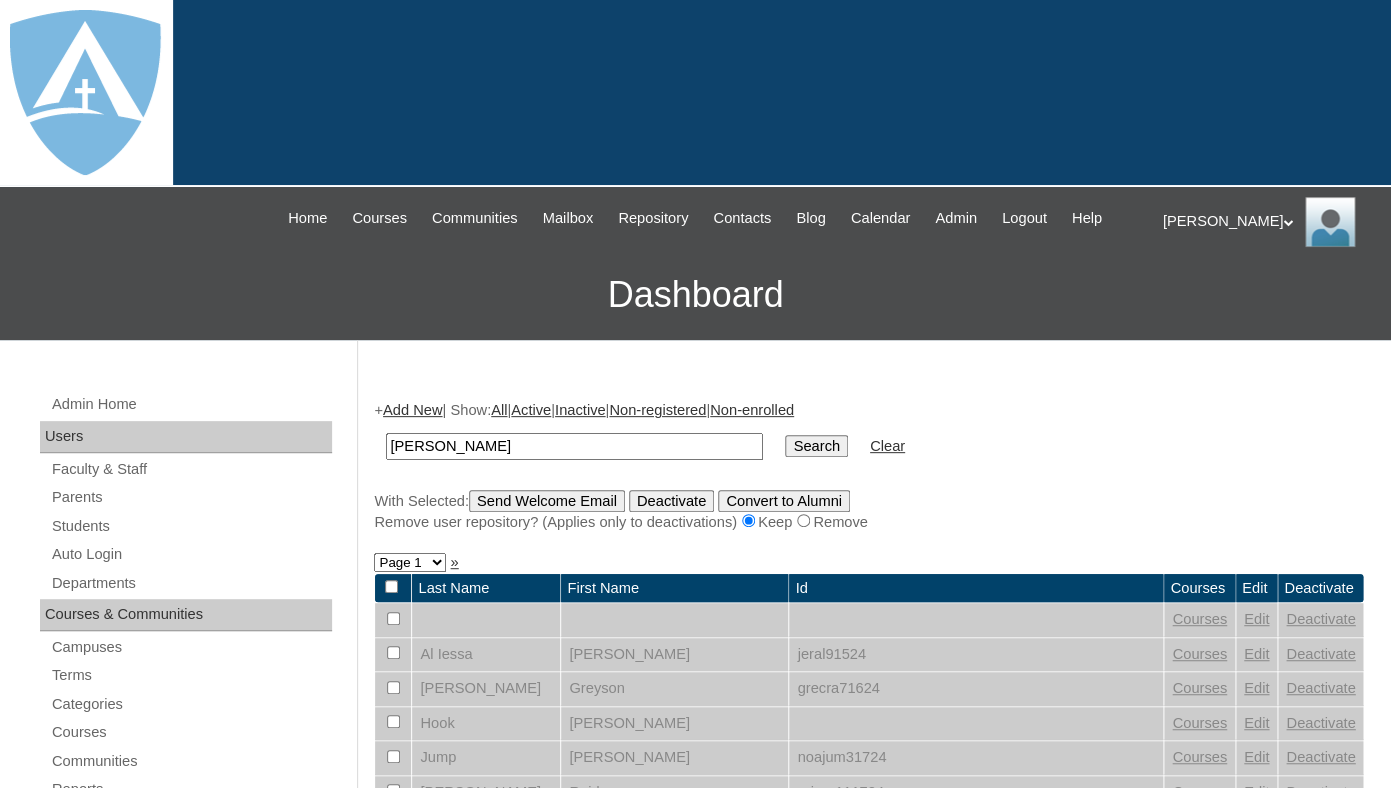 click on "[PERSON_NAME]" at bounding box center (574, 446) 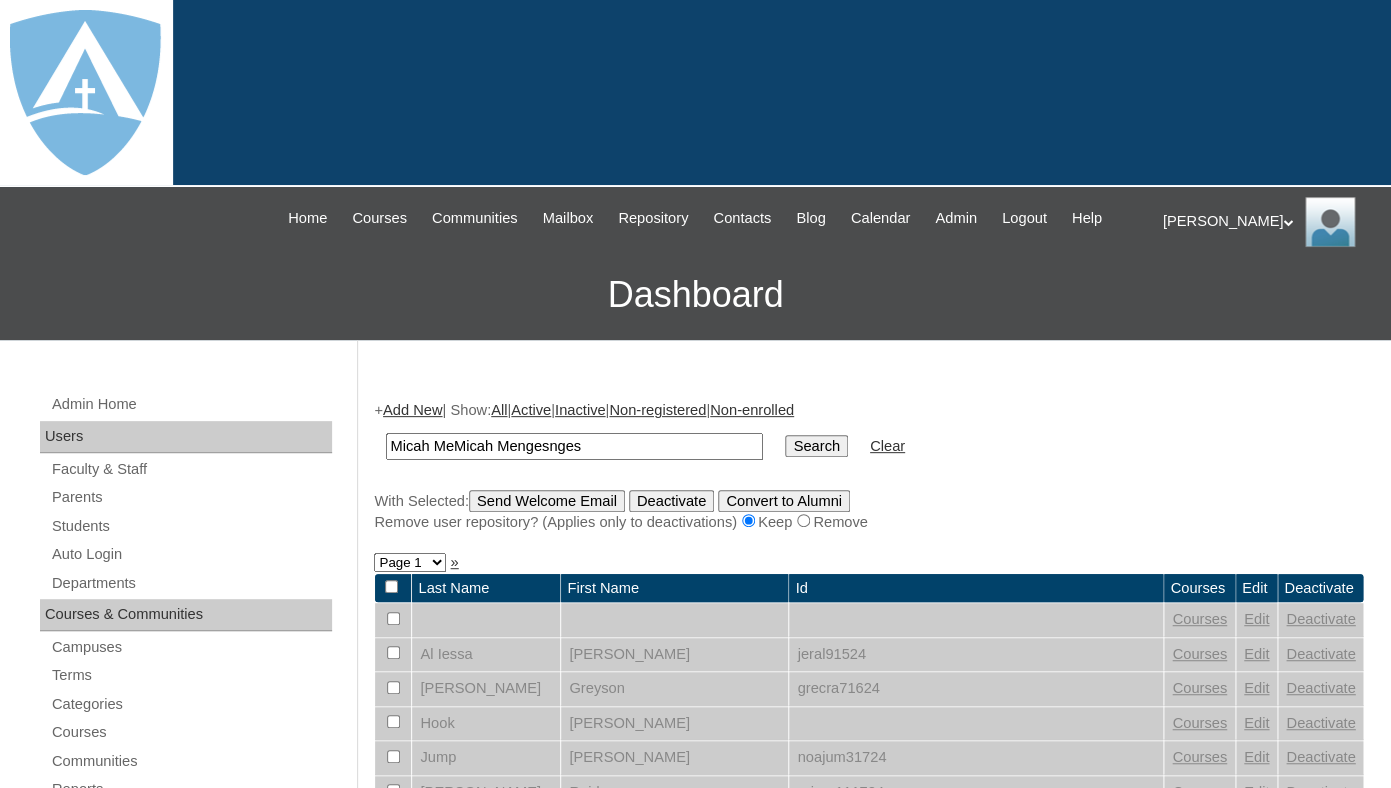 drag, startPoint x: 606, startPoint y: 464, endPoint x: 303, endPoint y: 451, distance: 303.27875 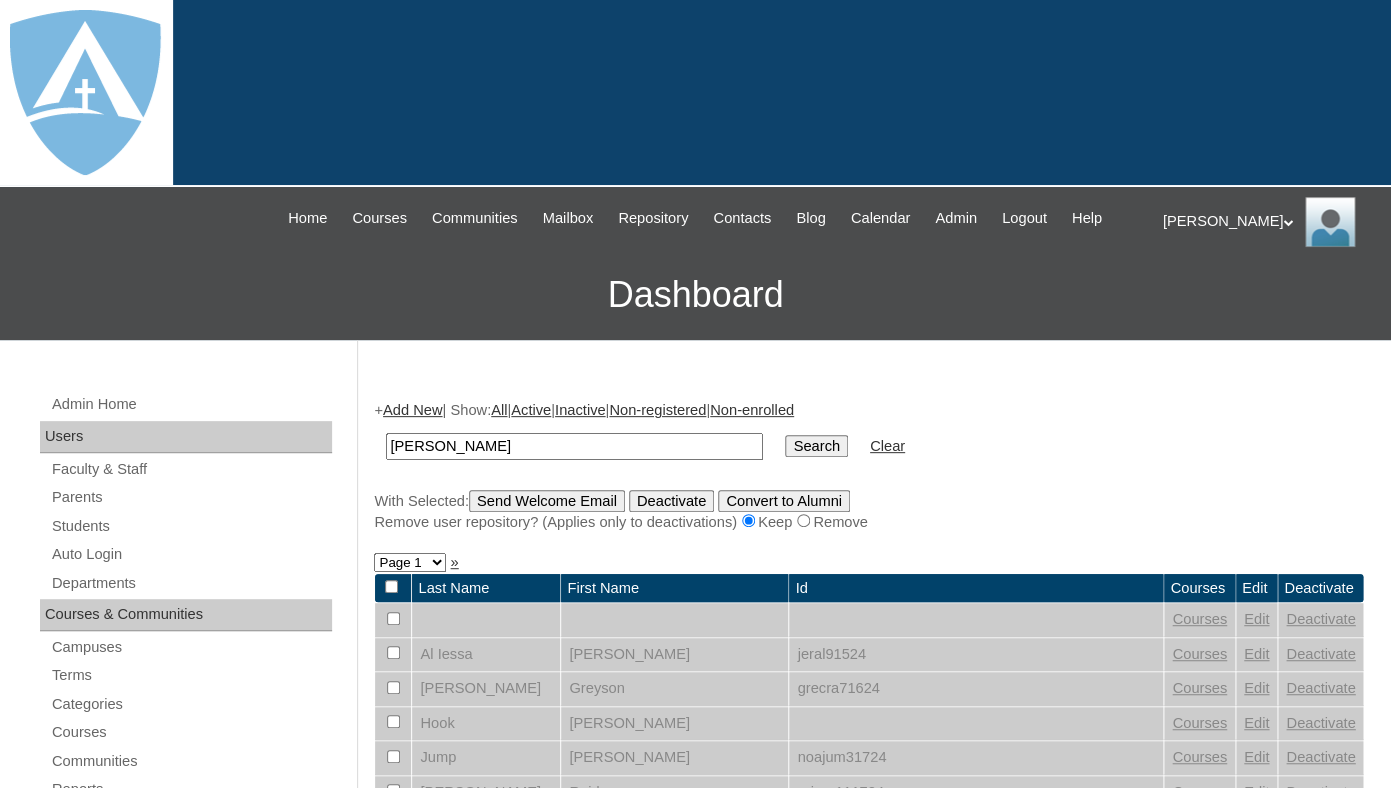 drag, startPoint x: 436, startPoint y: 466, endPoint x: 346, endPoint y: 465, distance: 90.005554 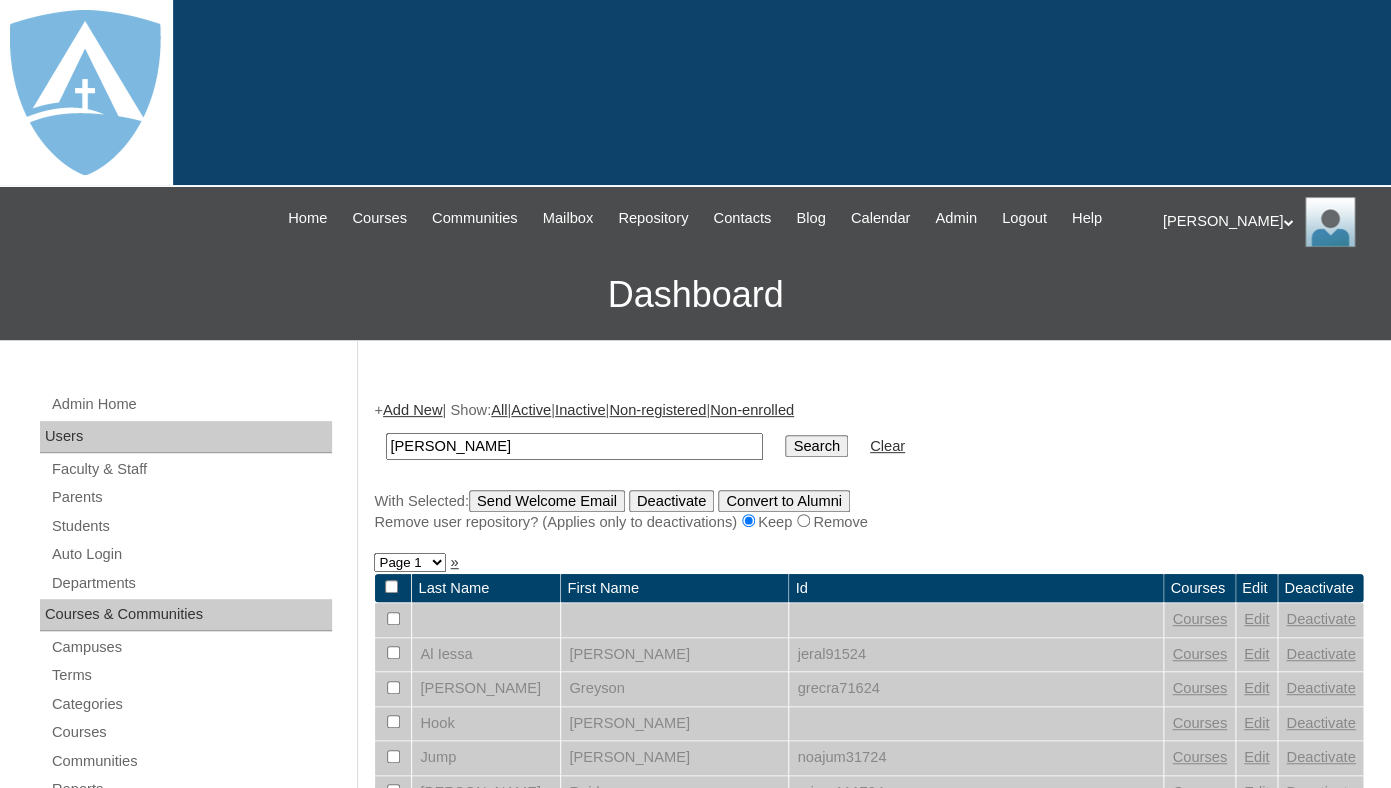 type on "[PERSON_NAME]" 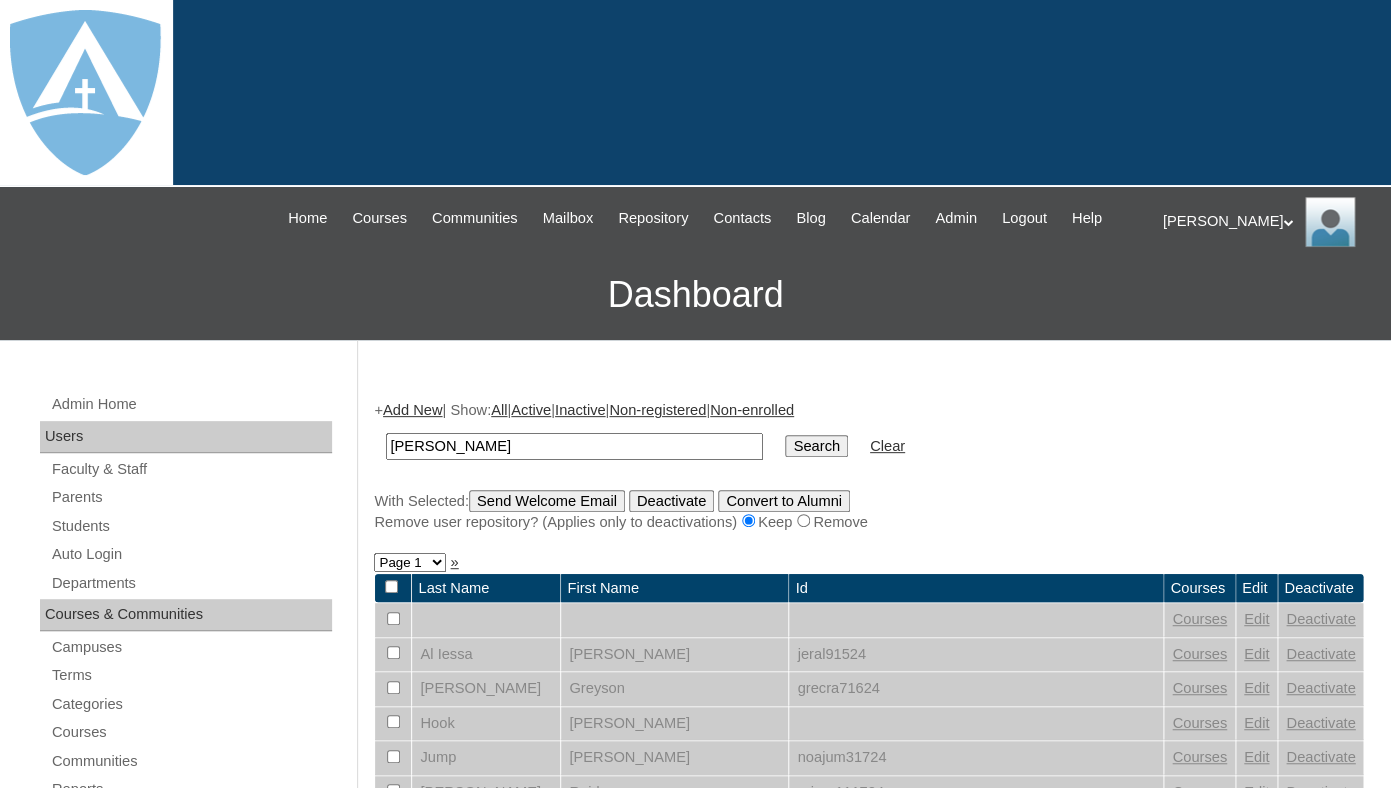 click on "Search" at bounding box center [816, 446] 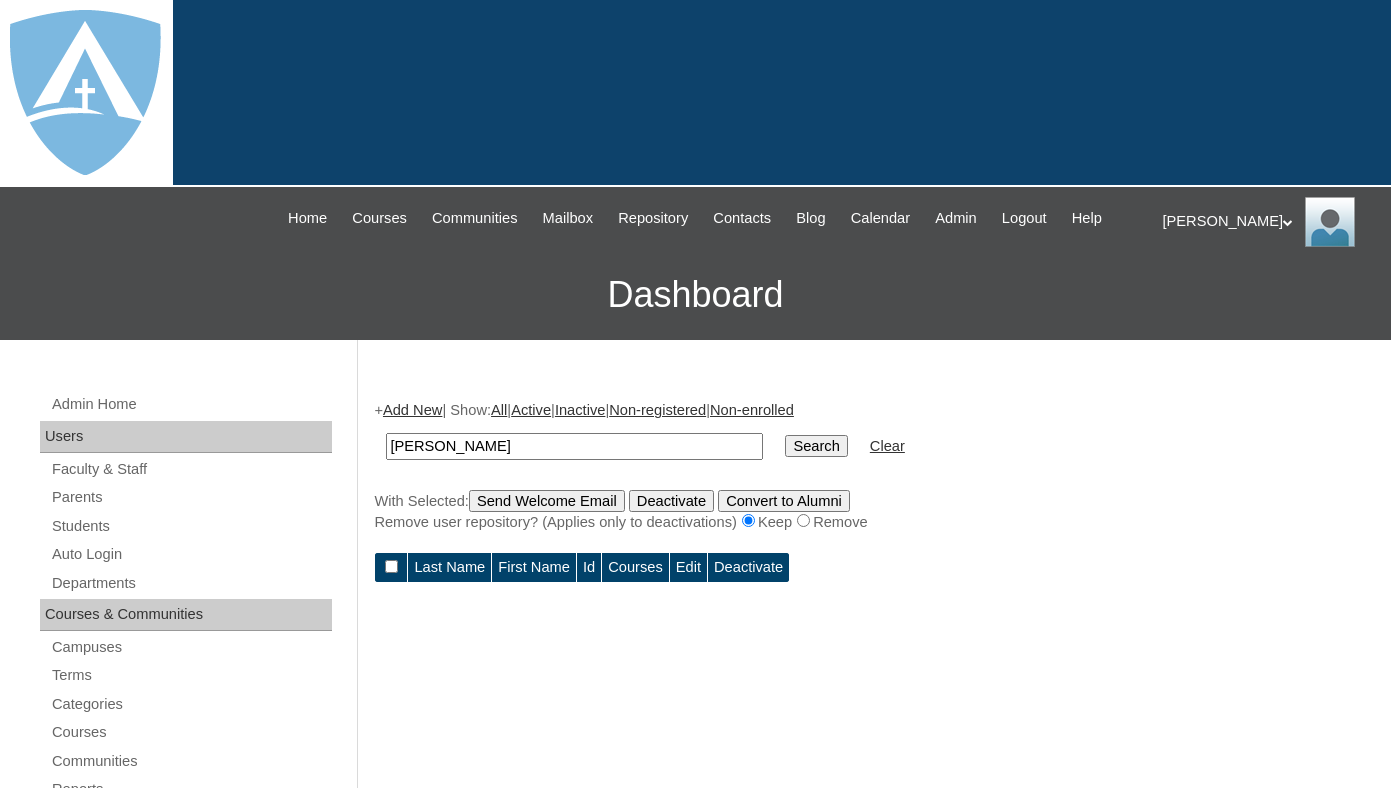 scroll, scrollTop: 0, scrollLeft: 0, axis: both 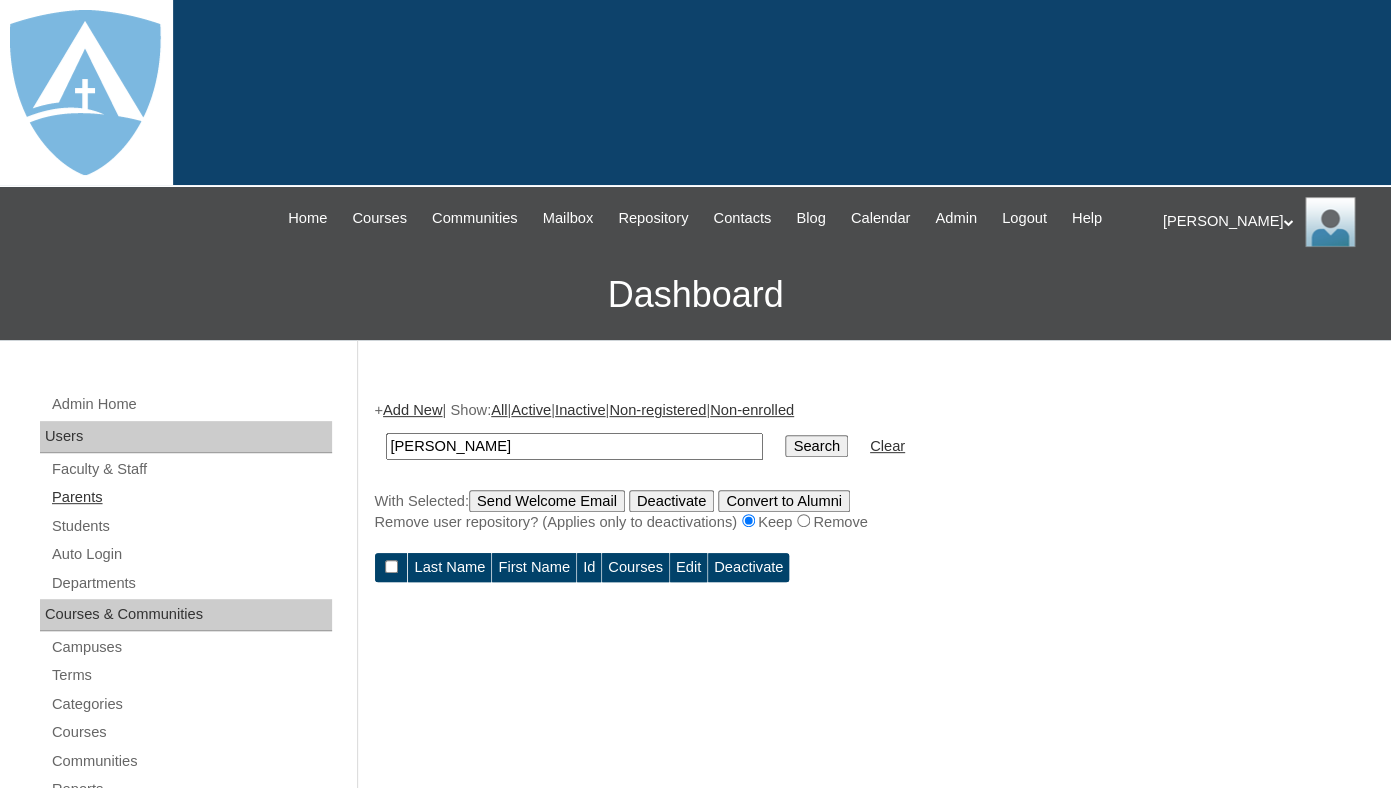 click on "Parents" at bounding box center [191, 497] 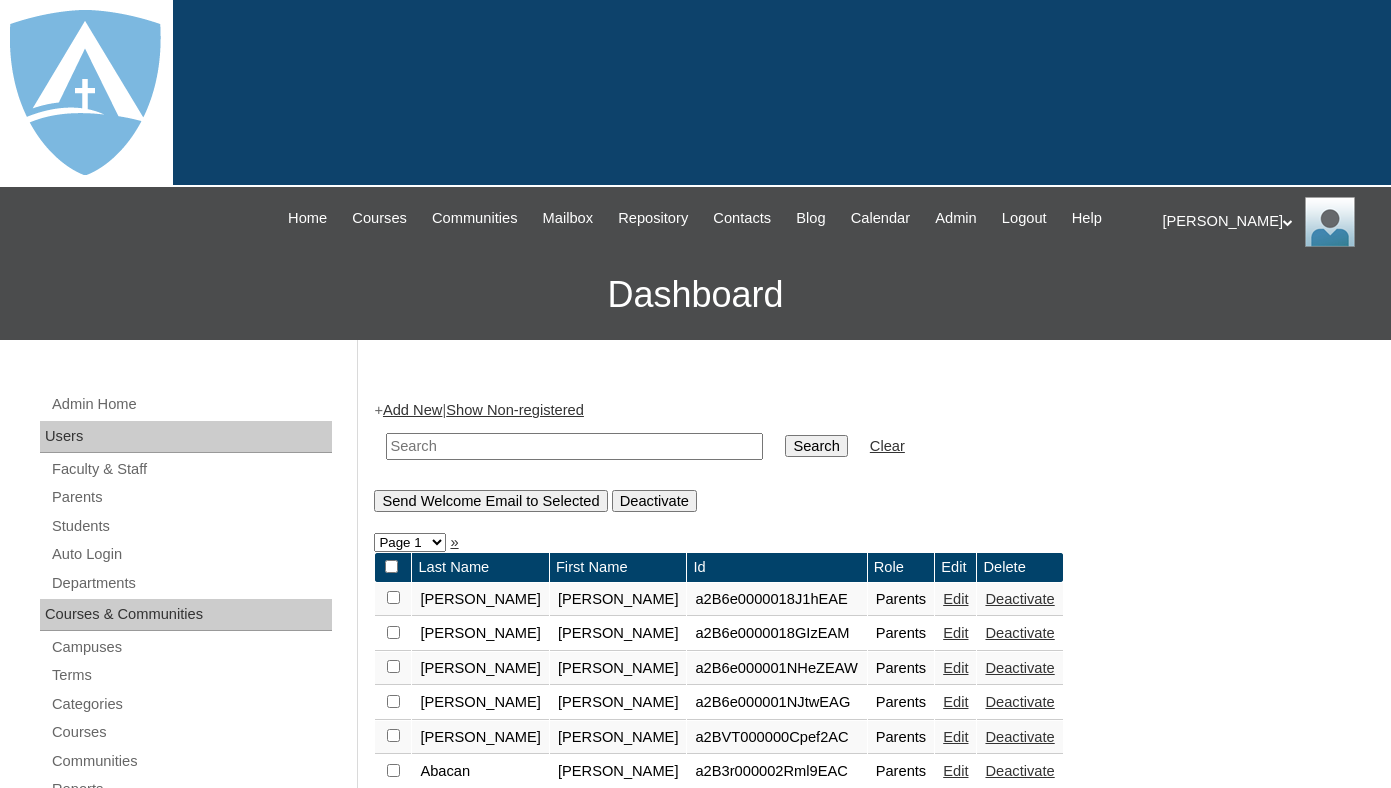 scroll, scrollTop: 0, scrollLeft: 0, axis: both 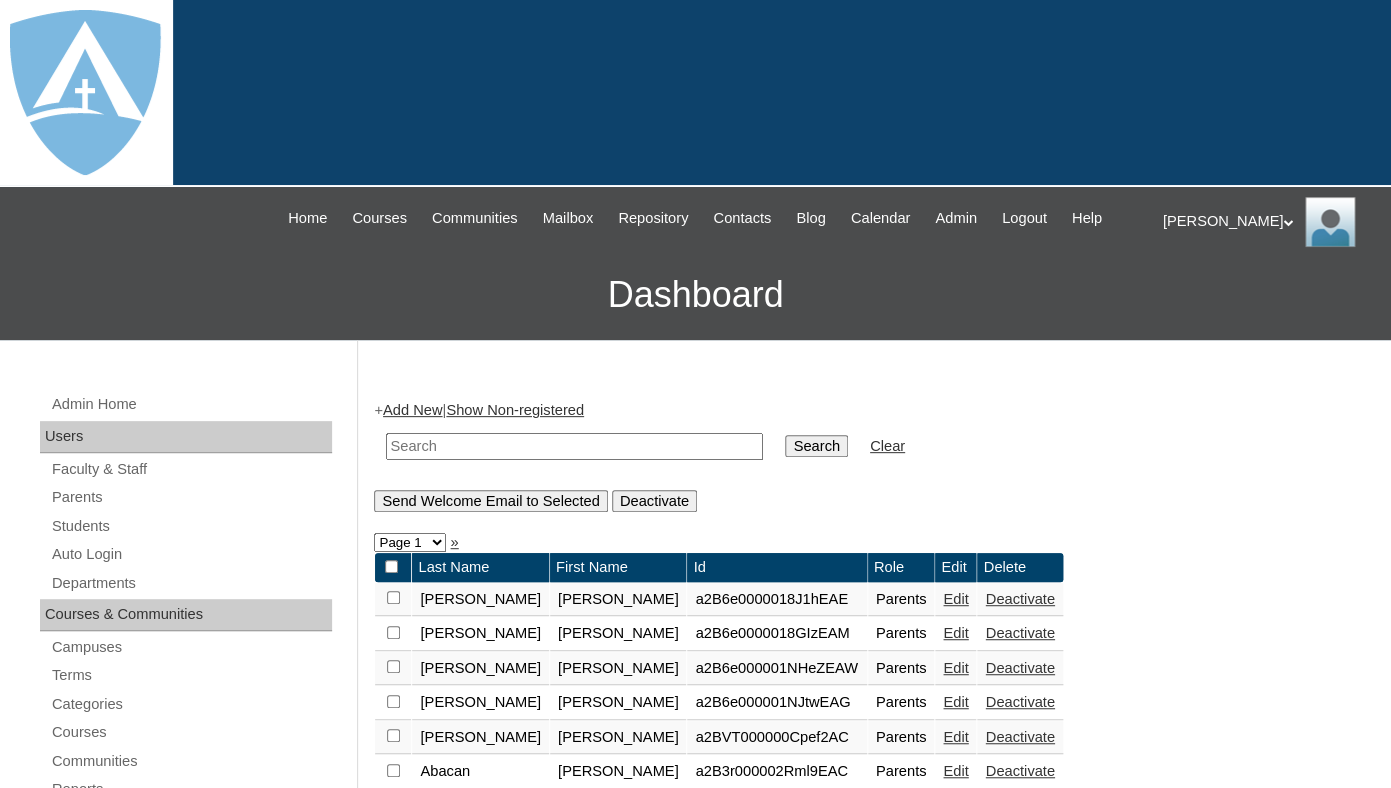 click at bounding box center [574, 446] 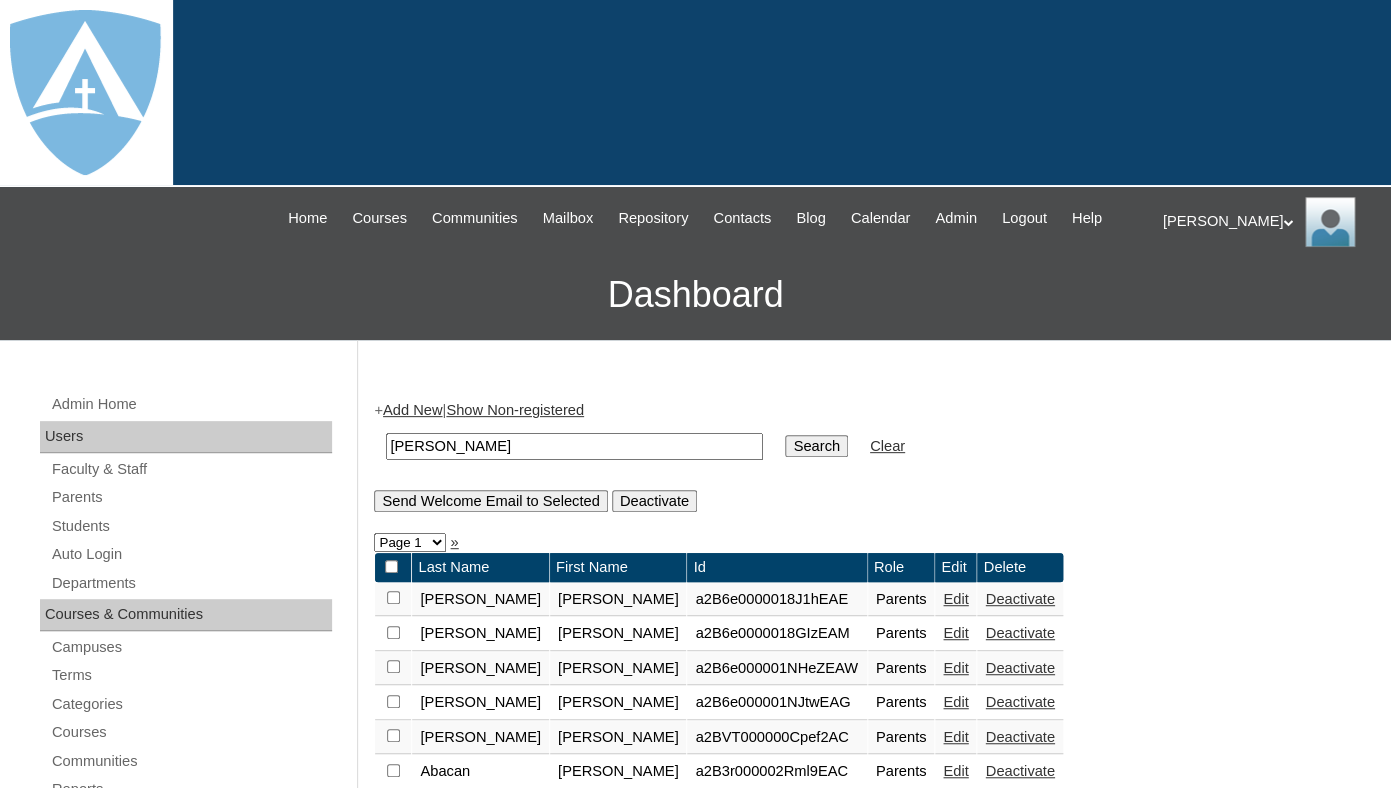 drag, startPoint x: 410, startPoint y: 439, endPoint x: 443, endPoint y: 454, distance: 36.249138 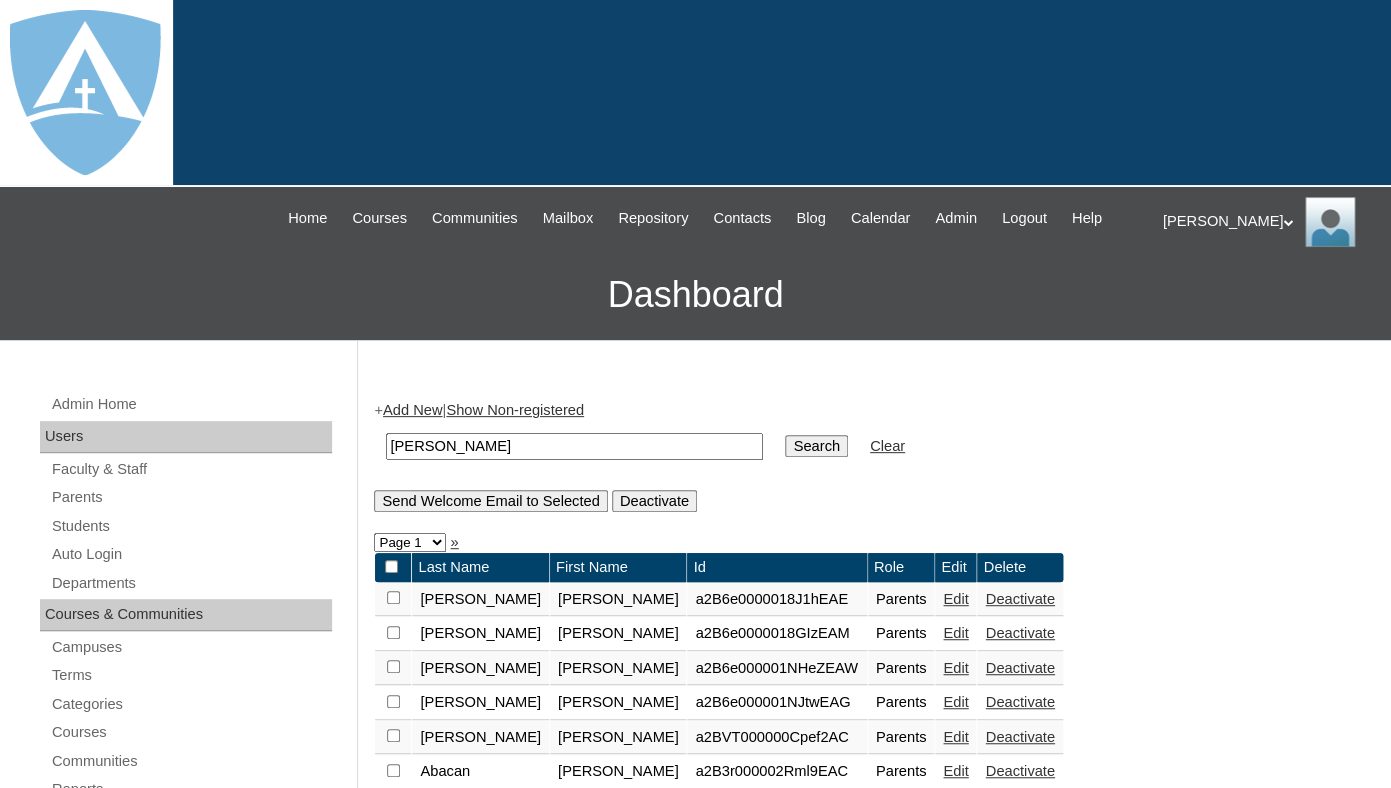 type on "Menges" 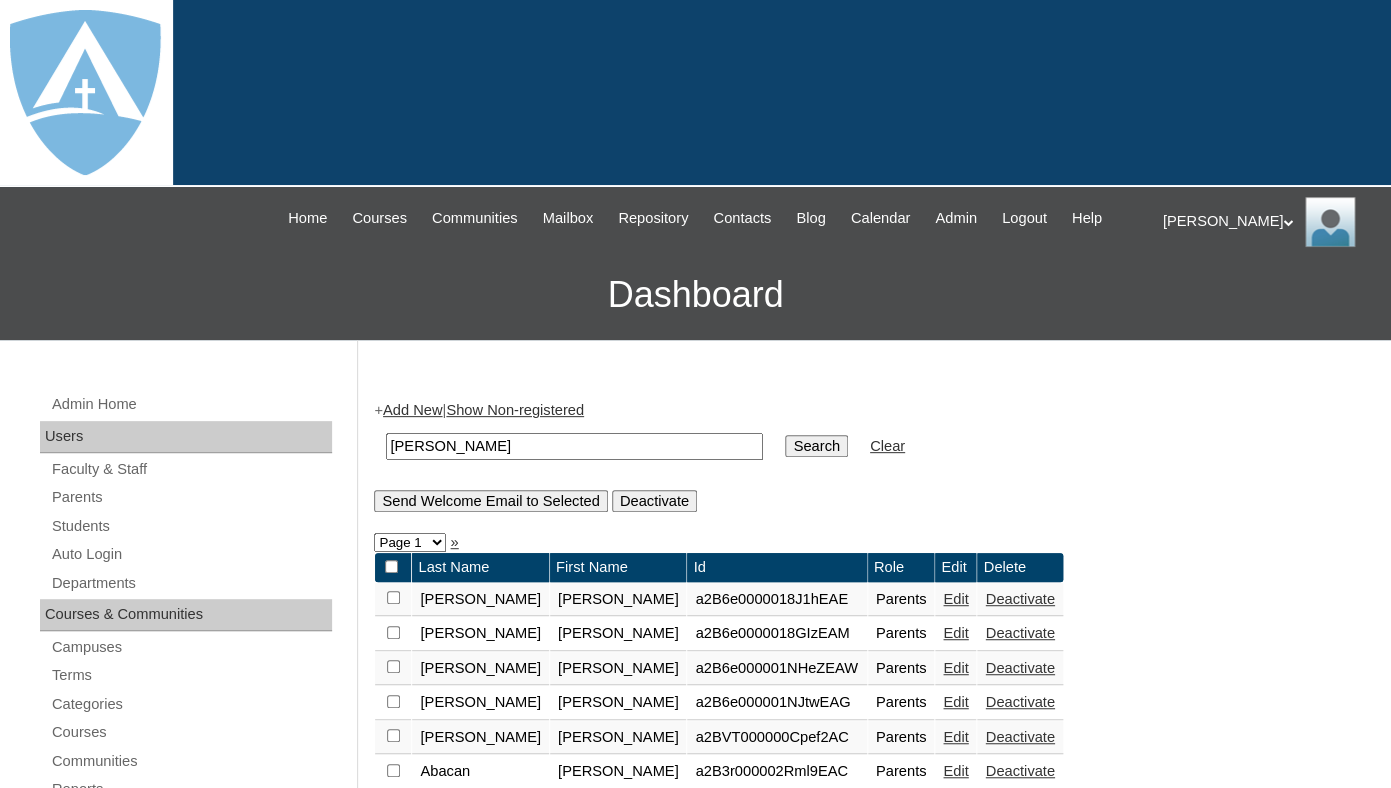 click on "Search" at bounding box center [816, 446] 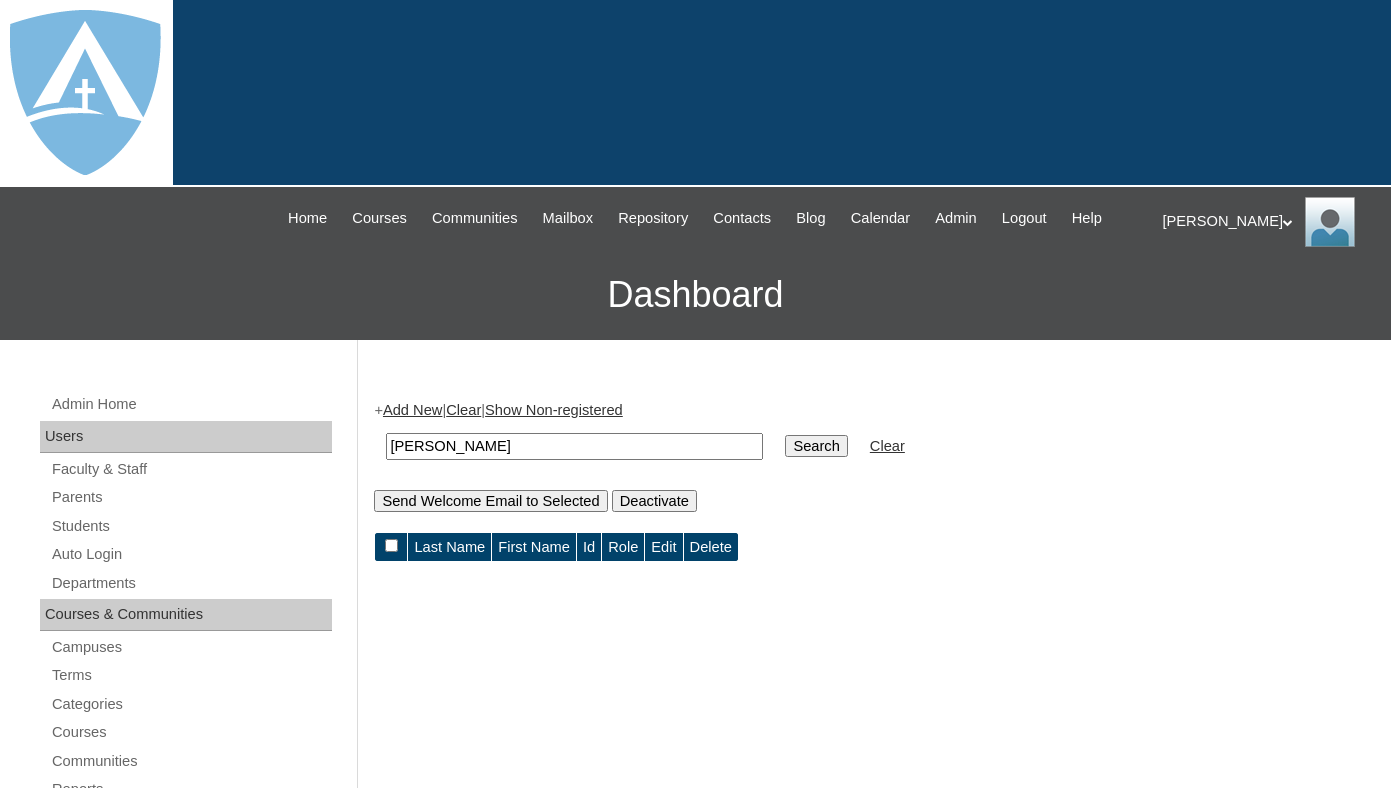 scroll, scrollTop: 0, scrollLeft: 0, axis: both 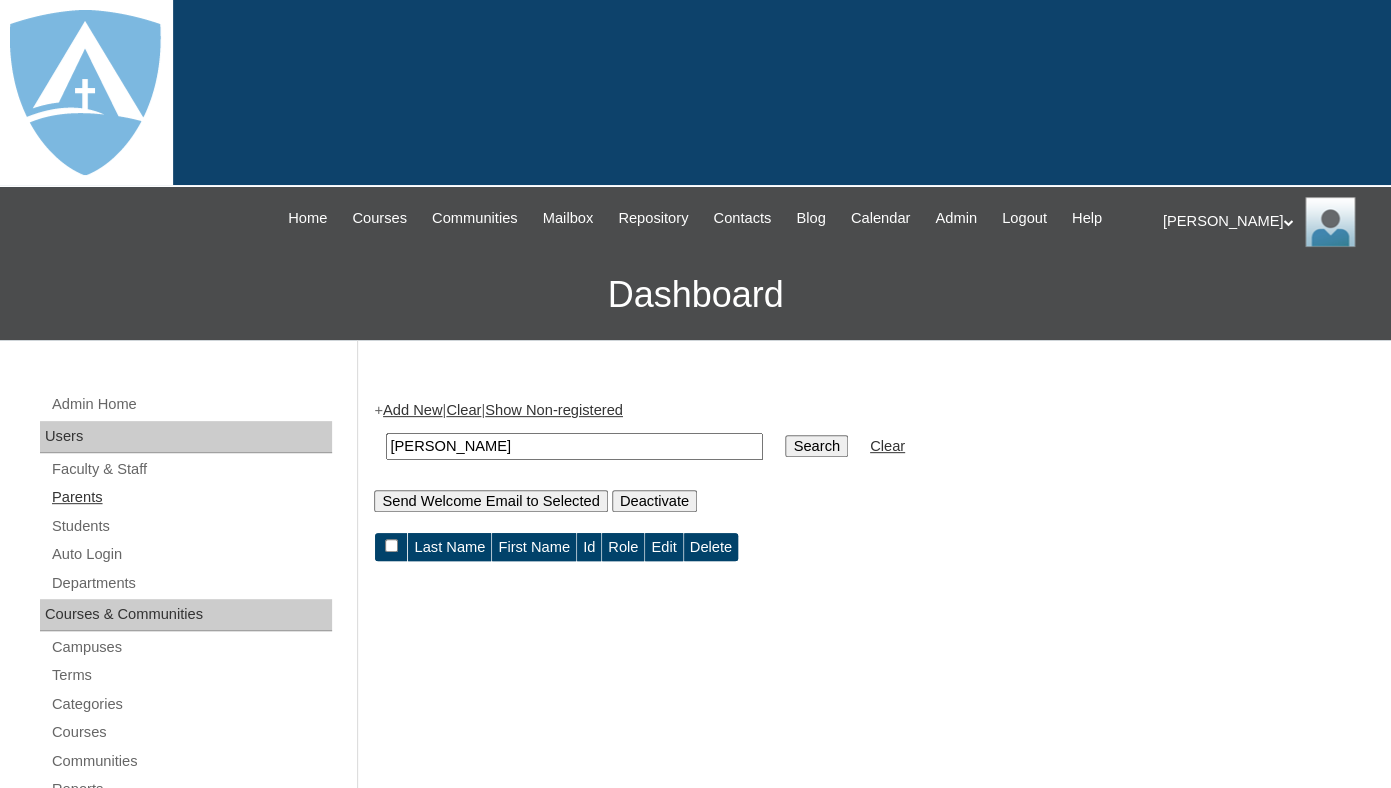 click on "Parents" at bounding box center (191, 497) 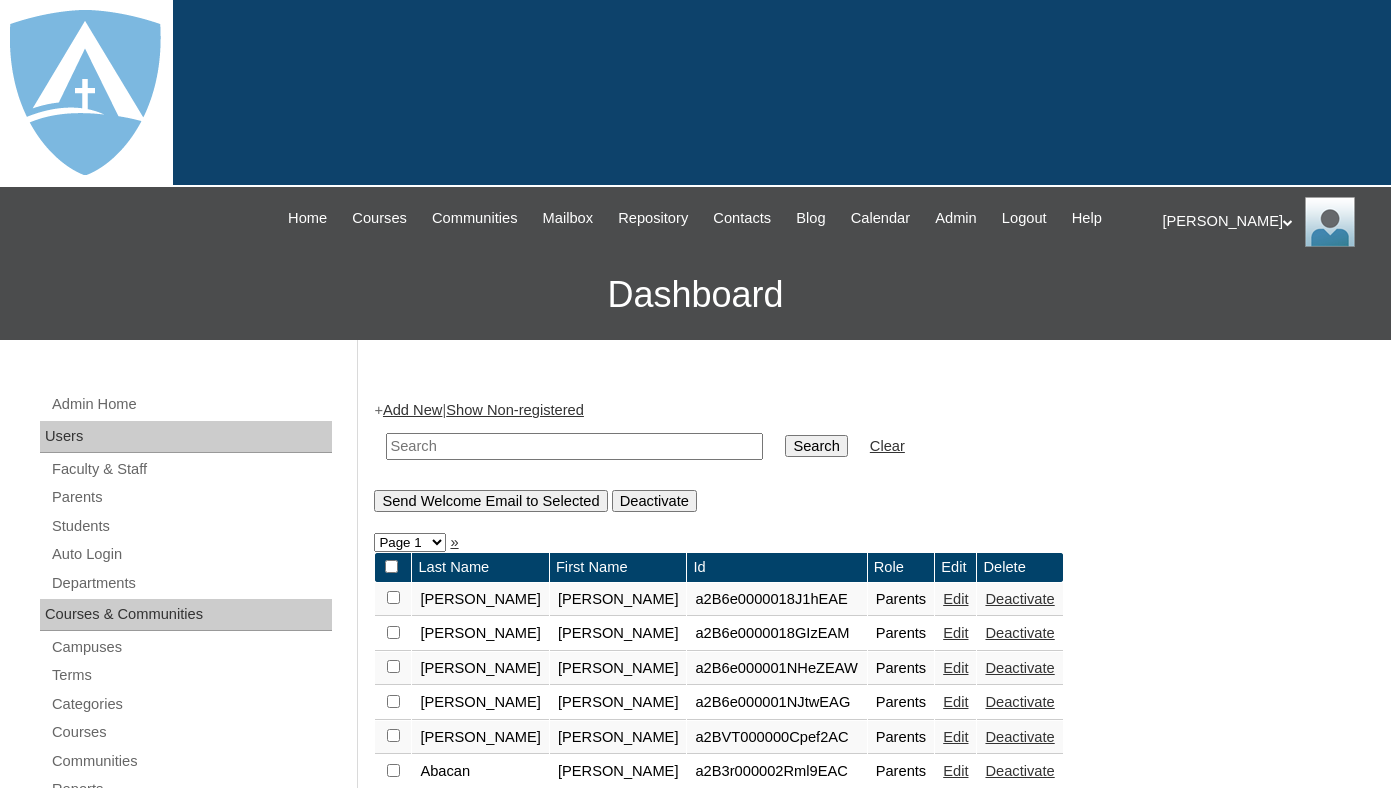 scroll, scrollTop: 0, scrollLeft: 0, axis: both 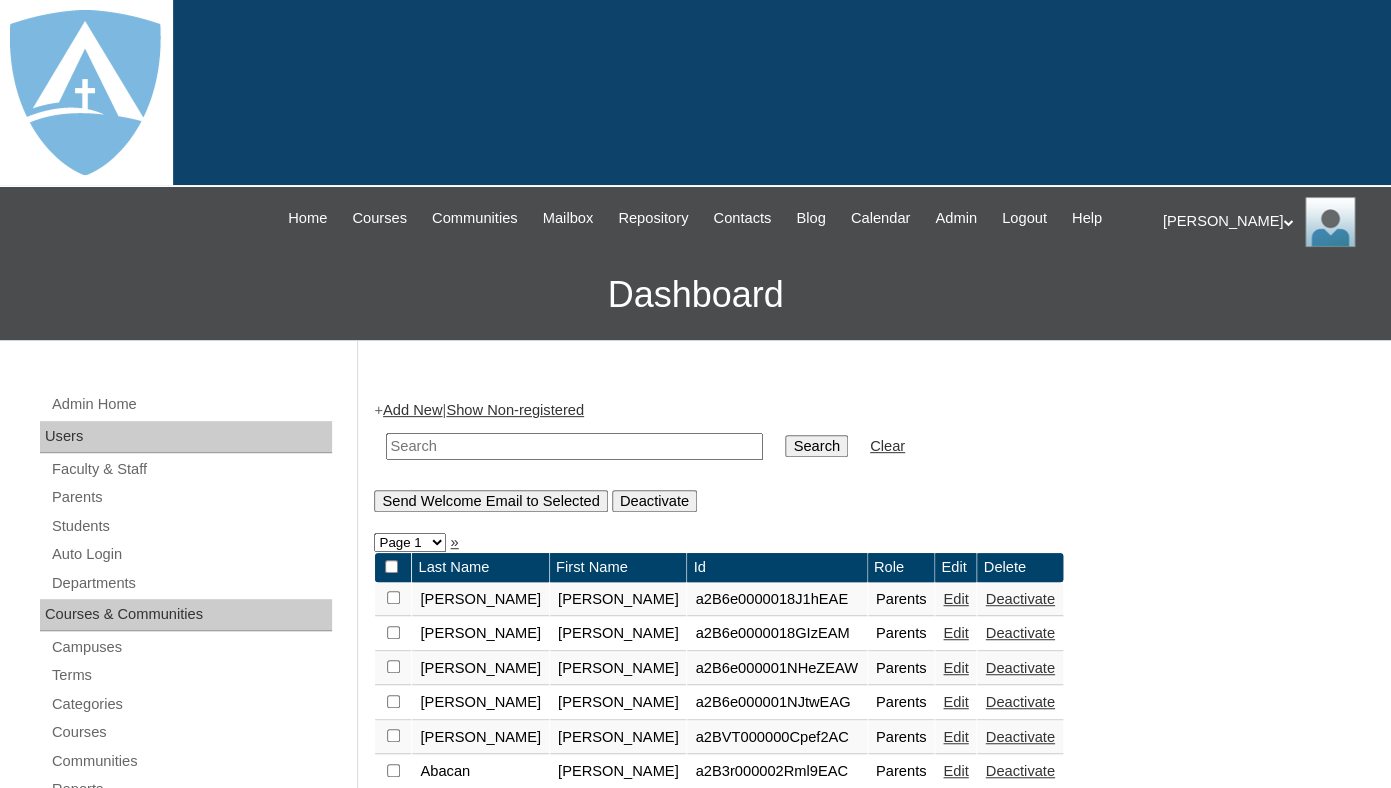 click on "Add New" at bounding box center [412, 410] 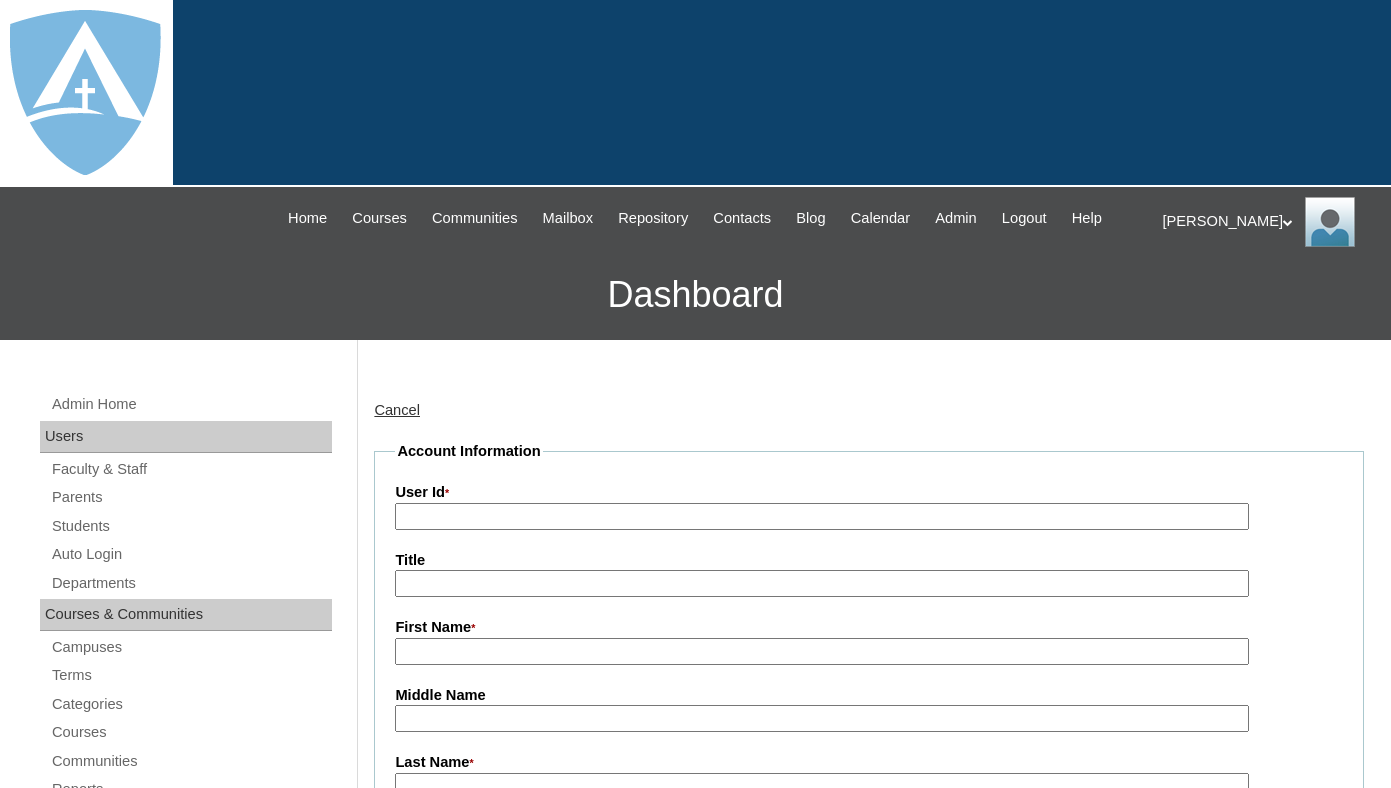 scroll, scrollTop: 0, scrollLeft: 0, axis: both 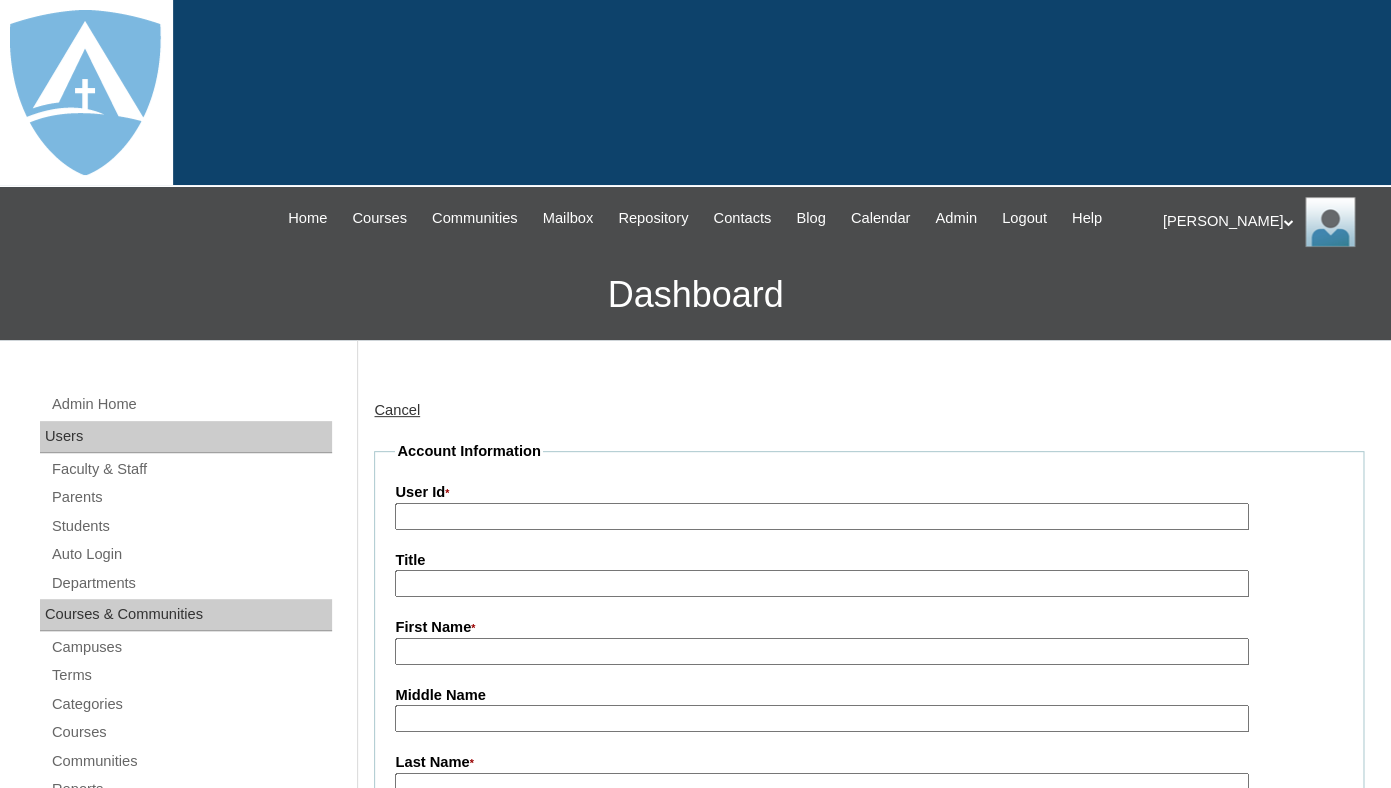 type on "tlambert" 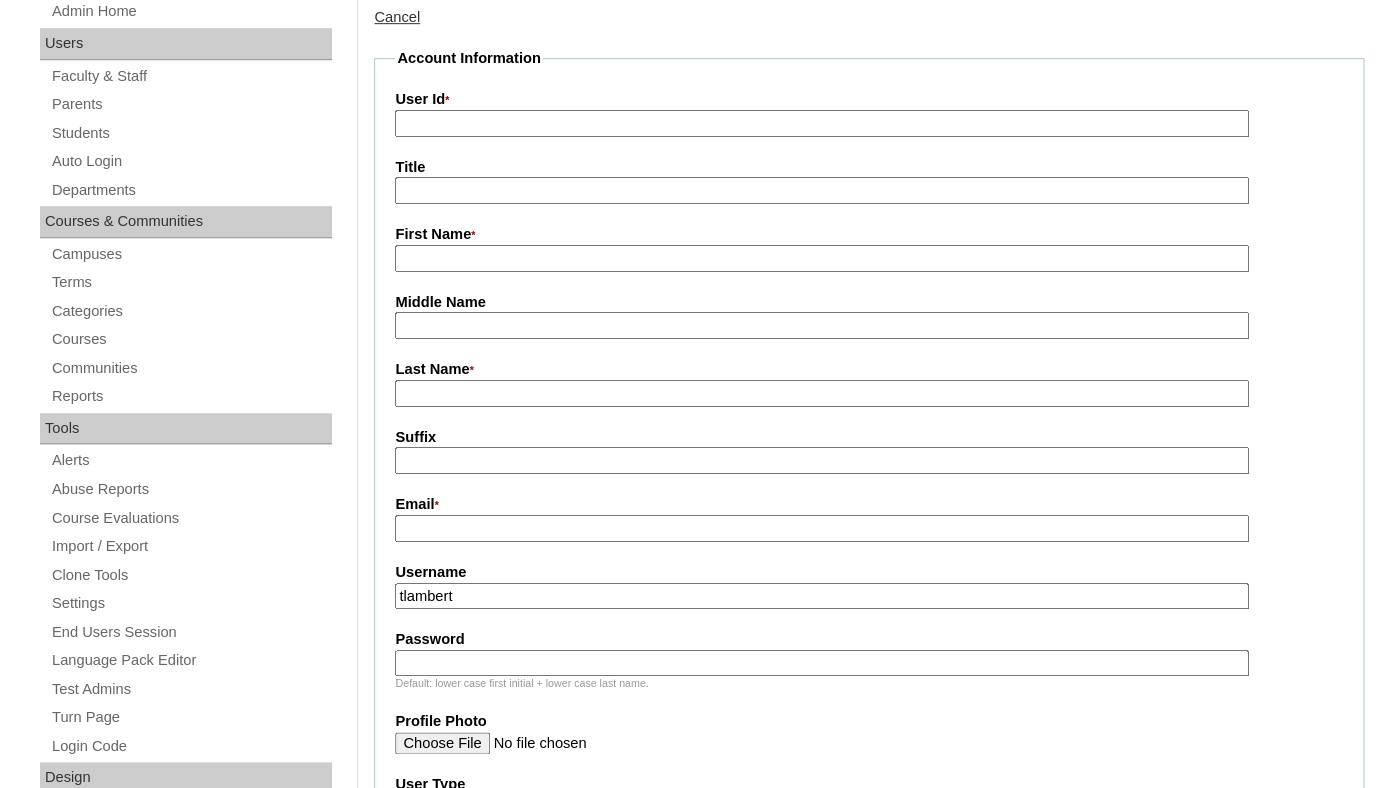 scroll, scrollTop: 0, scrollLeft: 0, axis: both 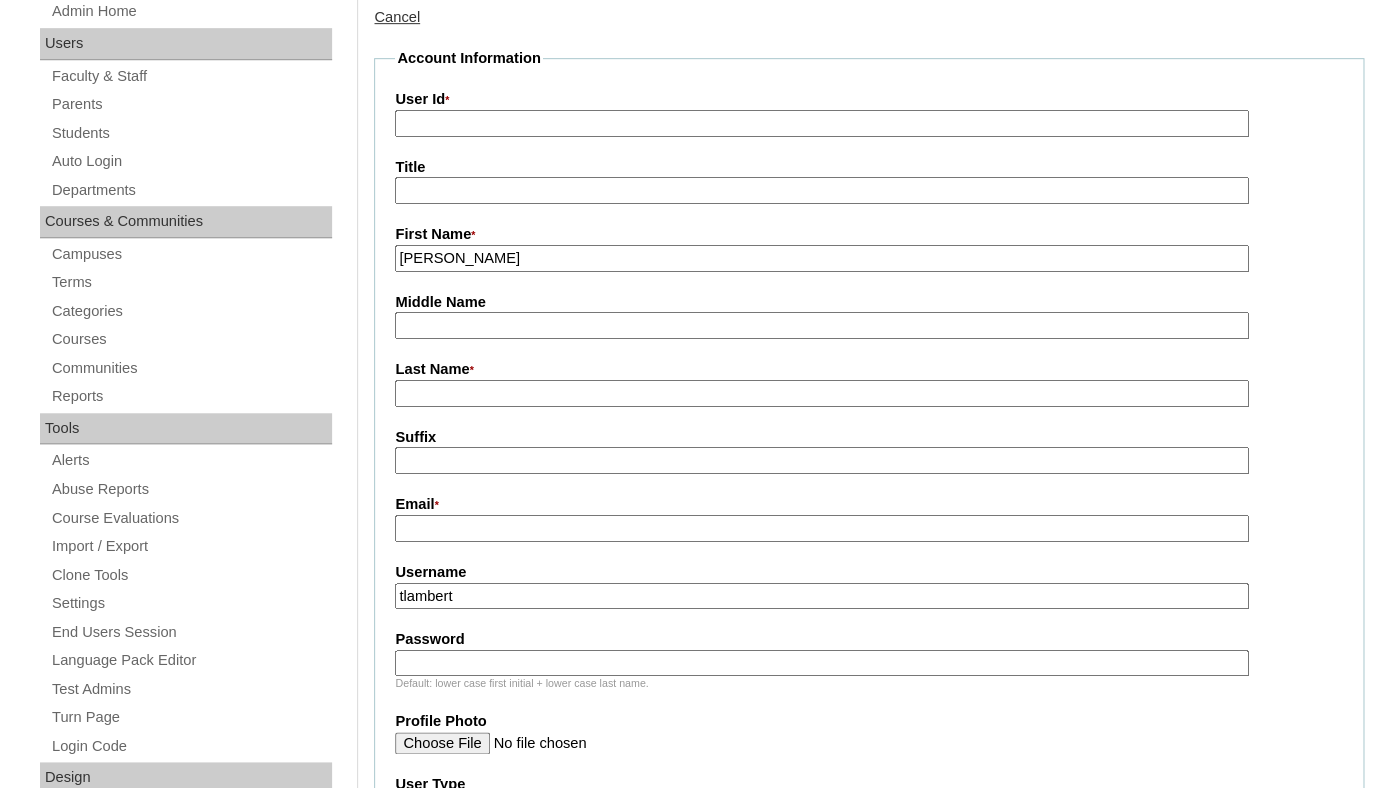 drag, startPoint x: 461, startPoint y: 278, endPoint x: 524, endPoint y: 278, distance: 63 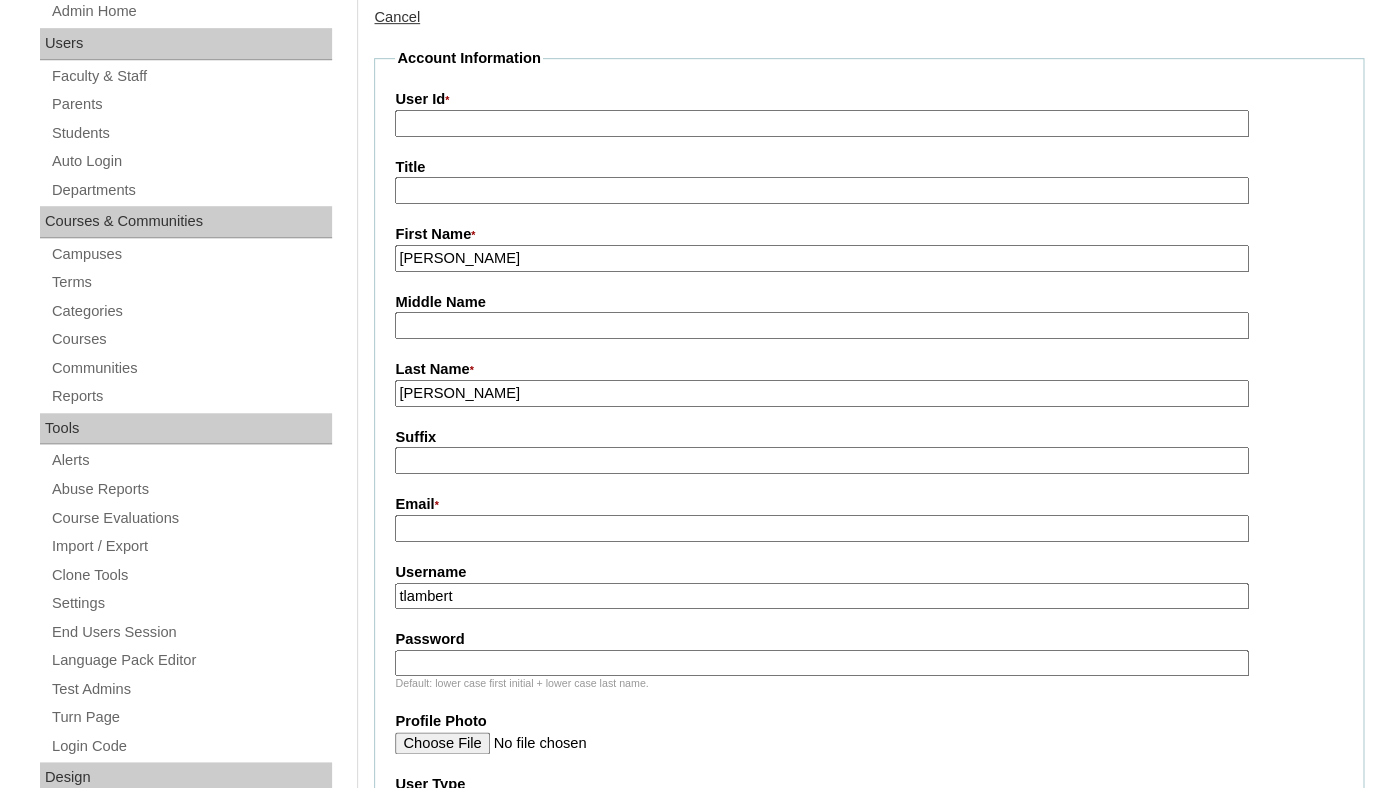 type on "Menges" 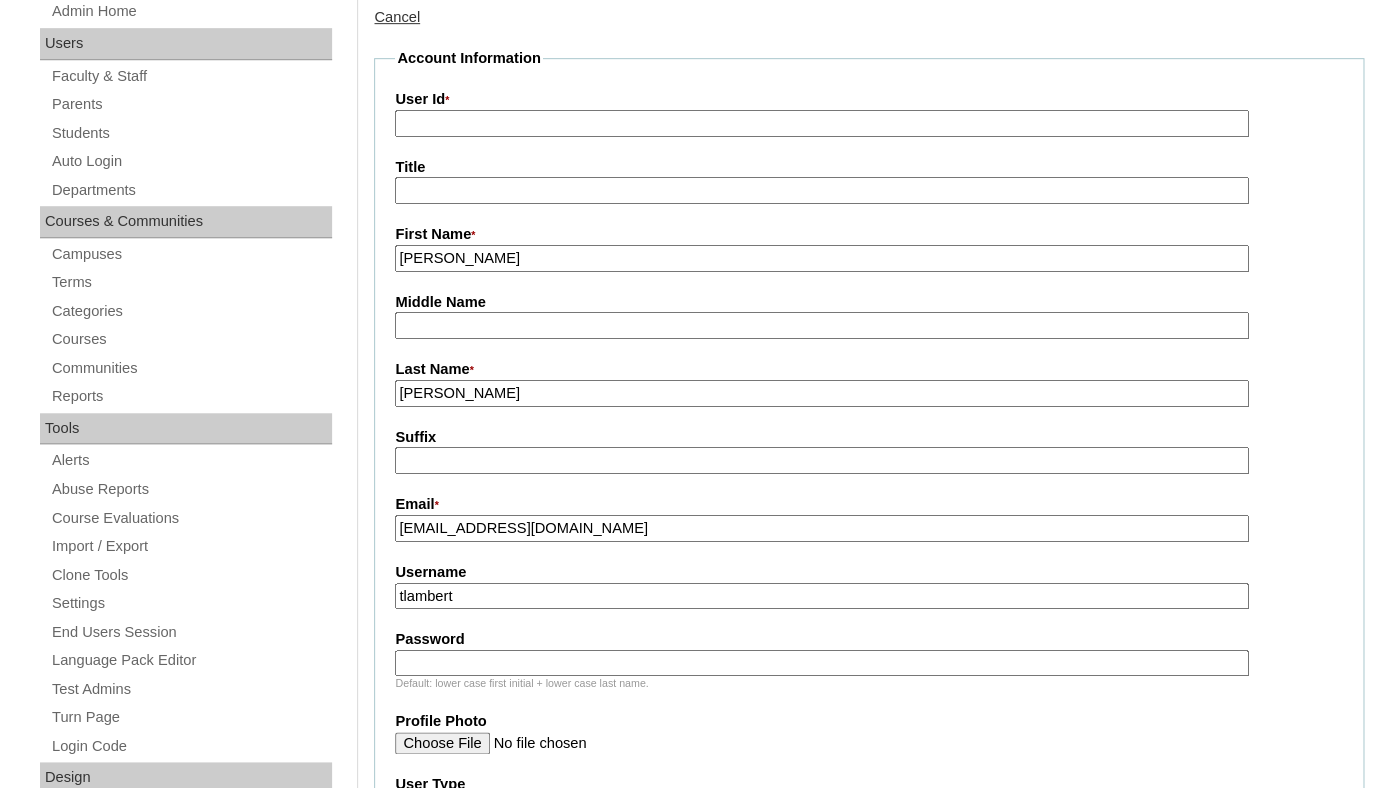 type on "[EMAIL_ADDRESS][DOMAIN_NAME]" 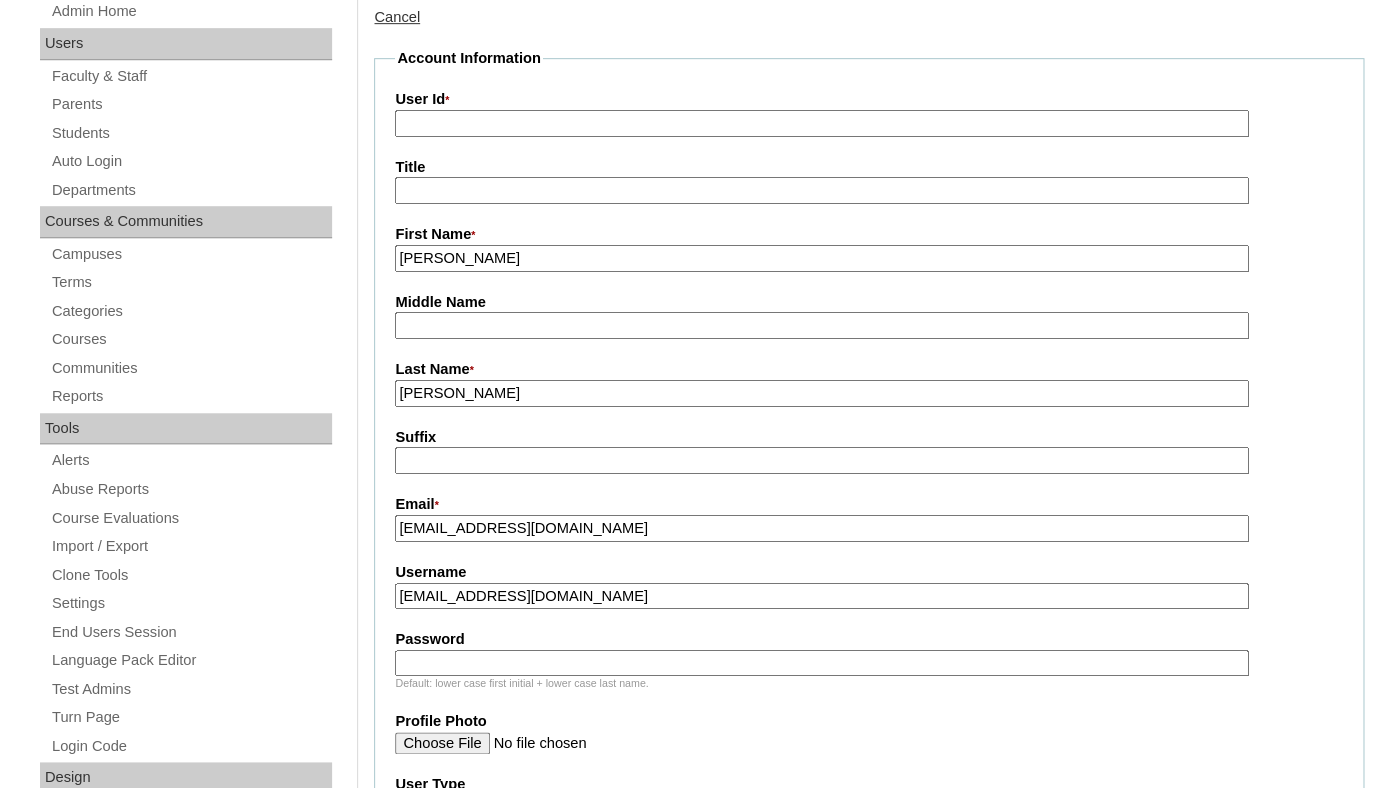 type on "valindamenges@yahoo.com" 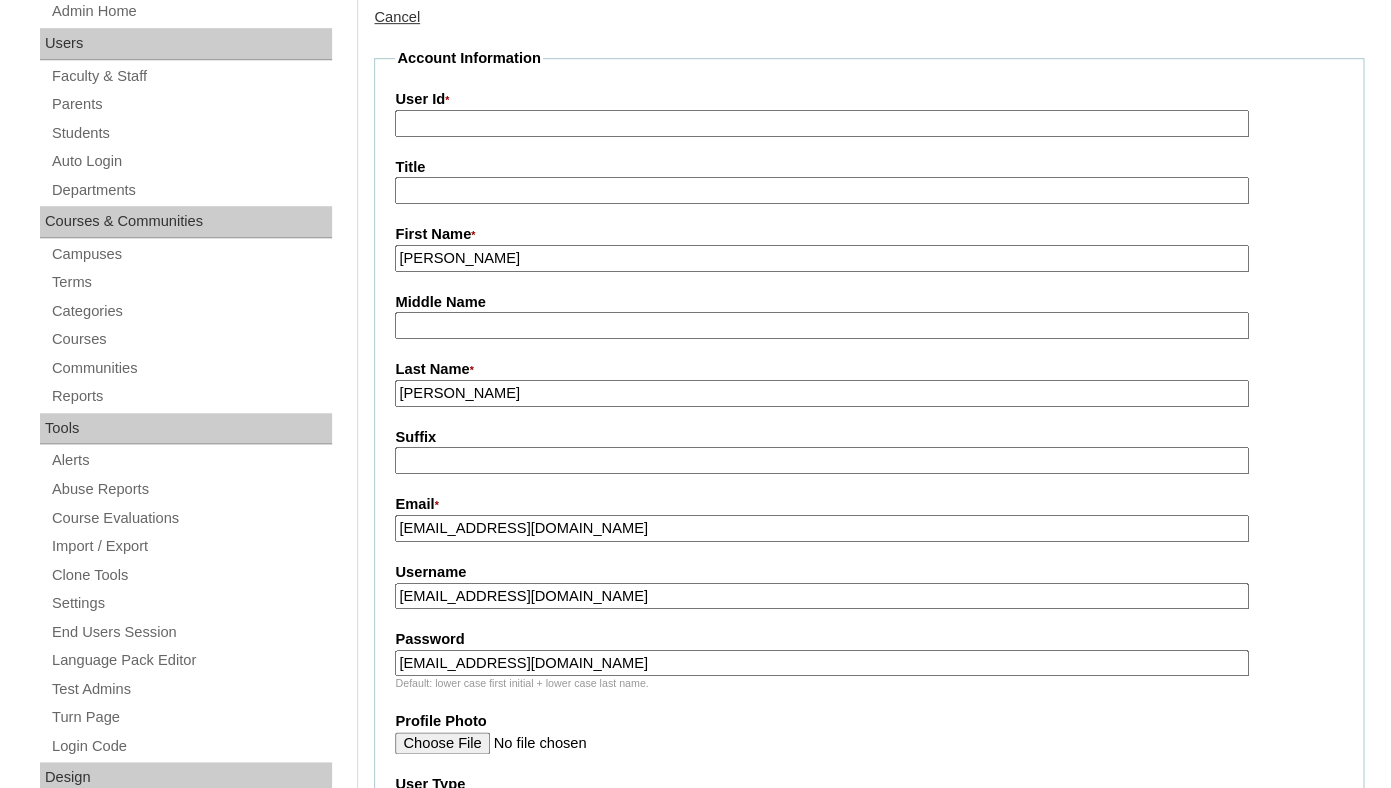 type on "valindamenges@yahoo.com" 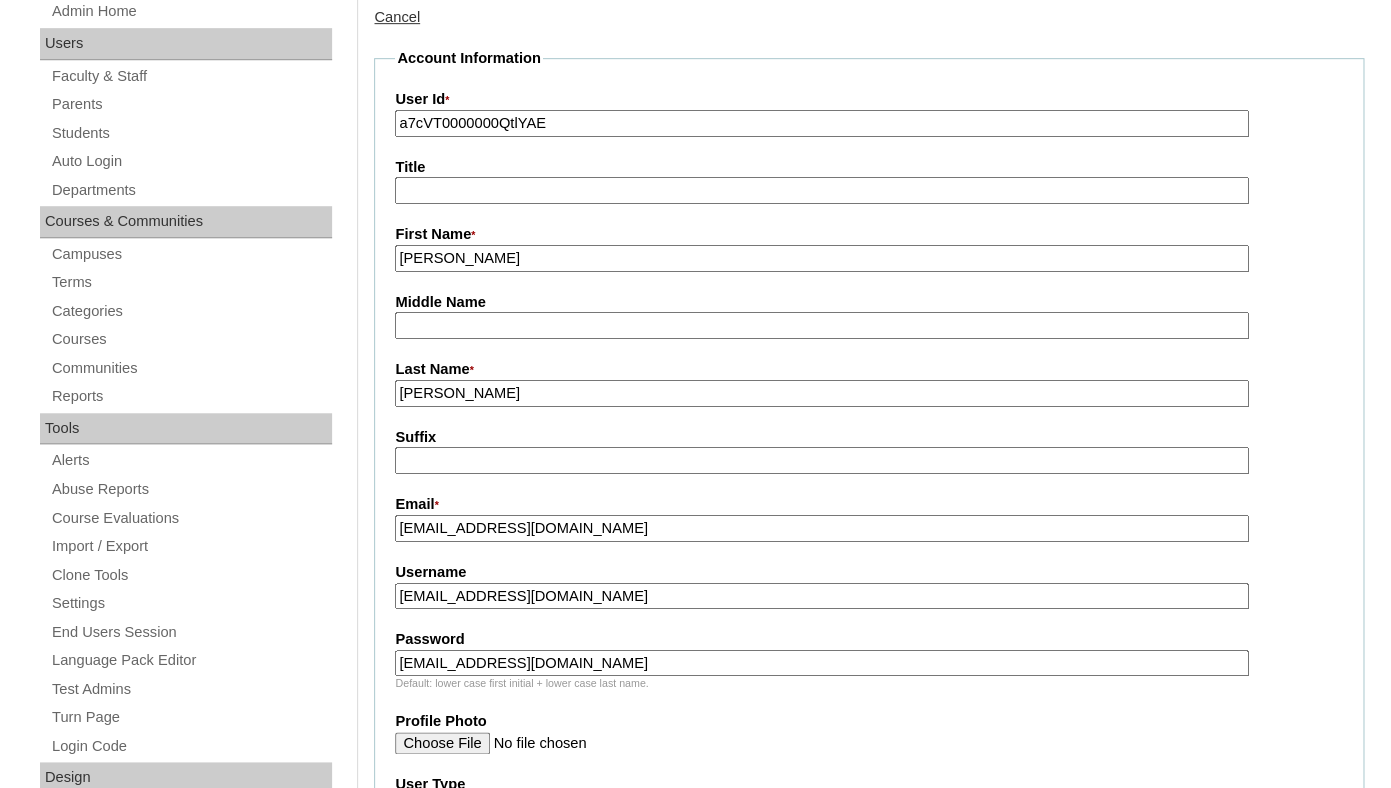 type on "a7cVT0000000QtlYAE" 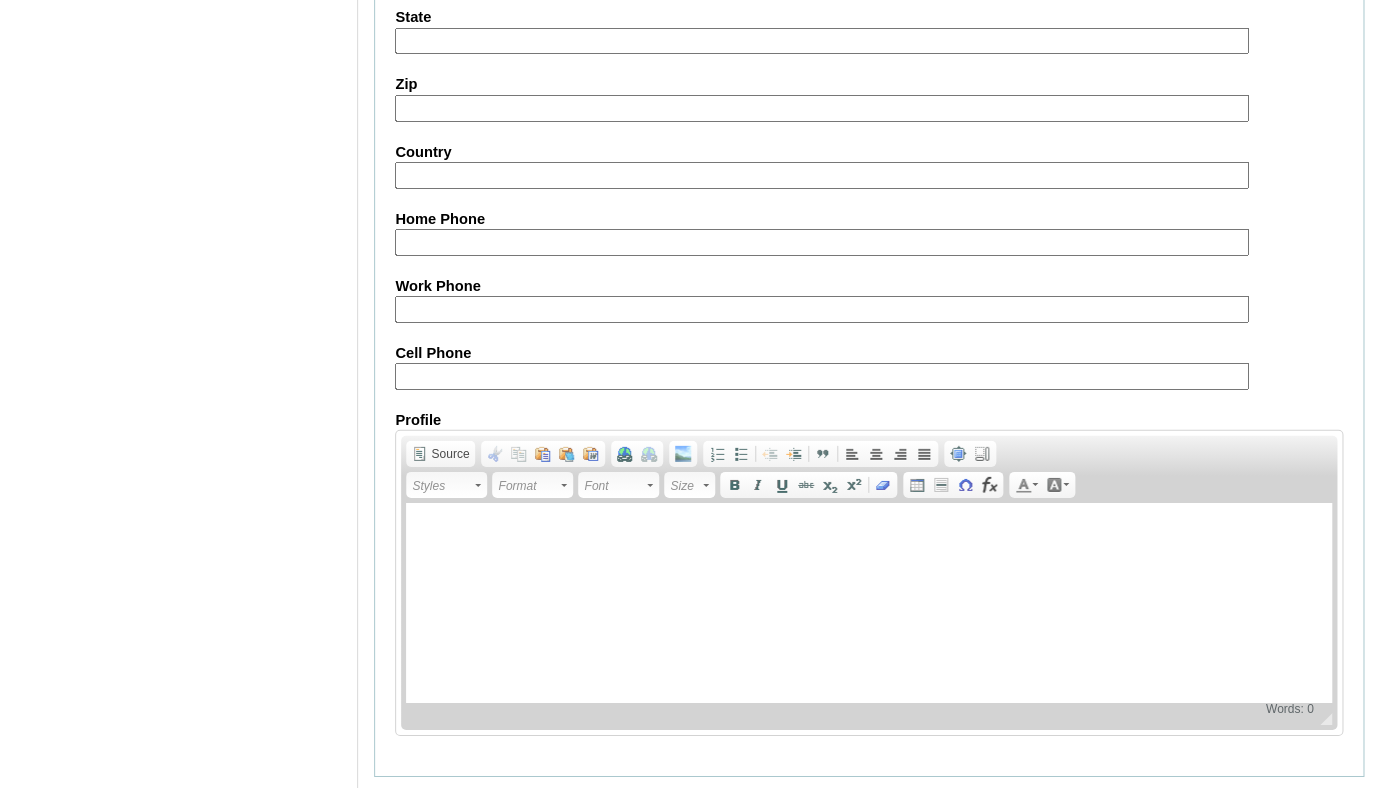 scroll, scrollTop: 2055, scrollLeft: 0, axis: vertical 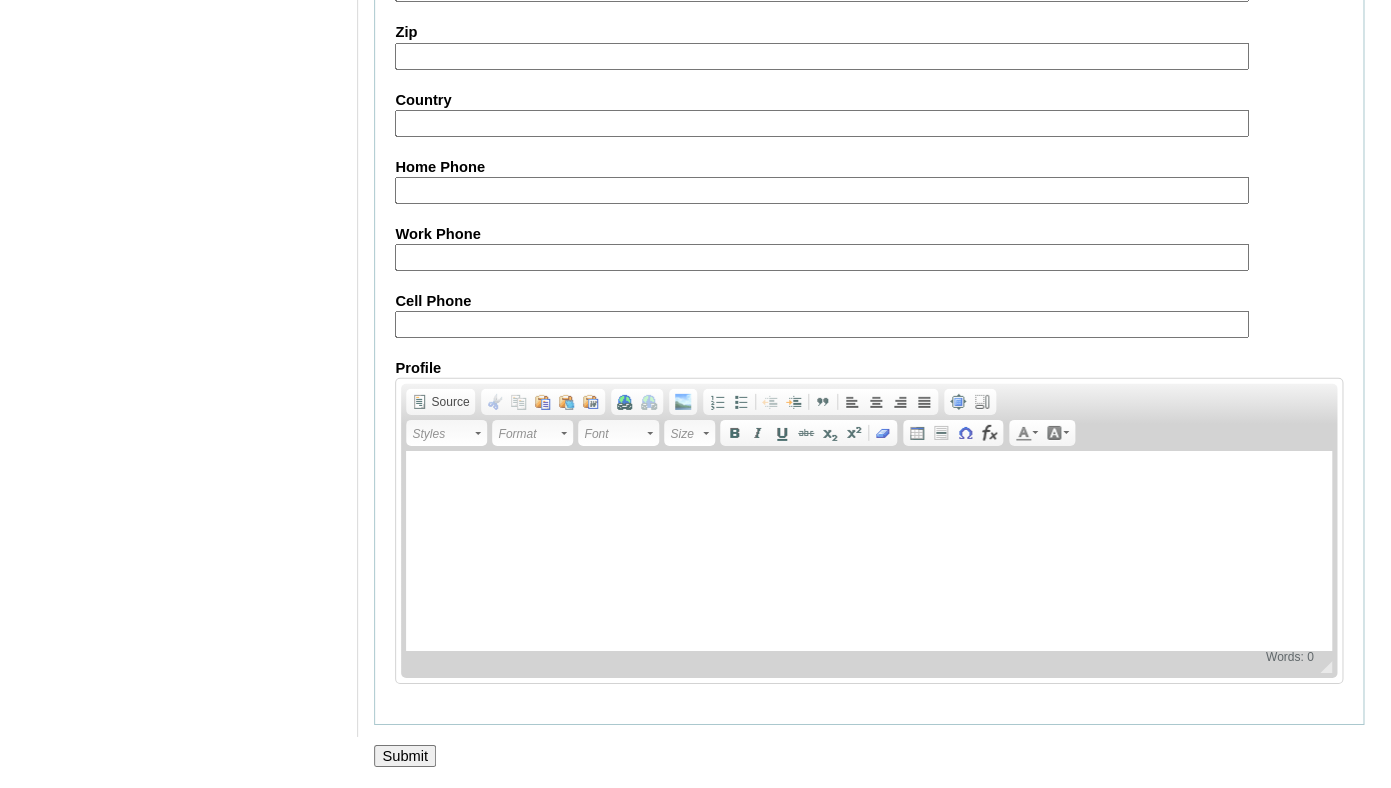 click on "Submit" at bounding box center (405, 756) 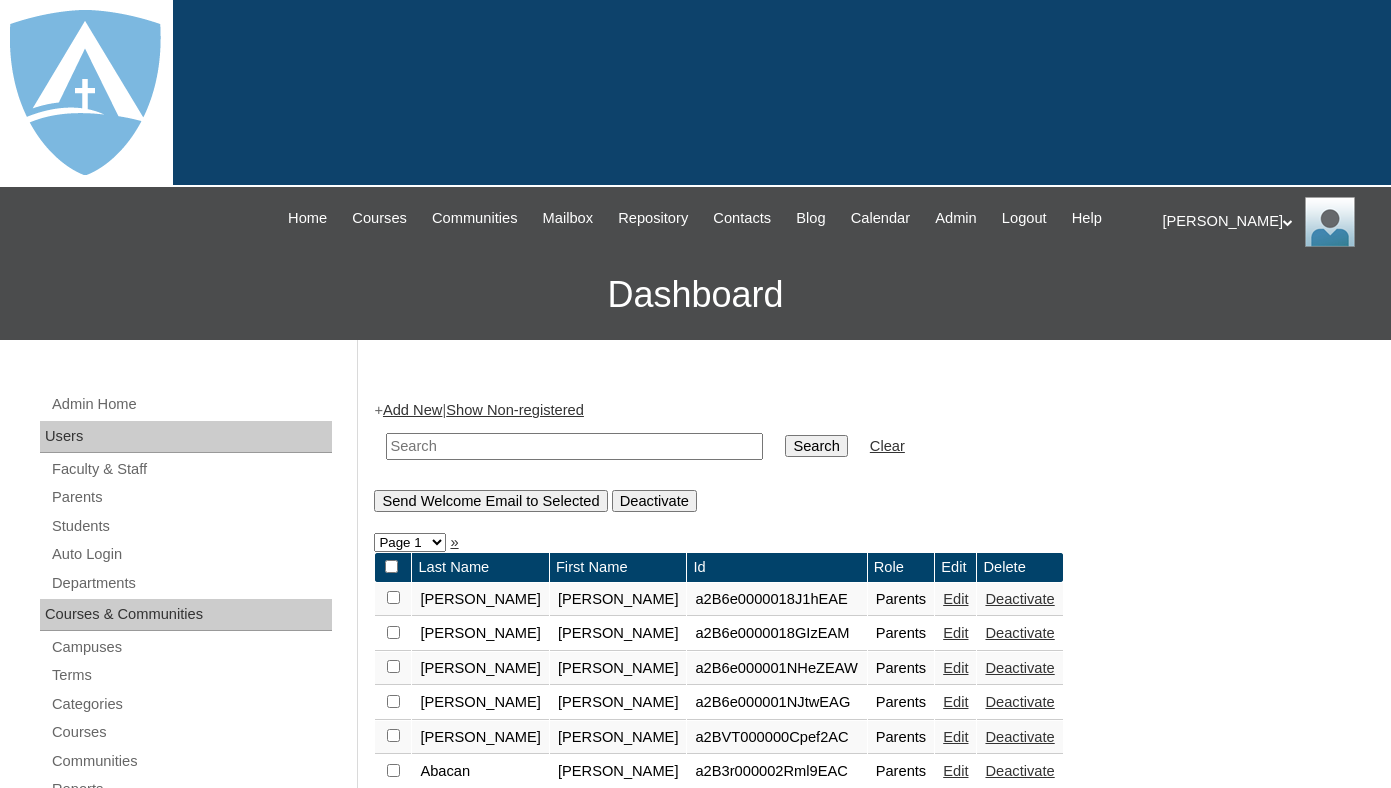 scroll, scrollTop: 0, scrollLeft: 0, axis: both 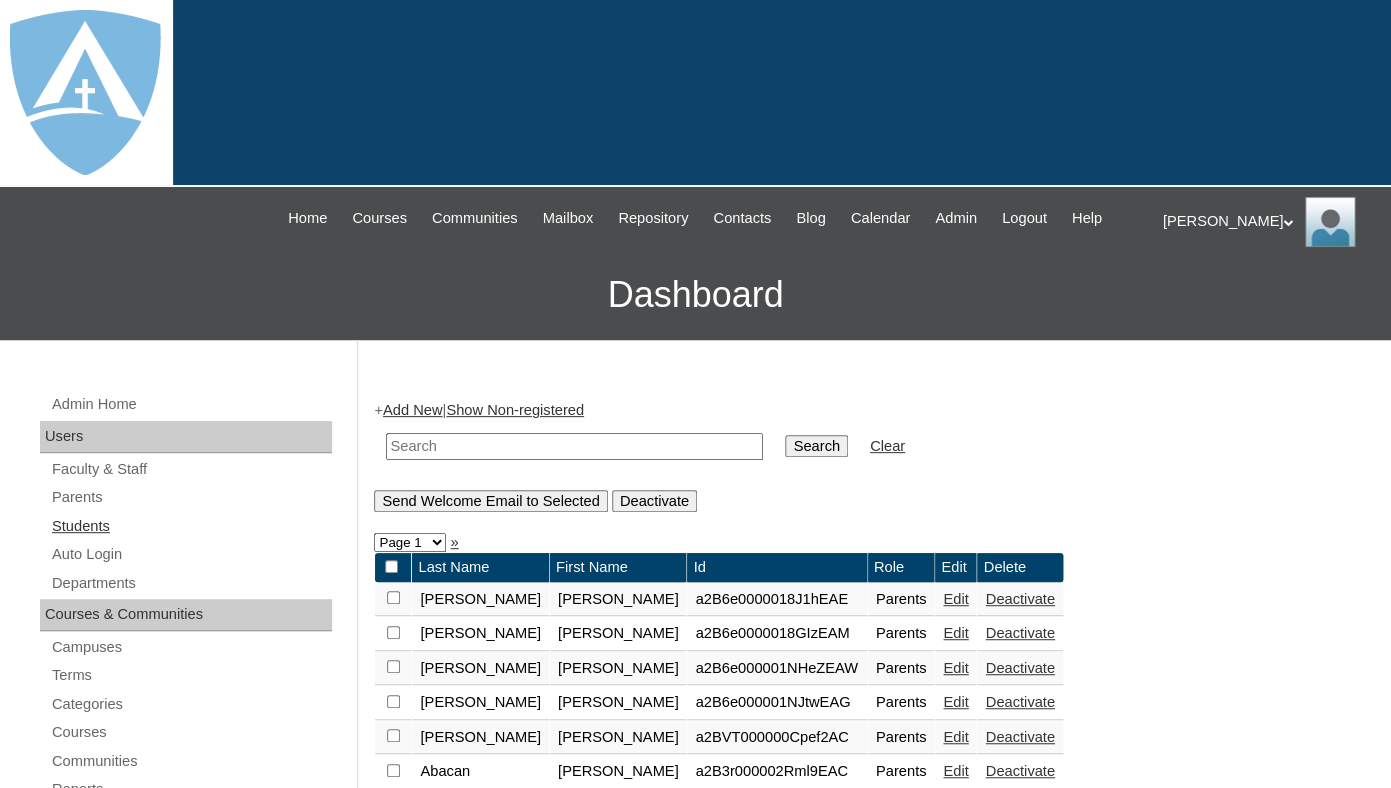 click on "Students" at bounding box center (191, 526) 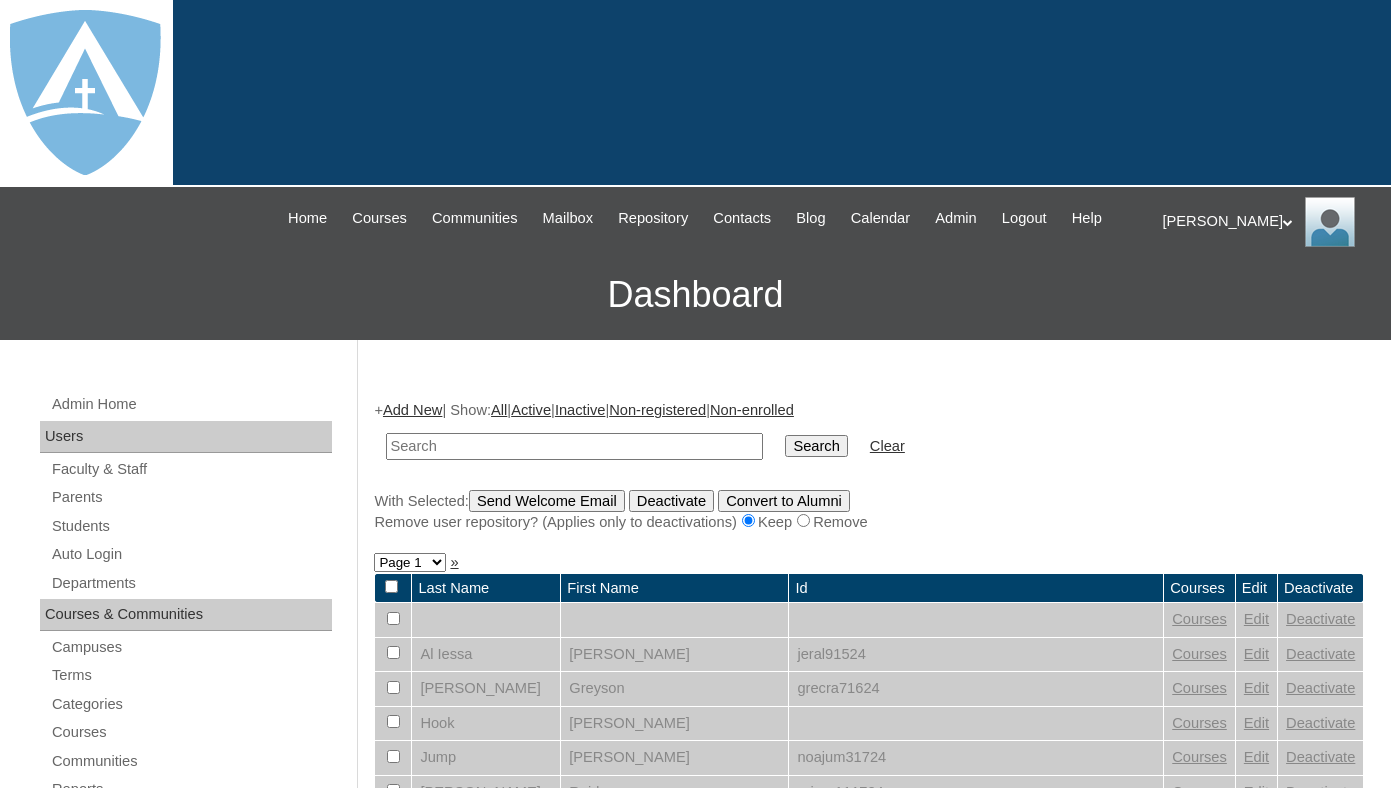 scroll, scrollTop: 0, scrollLeft: 0, axis: both 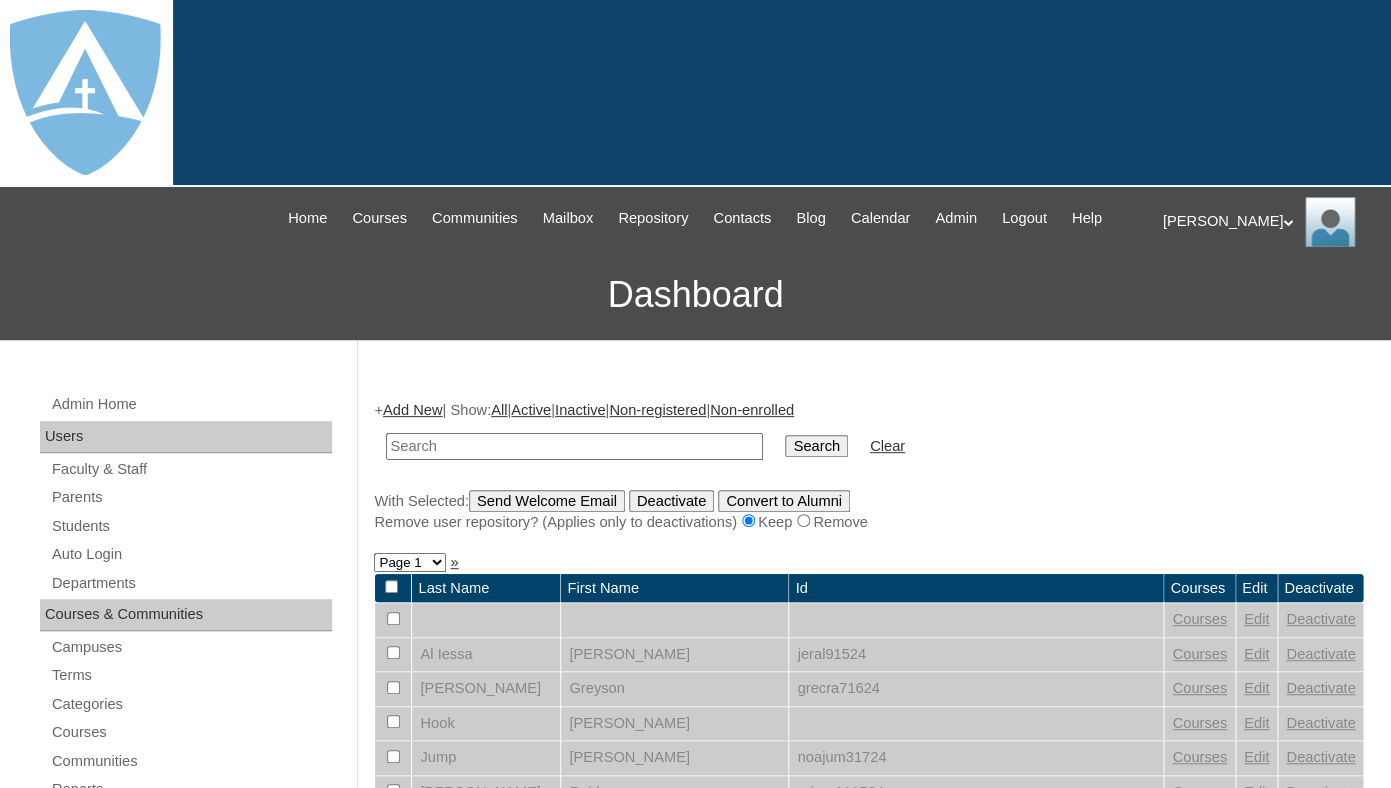 click on "Add New" at bounding box center (412, 410) 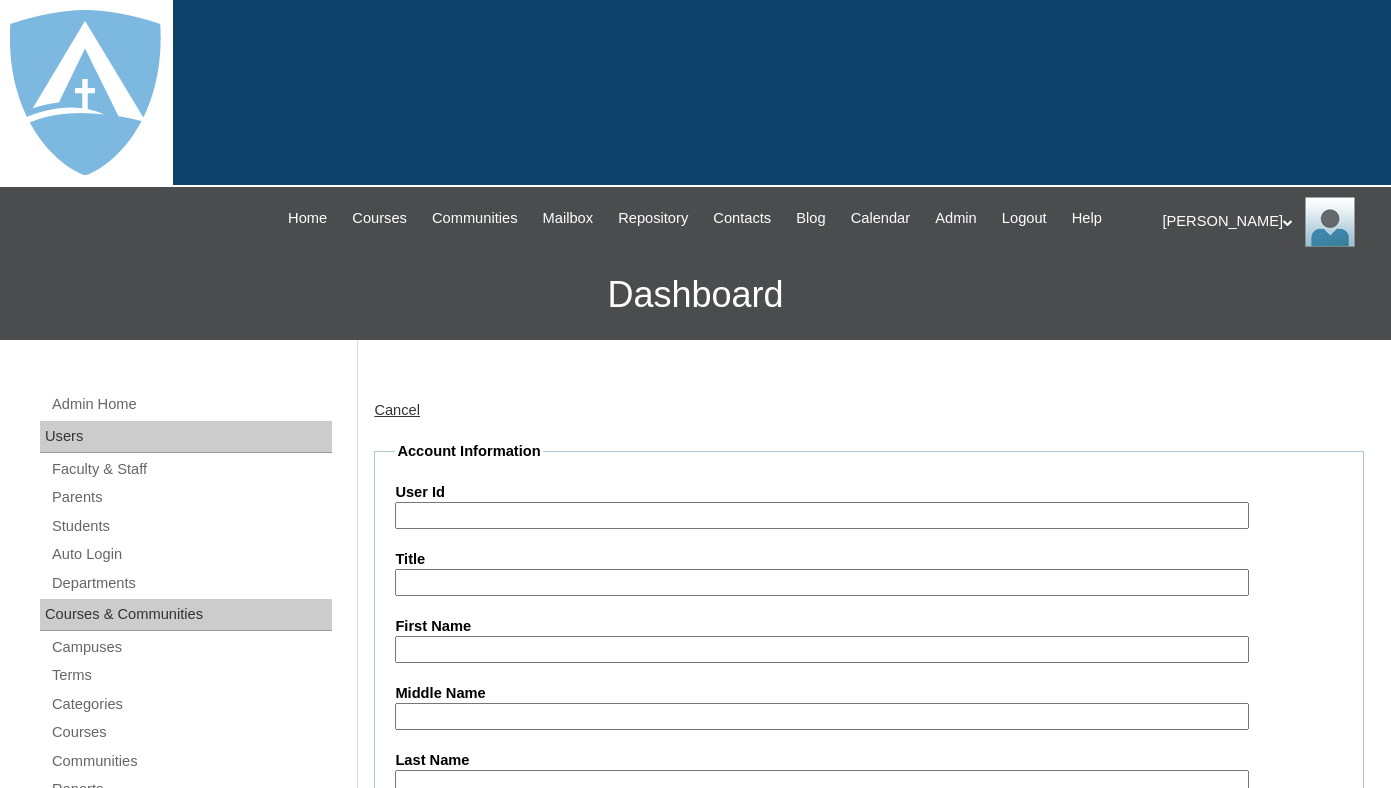 type on "tlambert" 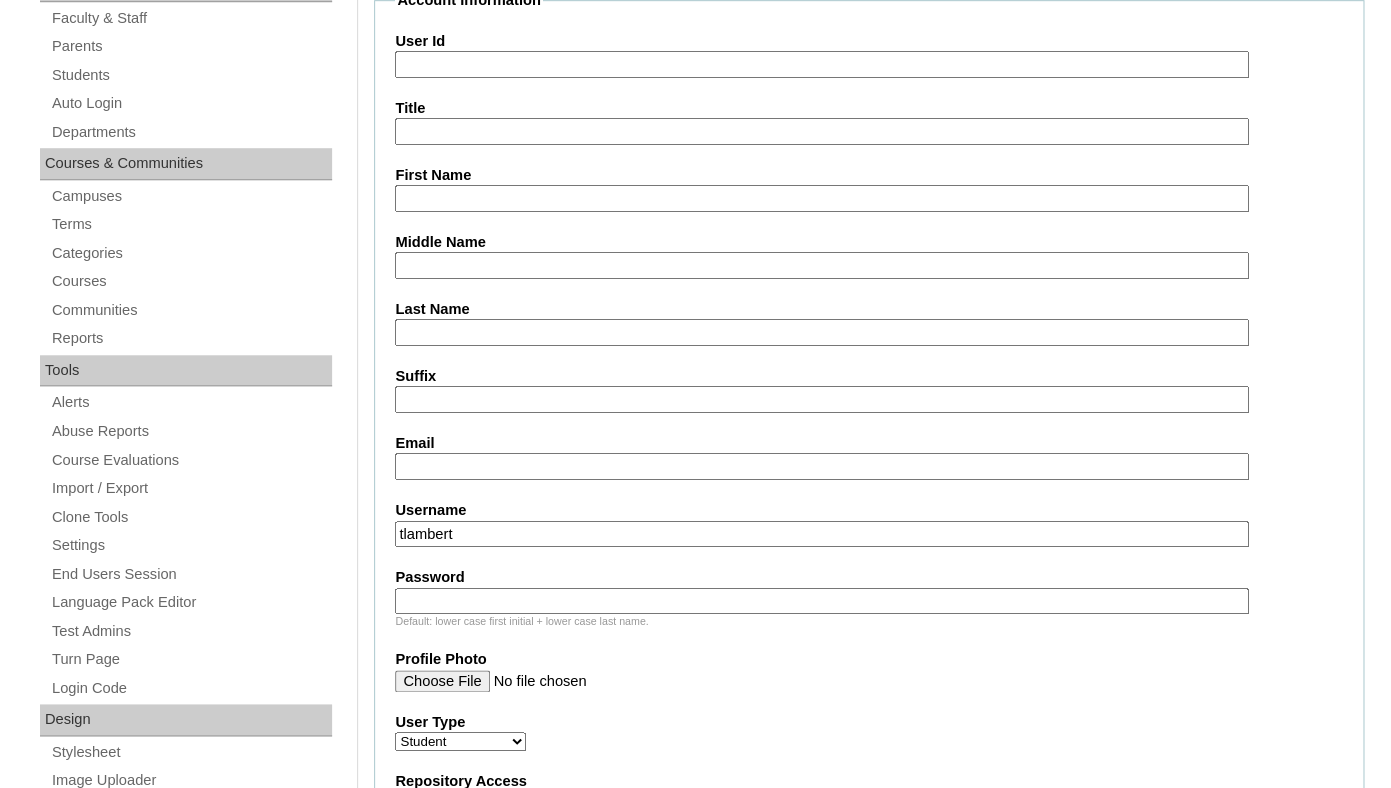 scroll, scrollTop: 0, scrollLeft: 0, axis: both 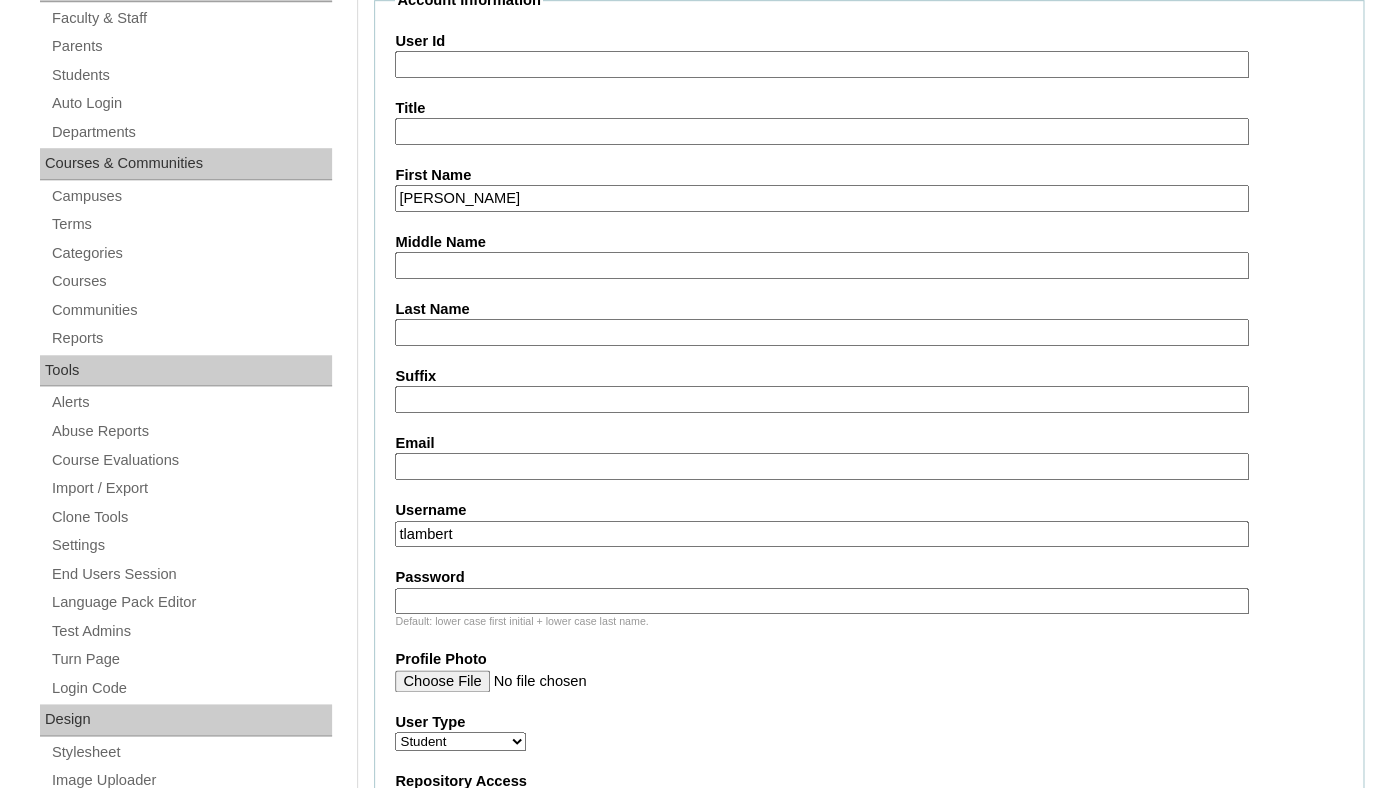 drag, startPoint x: 447, startPoint y: 215, endPoint x: 514, endPoint y: 220, distance: 67.18631 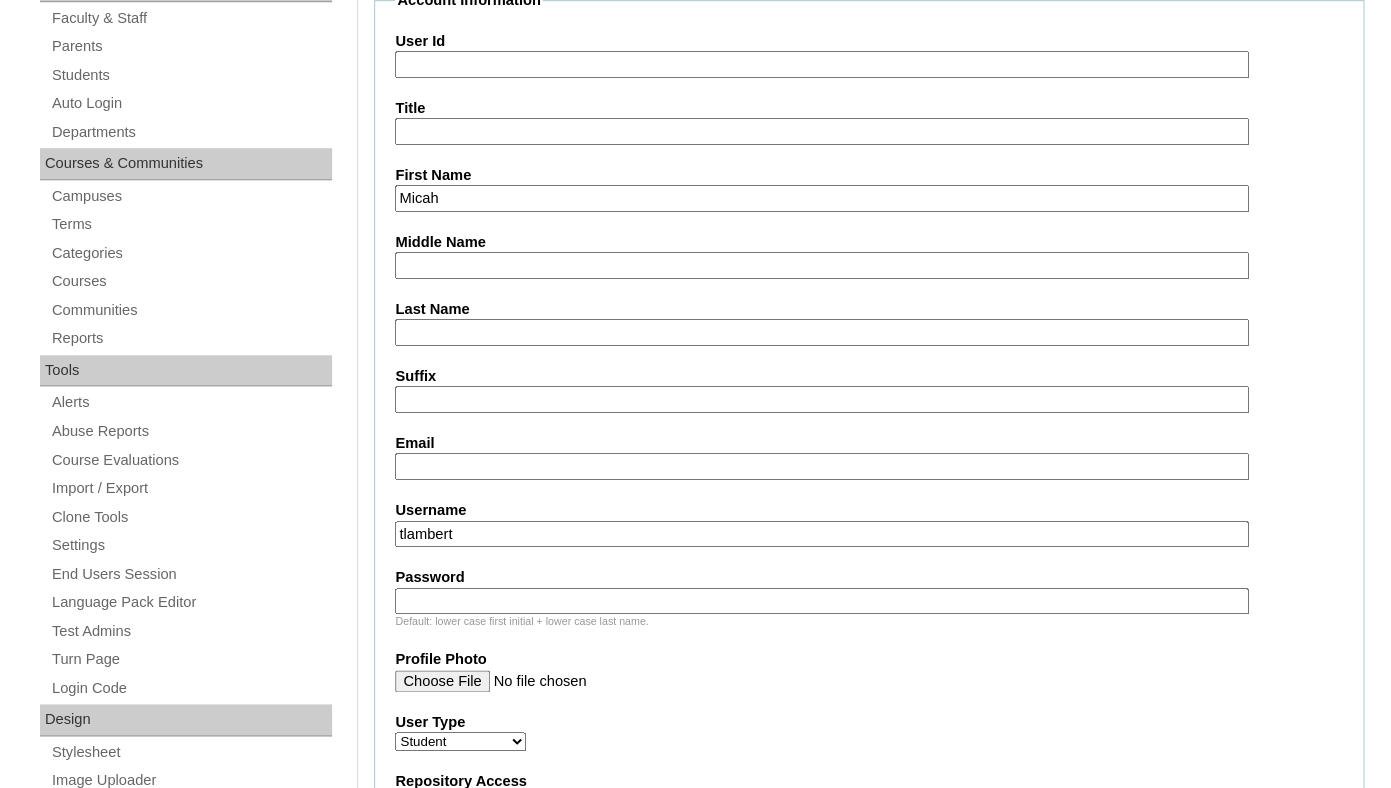 type on "Micah" 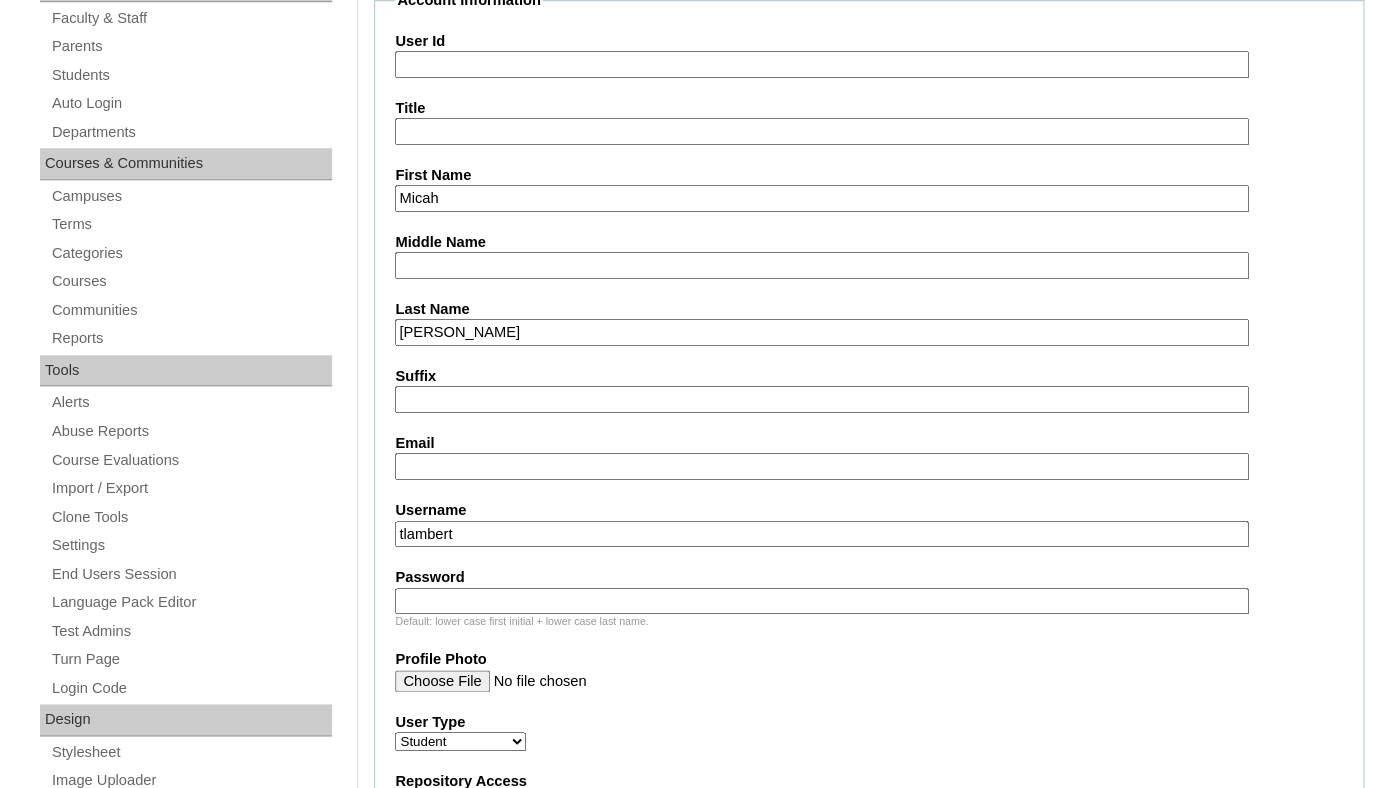 type on "Menges" 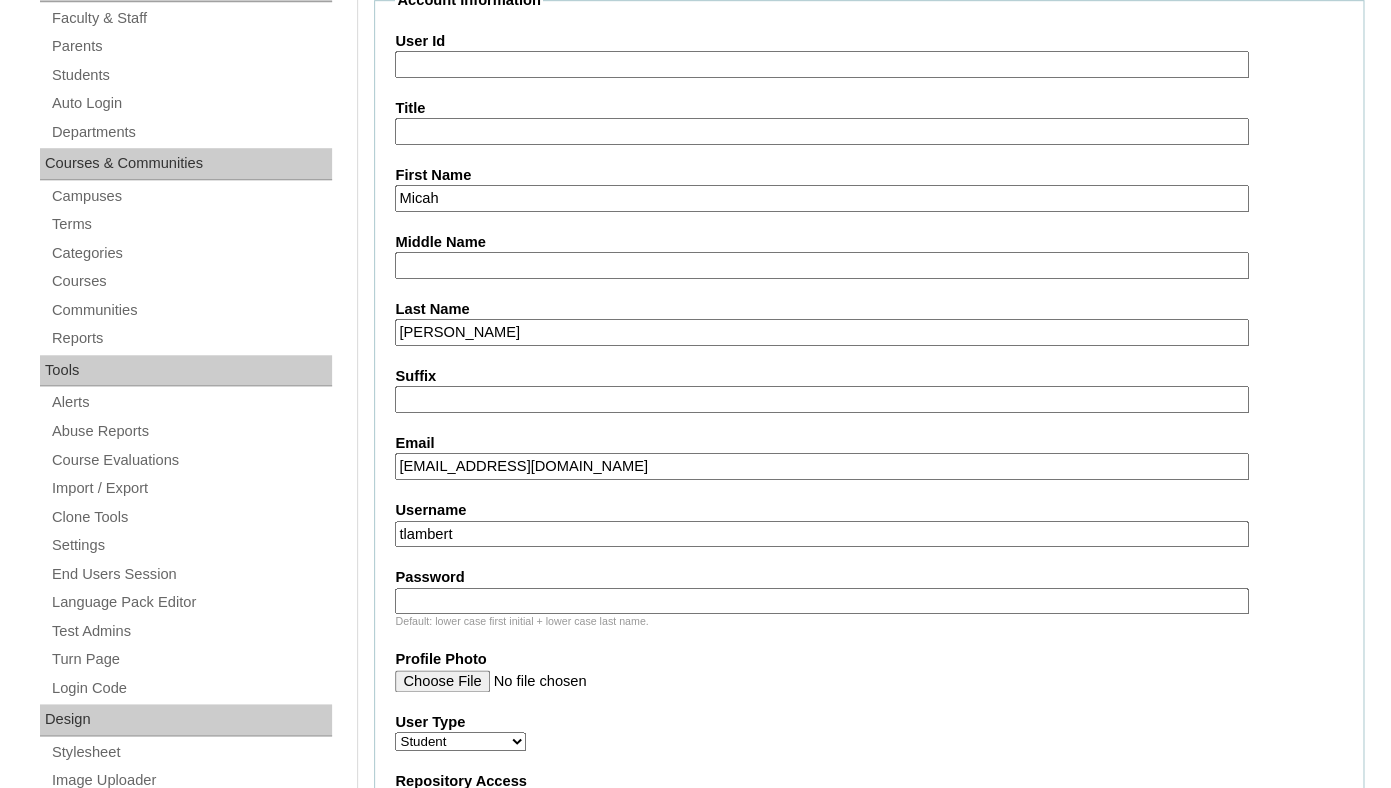 type on "valindamenges@yahoo.com" 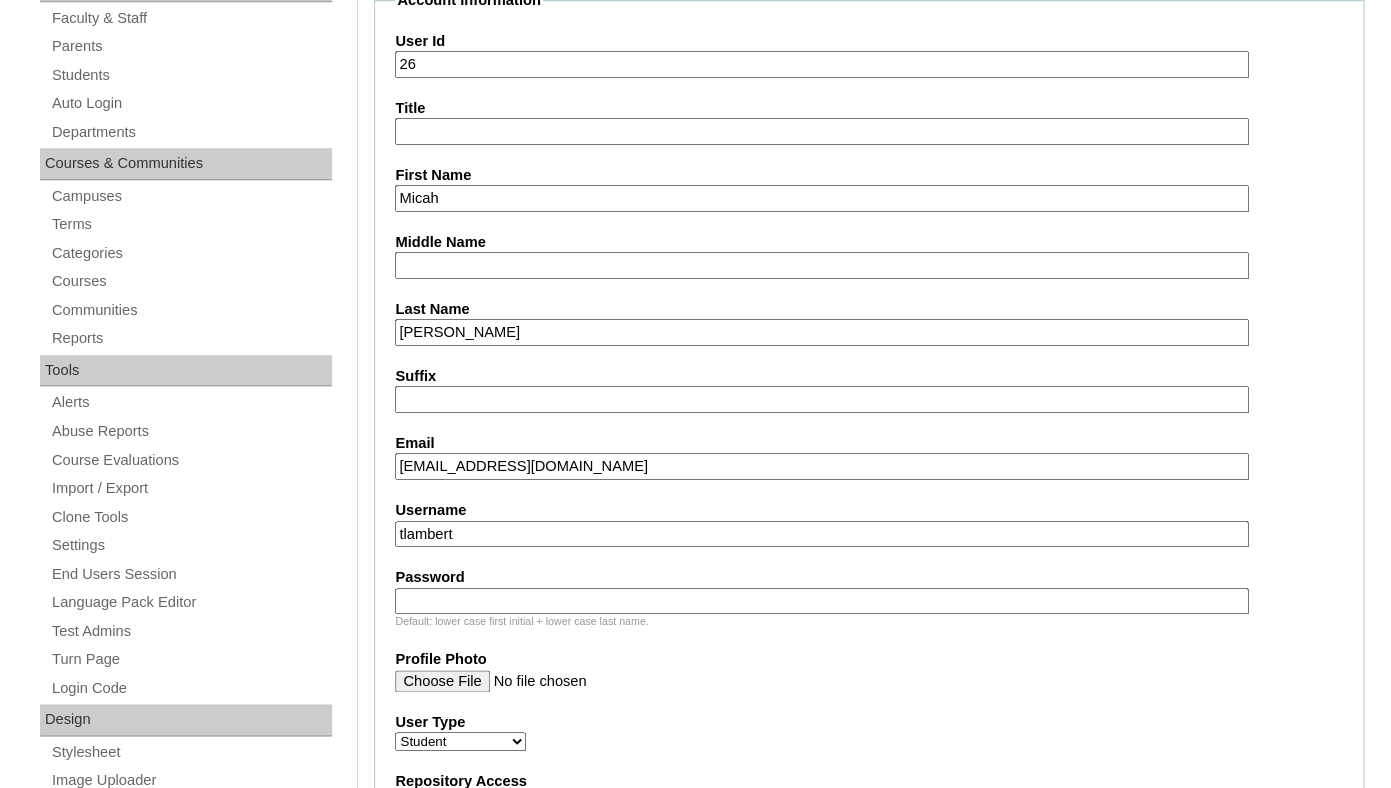 paste on "micah.menges@enlightiumstudent.com" 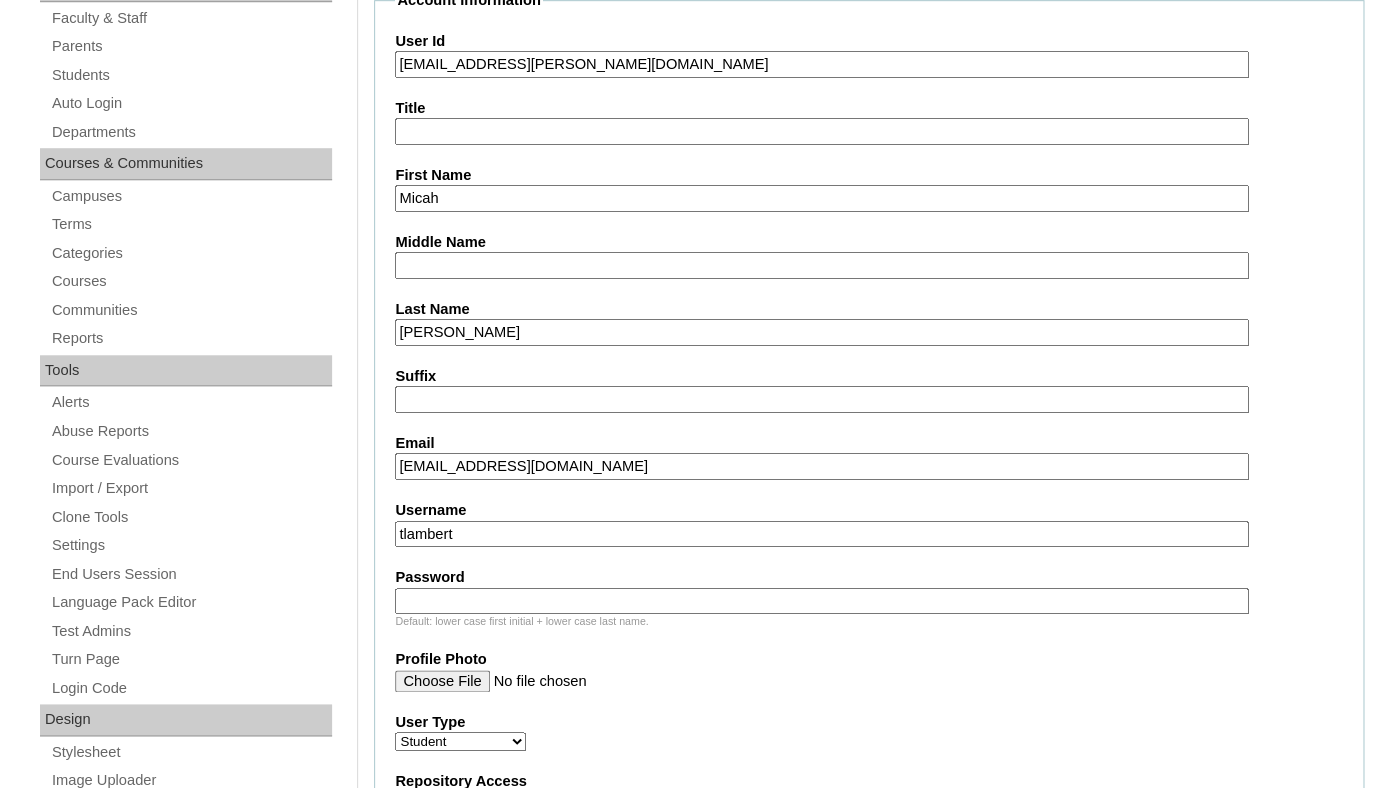 type on "26micah.menges@enlightiumstudent.com" 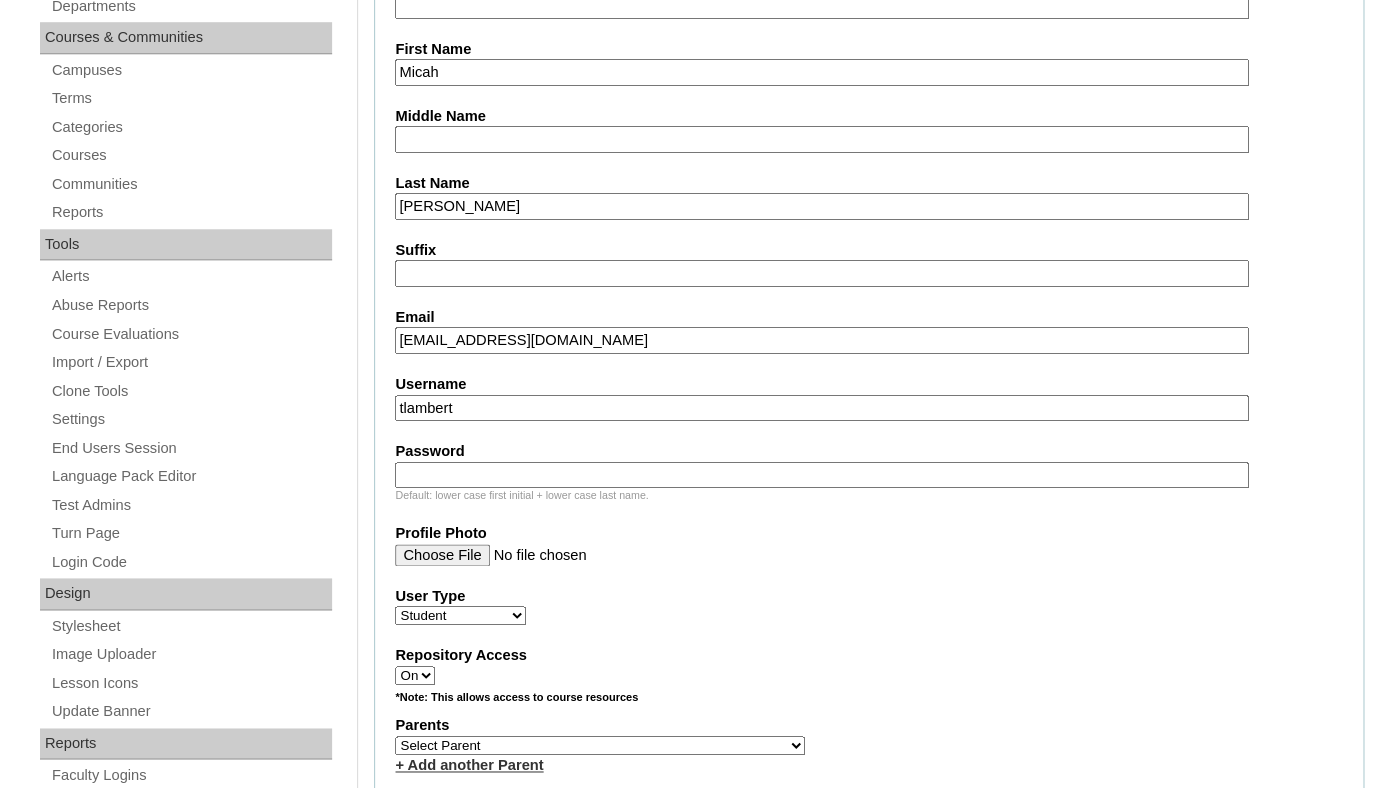 click on "tlambert" at bounding box center (821, 408) 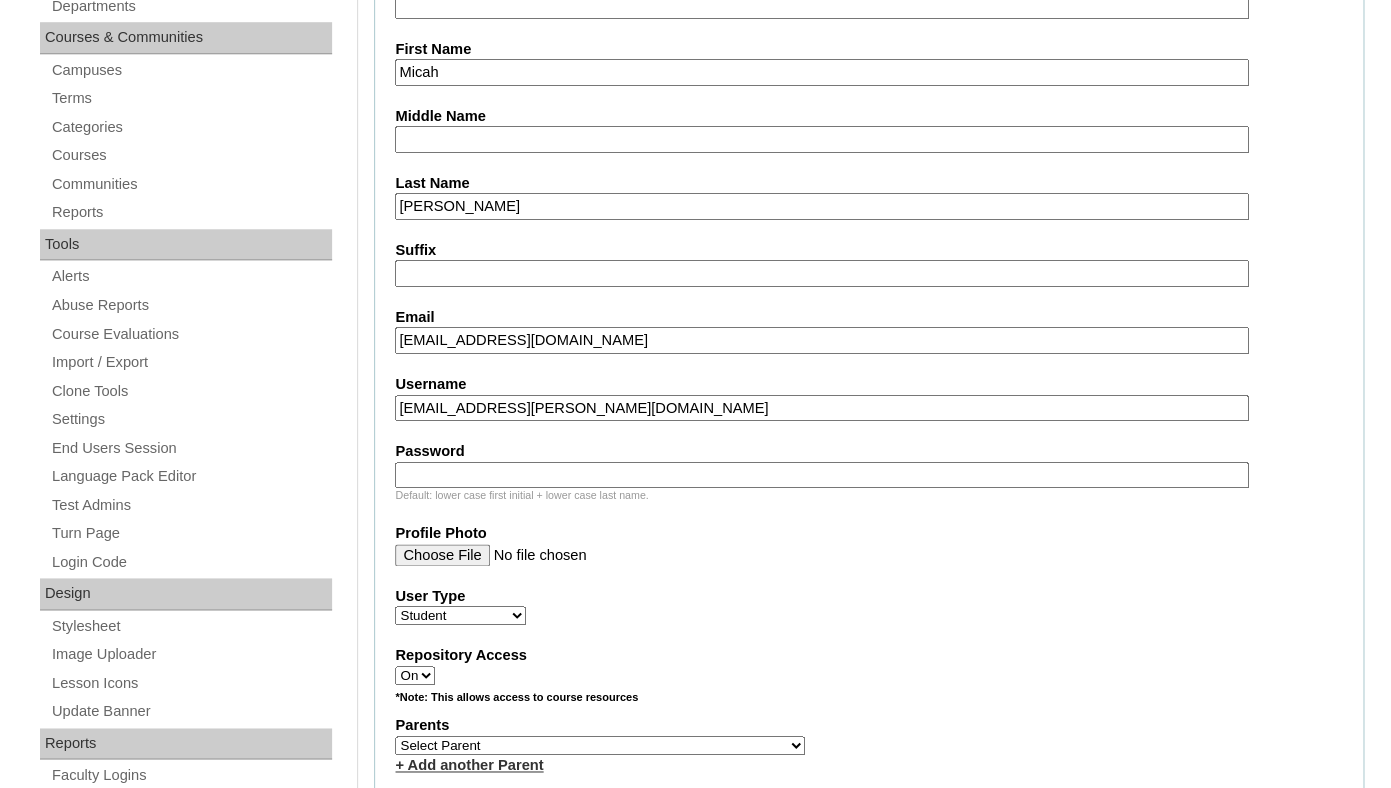 type on "micah.menges@enlightiumstudent.com" 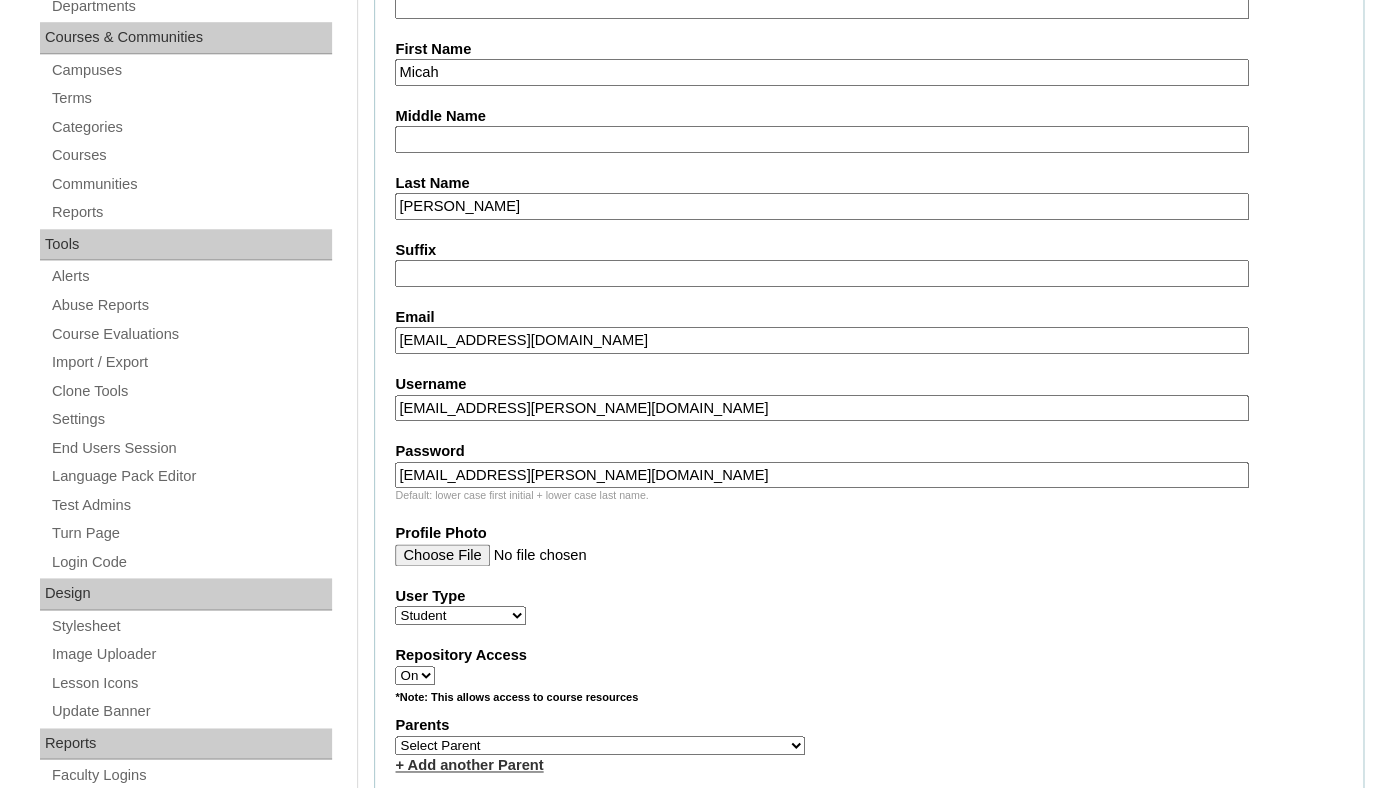 type on "micah.menges@enlightiumstudent.com" 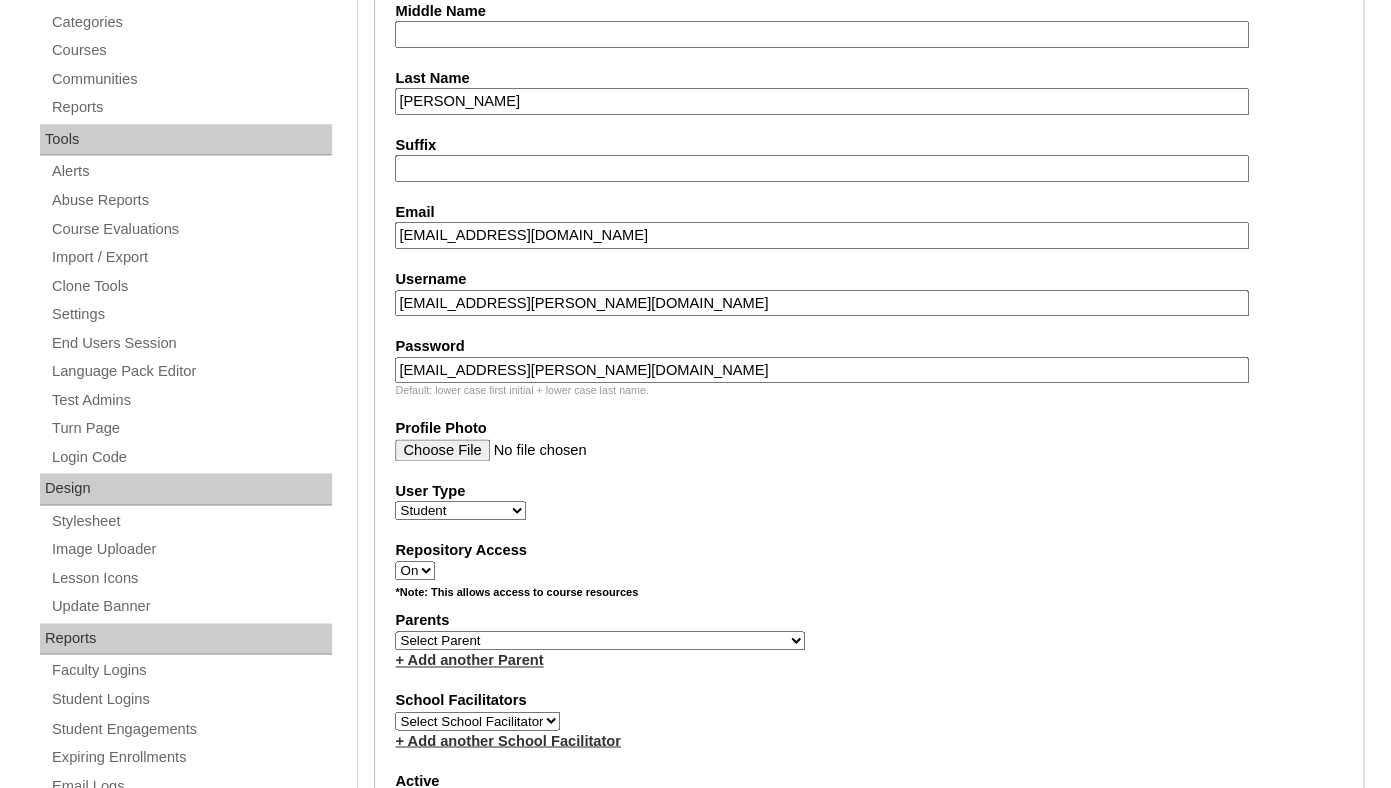 scroll, scrollTop: 780, scrollLeft: 0, axis: vertical 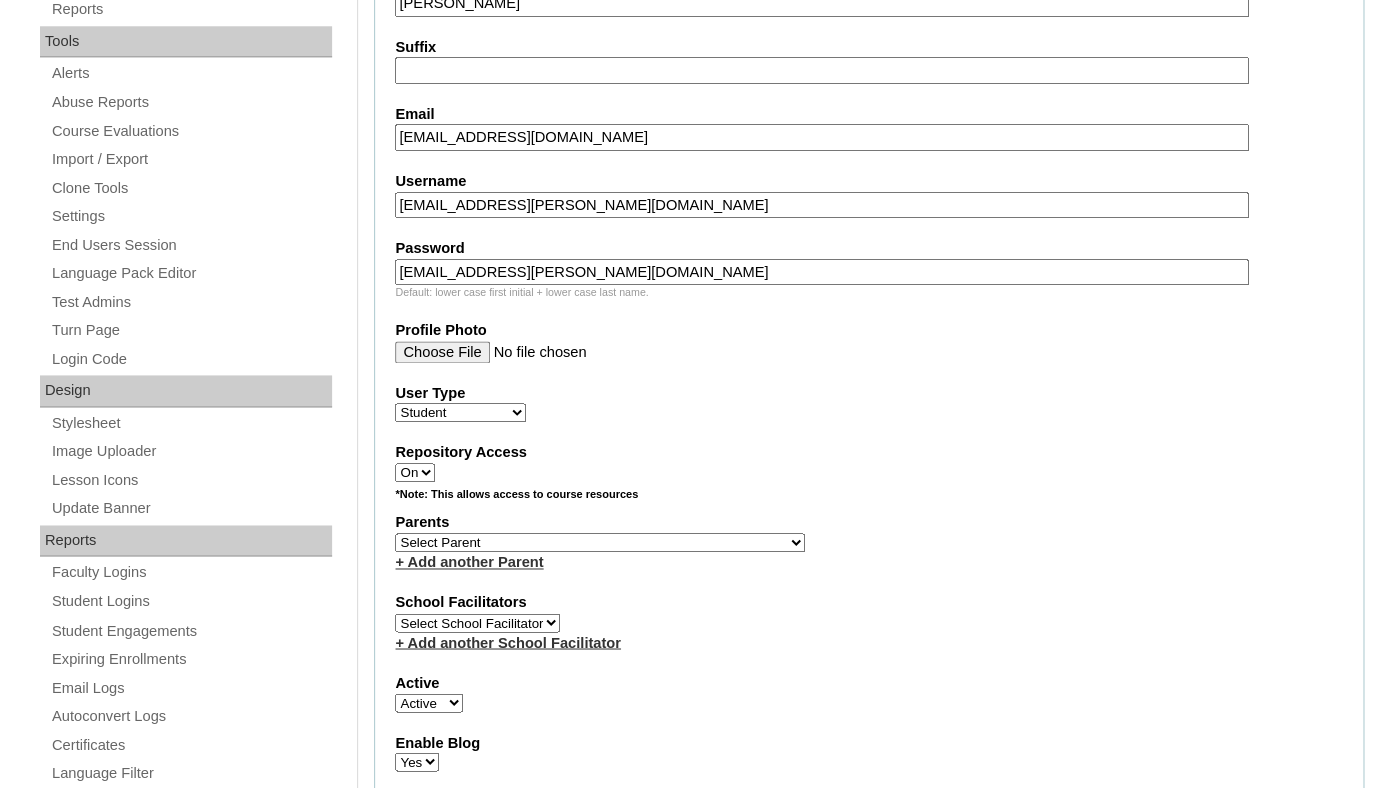 click on "Select Parent
Garcia, Rosa
Labourdette, Jessica
Nicholson, Nicky
Valentin , Natisha
Velazquez , Darlene
Abacan, Esther Joy
Abankwa, Rita
Abelson, Erika
Acuna, Anessa
Adamczyk, Holly
Adams, Tiffany
Aguas, Glenn
Agustin, Benjamin
Akintunde, Sade
Ako-Mbo, Dr. Leslie
Ako-Mbo, Dr. Leslie
Al Iessa, Rebeca
Alamillo, Mariah
Alejo, Azia
Allen, Kelly
Allen, Kendric
Allen, Morgan
Almasan, Kristen
Alonso, Joane
Alvarado, Alexis
Alvarado, Jannet
Alvarez, Marcela
Amador, Miguel
Amador, Sharon
Ambion, Alvin
Anderson, Maryann
Angell, Dustin
Anthony , Terrance
April , Stone
Araneta-Rodriguez, Rica
Arceo, Anthony
Ardashahi, Rameil
Argueta, Casandra
Arguijo, Robyn
Arias, Liliana
Armada, Shadieh
Ashdown, Caitlin
Atkins, Lynn
Atkinson, Sarah
Attoye, Oluwafunmilayo
Avanes, Adrineh
Awadalla, Dina
Ayala, Rebecca
Ayala-Rivera, Michelle
Babiy, Liel
Baby, Fnu Bineethu
Bachmann, Kalee" at bounding box center (600, 542) 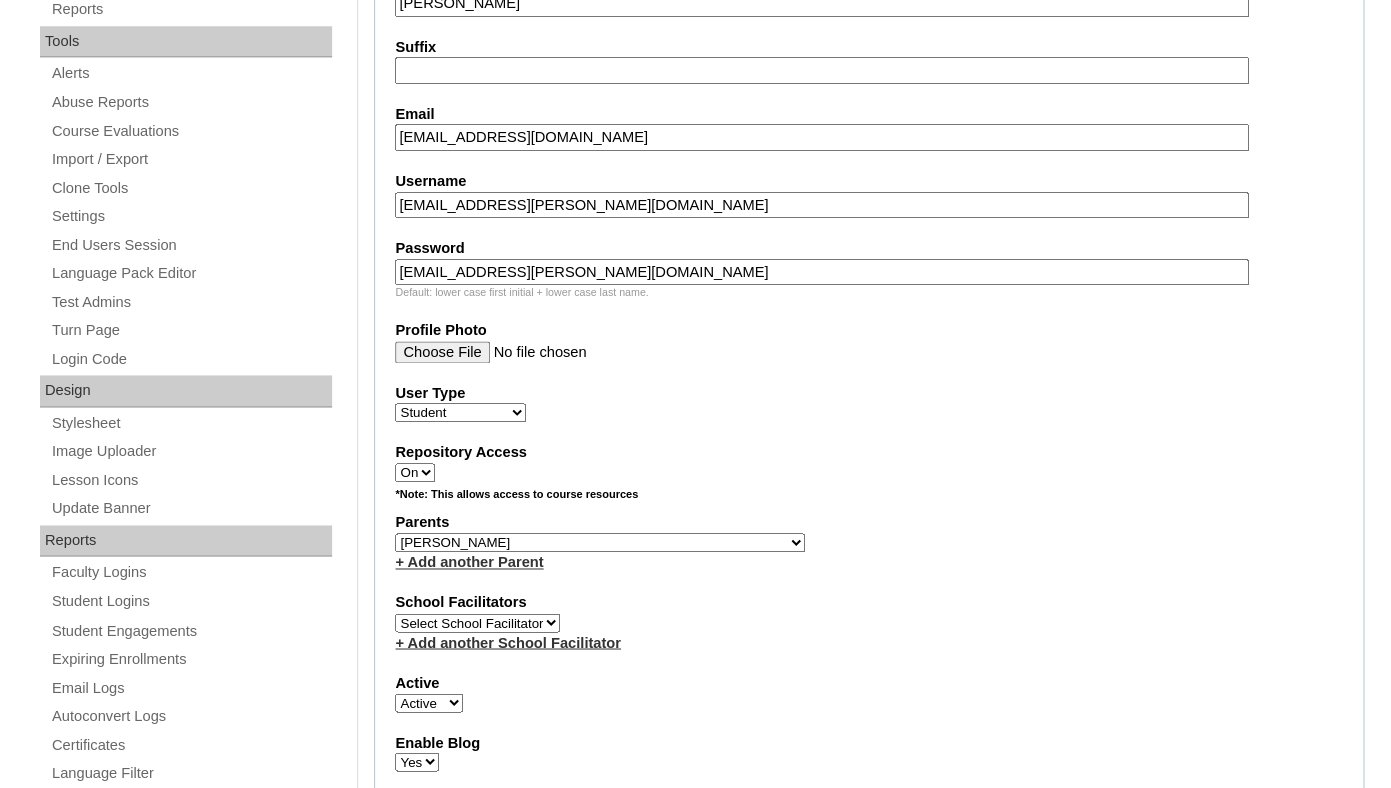 click on "Menges, Valinda" at bounding box center (0, 0) 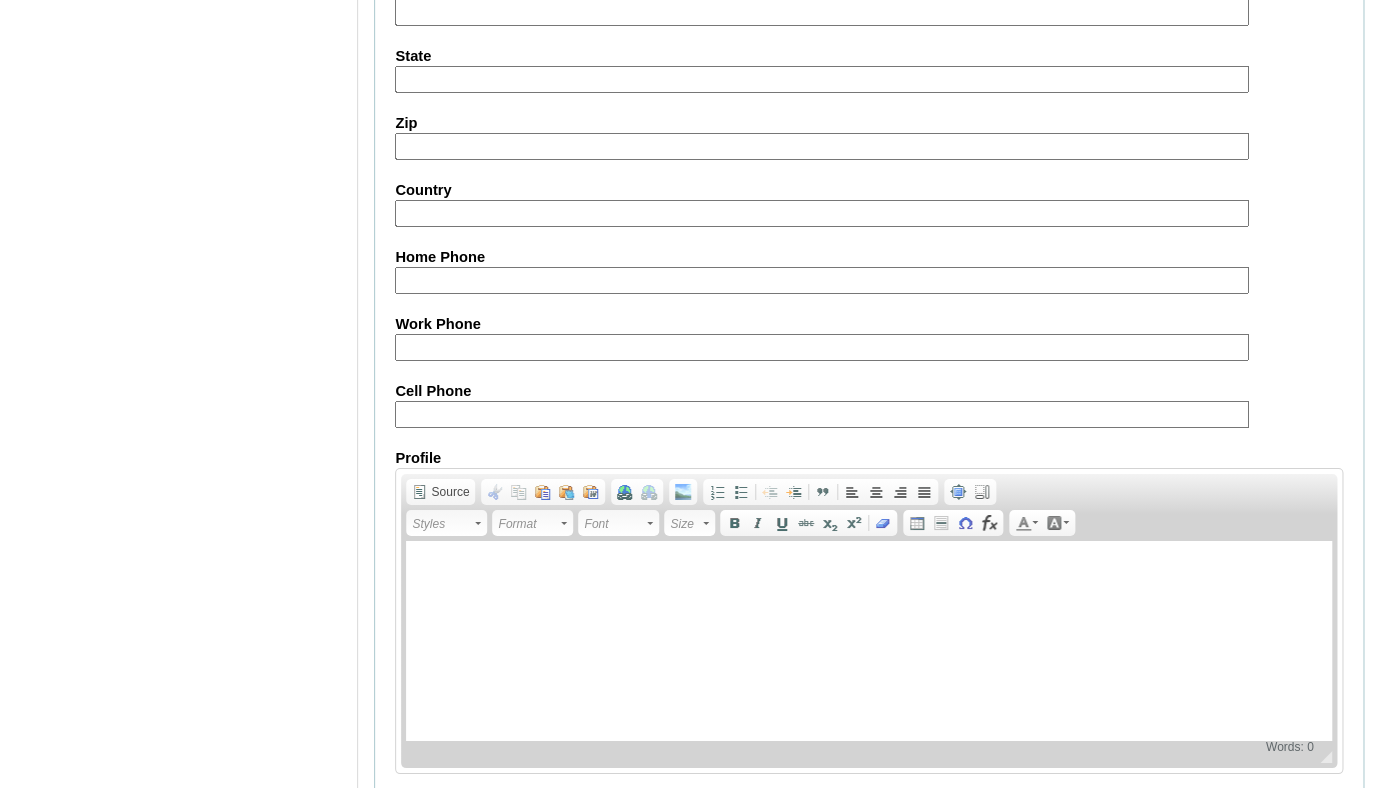 scroll, scrollTop: 2413, scrollLeft: 0, axis: vertical 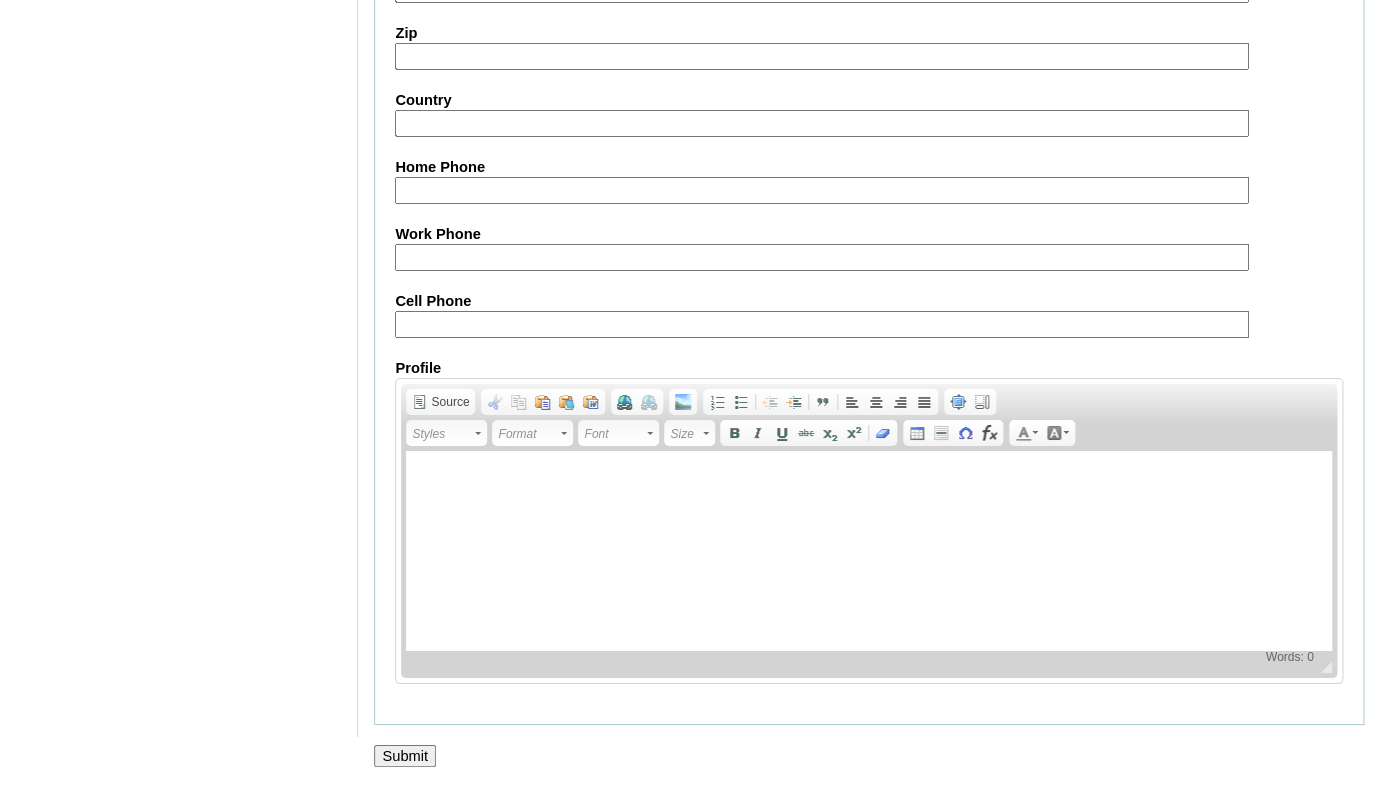 click on "Submit" 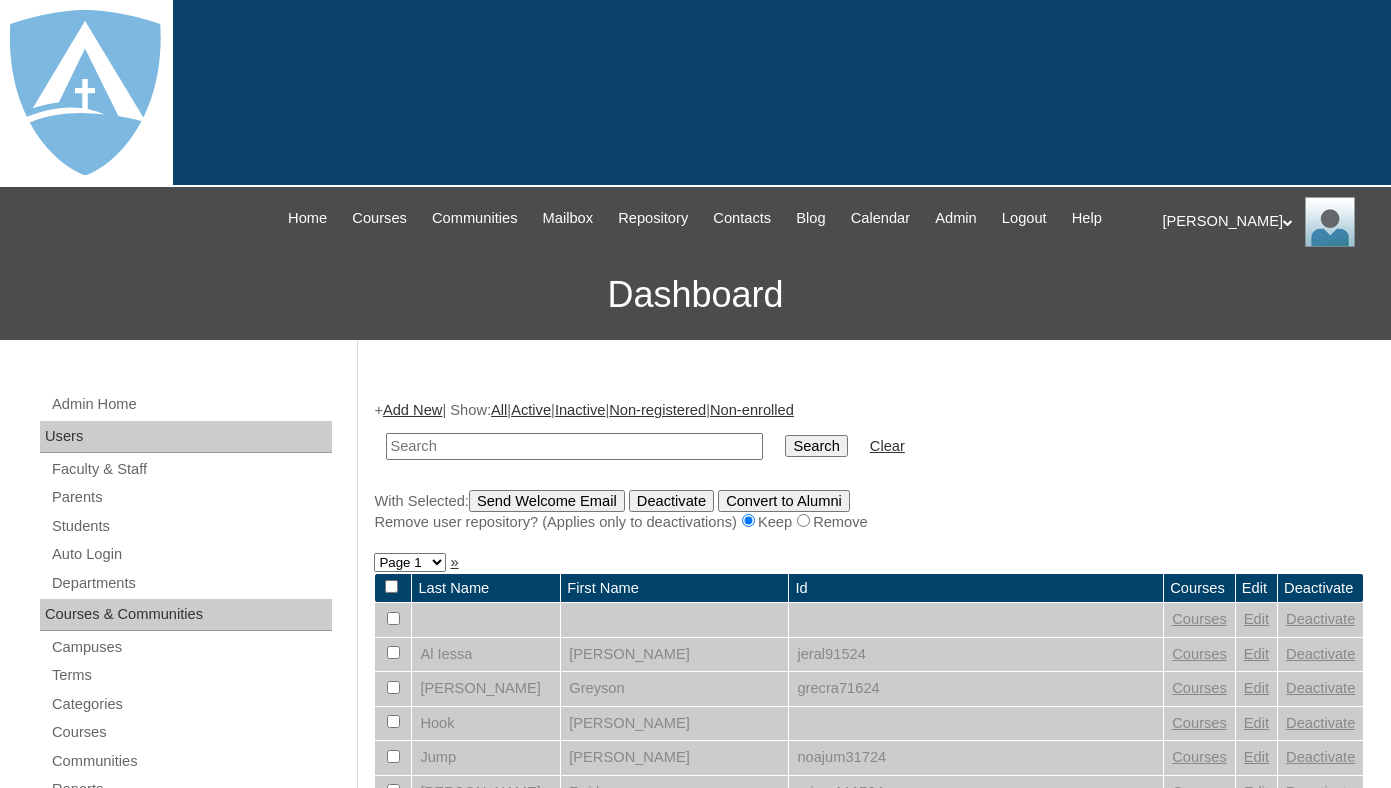 scroll, scrollTop: 0, scrollLeft: 0, axis: both 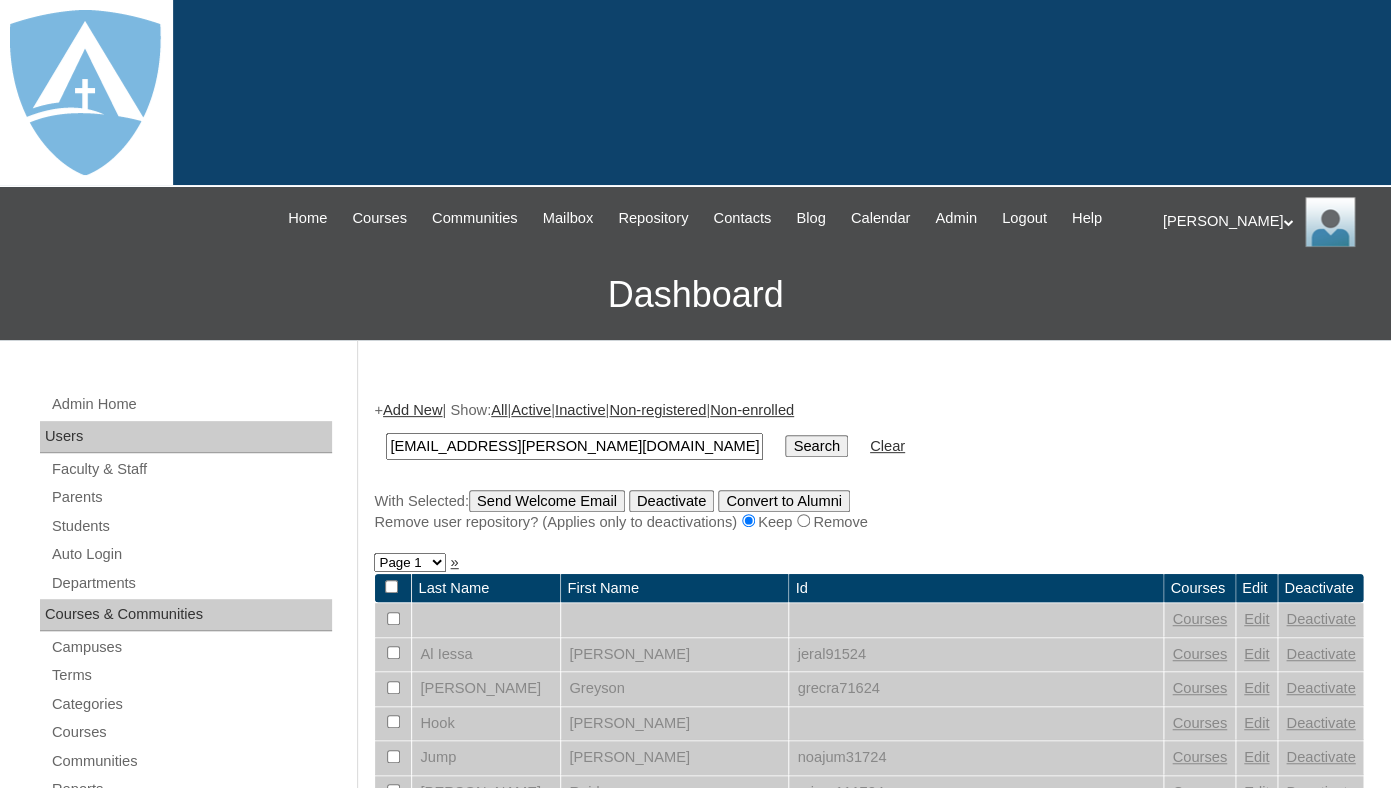 type on "[EMAIL_ADDRESS][PERSON_NAME][DOMAIN_NAME]" 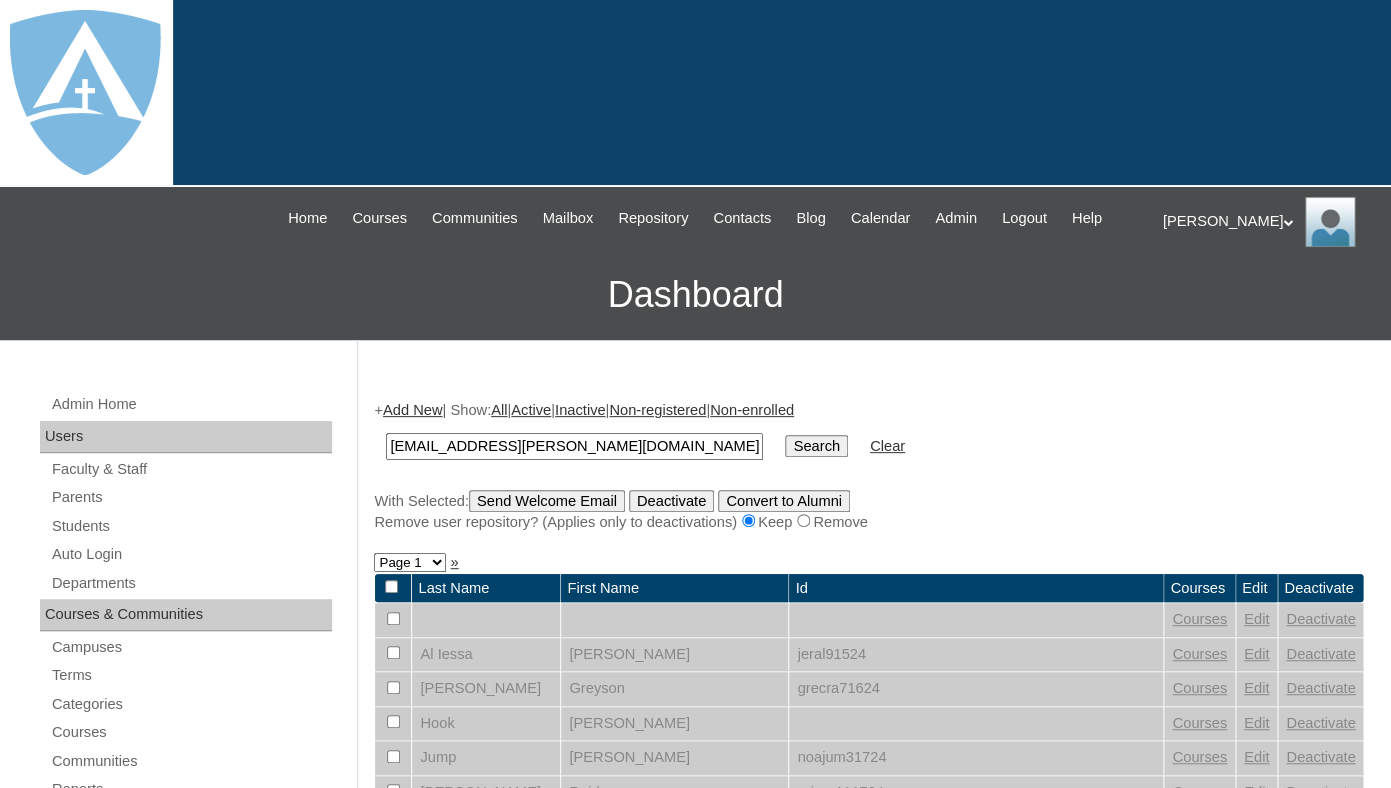 click on "Search" at bounding box center (816, 446) 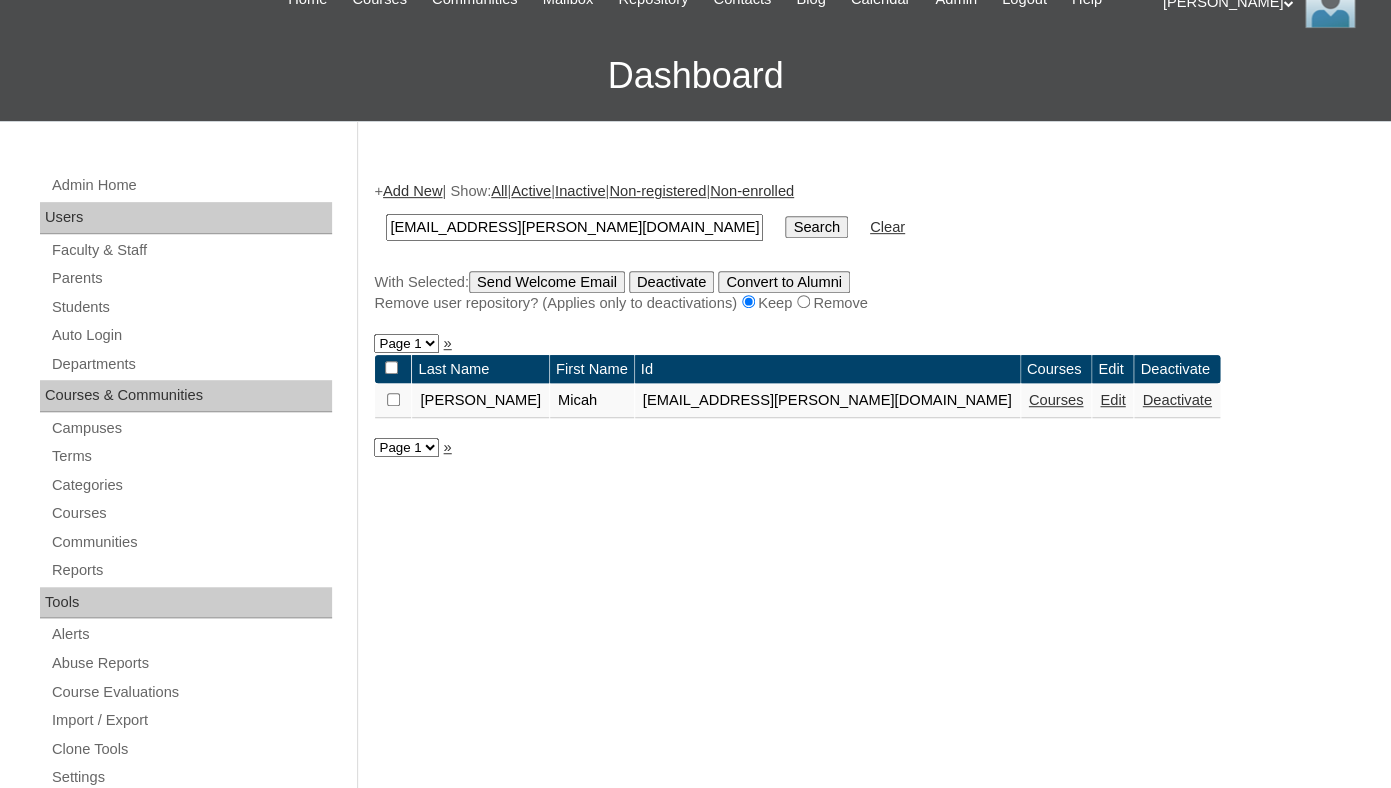 scroll, scrollTop: 239, scrollLeft: 0, axis: vertical 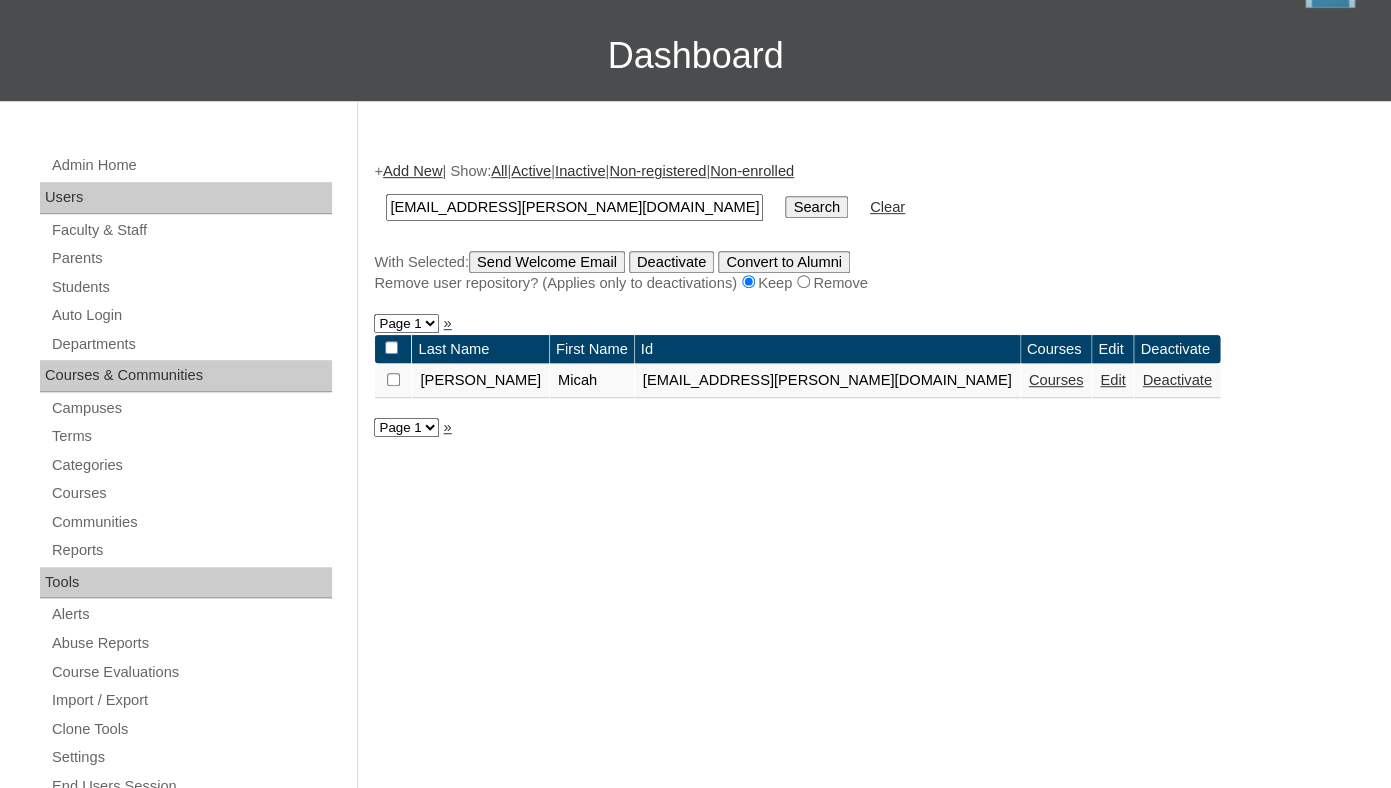 click on "Courses" at bounding box center [1056, 380] 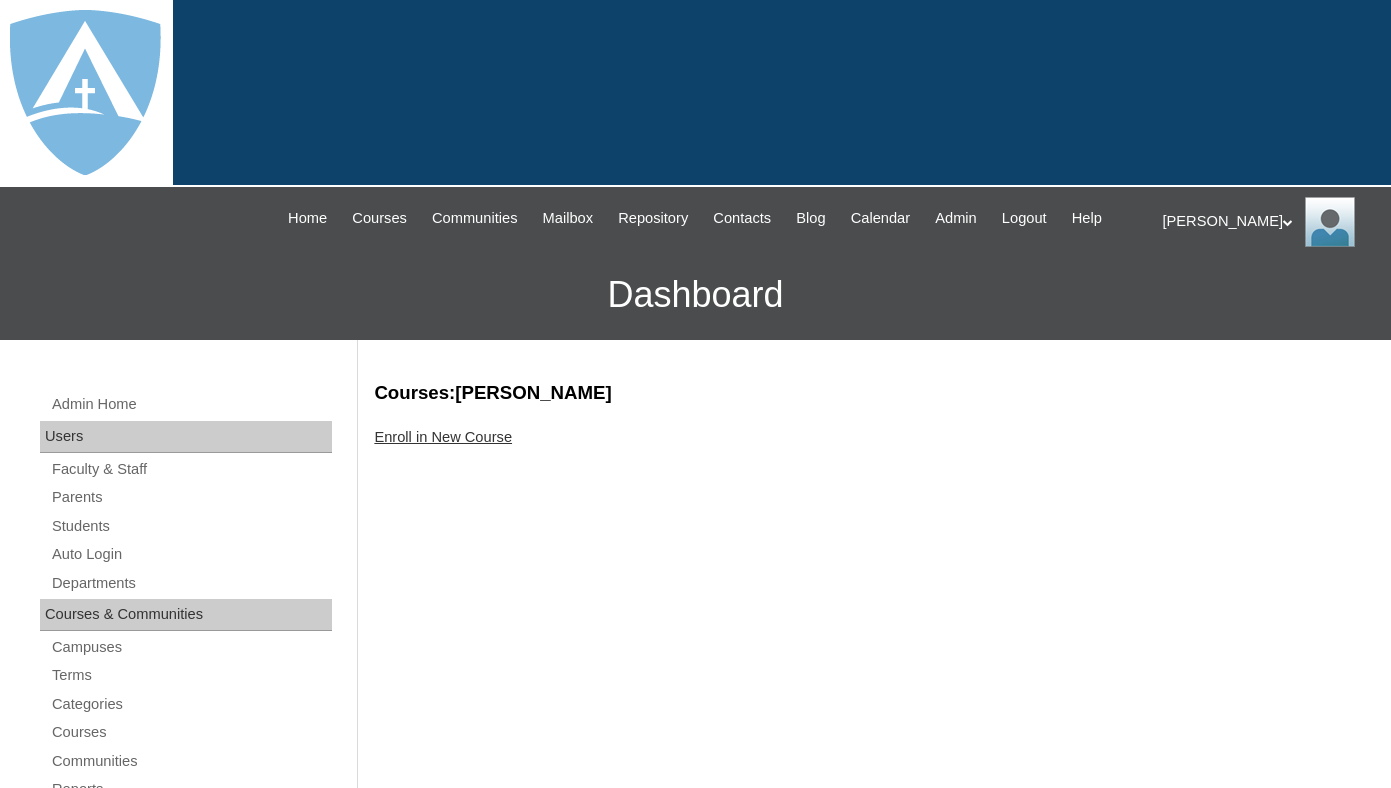 scroll, scrollTop: 0, scrollLeft: 0, axis: both 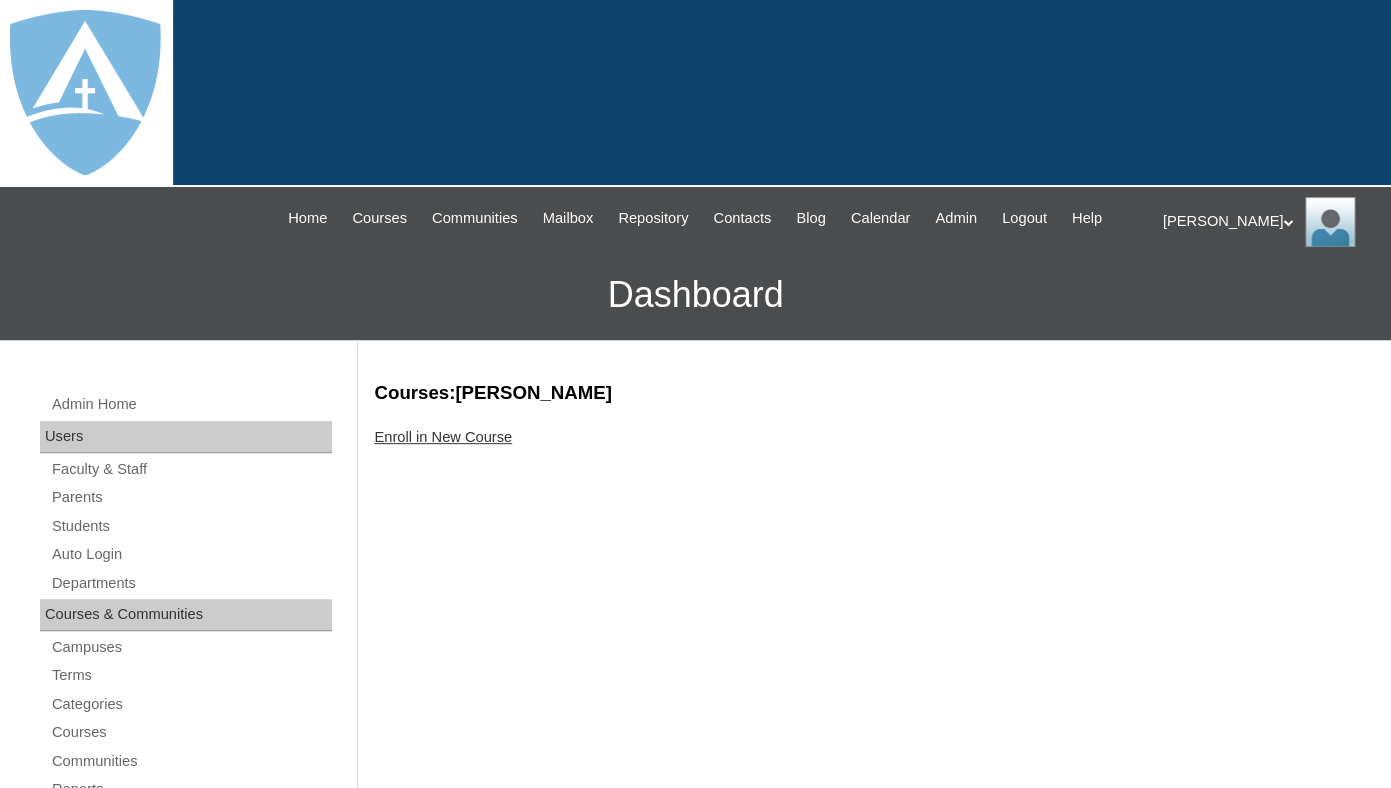 click on "Enroll in New Course" at bounding box center (443, 437) 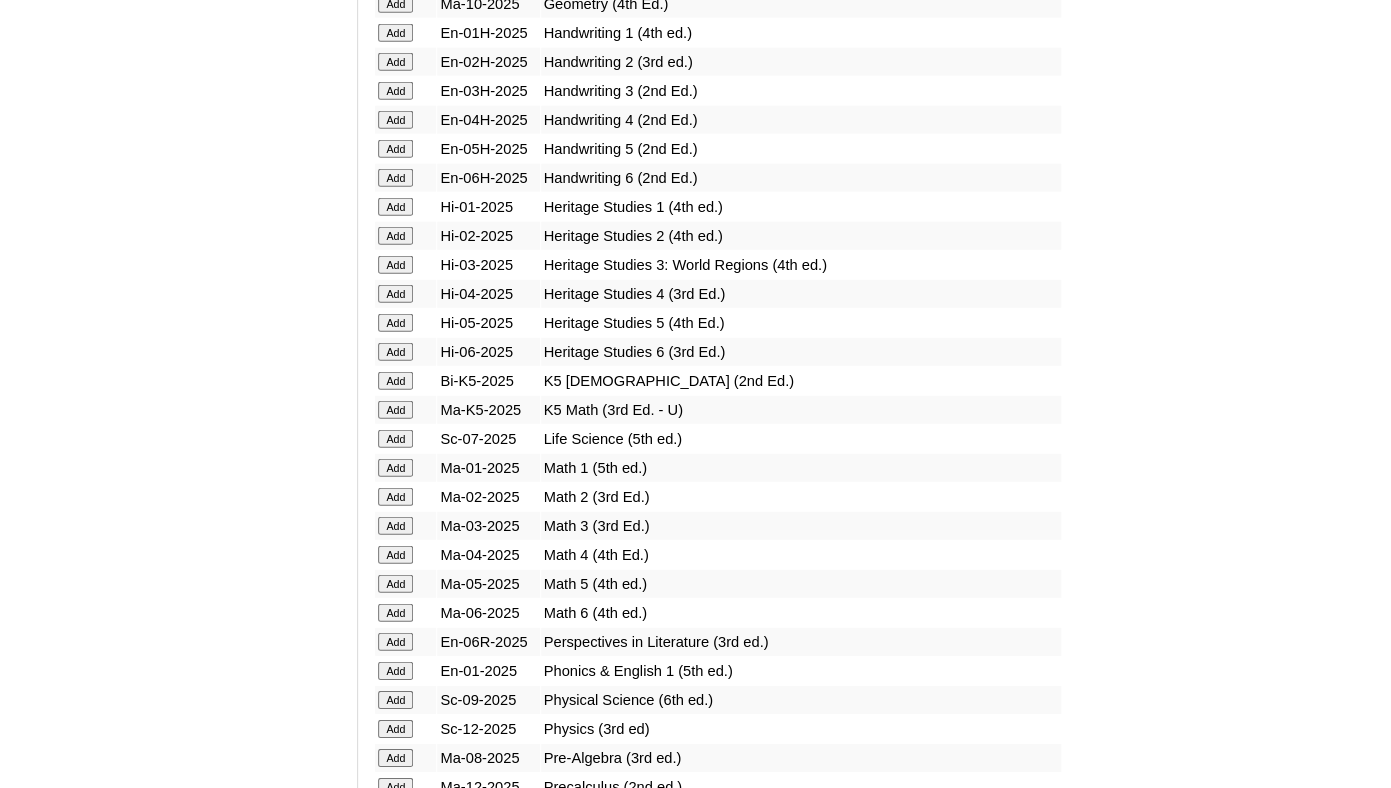 scroll, scrollTop: 1760, scrollLeft: 0, axis: vertical 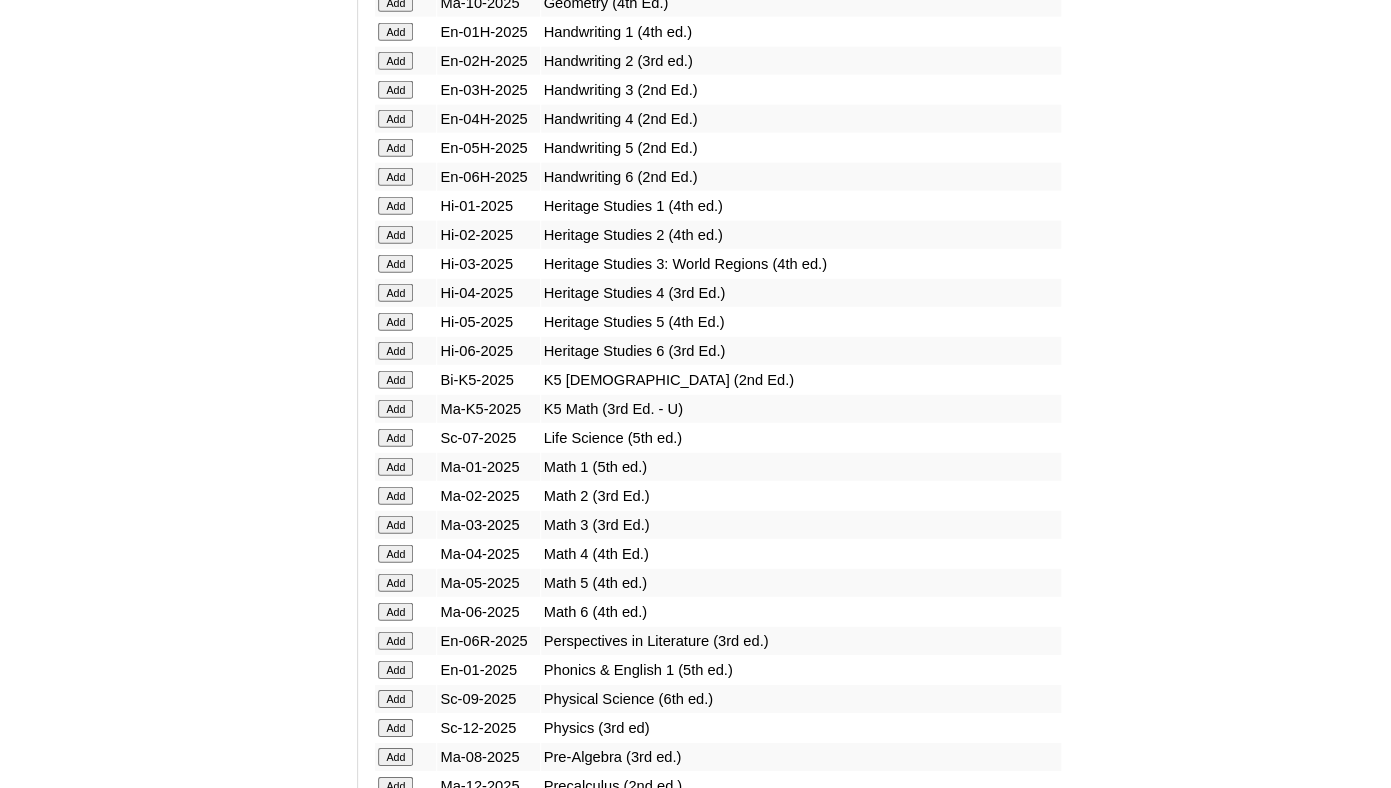 click on "Add" at bounding box center [395, -1273] 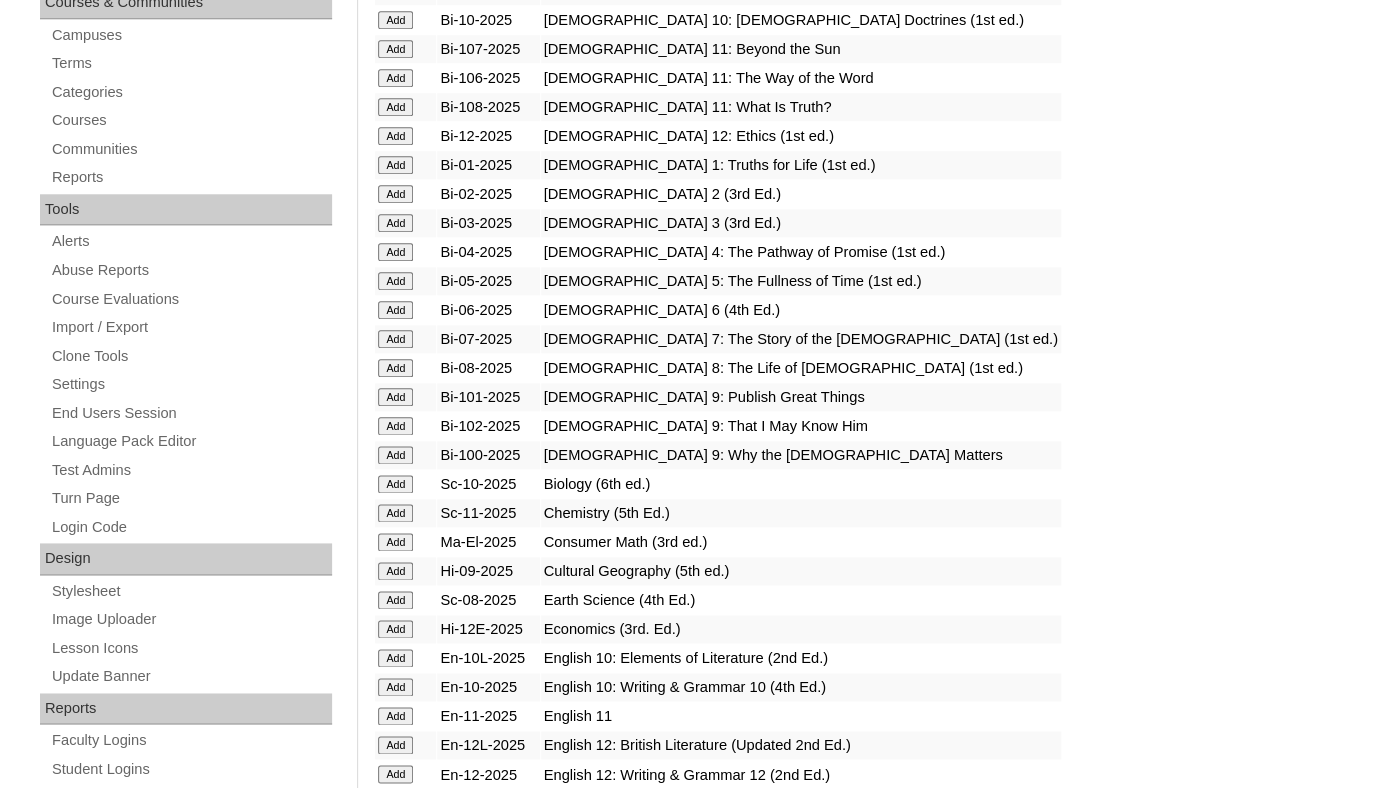 scroll, scrollTop: 1439, scrollLeft: 0, axis: vertical 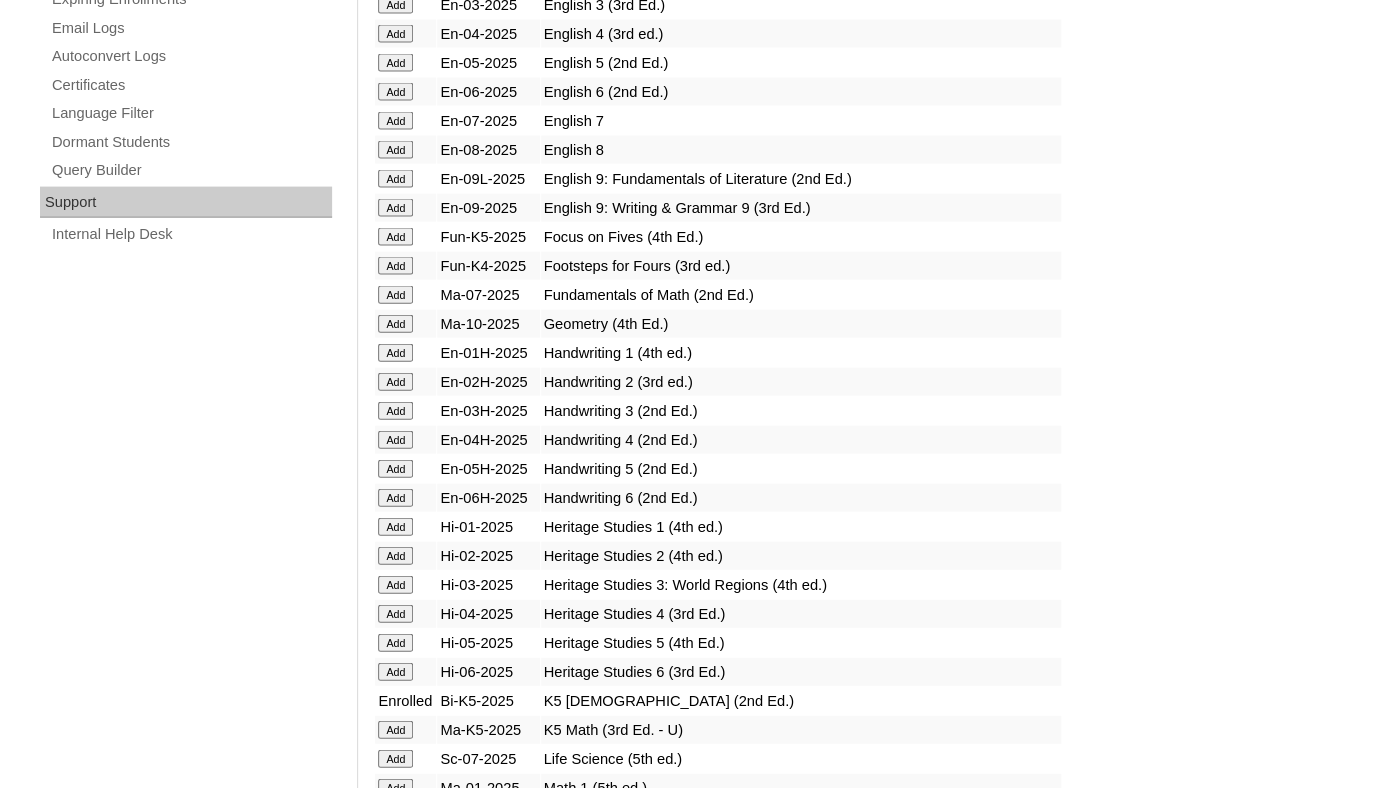 click on "Add" at bounding box center [395, -952] 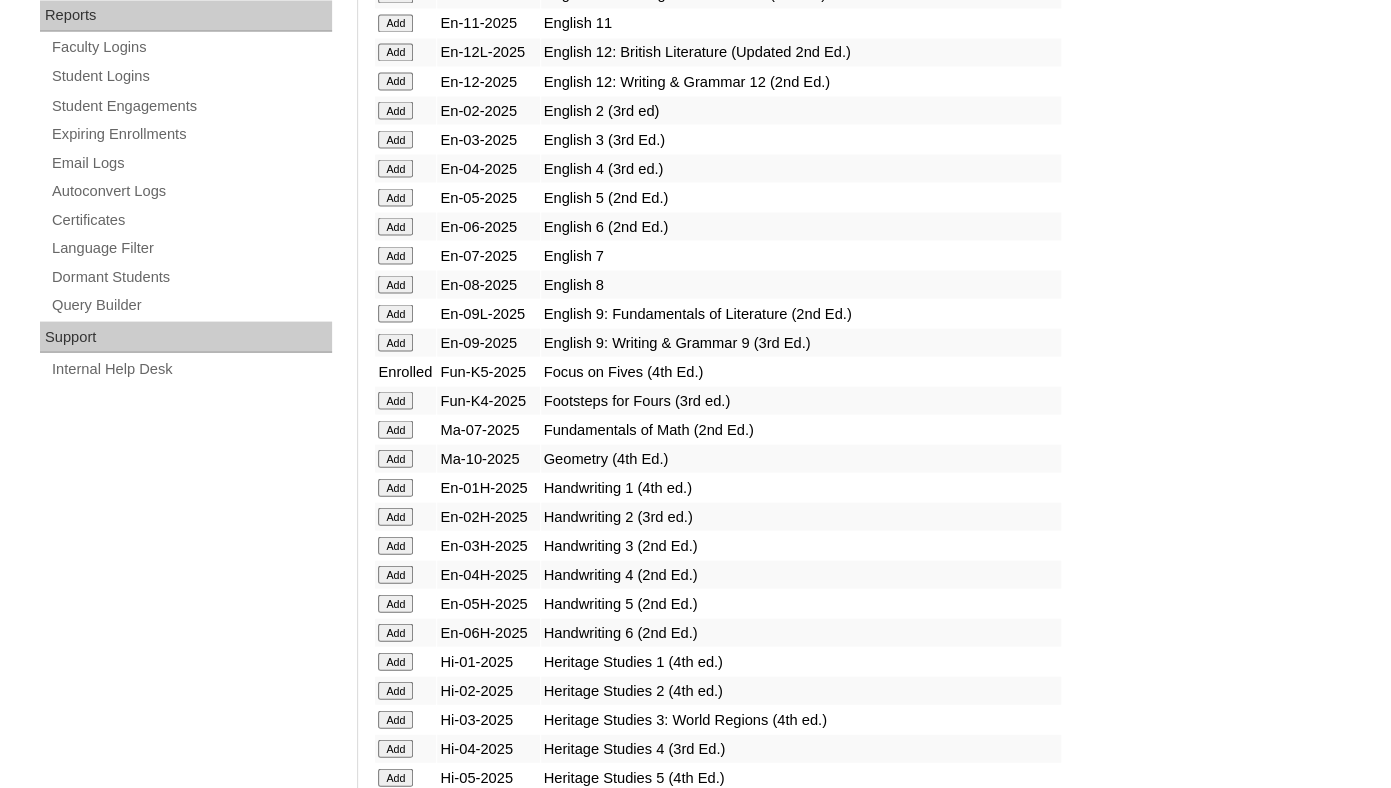 scroll, scrollTop: 1485, scrollLeft: 0, axis: vertical 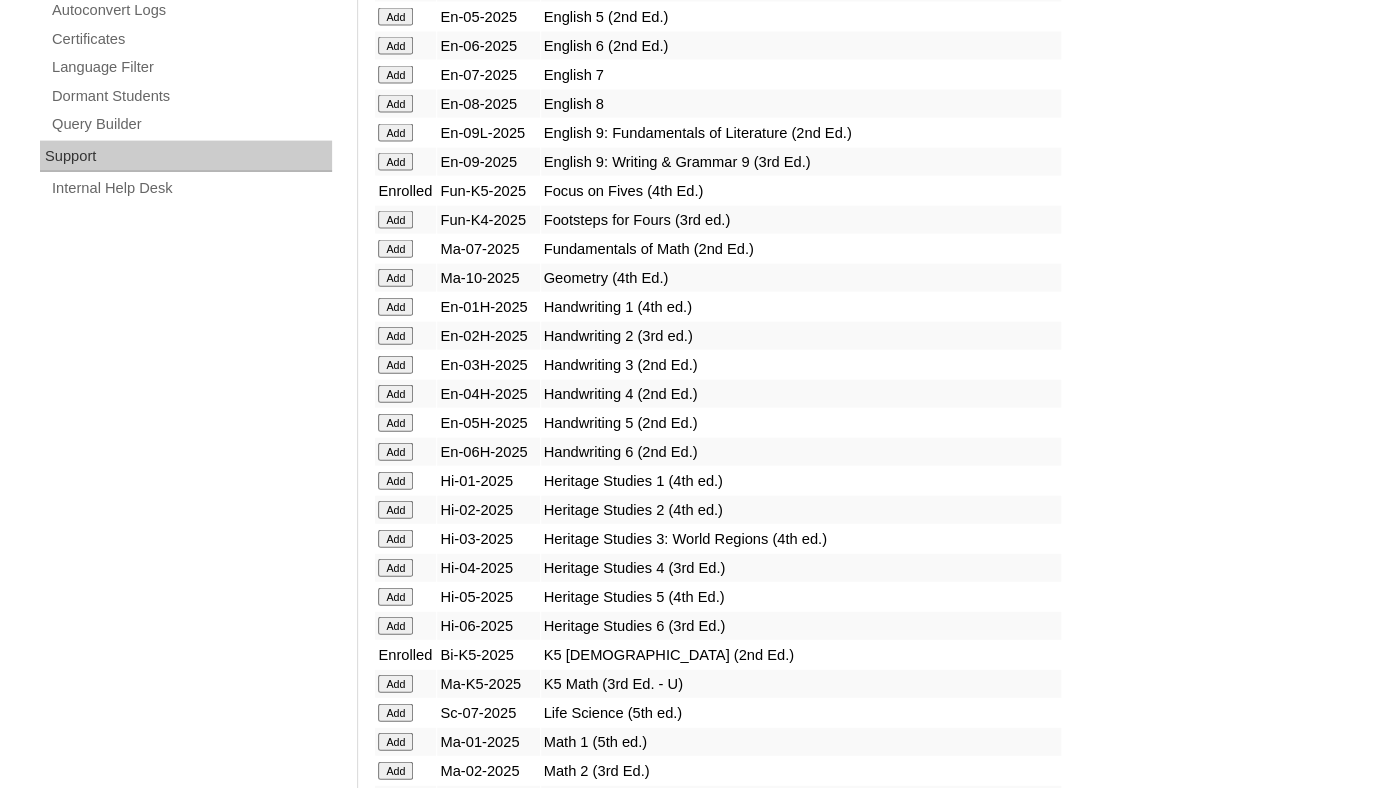 click on "Add" at bounding box center [395, -998] 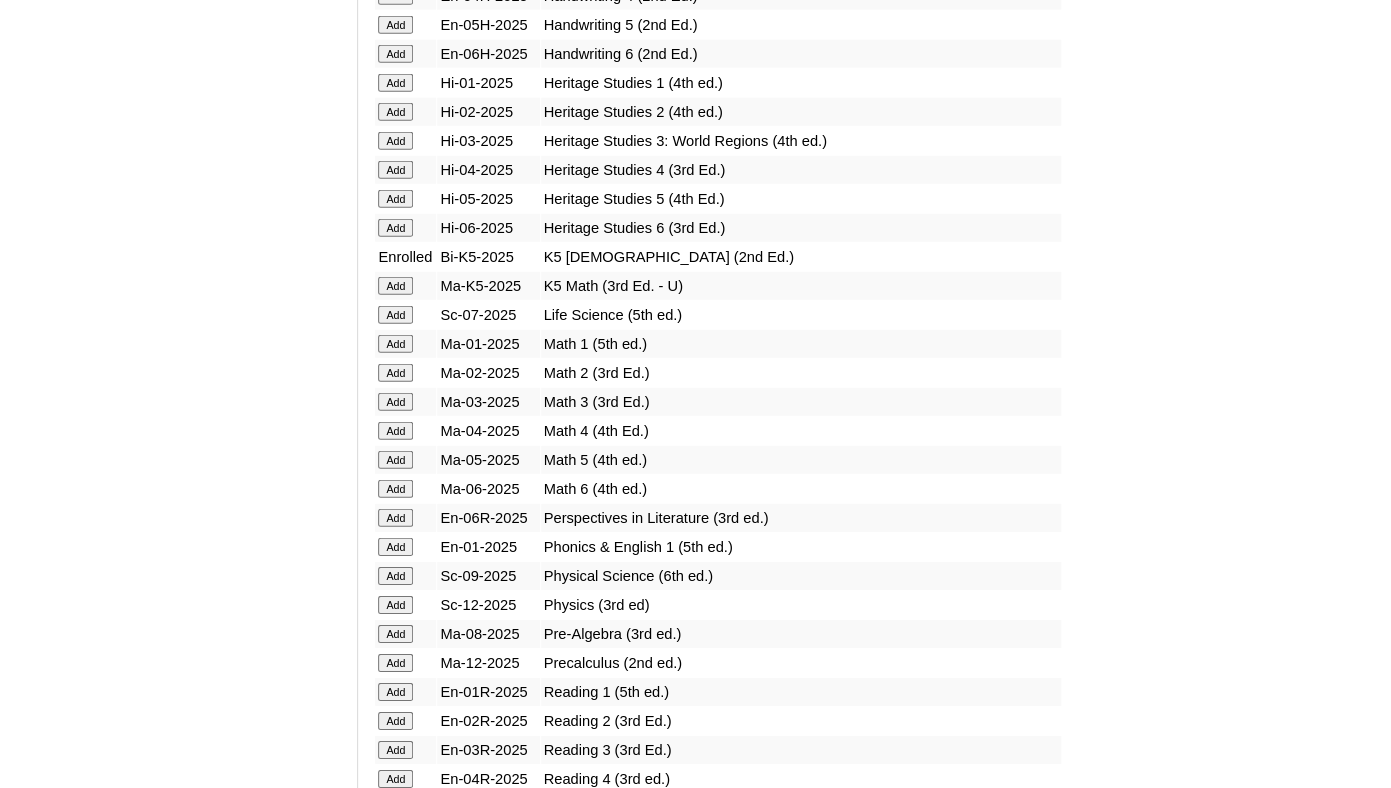 click on "Add" at bounding box center (395, -1396) 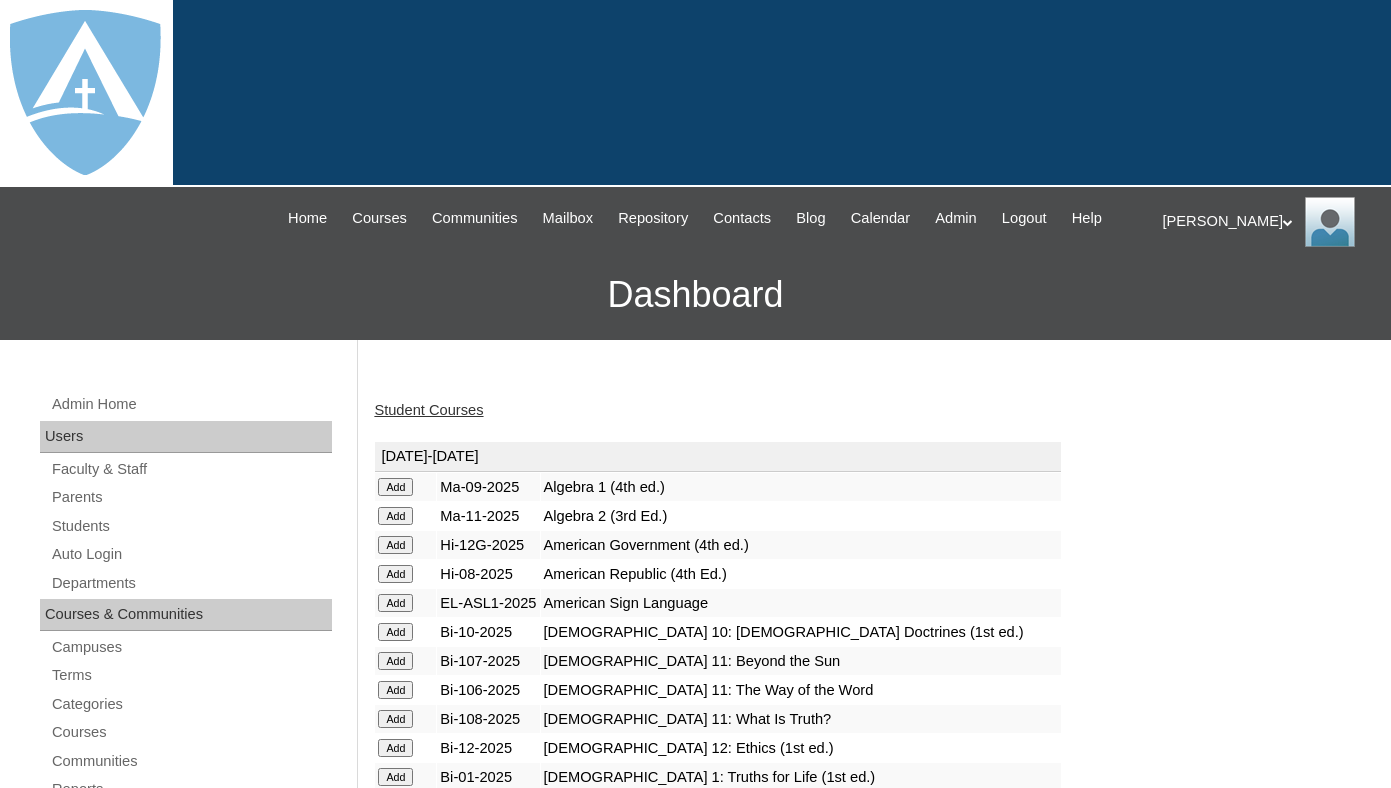 scroll, scrollTop: 0, scrollLeft: 0, axis: both 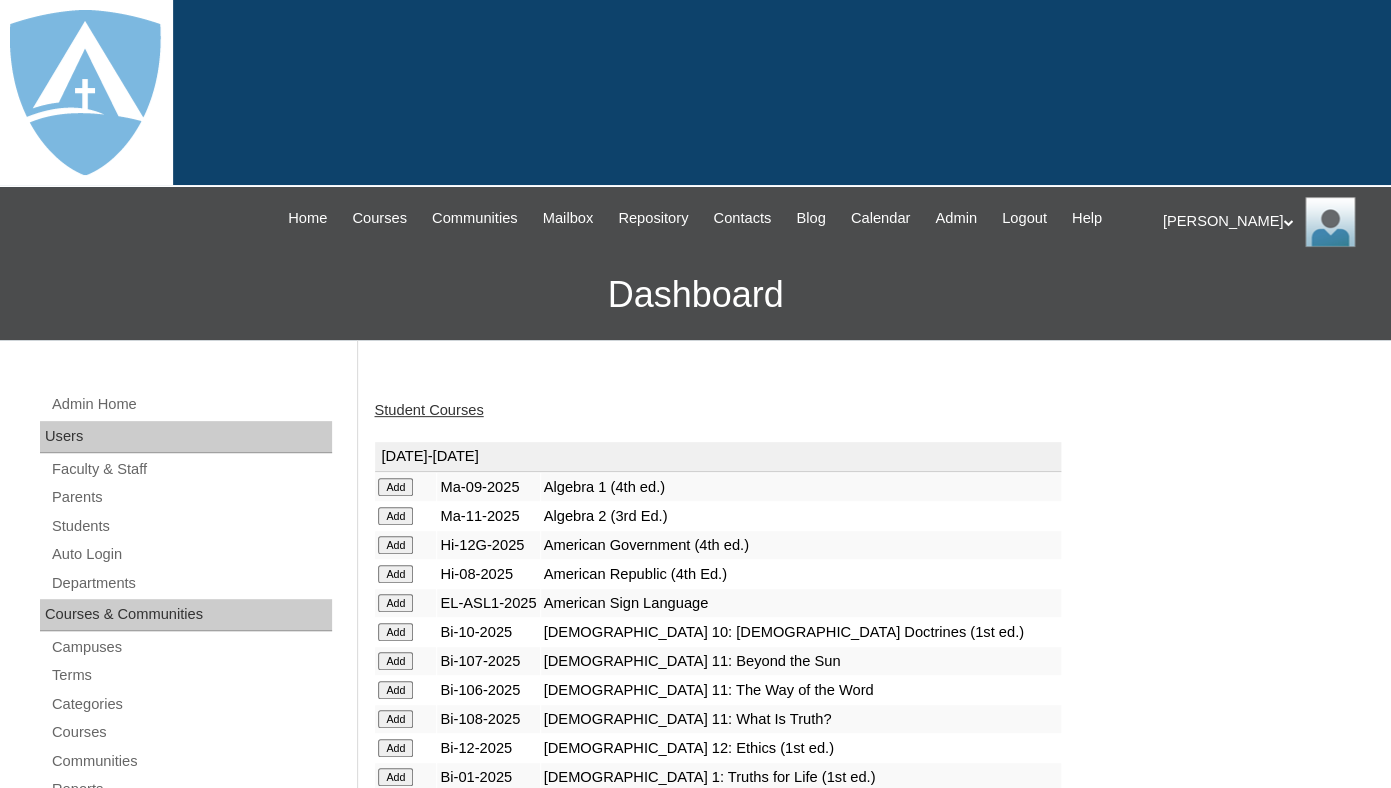 click on "Student Courses" at bounding box center [428, 410] 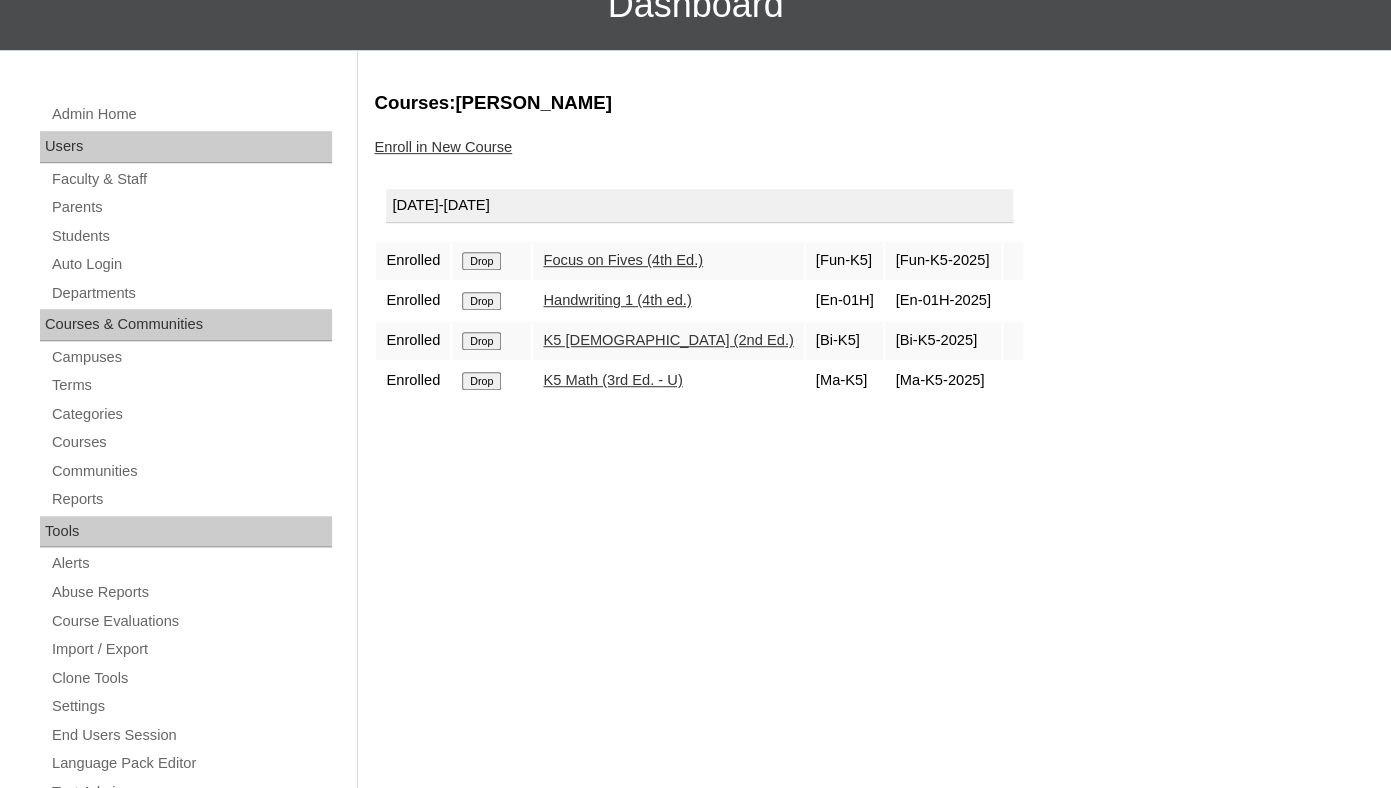 scroll, scrollTop: 298, scrollLeft: 0, axis: vertical 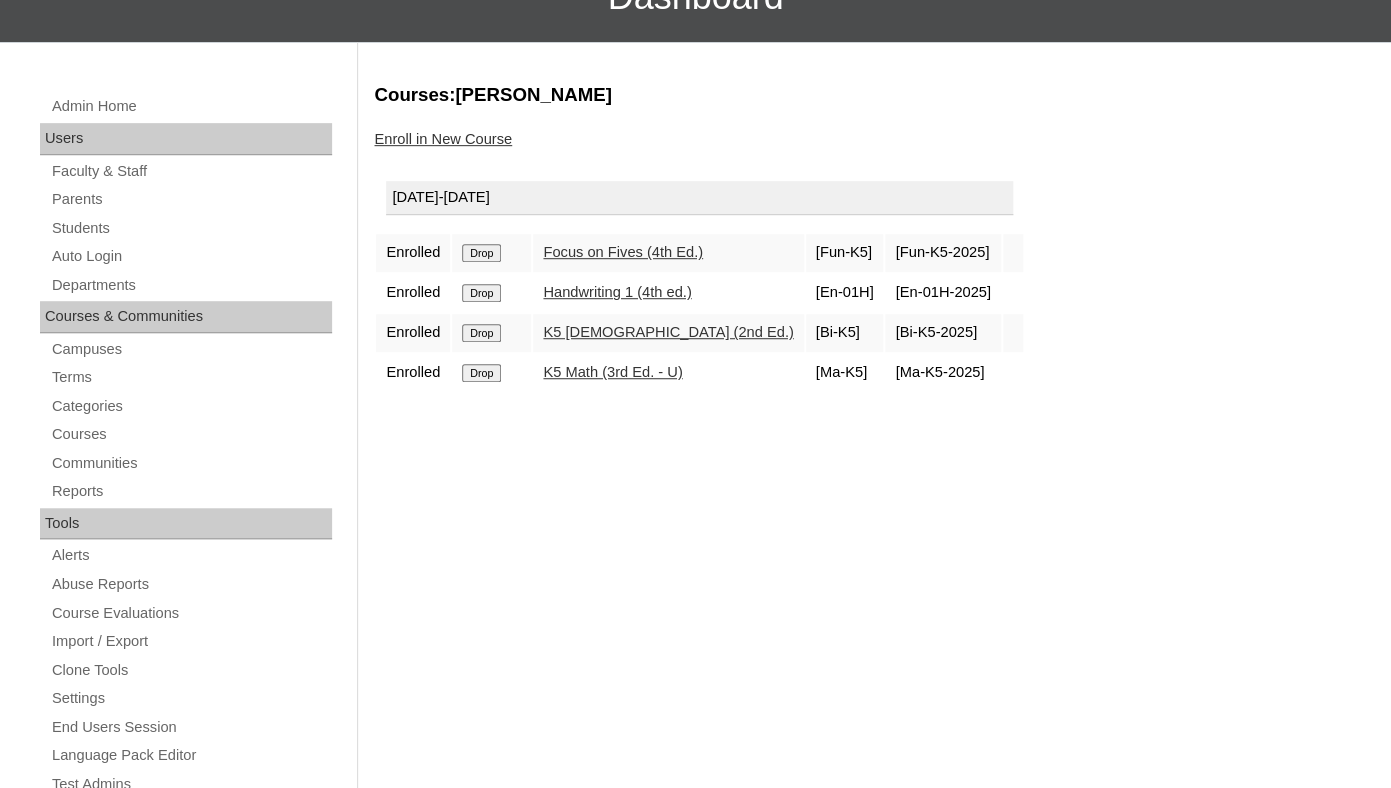 click on "Drop" at bounding box center [481, 253] 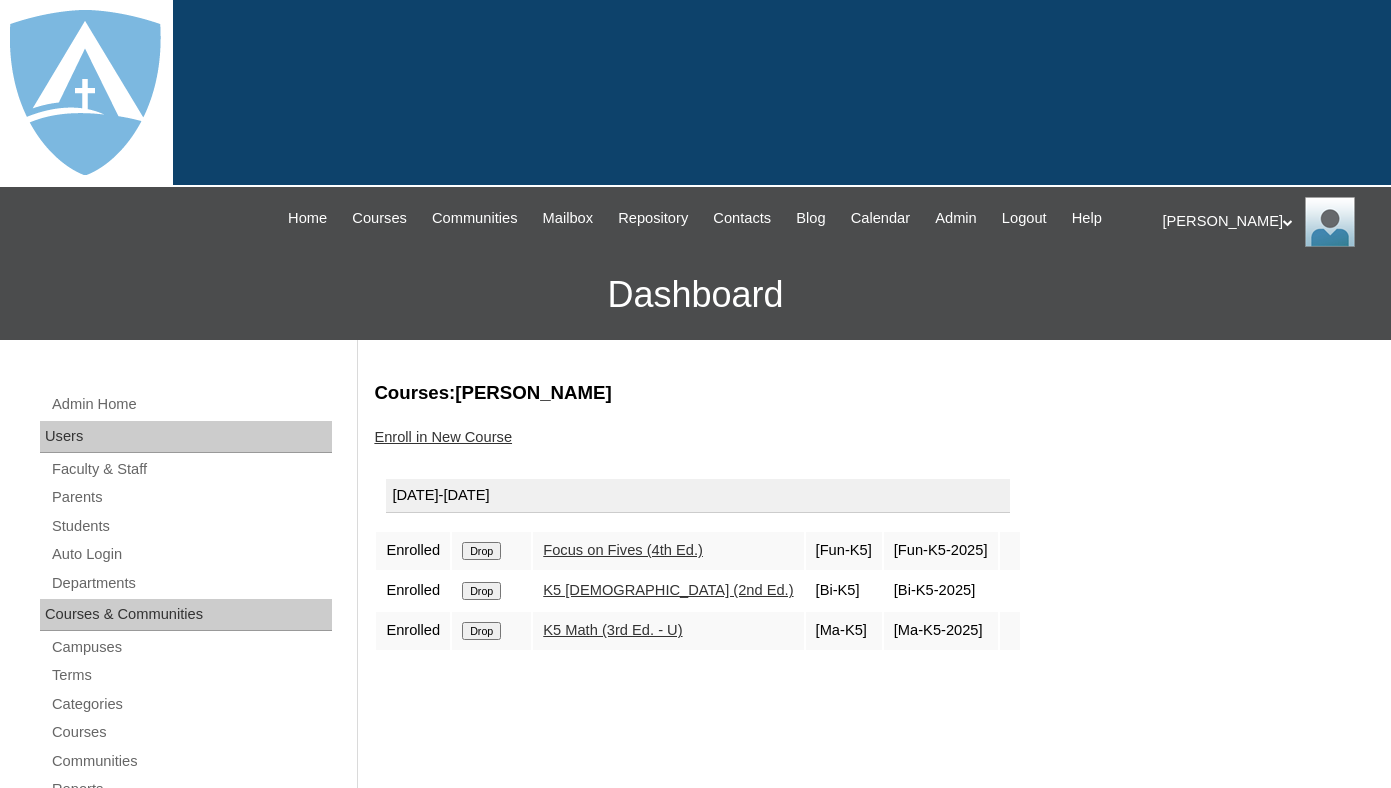 scroll, scrollTop: 0, scrollLeft: 0, axis: both 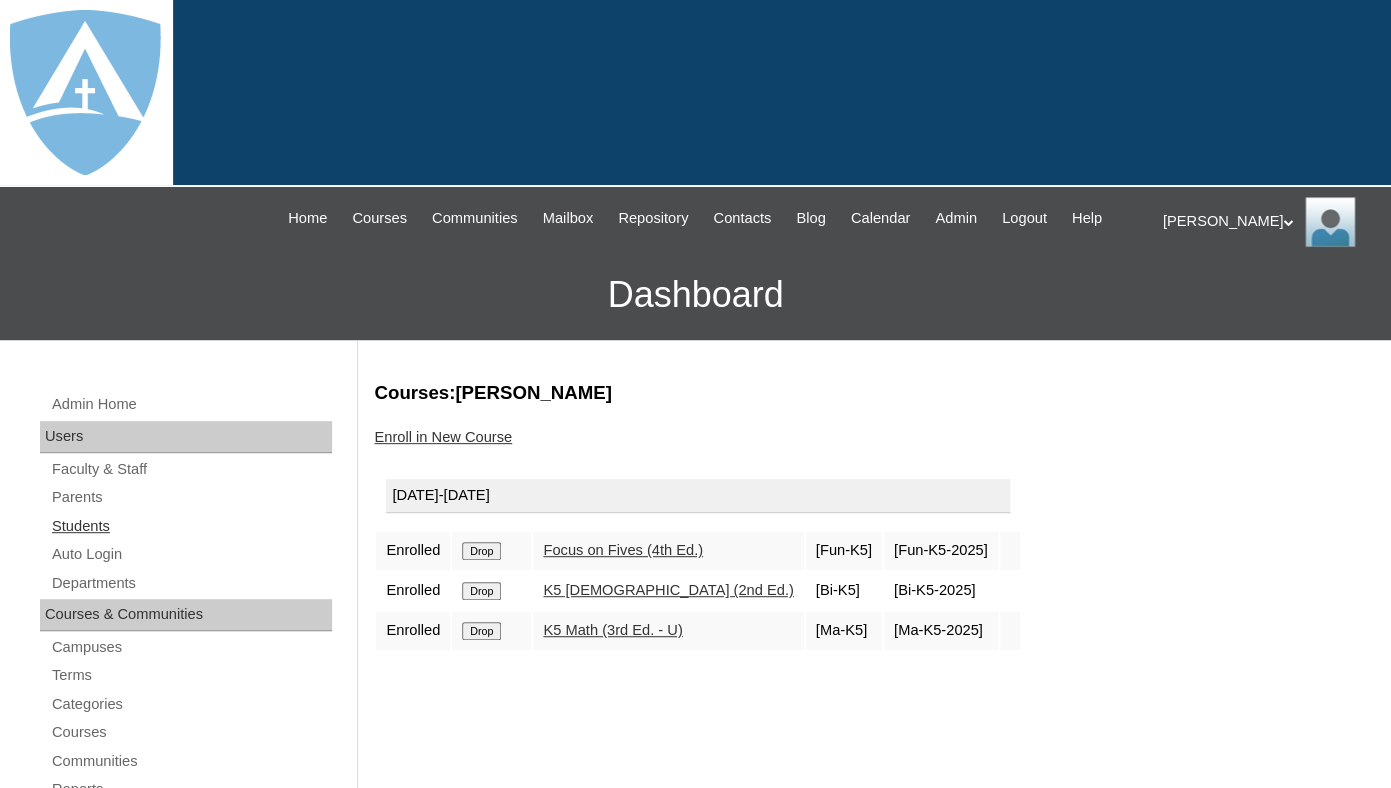 click on "Students" at bounding box center (191, 526) 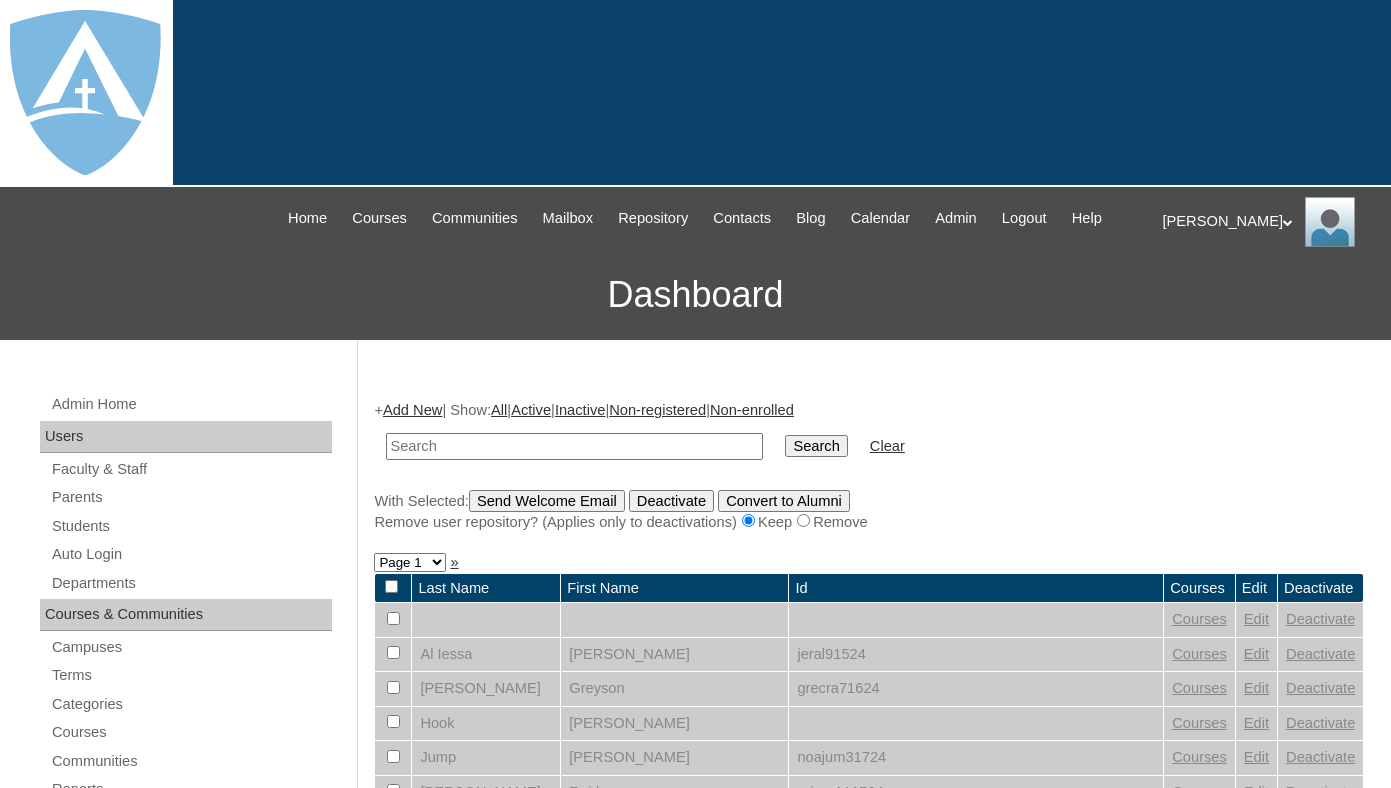 scroll, scrollTop: 0, scrollLeft: 0, axis: both 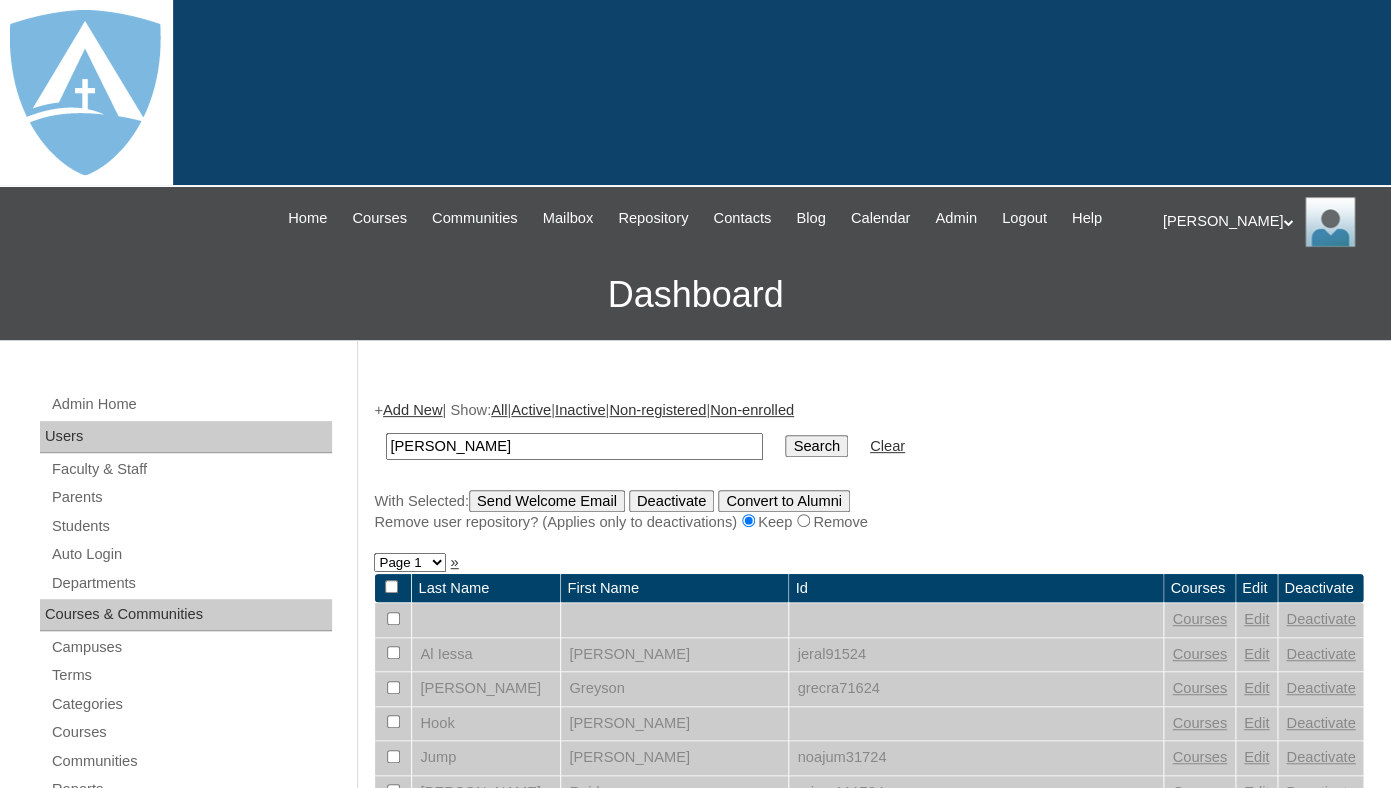 click on "[PERSON_NAME]" at bounding box center (574, 446) 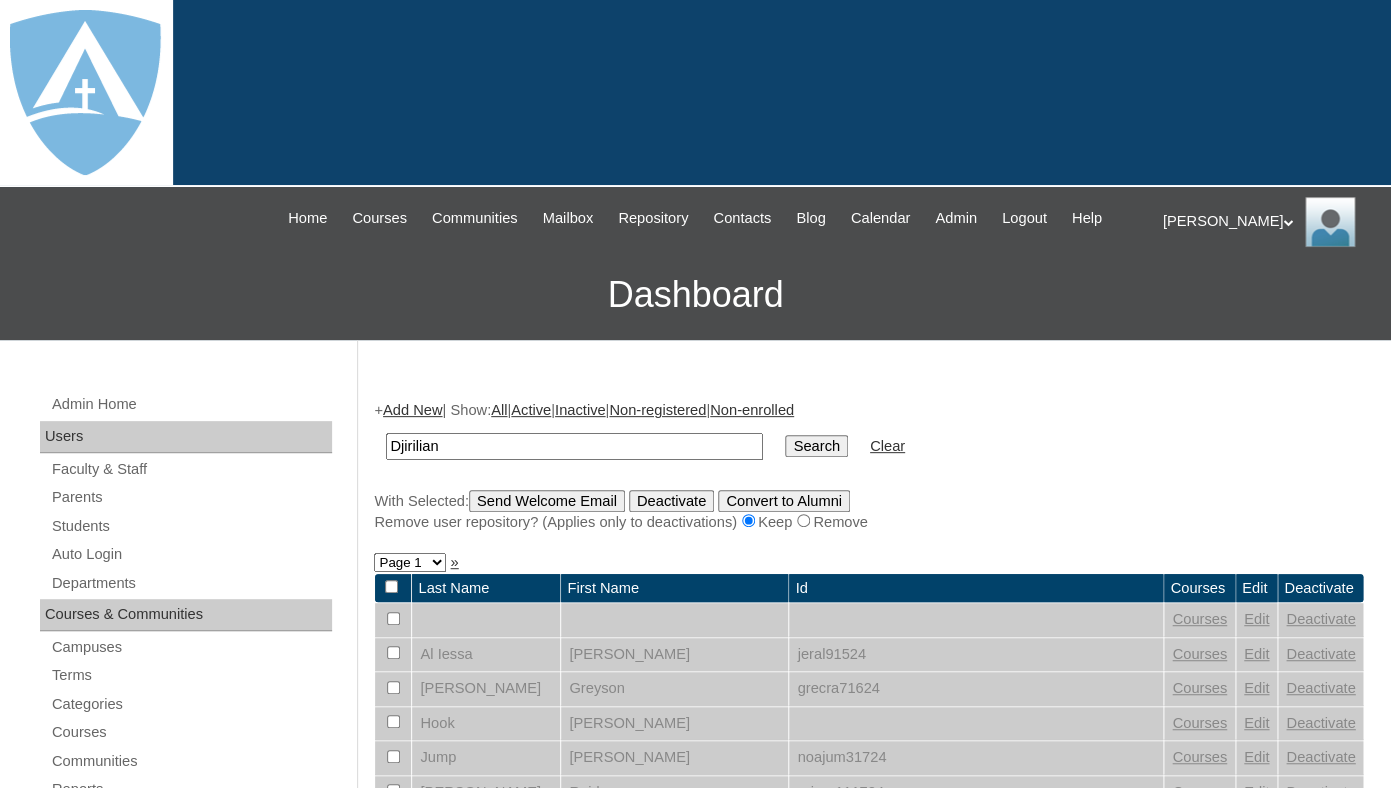 type on "Djirilian" 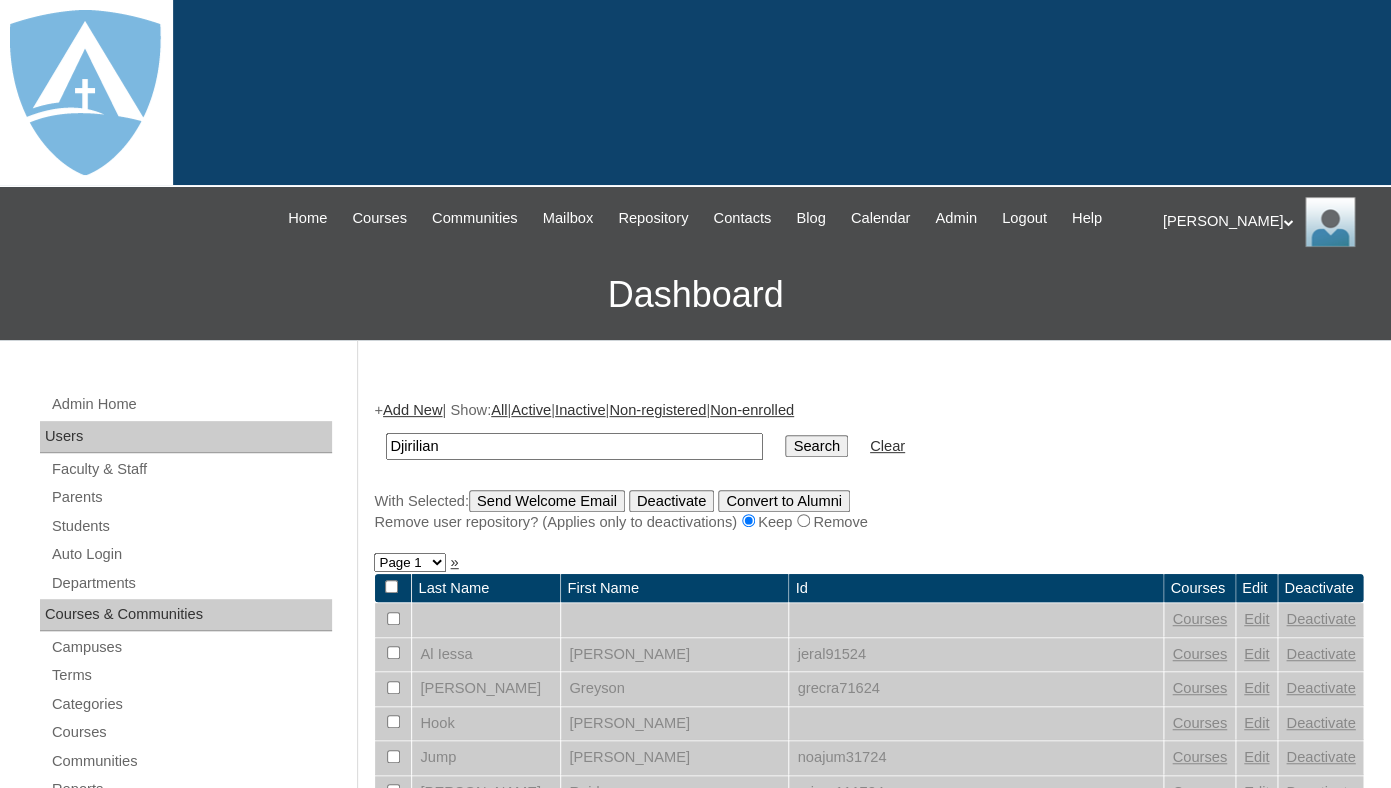 click on "Search" at bounding box center (816, 446) 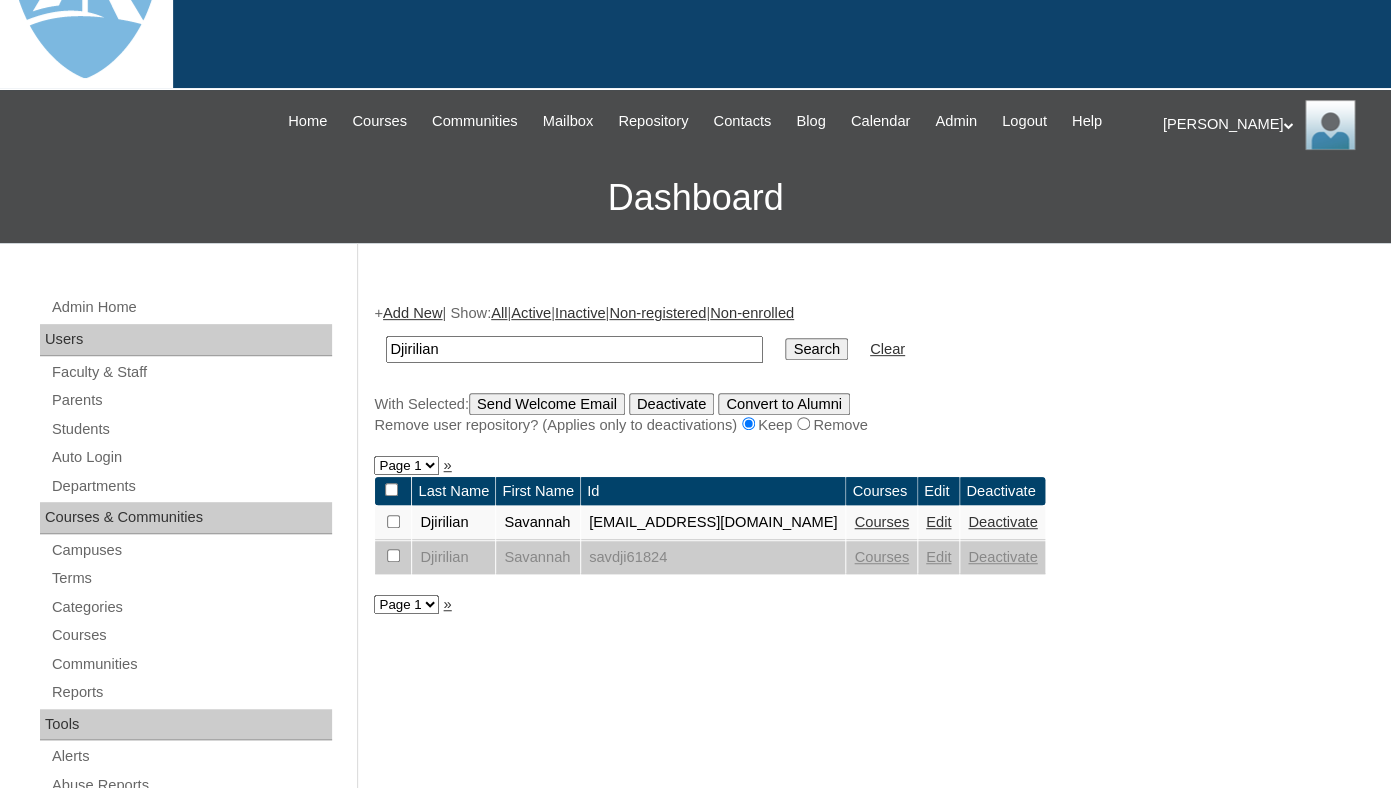 scroll, scrollTop: 143, scrollLeft: 0, axis: vertical 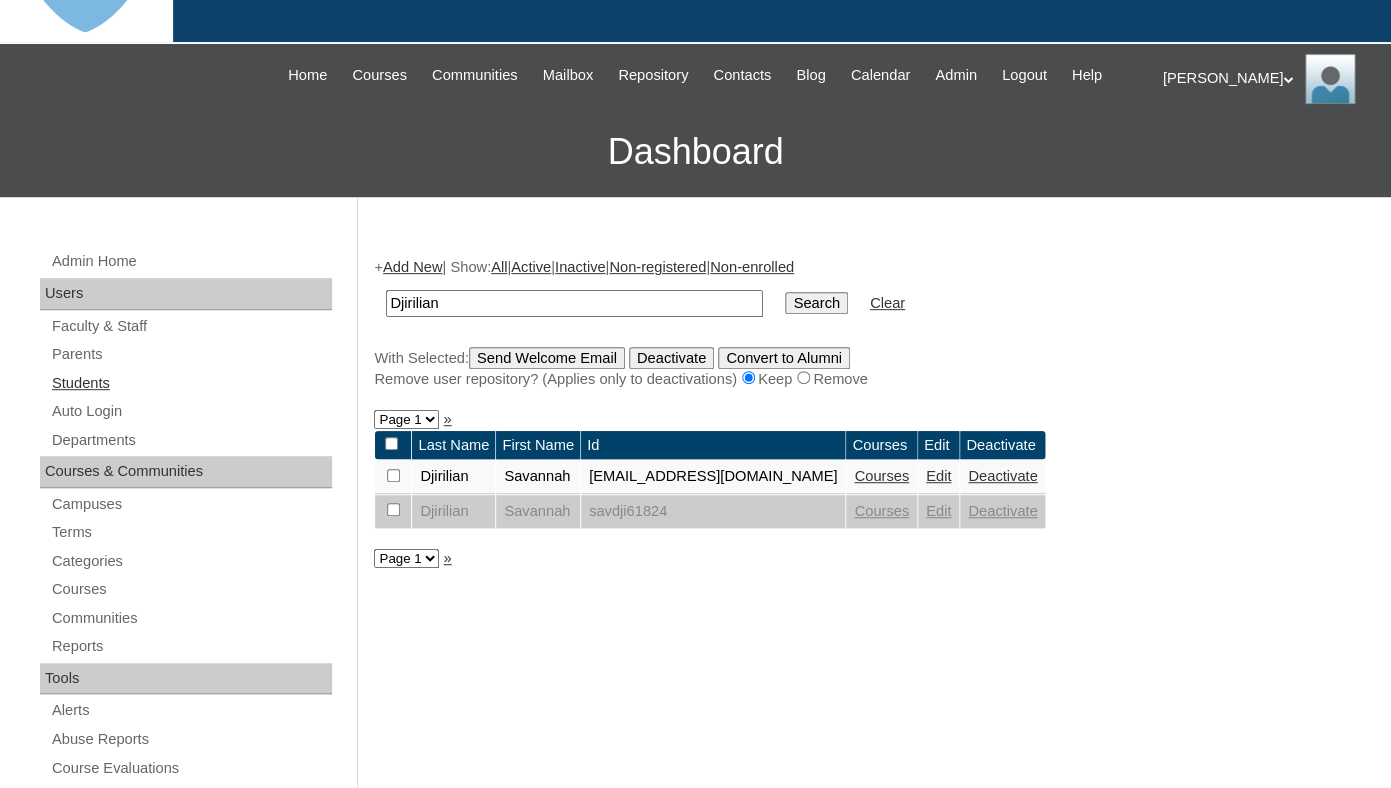click on "Students" at bounding box center [191, 383] 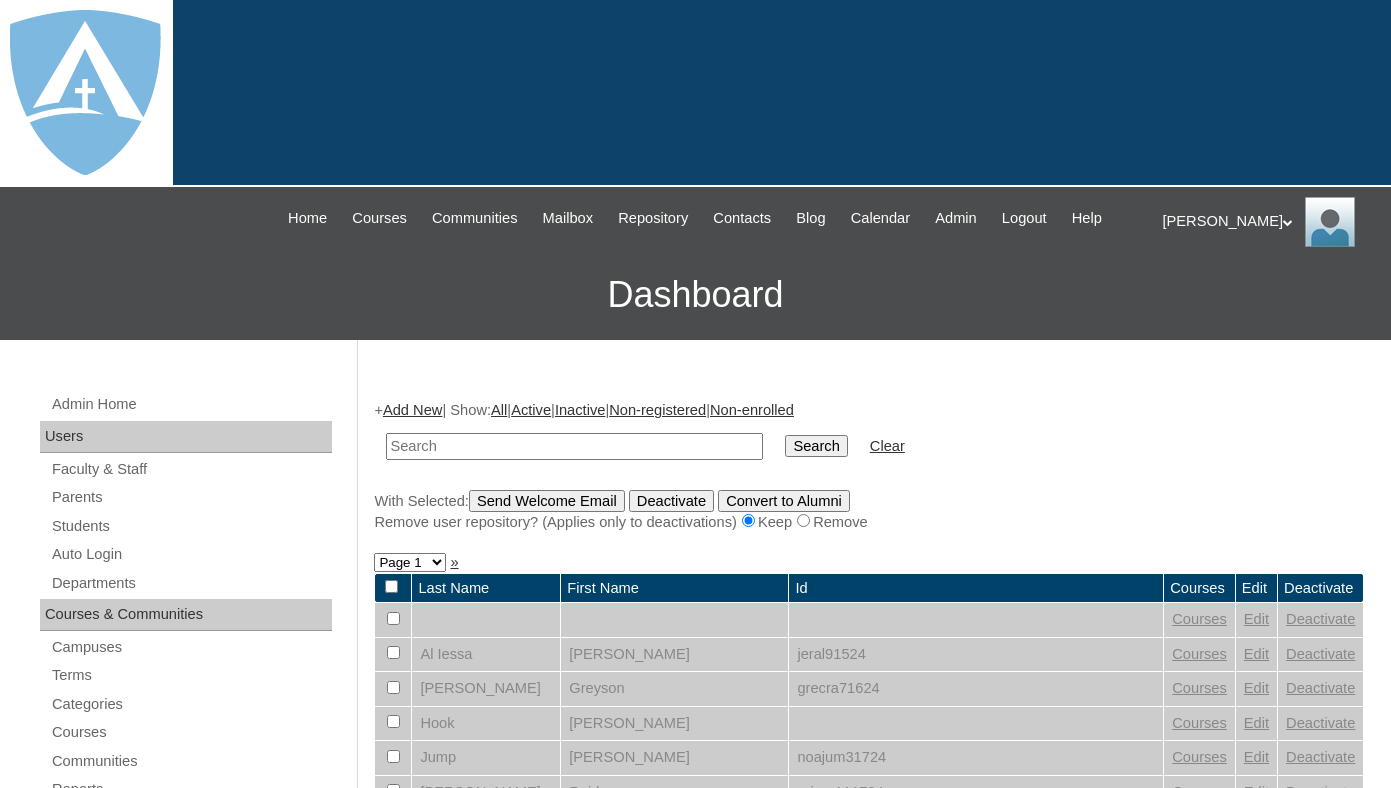 scroll, scrollTop: 0, scrollLeft: 0, axis: both 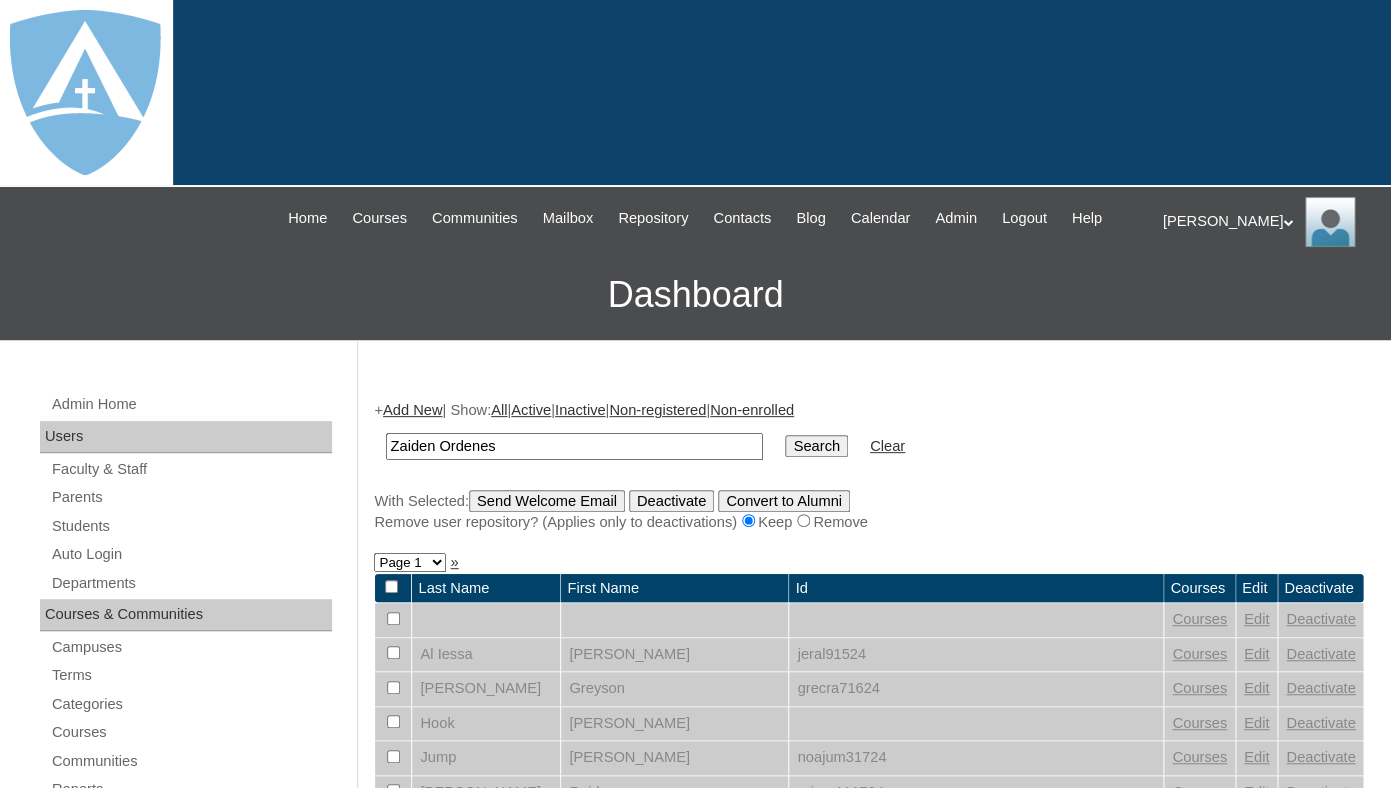 drag, startPoint x: 445, startPoint y: 464, endPoint x: 275, endPoint y: 441, distance: 171.54883 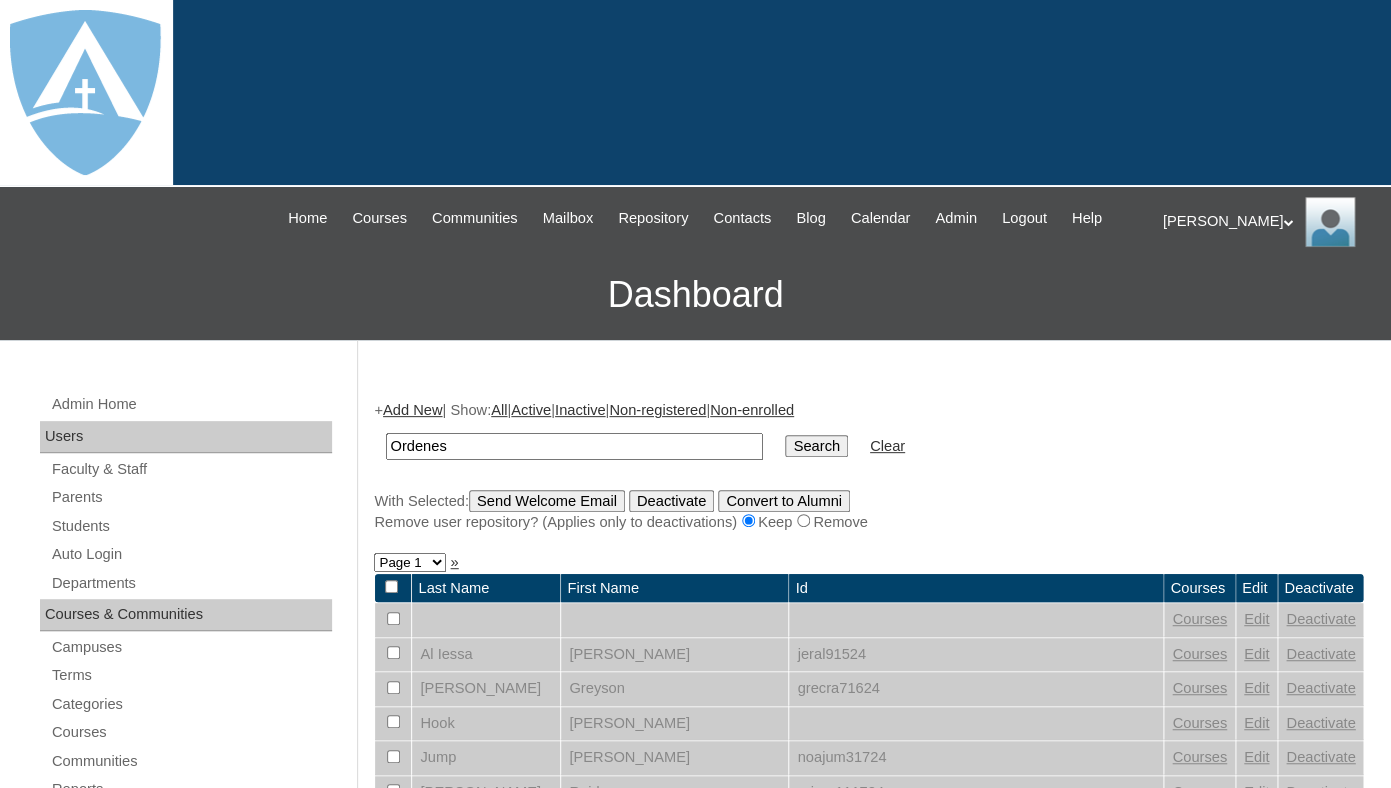 type on "Ordenes" 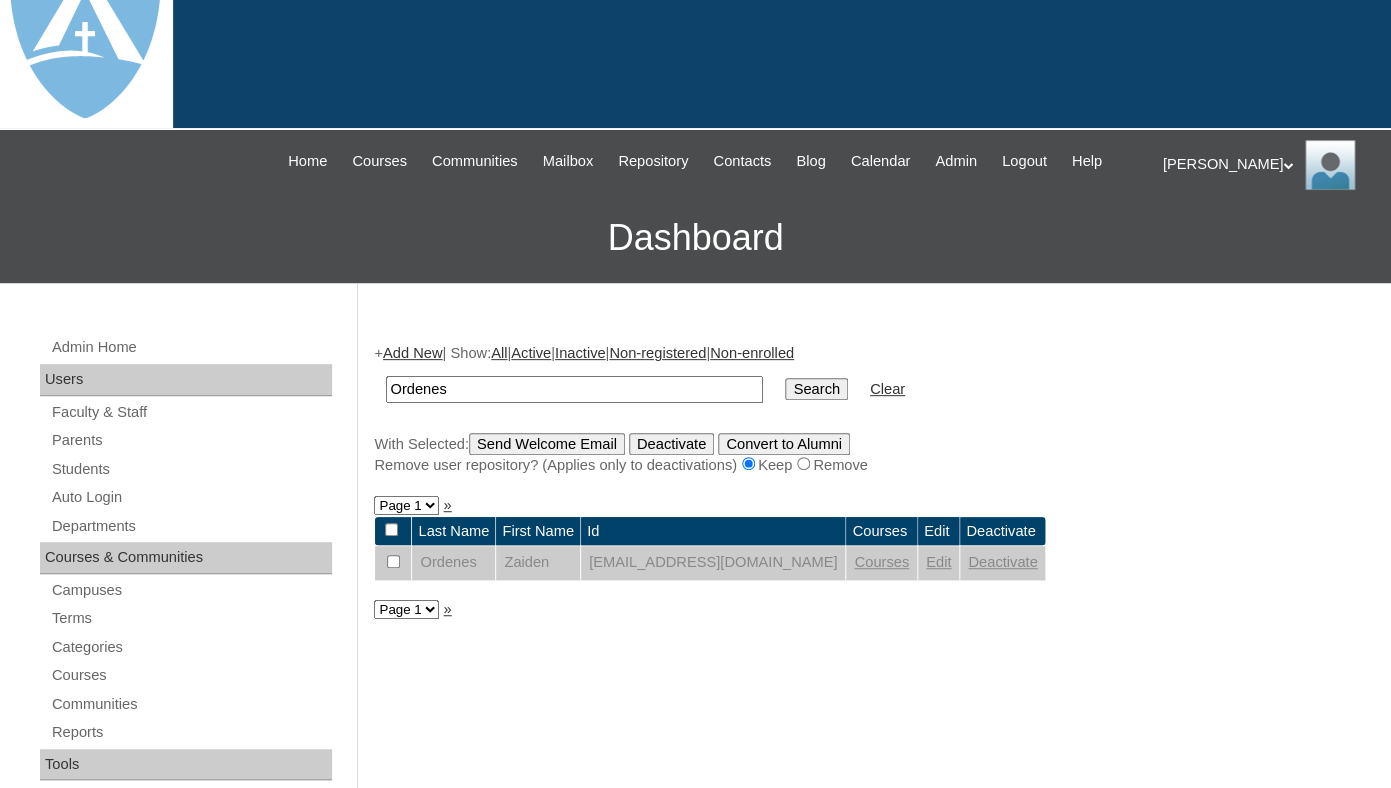 scroll, scrollTop: 102, scrollLeft: 0, axis: vertical 